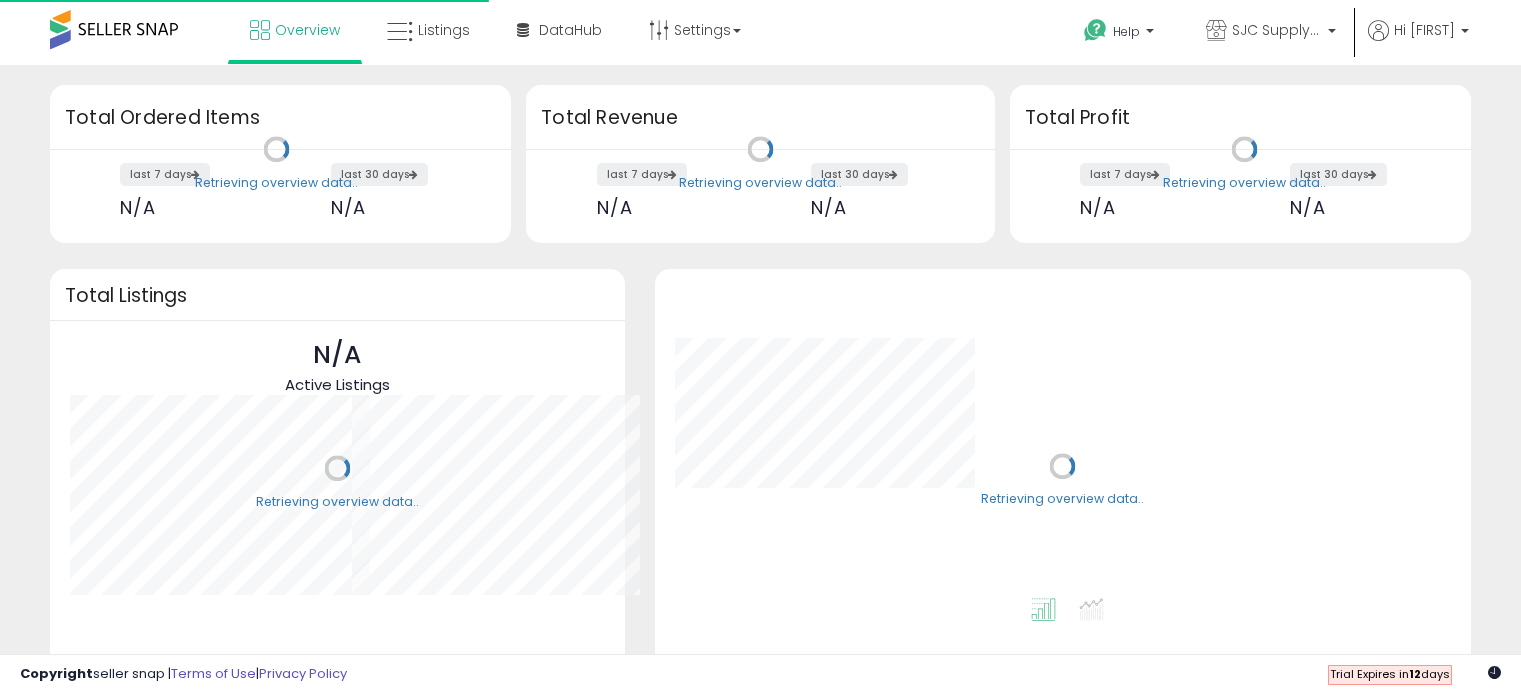 scroll, scrollTop: 0, scrollLeft: 0, axis: both 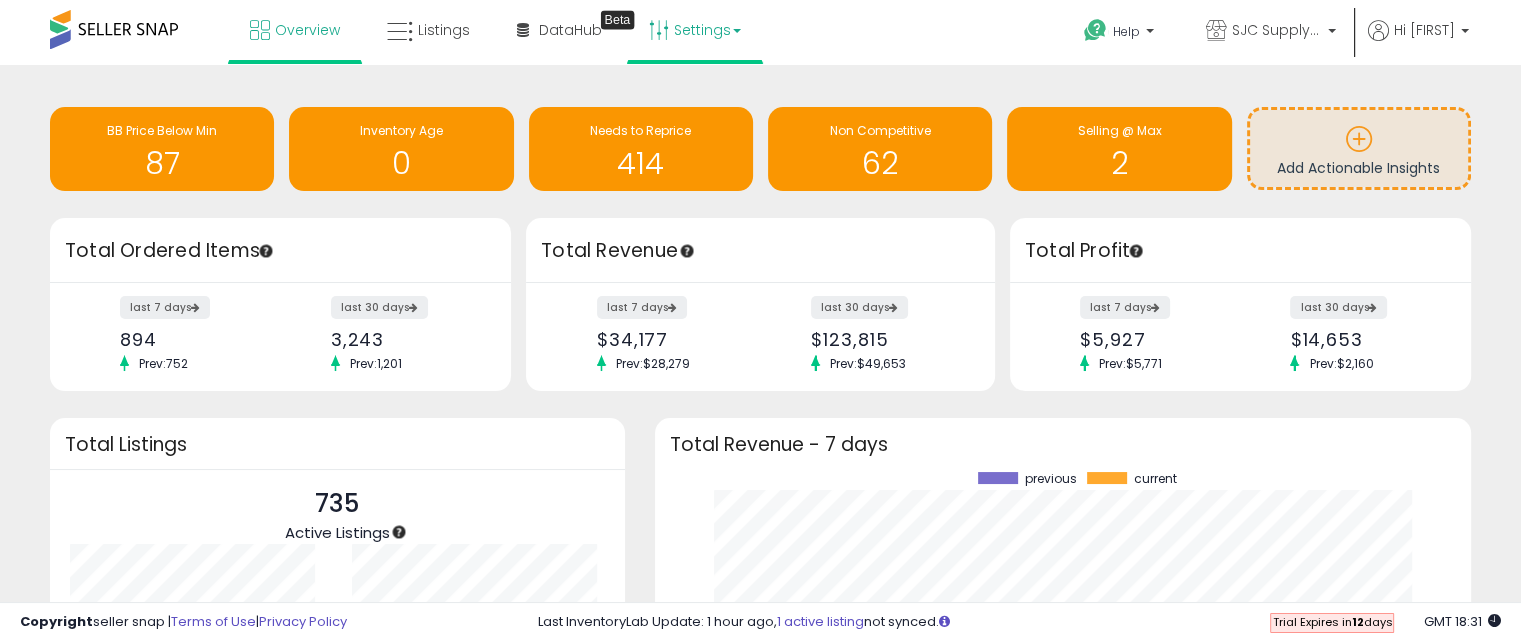 click on "Settings" at bounding box center [695, 30] 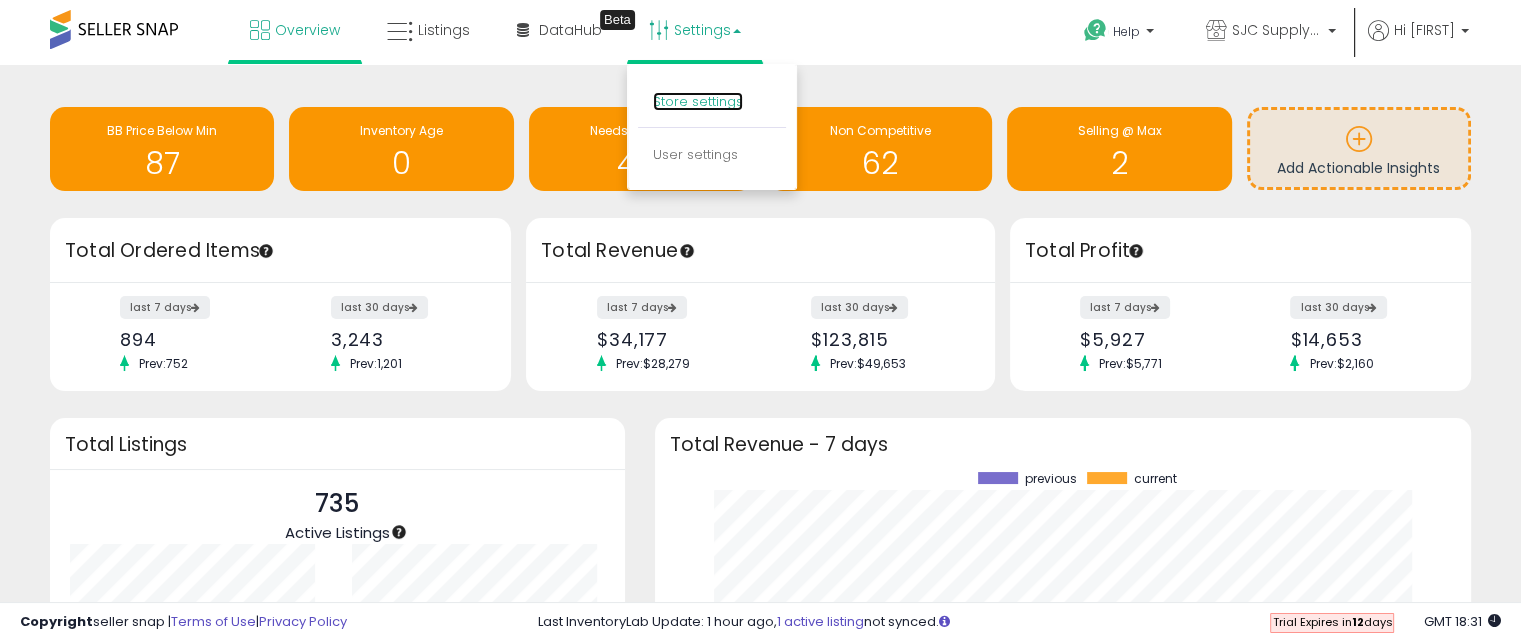 click on "Store
settings" at bounding box center [698, 101] 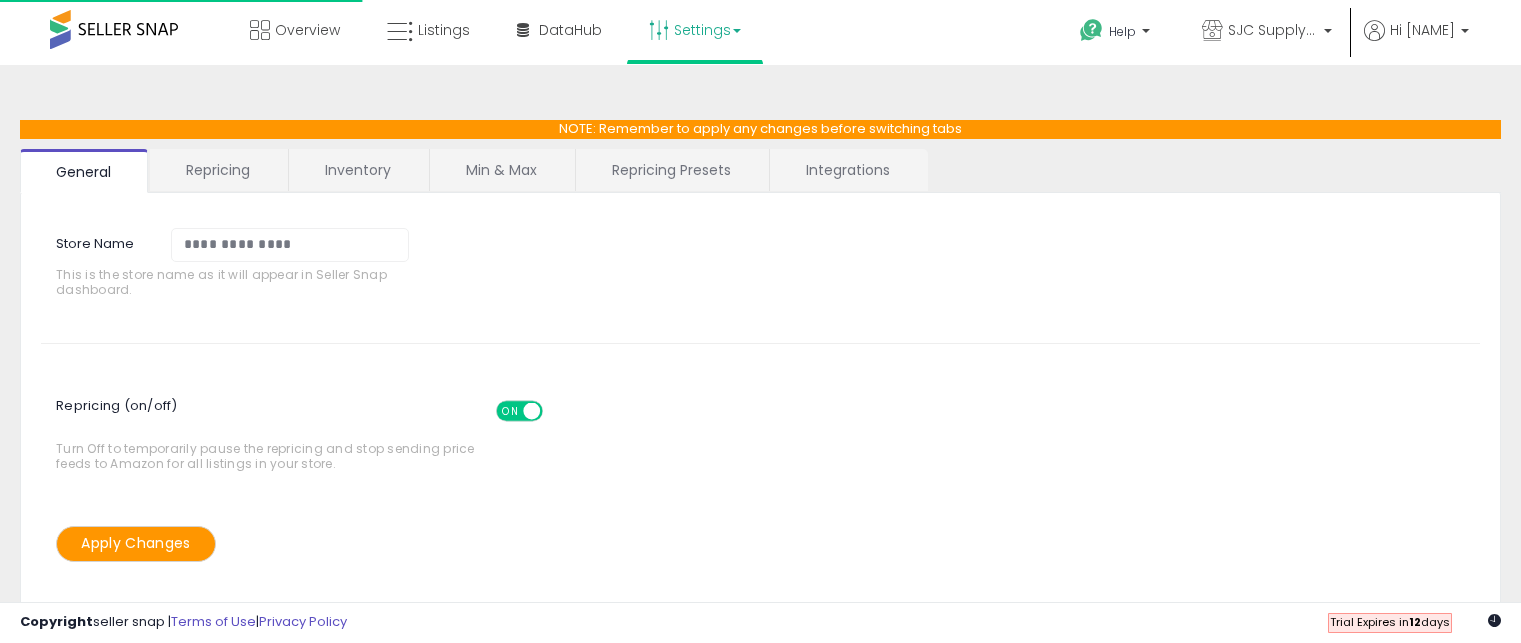 scroll, scrollTop: 0, scrollLeft: 0, axis: both 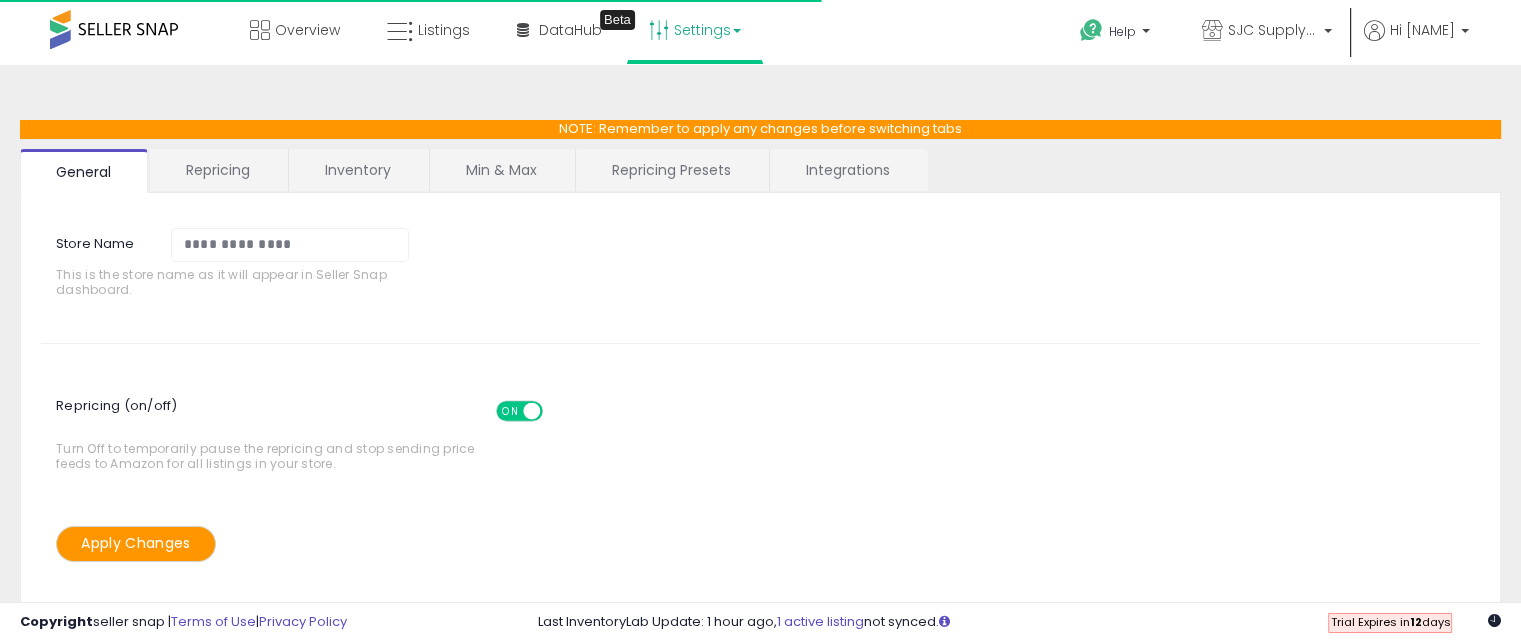 select on "*********" 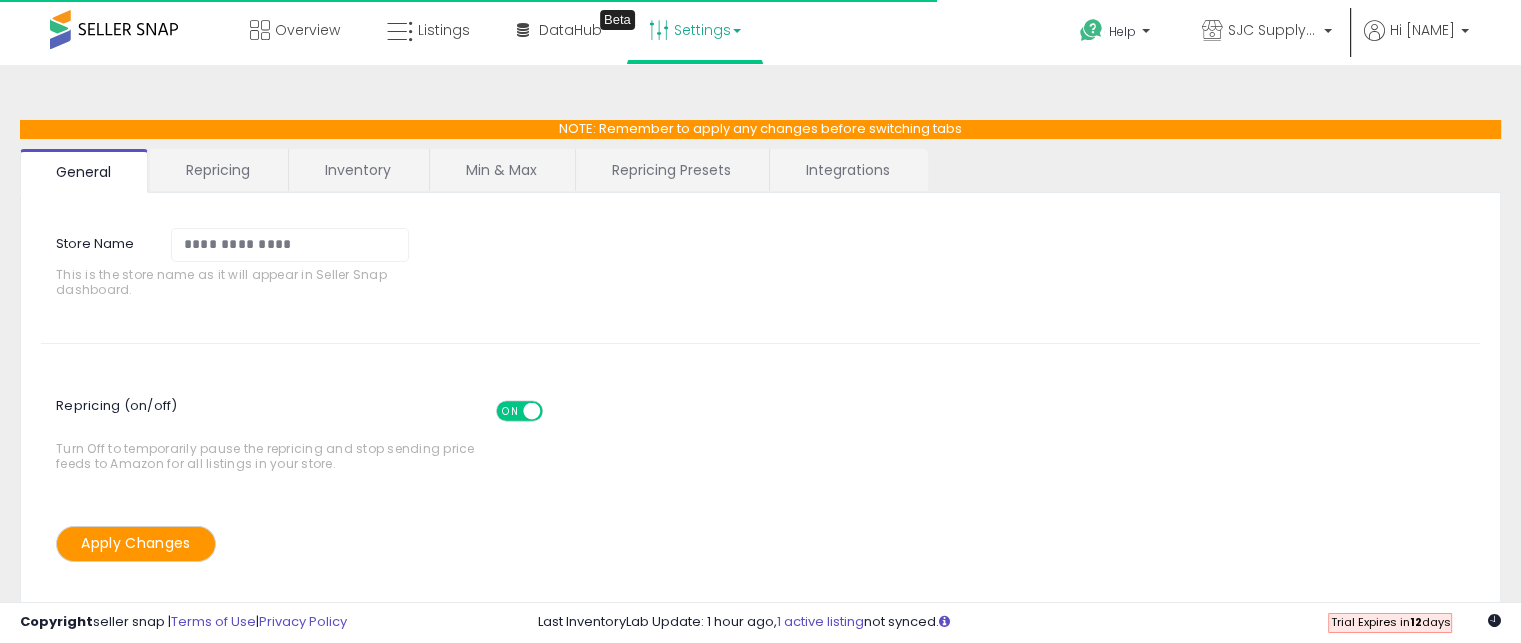 select on "**********" 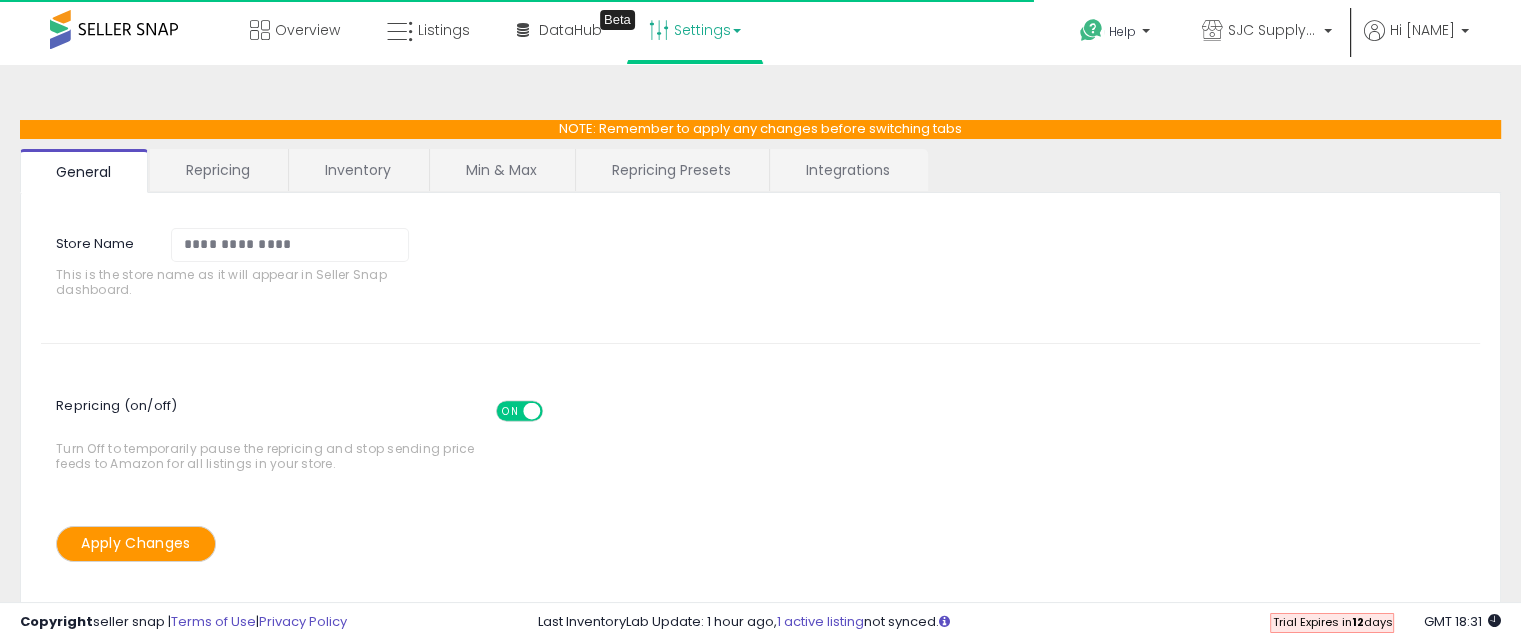 click on "Repricing Presets" at bounding box center (671, 170) 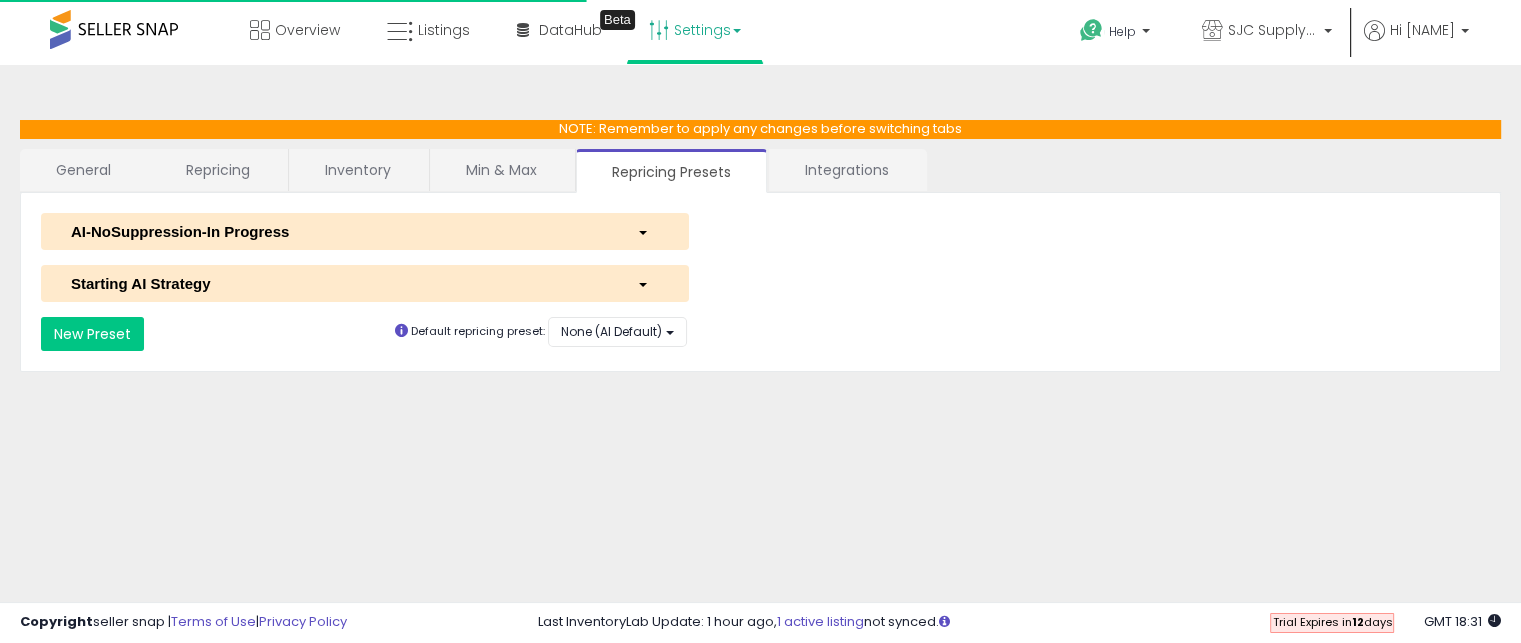 select on "**********" 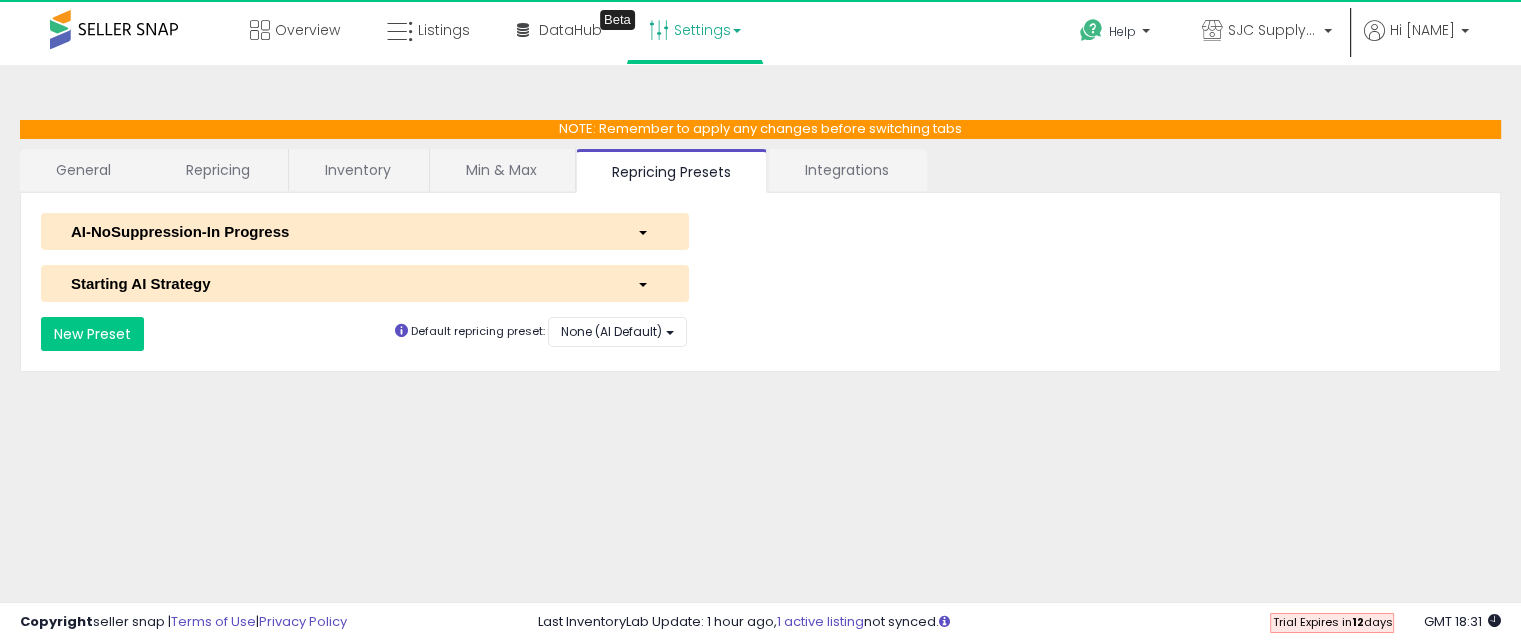 select on "**********" 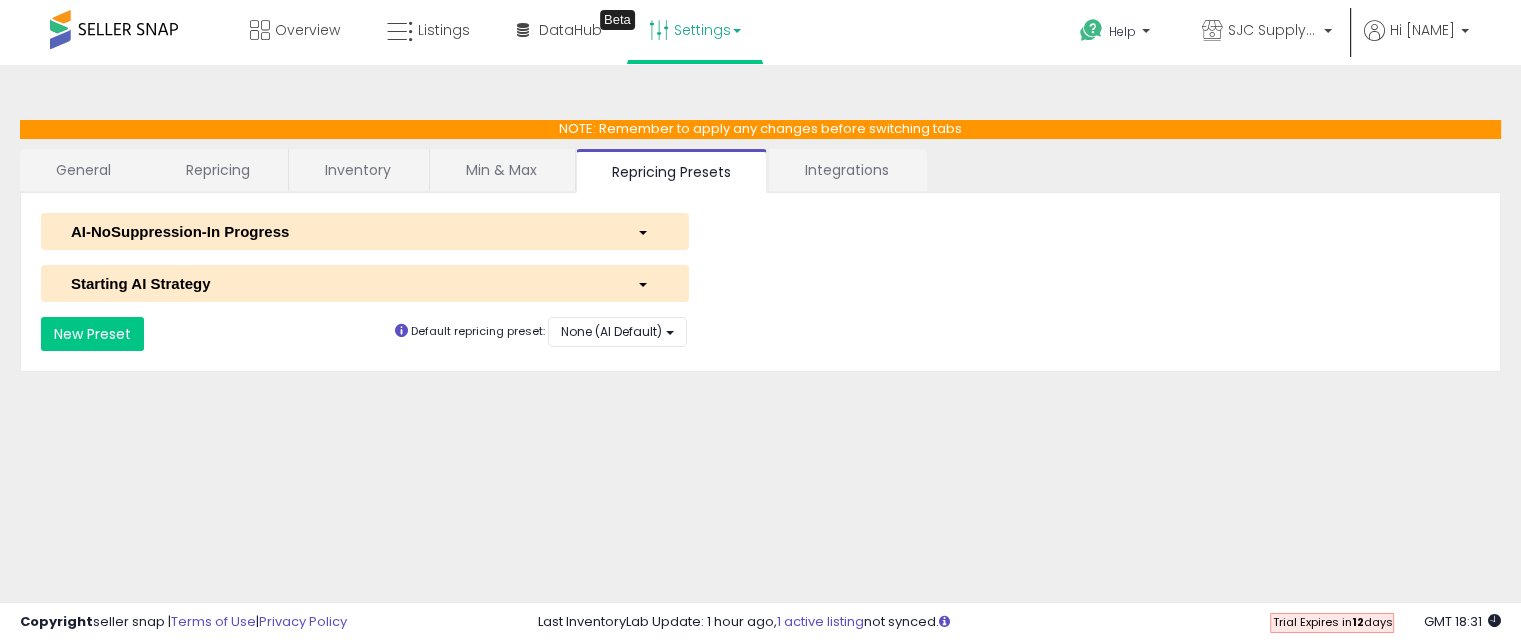 select on "**********" 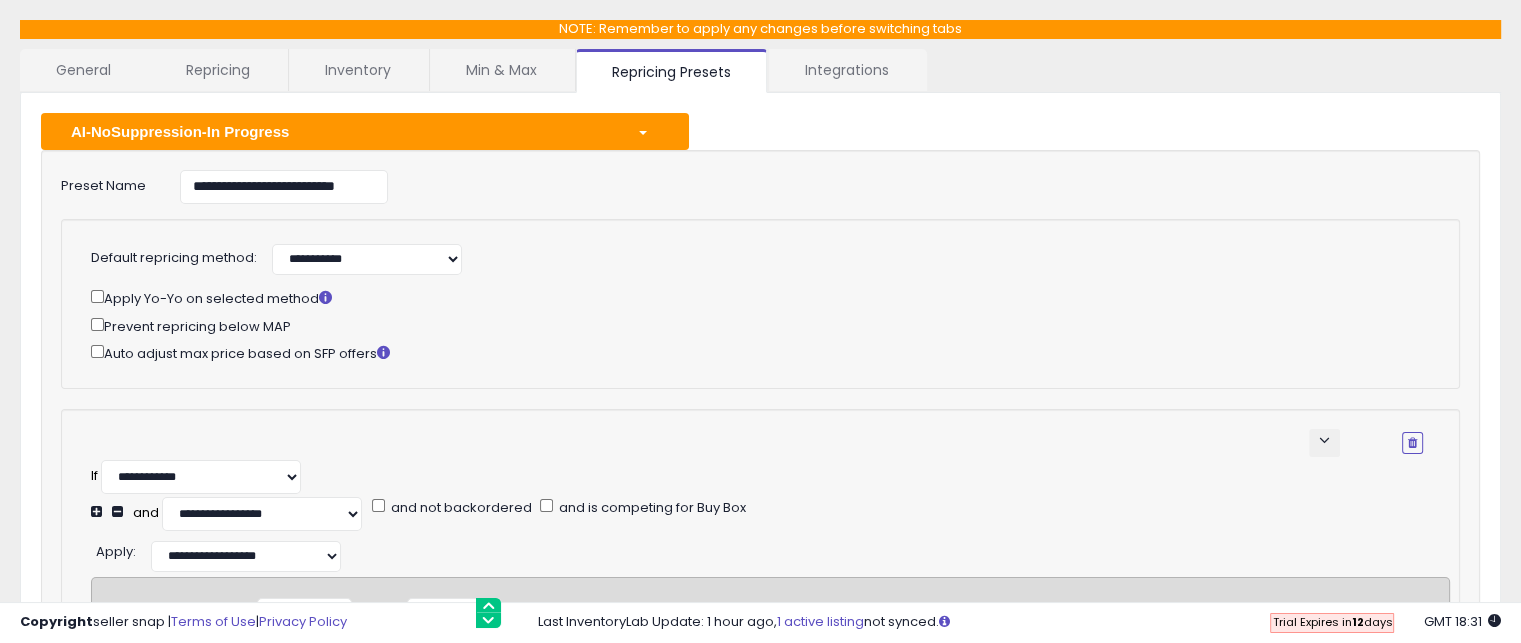 scroll, scrollTop: 0, scrollLeft: 0, axis: both 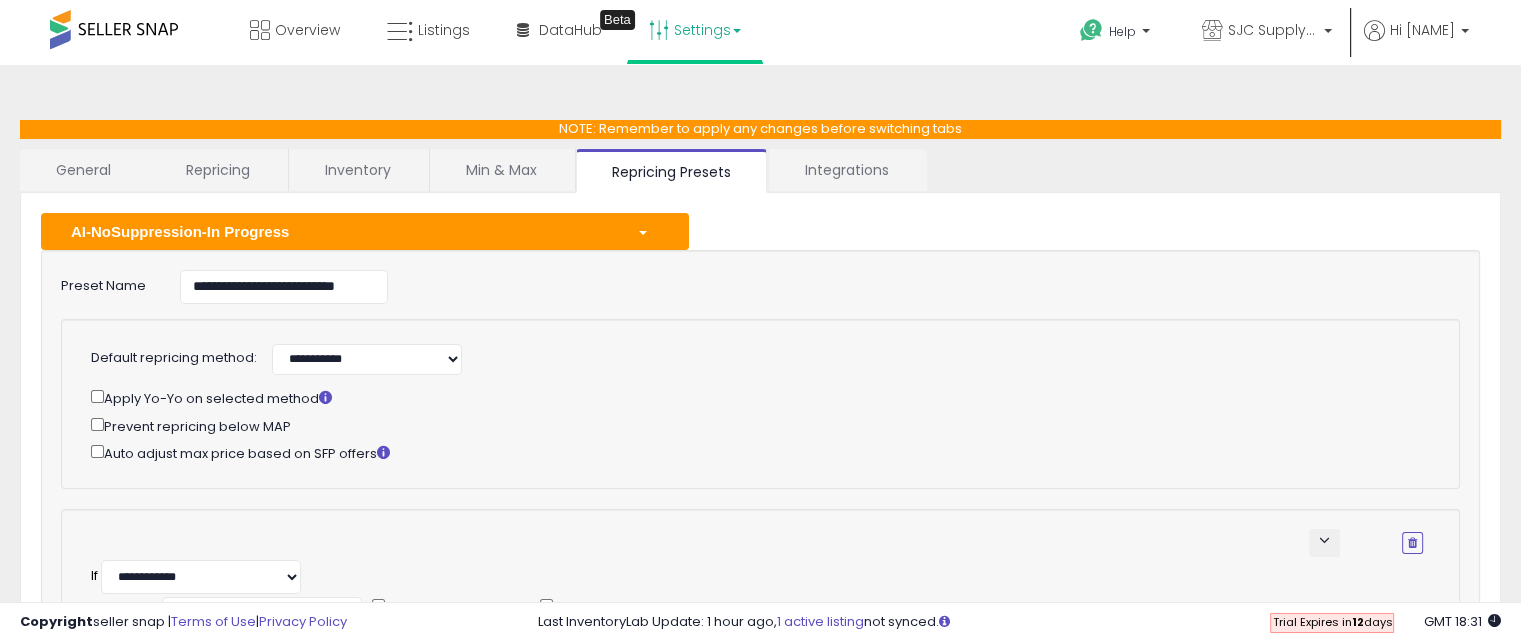 click on "AI-NoSuppression-In Progress" at bounding box center [339, 231] 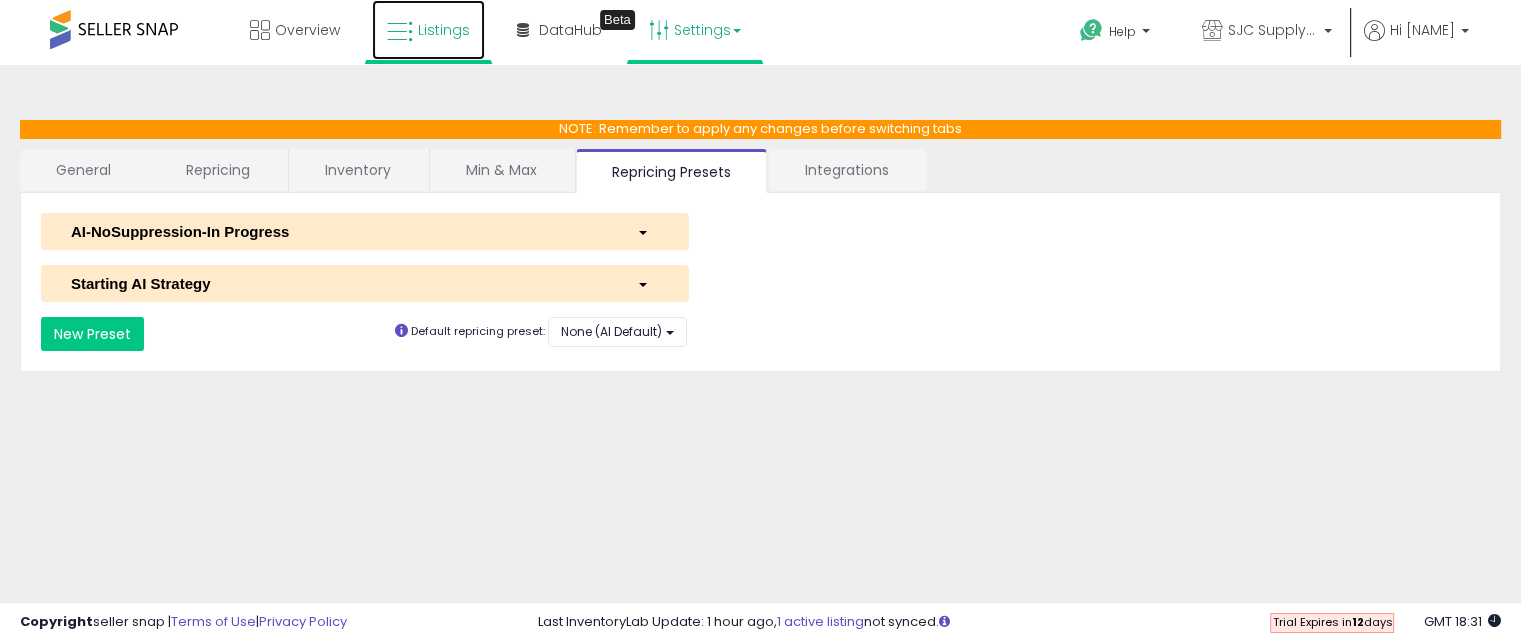 click on "Listings" at bounding box center [428, 30] 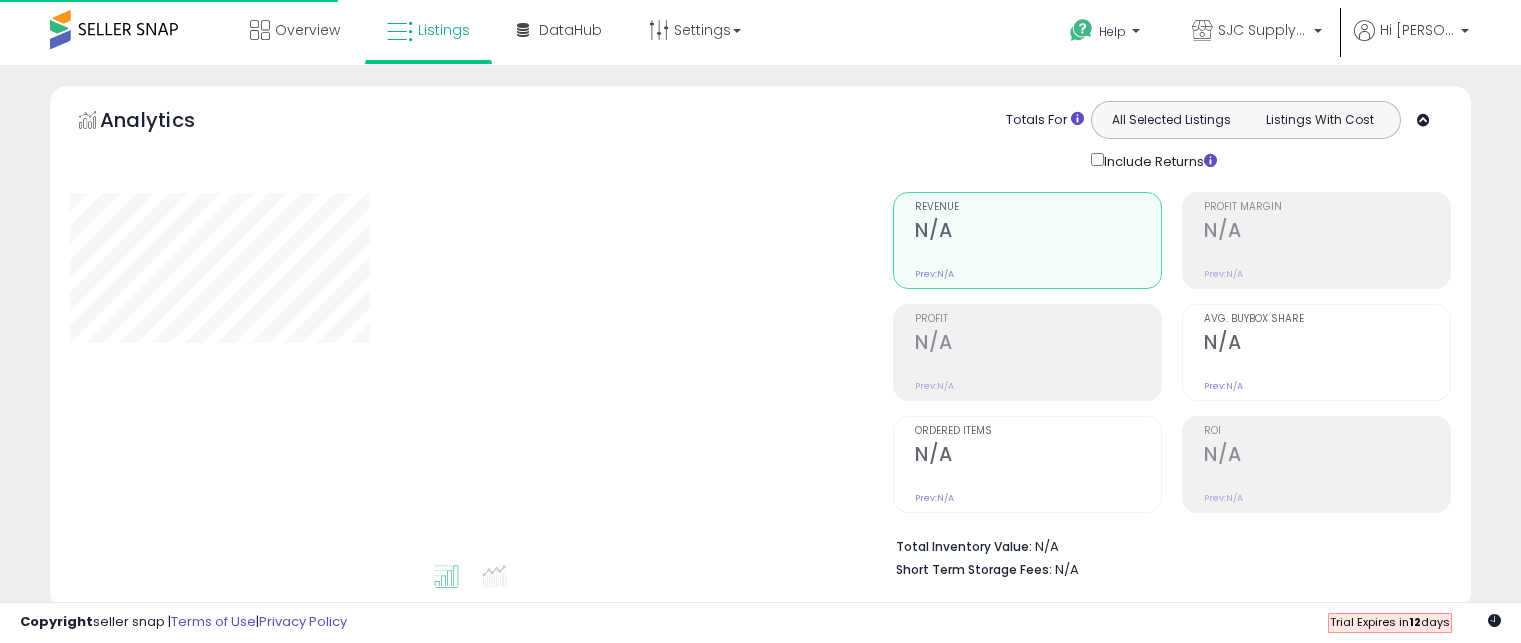 scroll, scrollTop: 0, scrollLeft: 0, axis: both 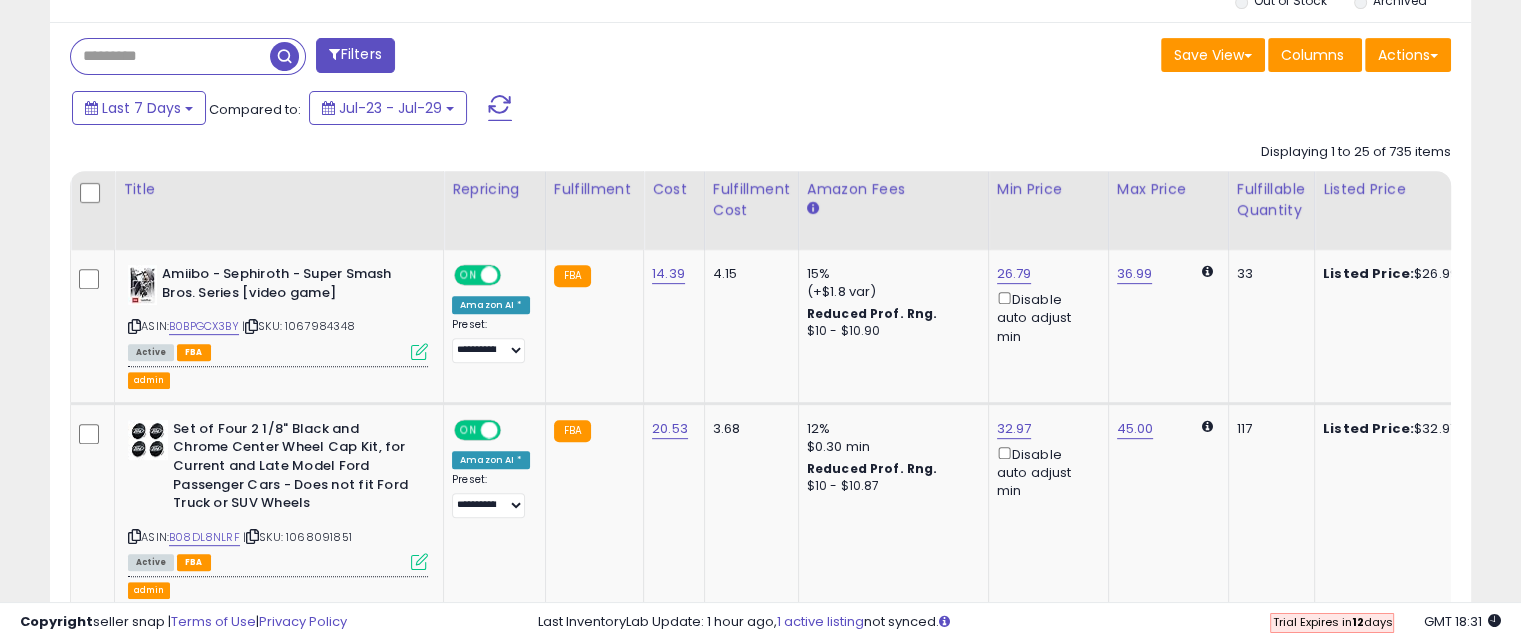 click at bounding box center [170, 56] 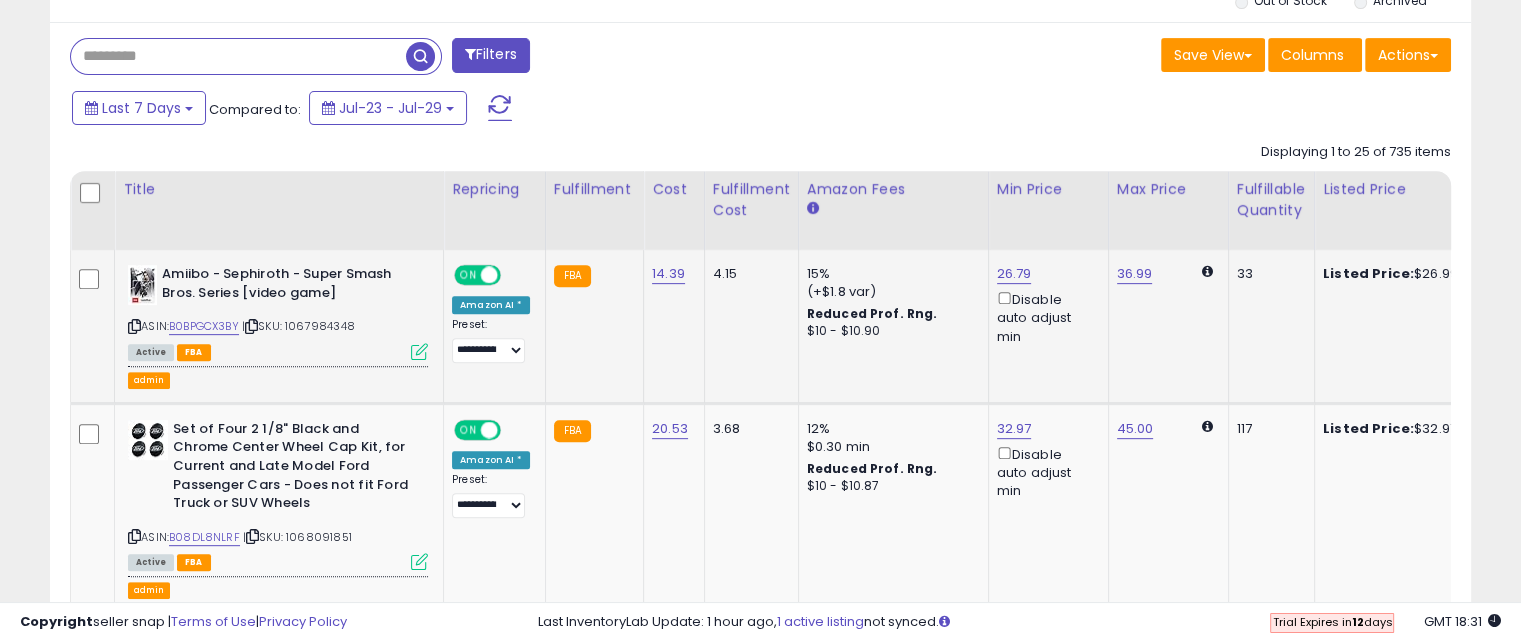 click at bounding box center (419, 351) 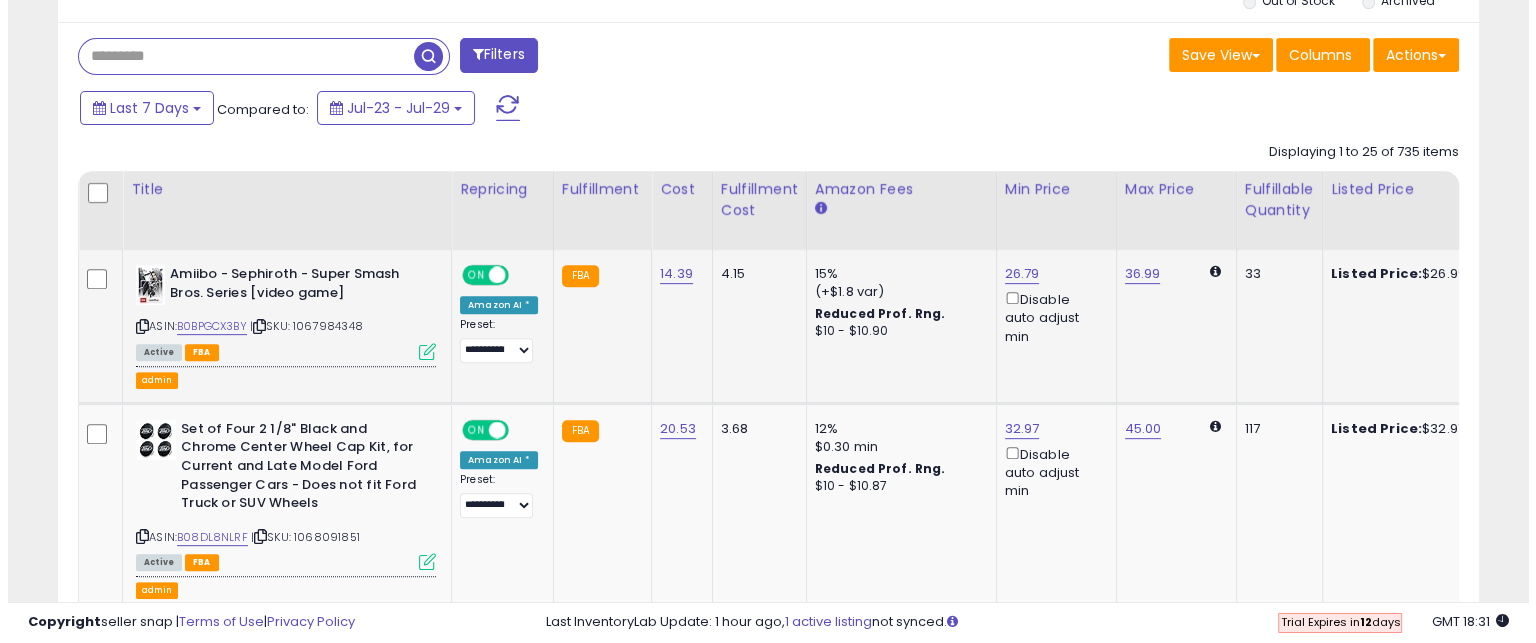 scroll, scrollTop: 999589, scrollLeft: 999168, axis: both 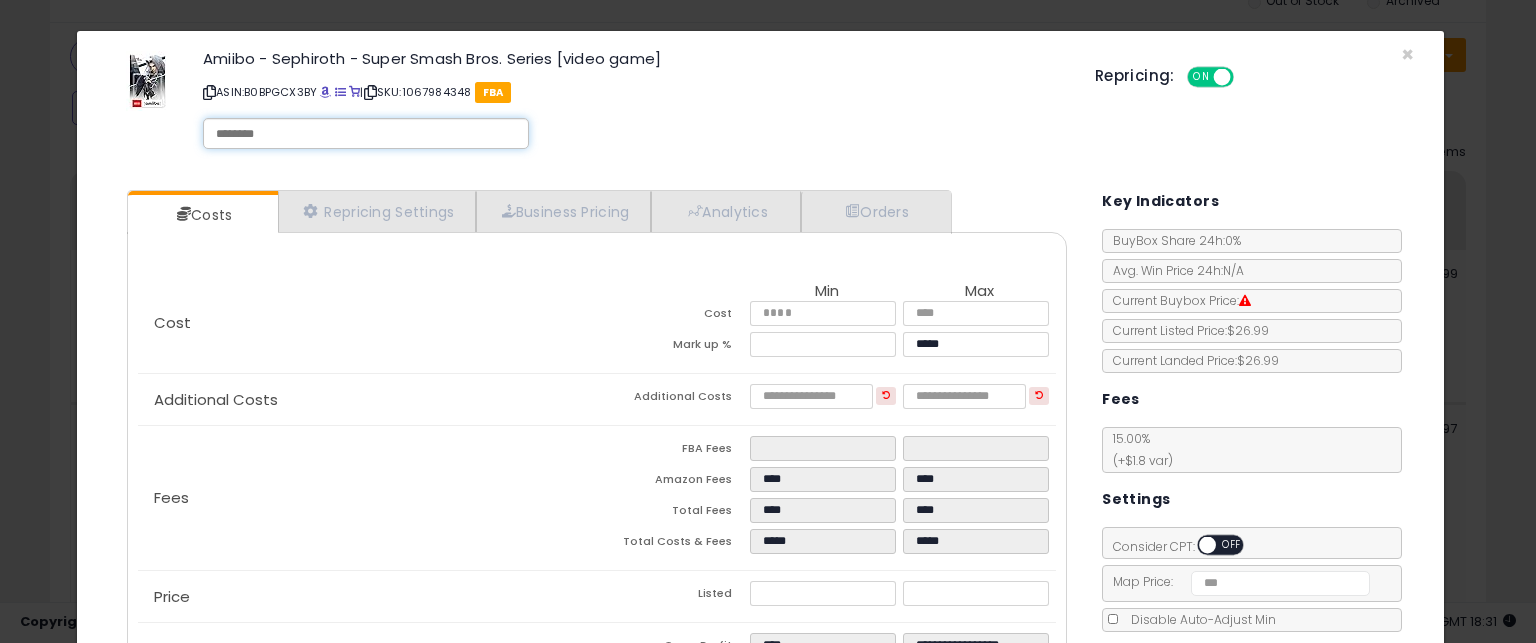 click at bounding box center [366, 134] 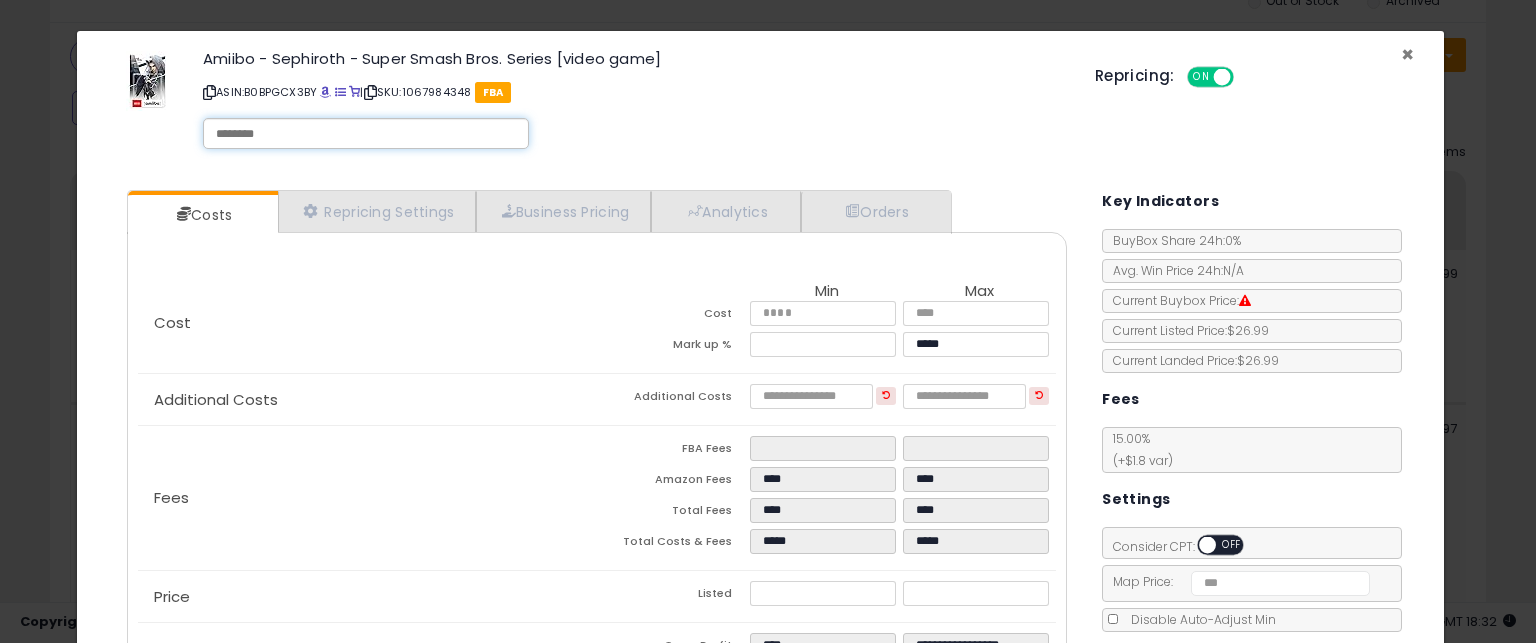 click on "×" at bounding box center (1407, 54) 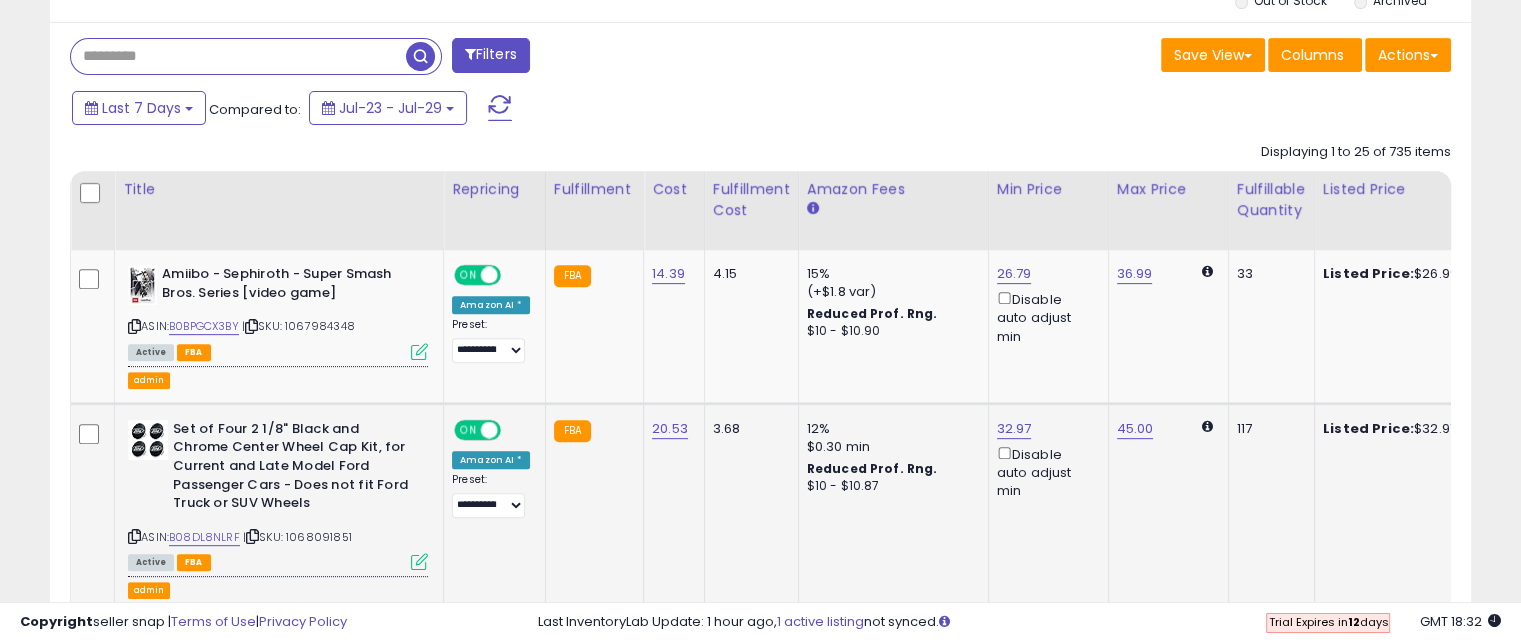 scroll, scrollTop: 409, scrollLeft: 822, axis: both 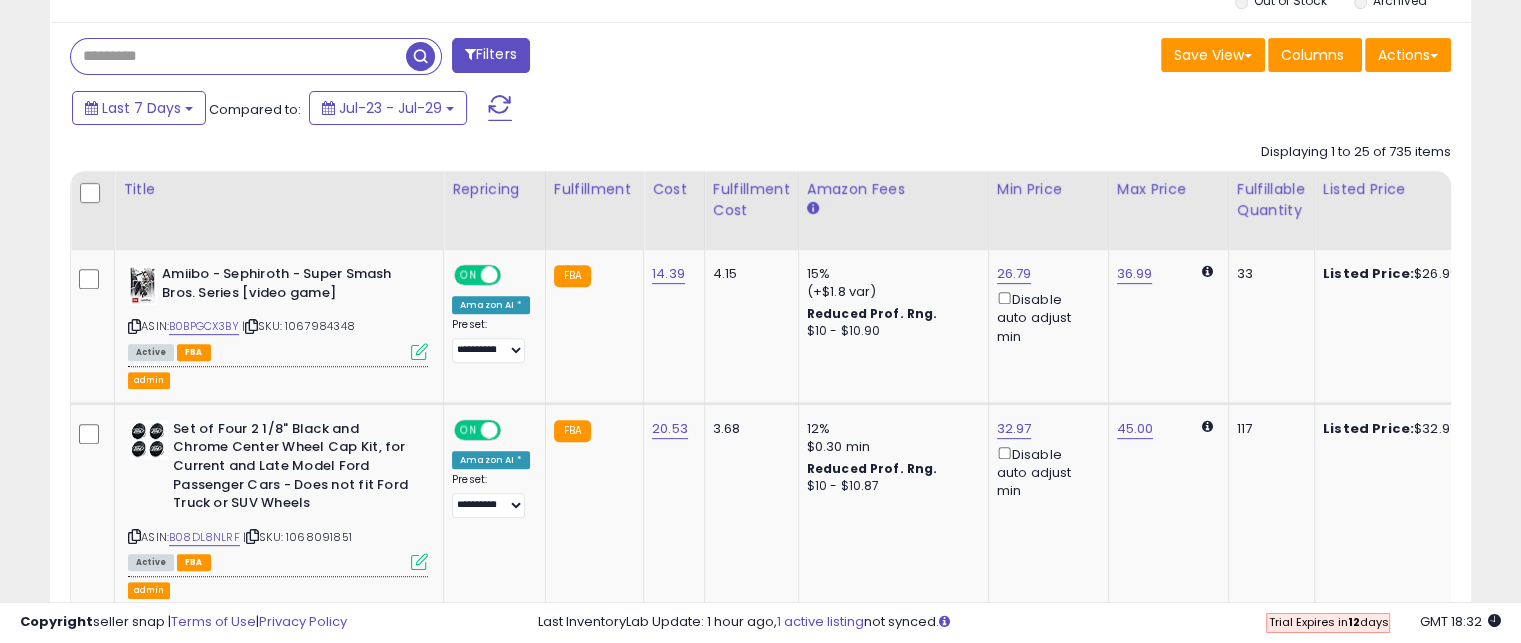 click on "Filters" at bounding box center [491, 55] 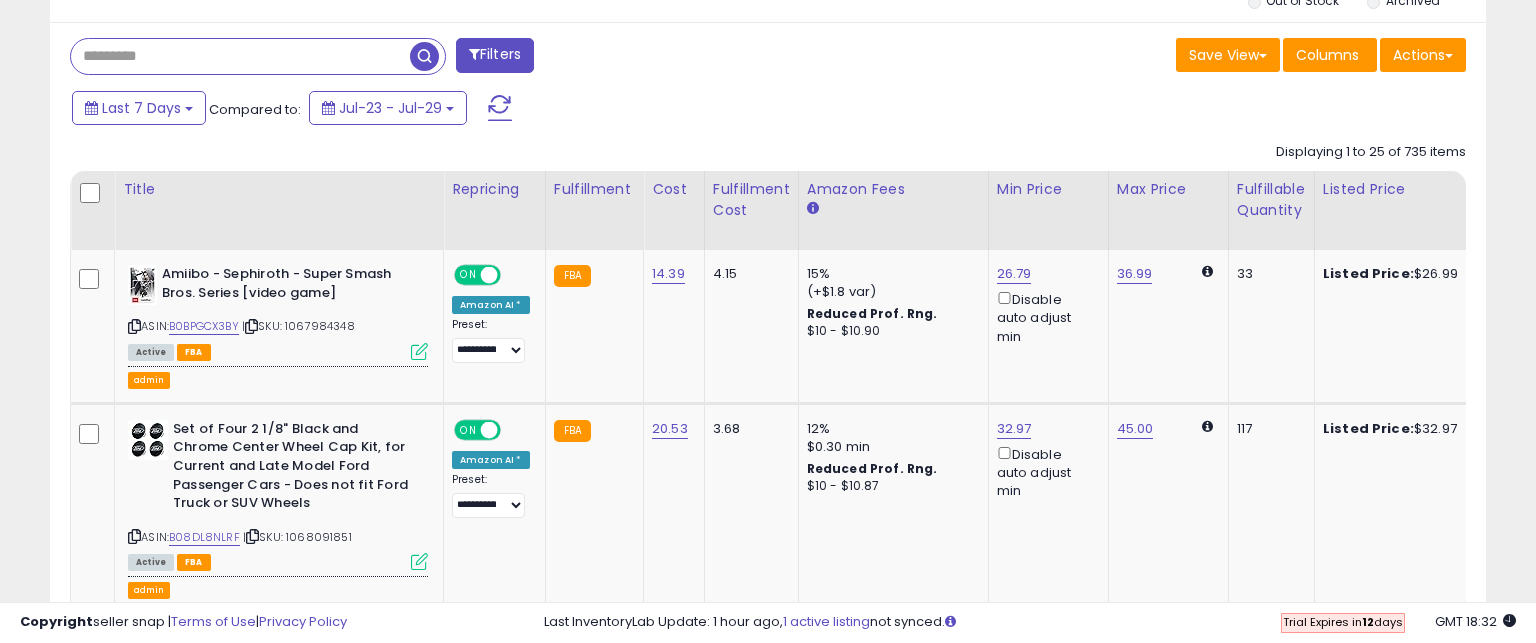 scroll, scrollTop: 999589, scrollLeft: 999168, axis: both 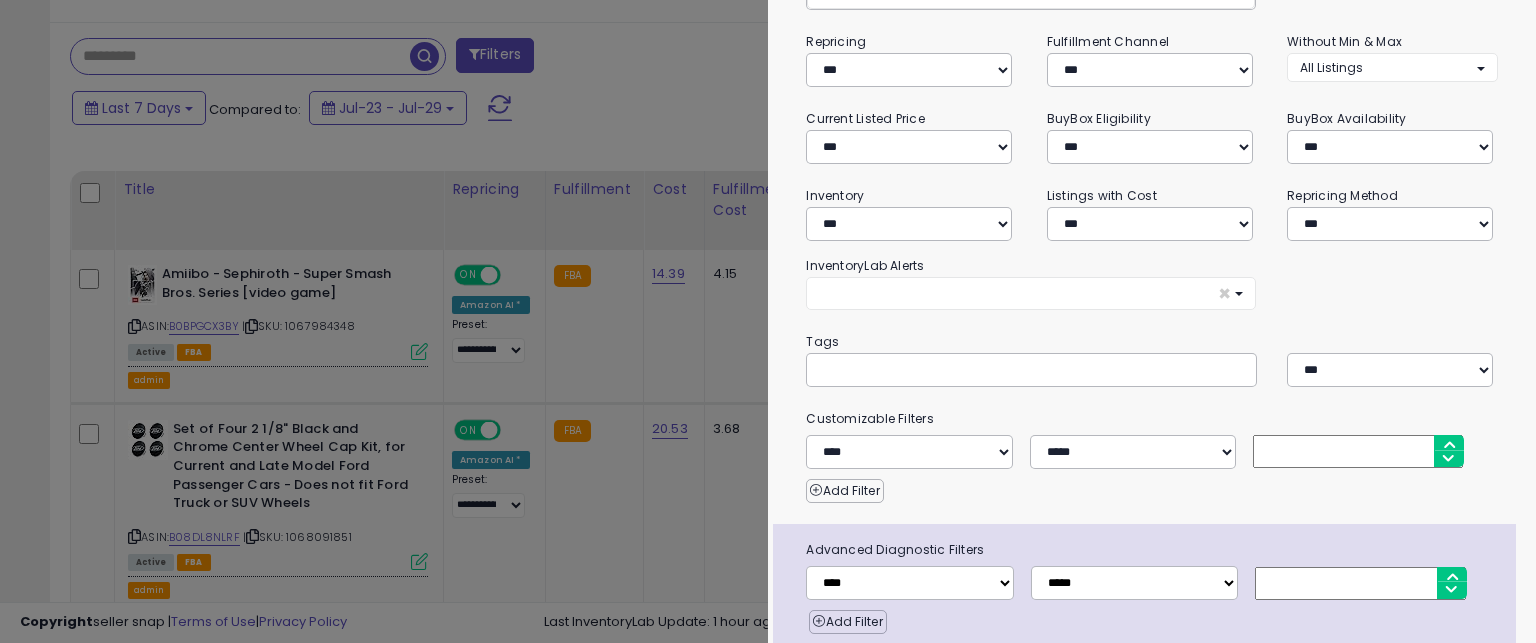 click at bounding box center [969, 369] 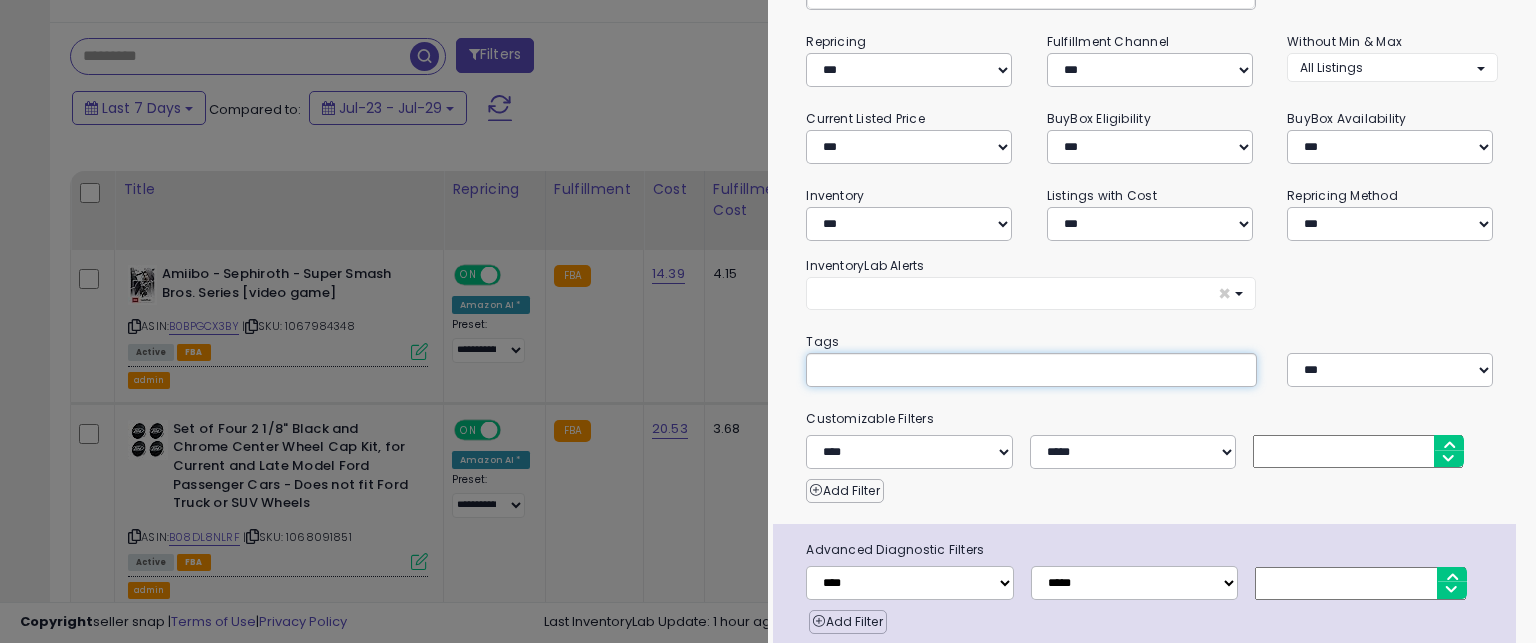 click at bounding box center (768, 321) 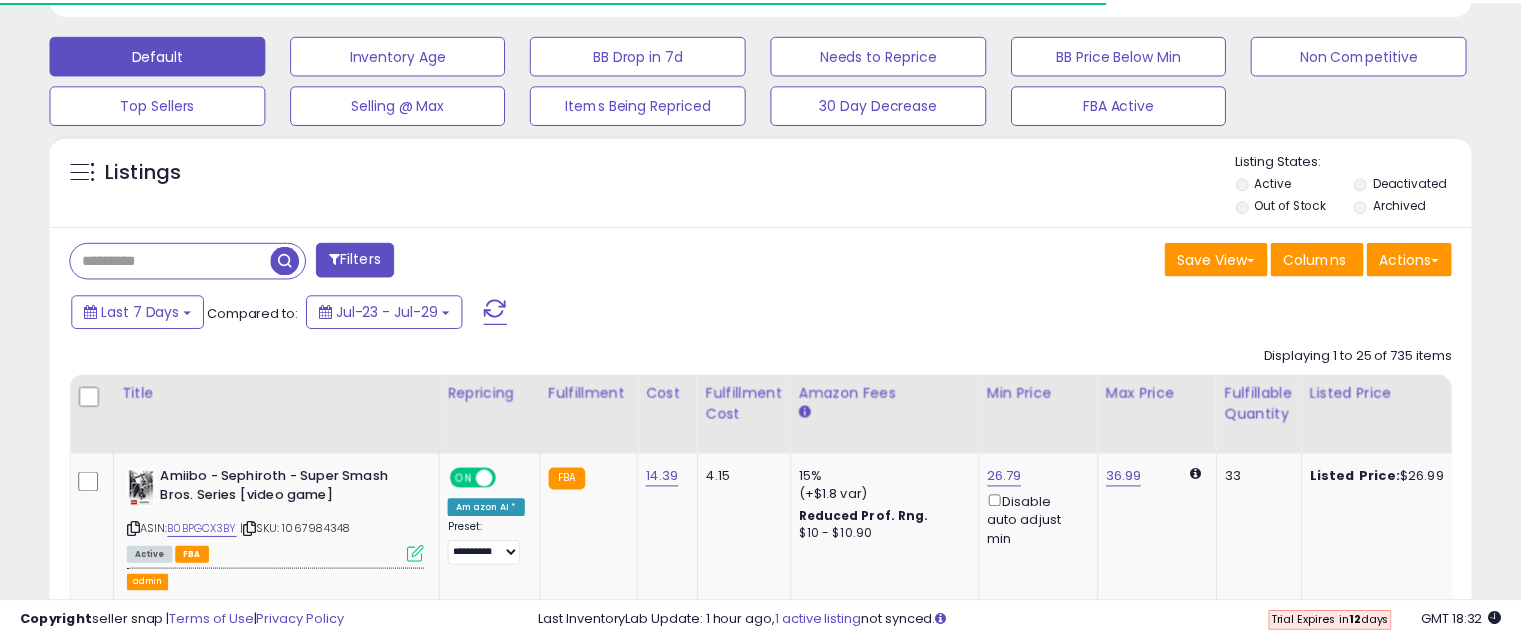 scroll, scrollTop: 800, scrollLeft: 0, axis: vertical 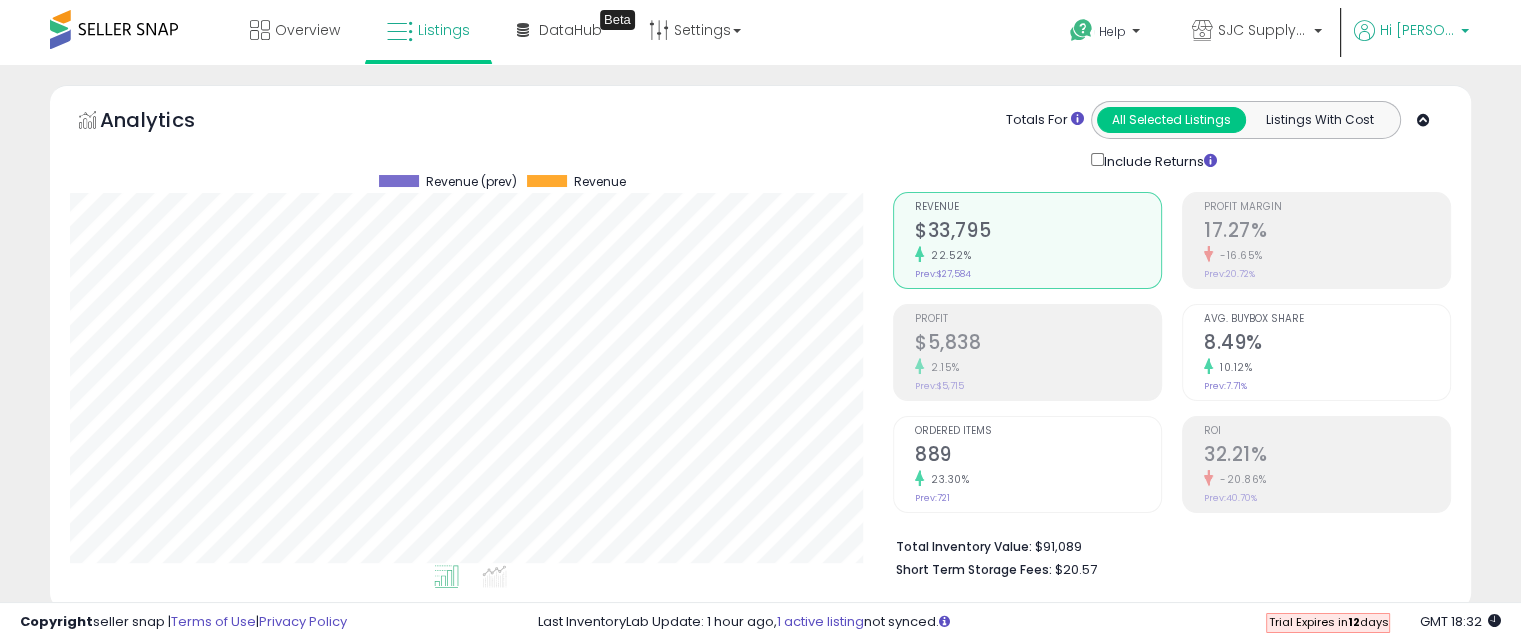 click on "Hi Sam" at bounding box center [1411, 32] 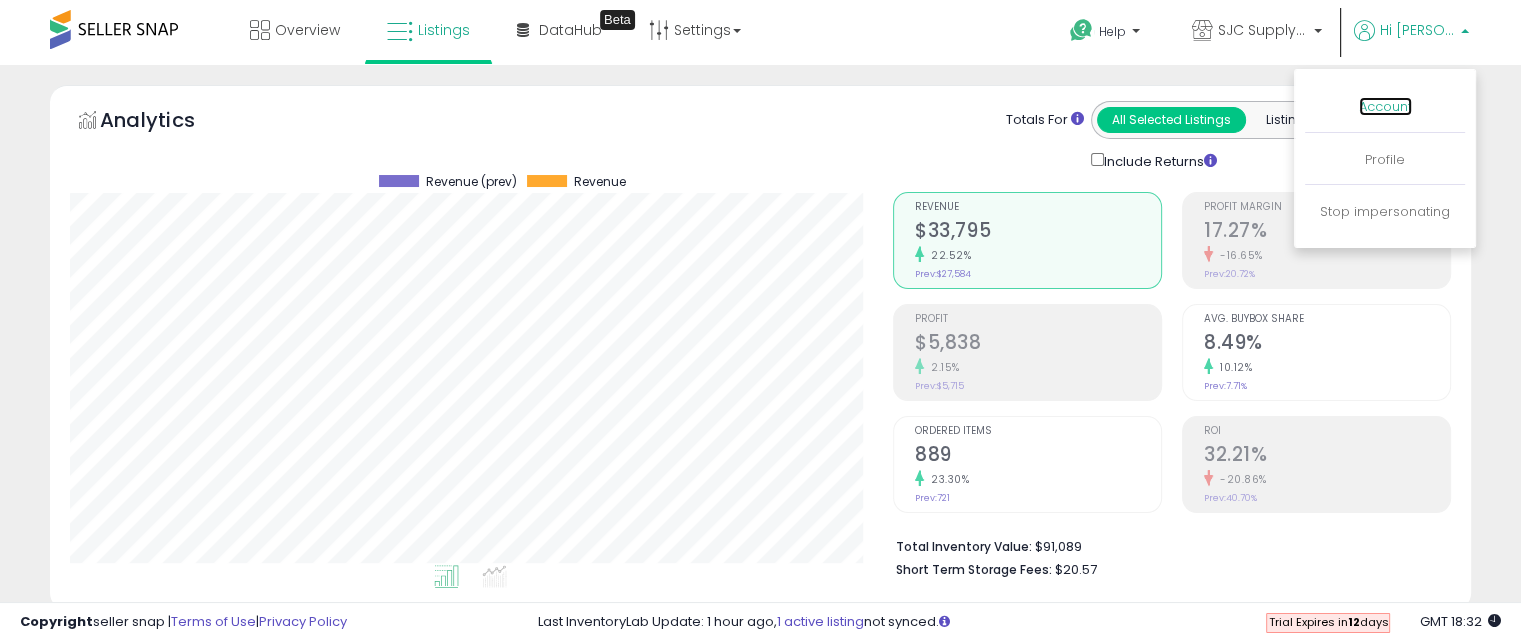 click on "Account" at bounding box center [1385, 106] 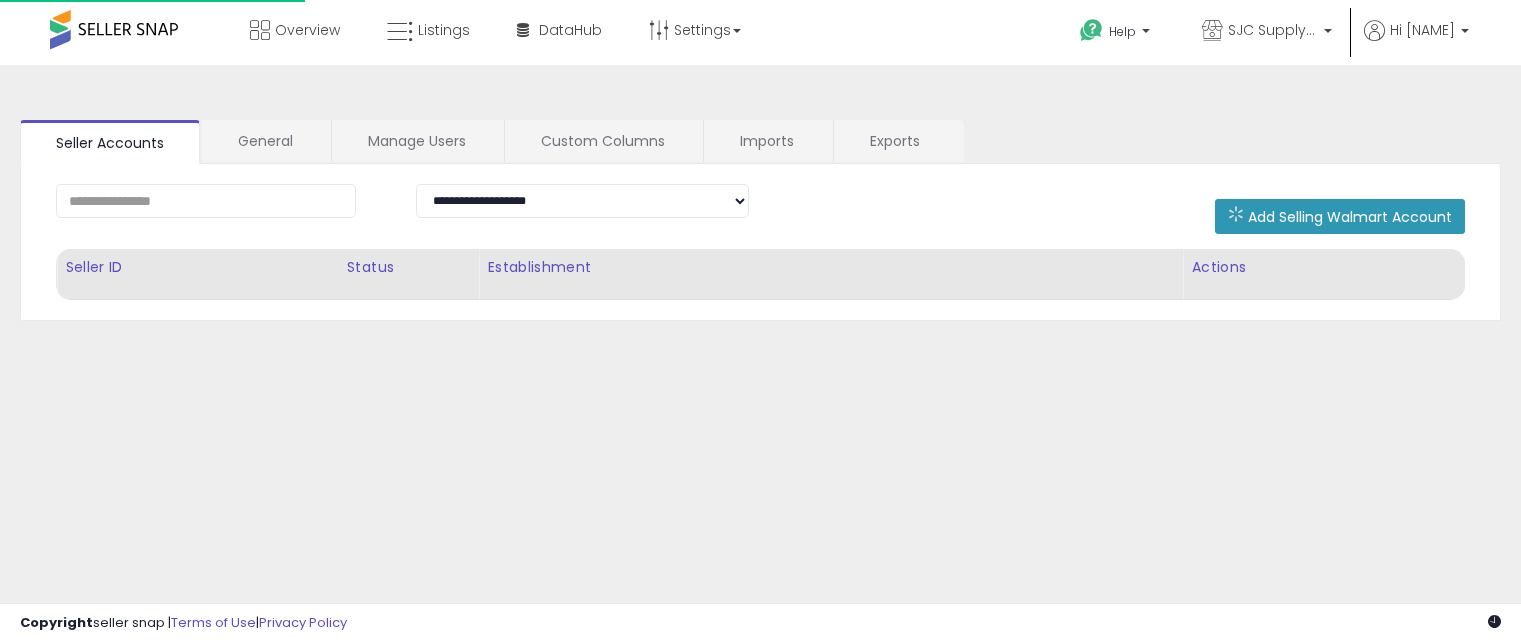 scroll, scrollTop: 0, scrollLeft: 0, axis: both 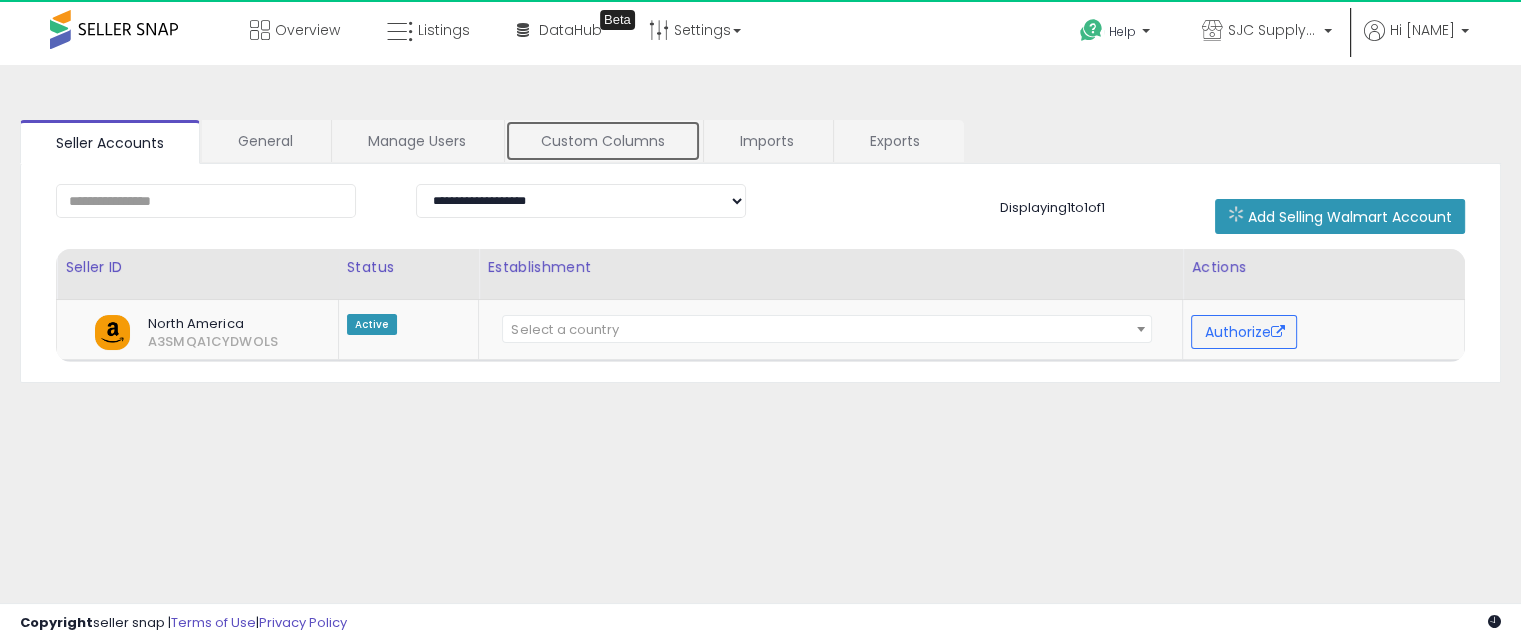 click on "Custom Columns" at bounding box center (603, 141) 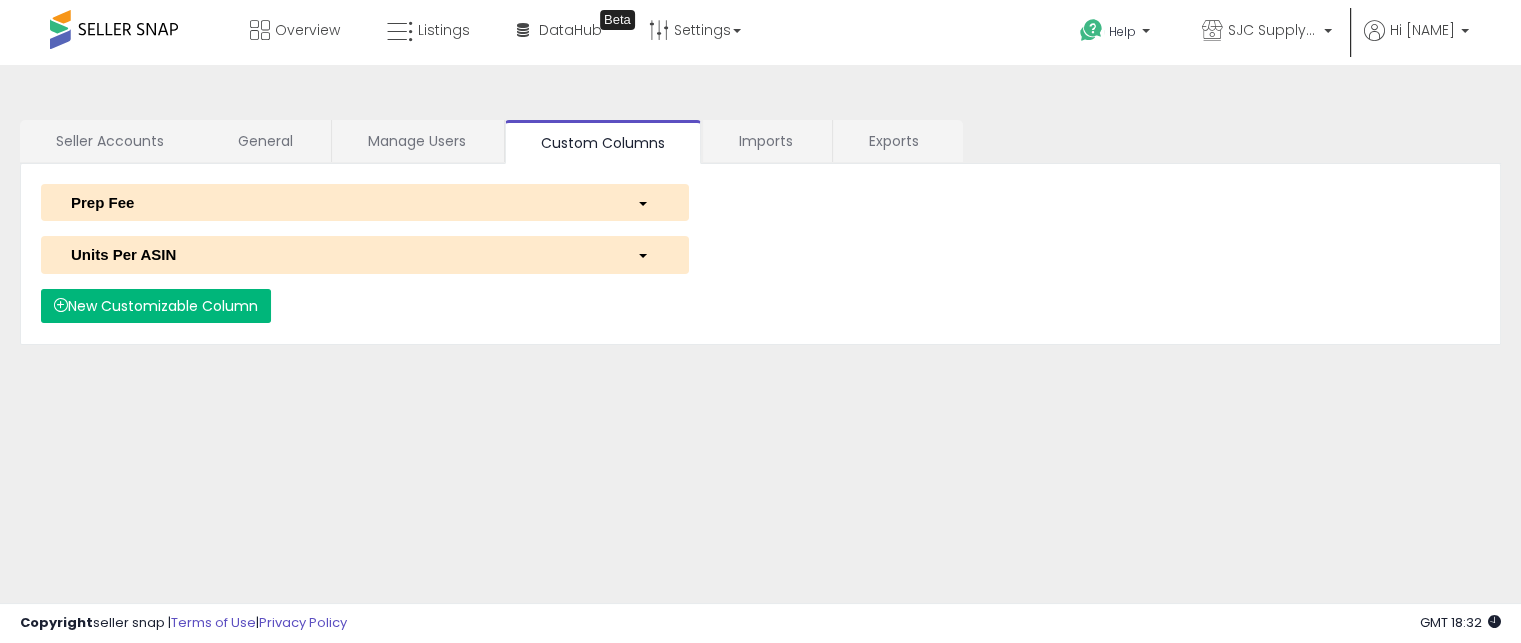click on "New Customizable Column" at bounding box center [156, 306] 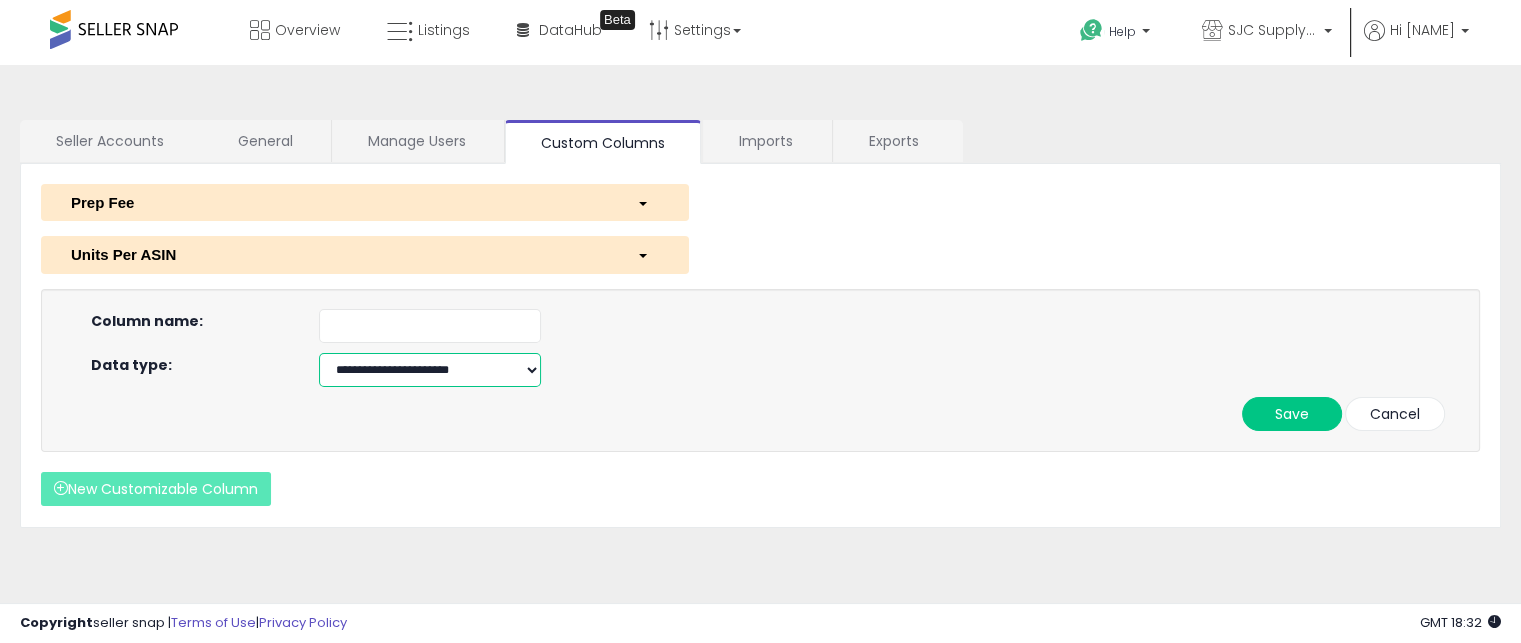 click on "**********" at bounding box center [430, 370] 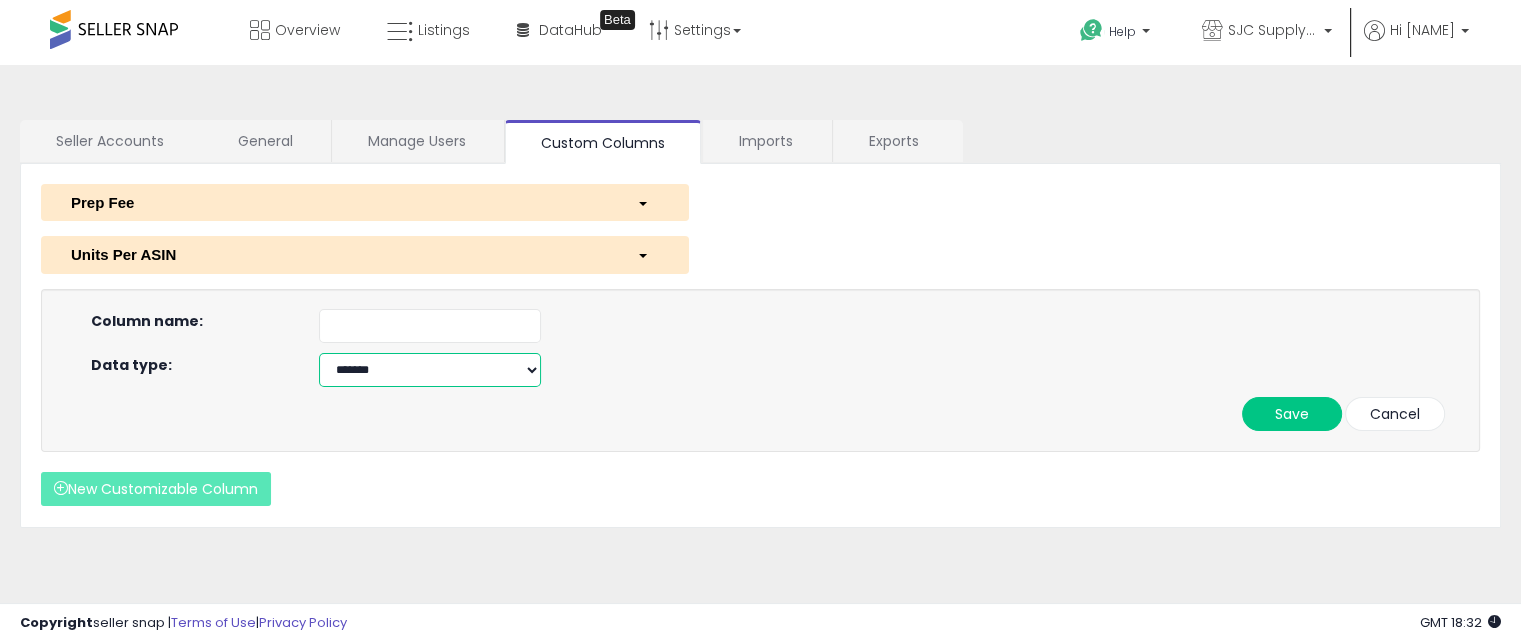 click on "**********" at bounding box center [430, 370] 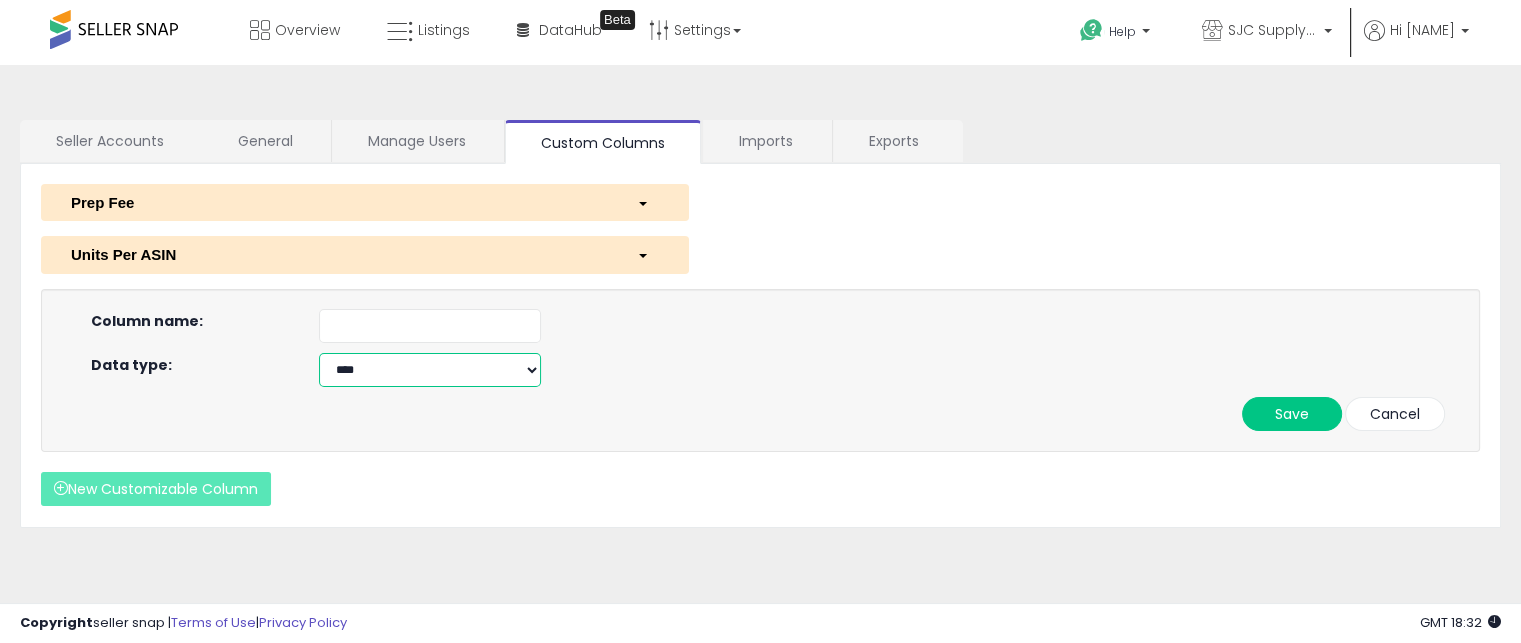 click on "**********" at bounding box center [430, 370] 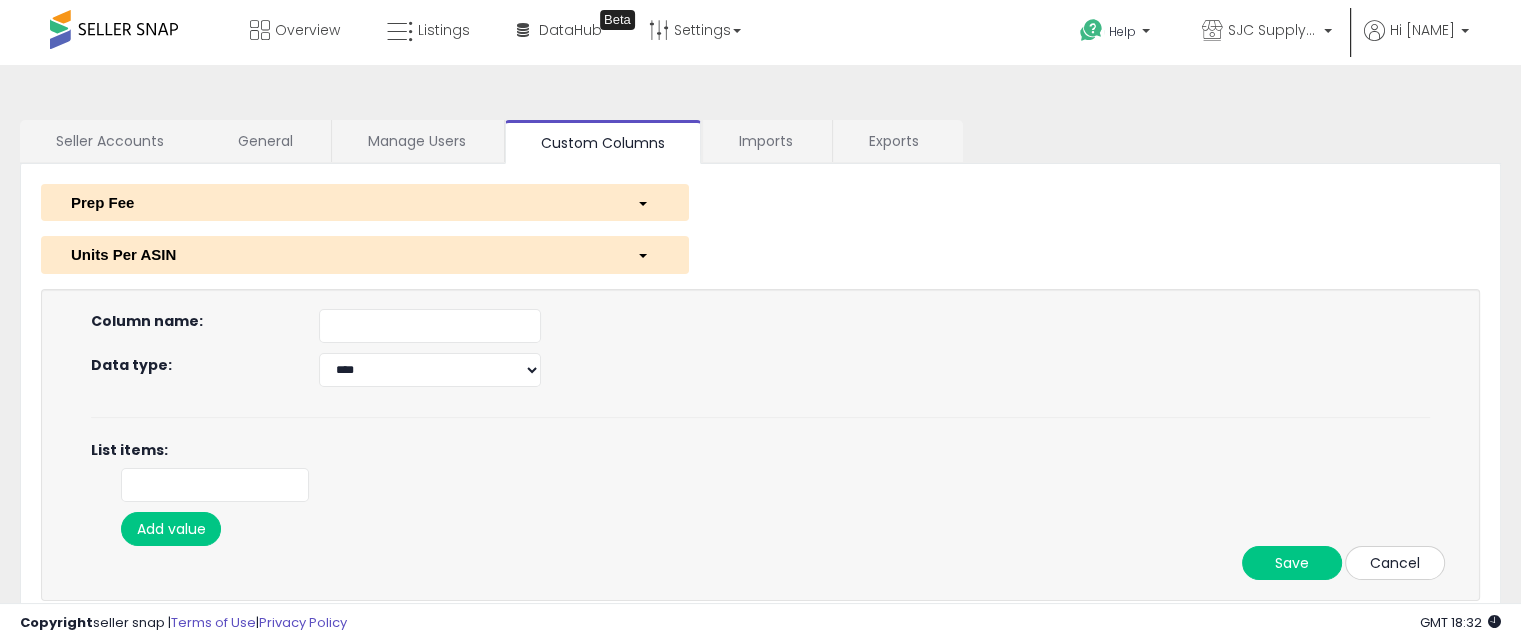 click on "Cancel" at bounding box center [1395, 563] 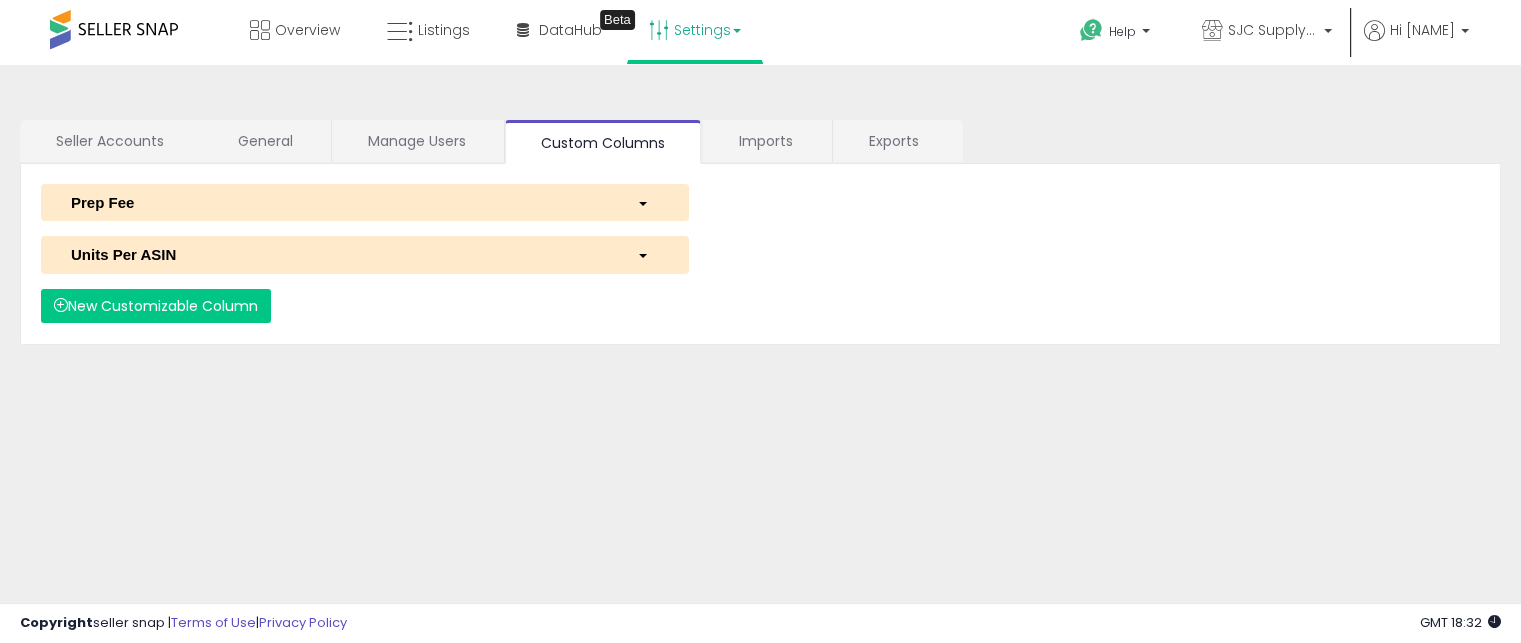 click on "Settings" at bounding box center (695, 30) 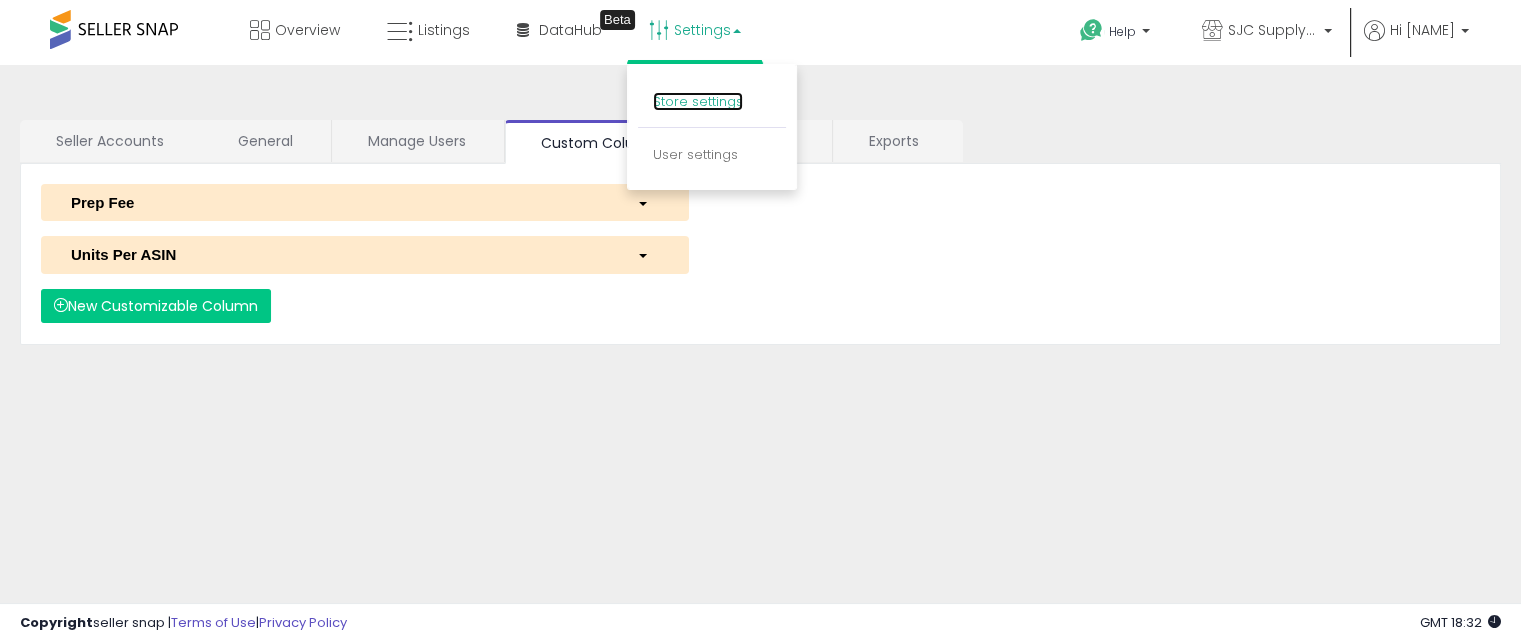 click on "Store
settings" at bounding box center (698, 101) 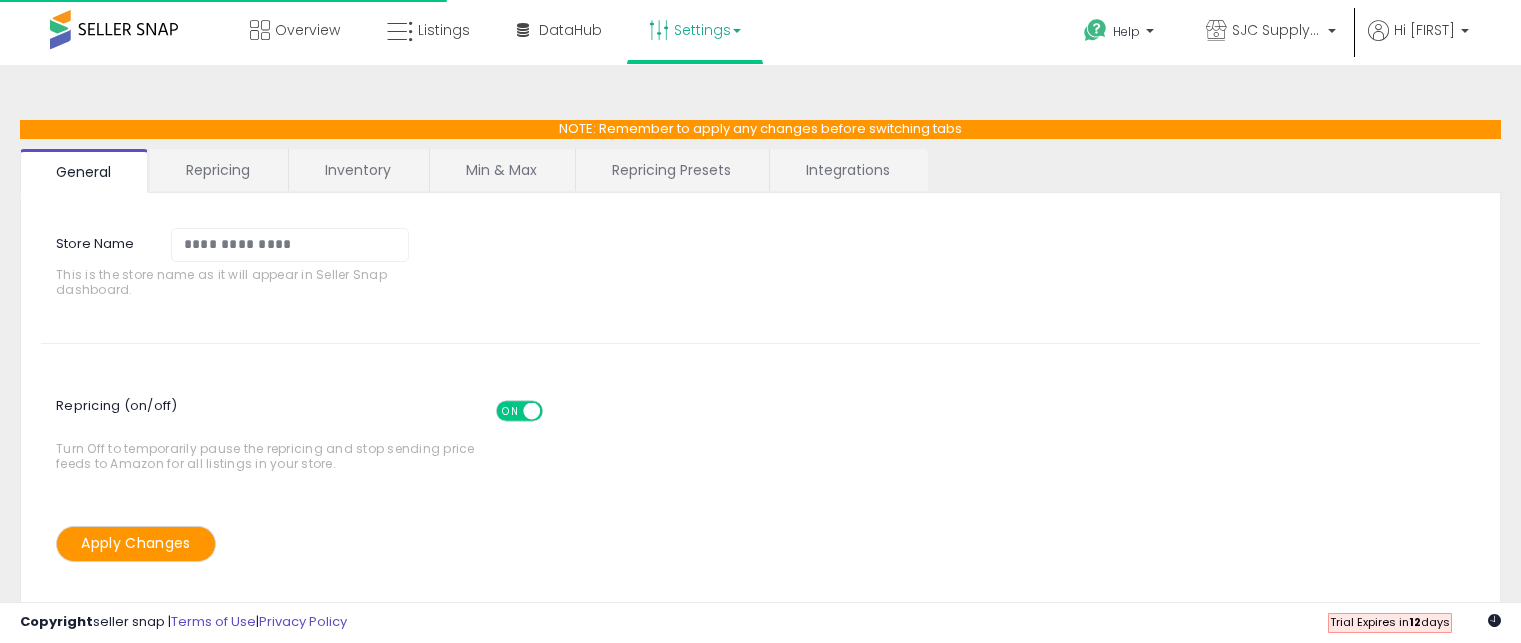 scroll, scrollTop: 0, scrollLeft: 0, axis: both 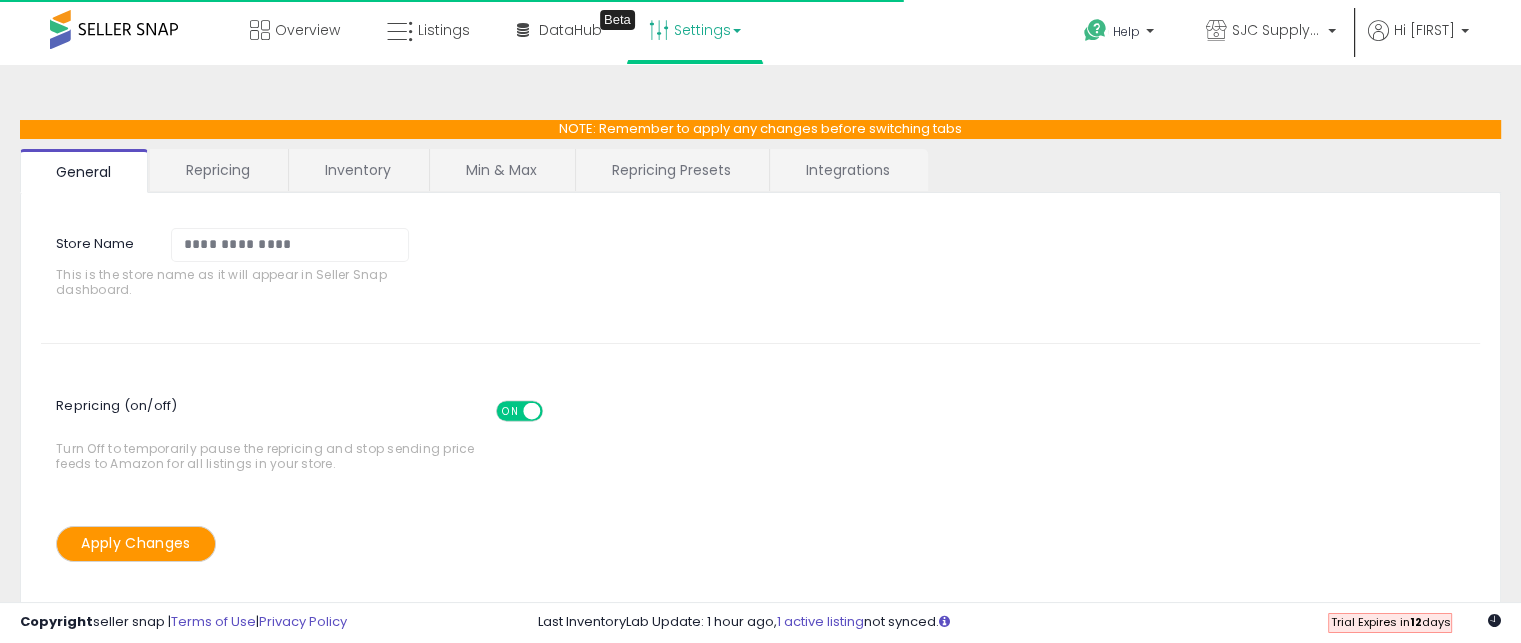 click on "Repricing Presets" at bounding box center [671, 170] 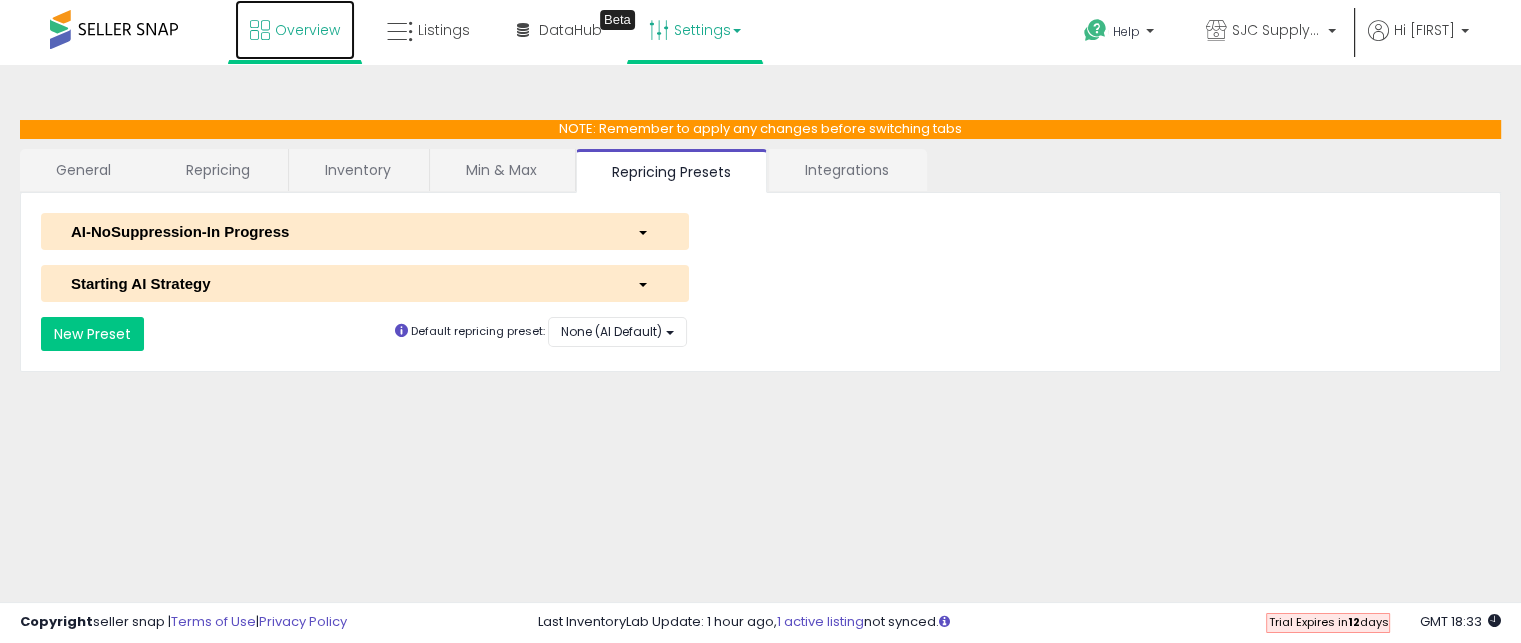 click on "Overview" at bounding box center (295, 30) 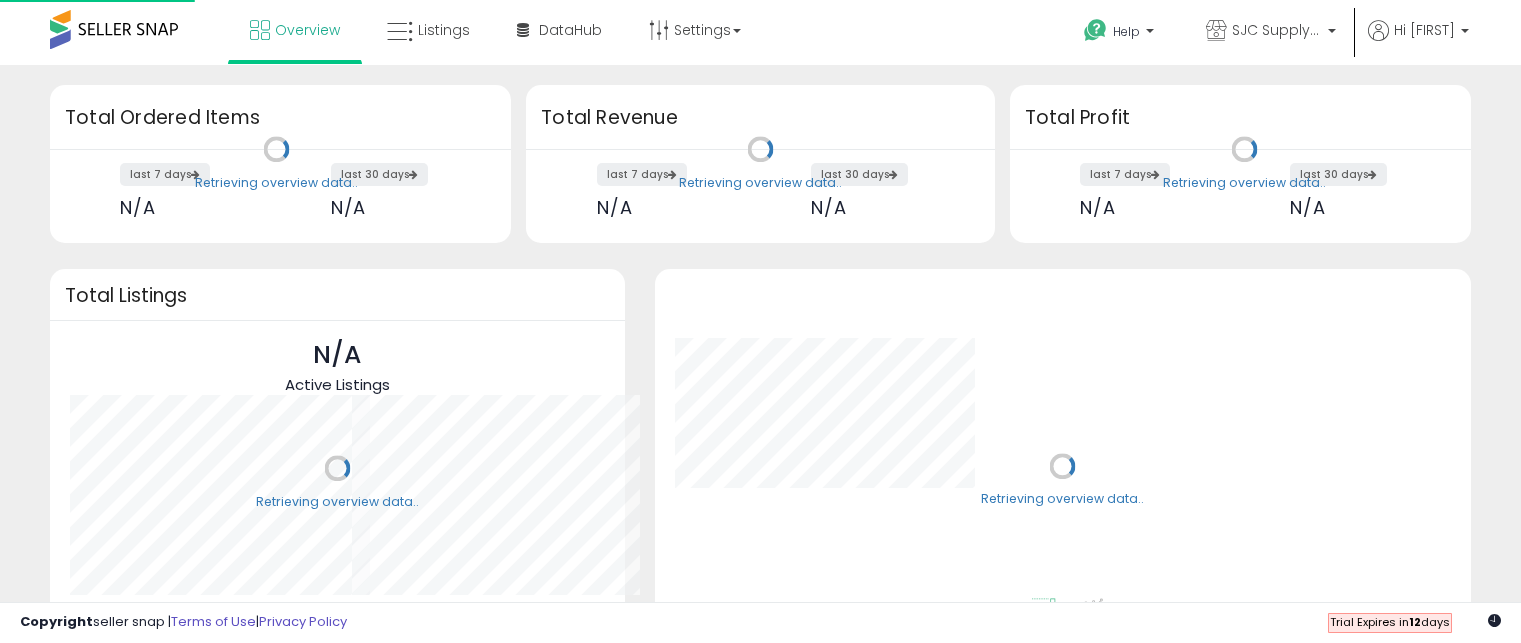 scroll, scrollTop: 0, scrollLeft: 0, axis: both 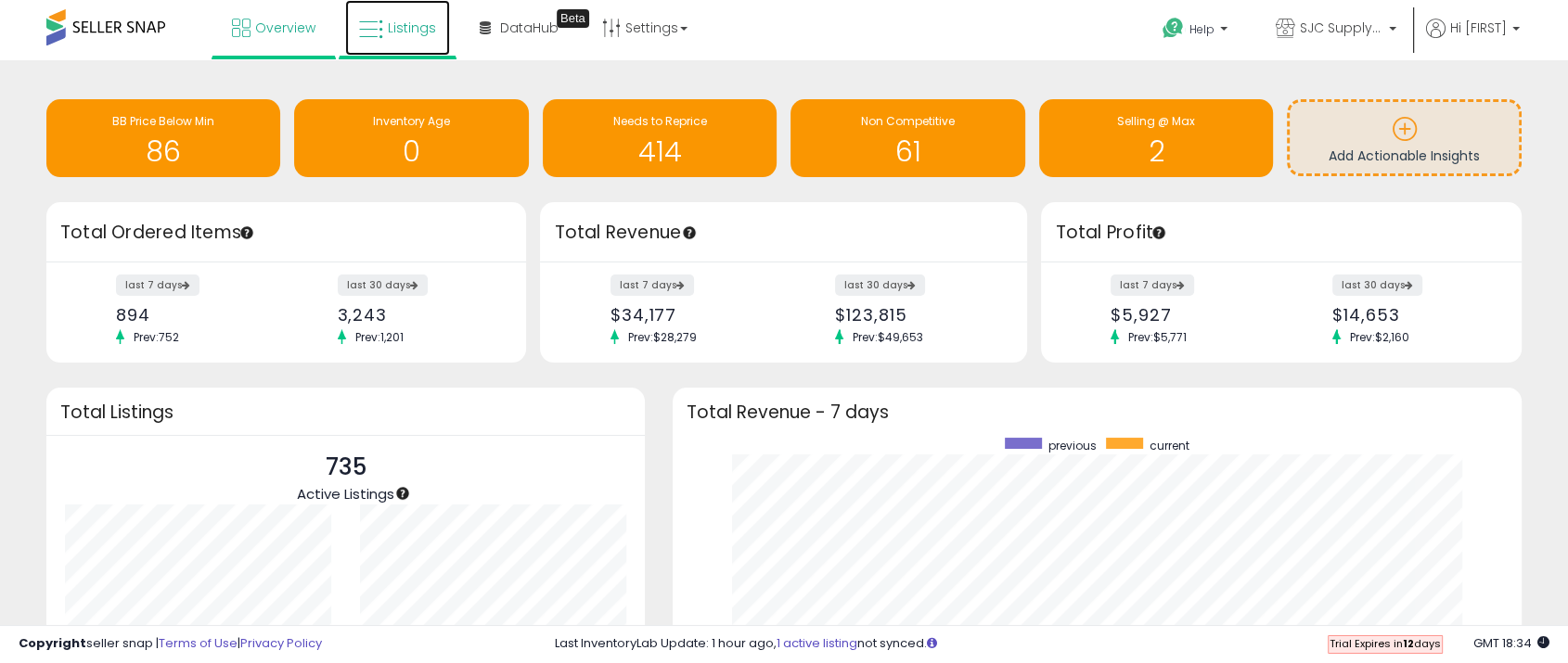 click on "Listings" at bounding box center [397, 28] 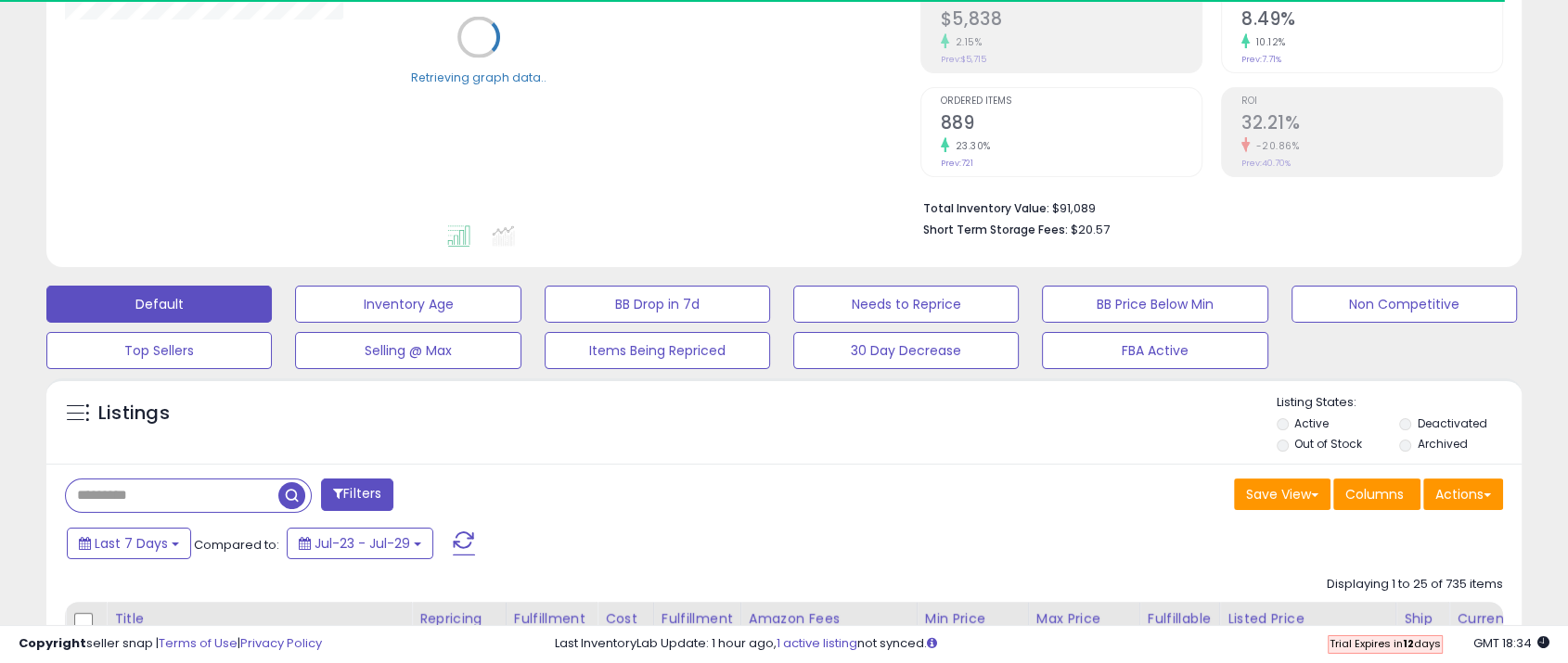 scroll, scrollTop: 309, scrollLeft: 0, axis: vertical 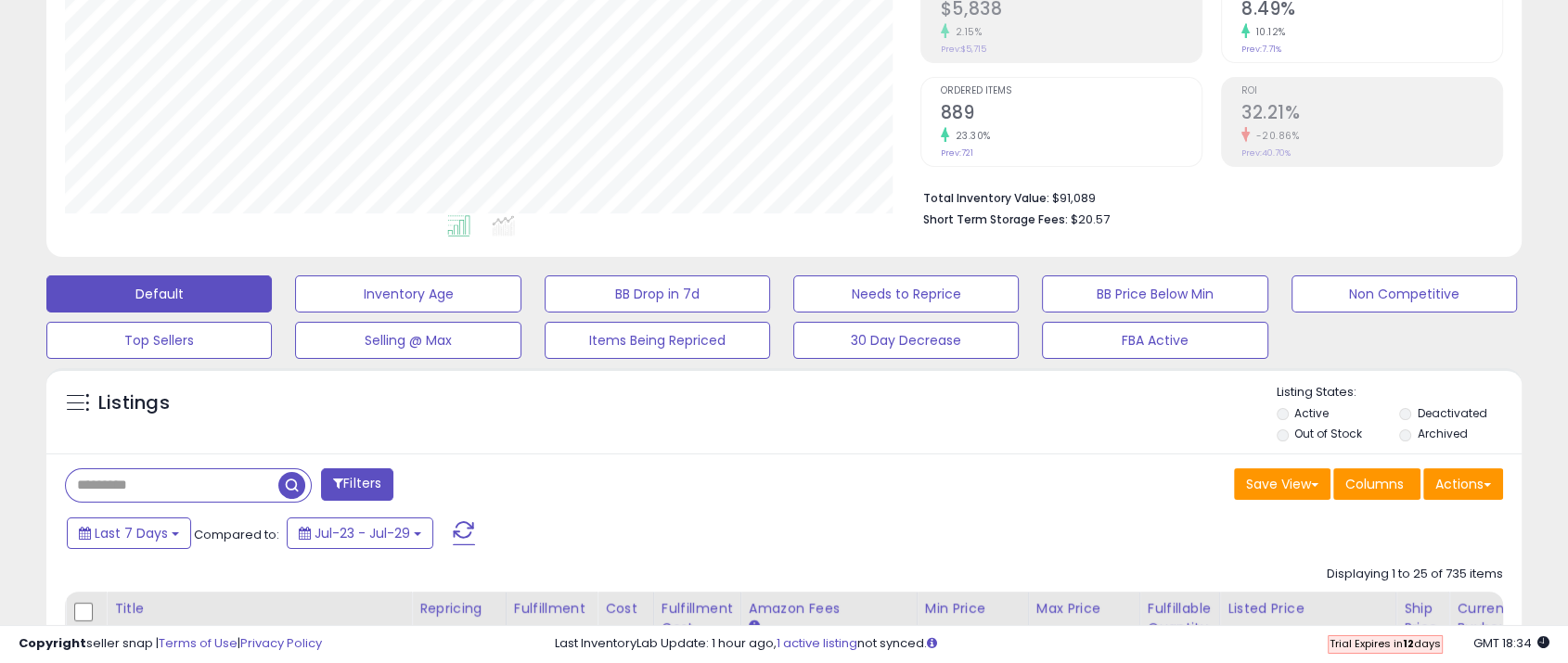 click at bounding box center (172, 485) 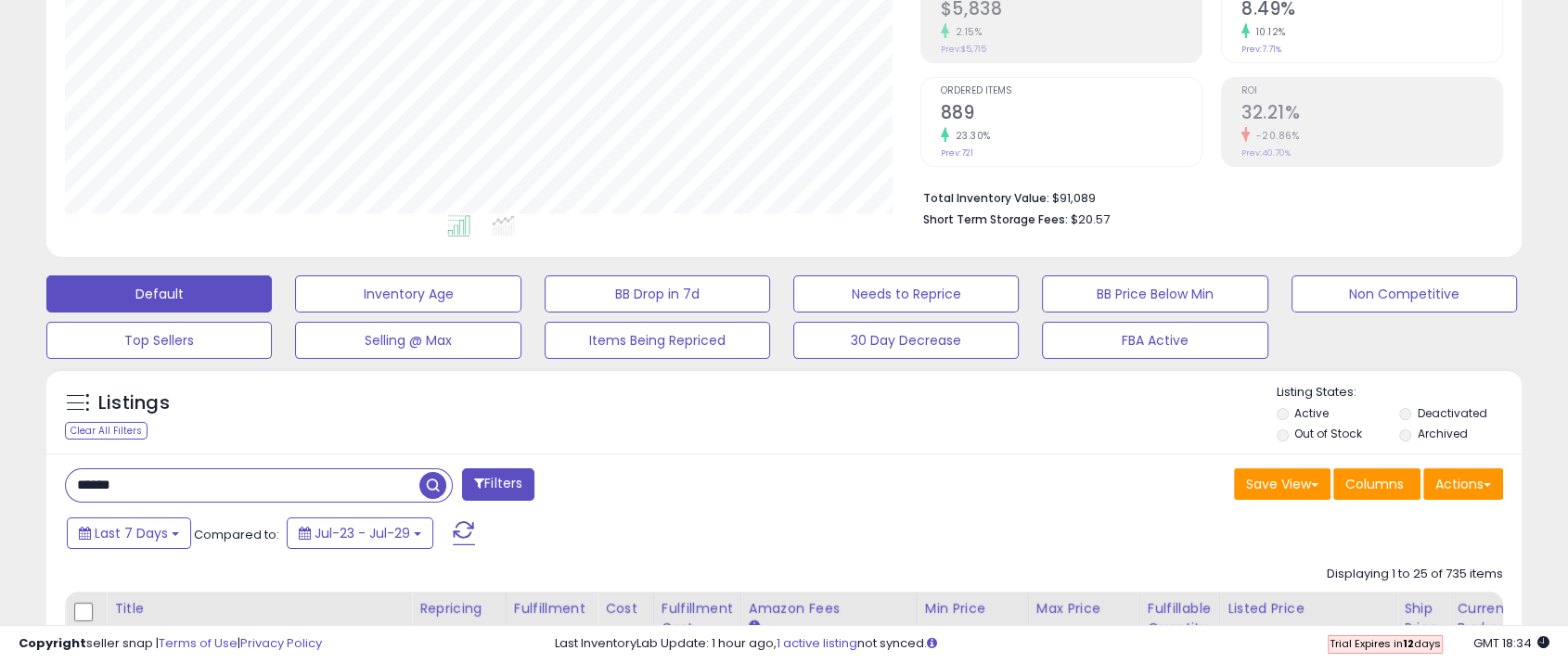 type on "******" 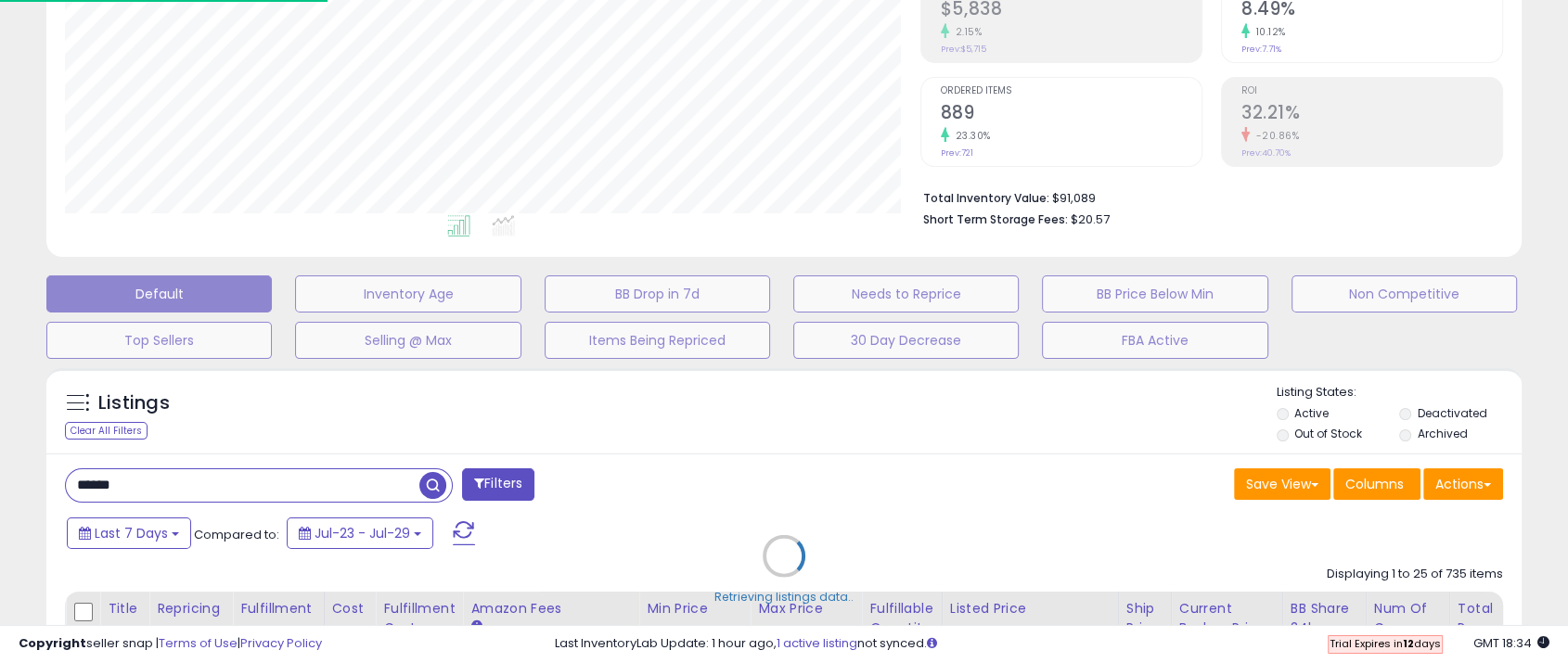 scroll, scrollTop: 926893, scrollLeft: 926946, axis: both 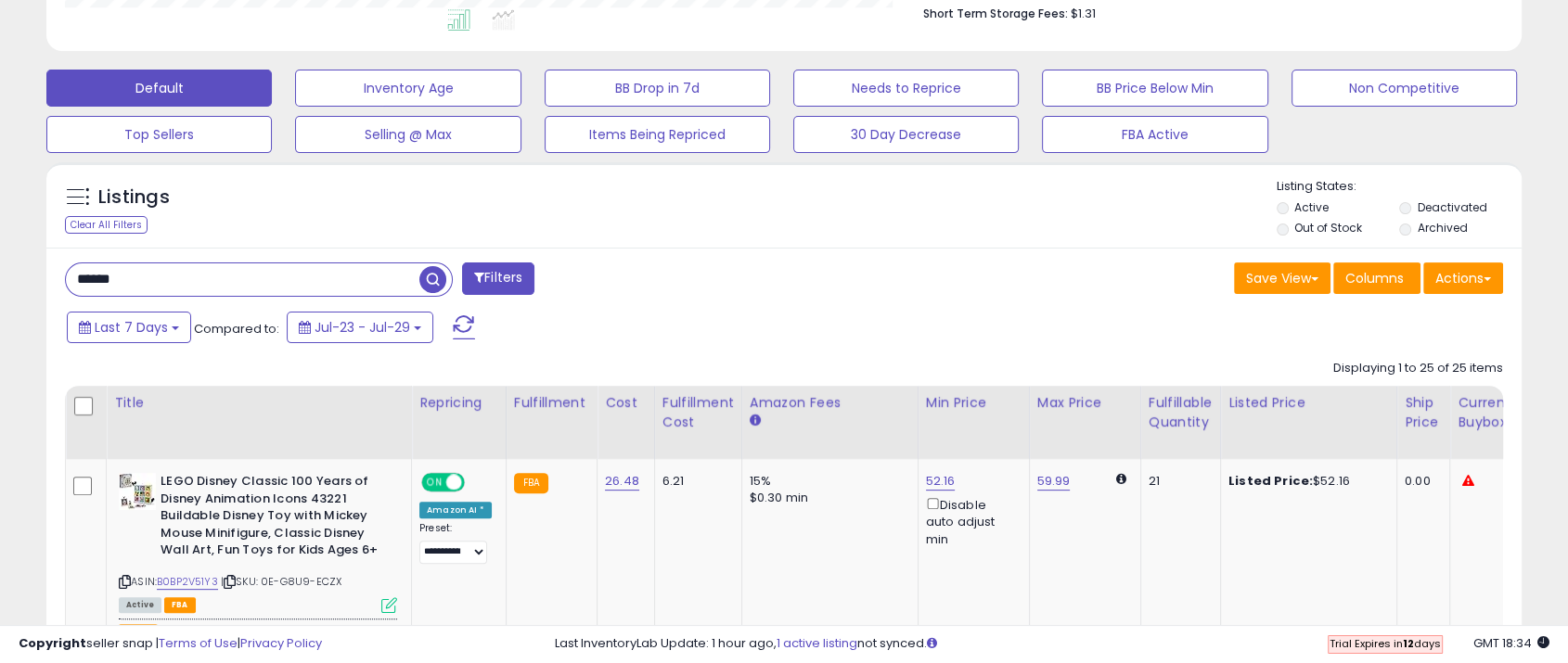 click on "******
Filters
Save View
Save As New View
Update Current View" at bounding box center [784, 2330] 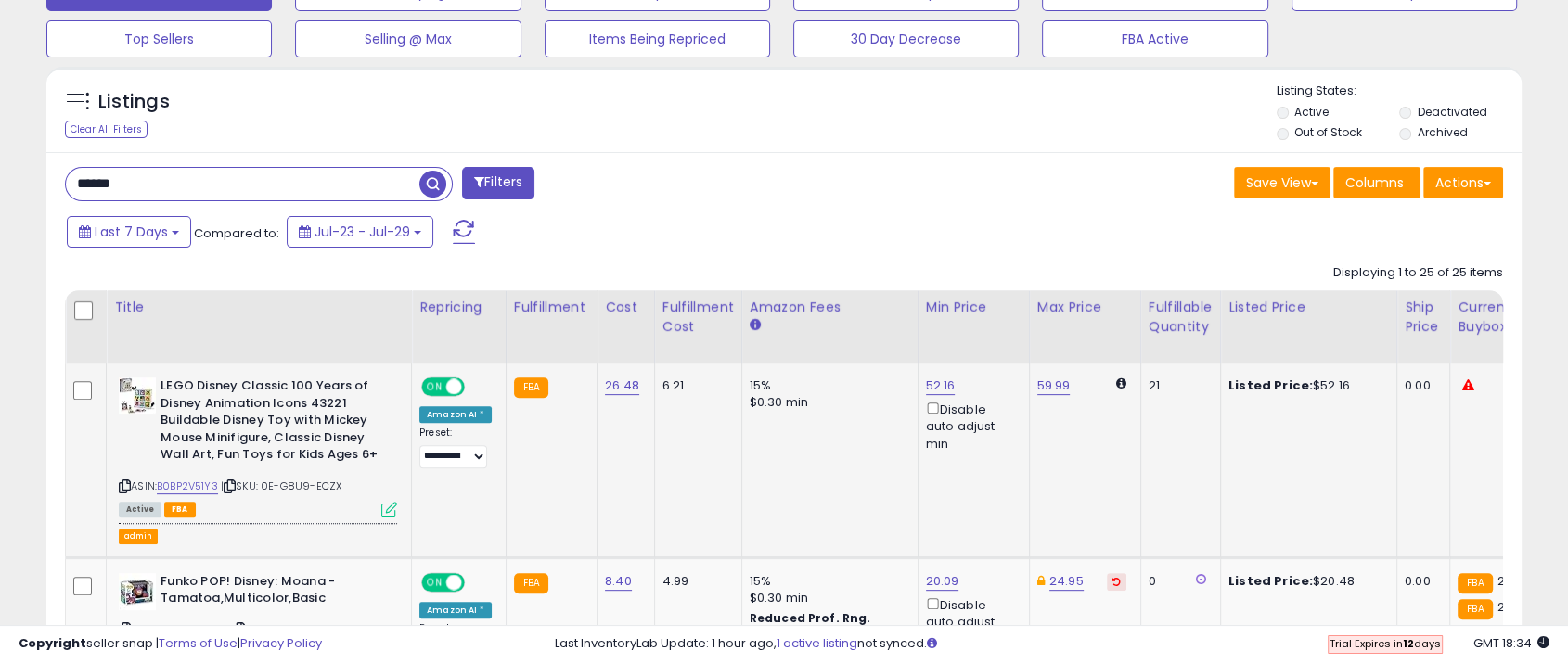 scroll, scrollTop: 720, scrollLeft: 0, axis: vertical 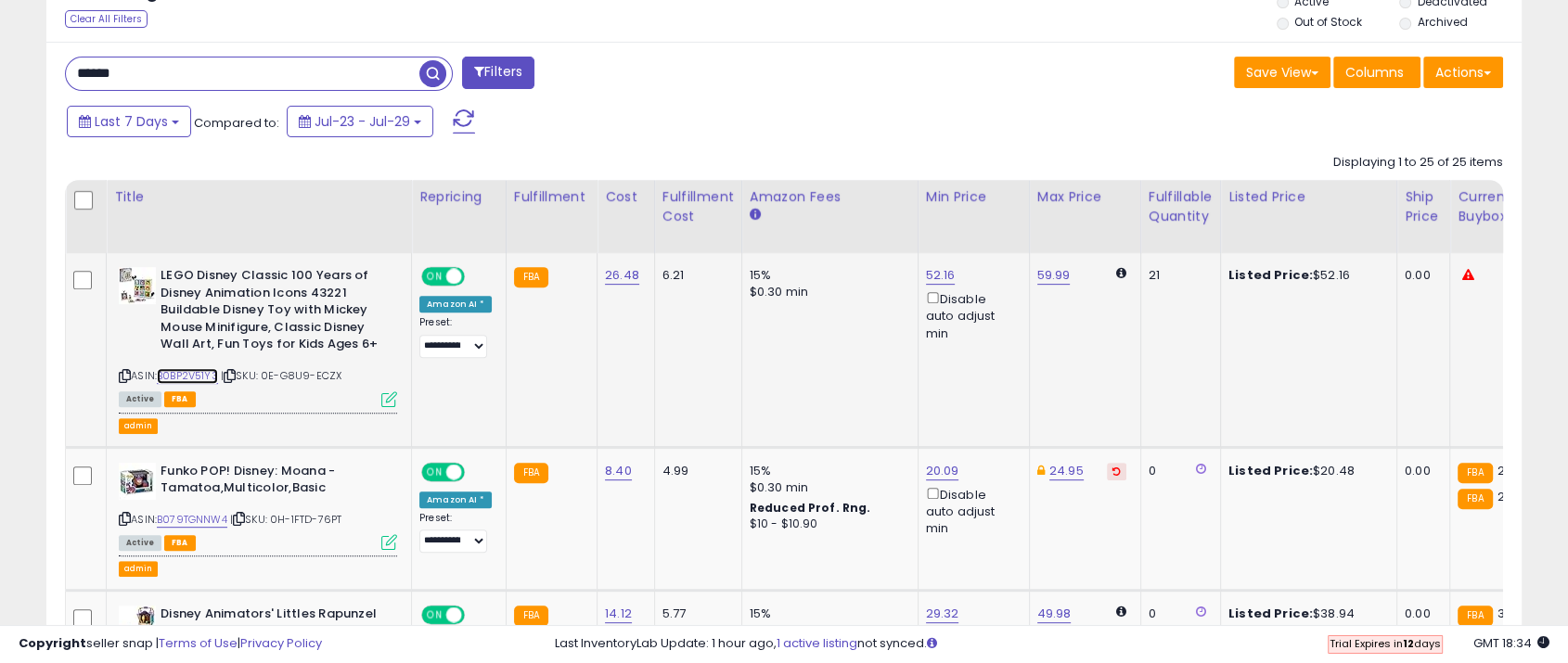 click on "B0BP2V51Y3" at bounding box center (187, 376) 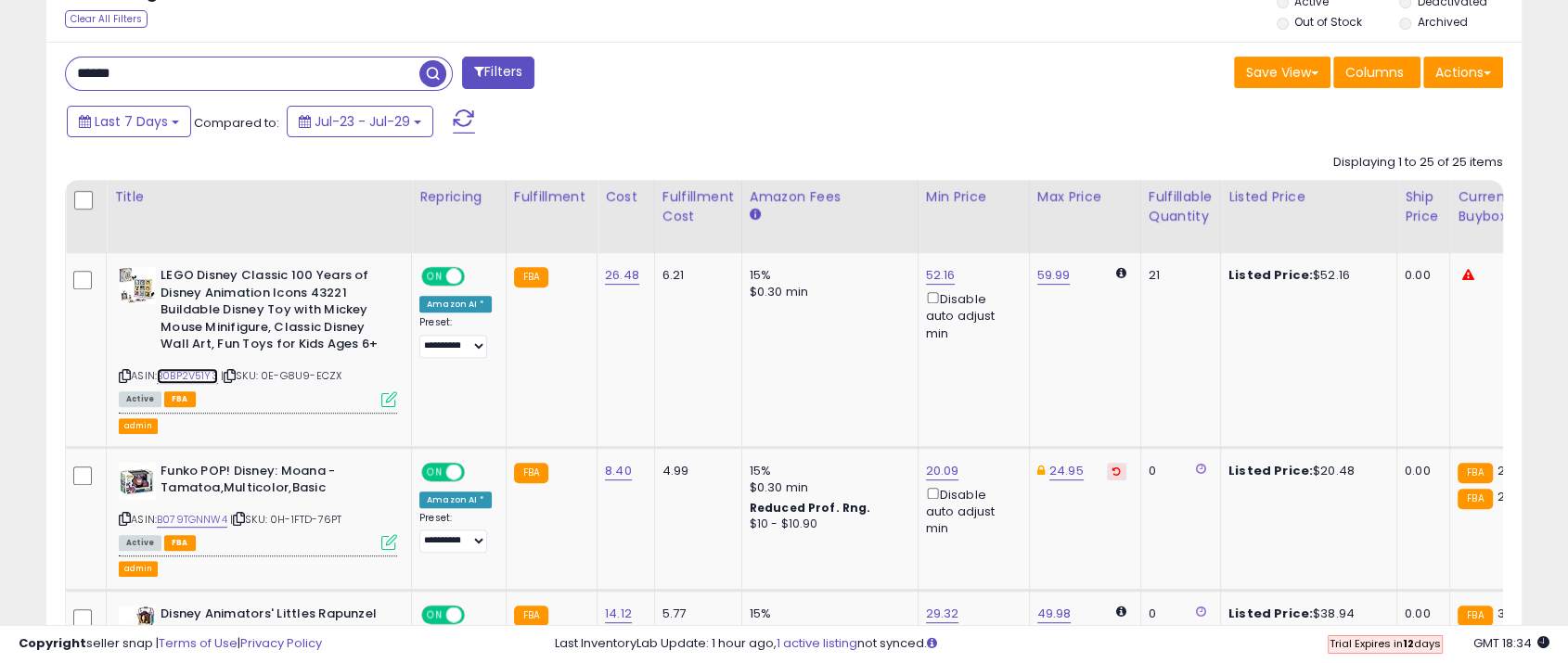 scroll, scrollTop: 0, scrollLeft: 26, axis: horizontal 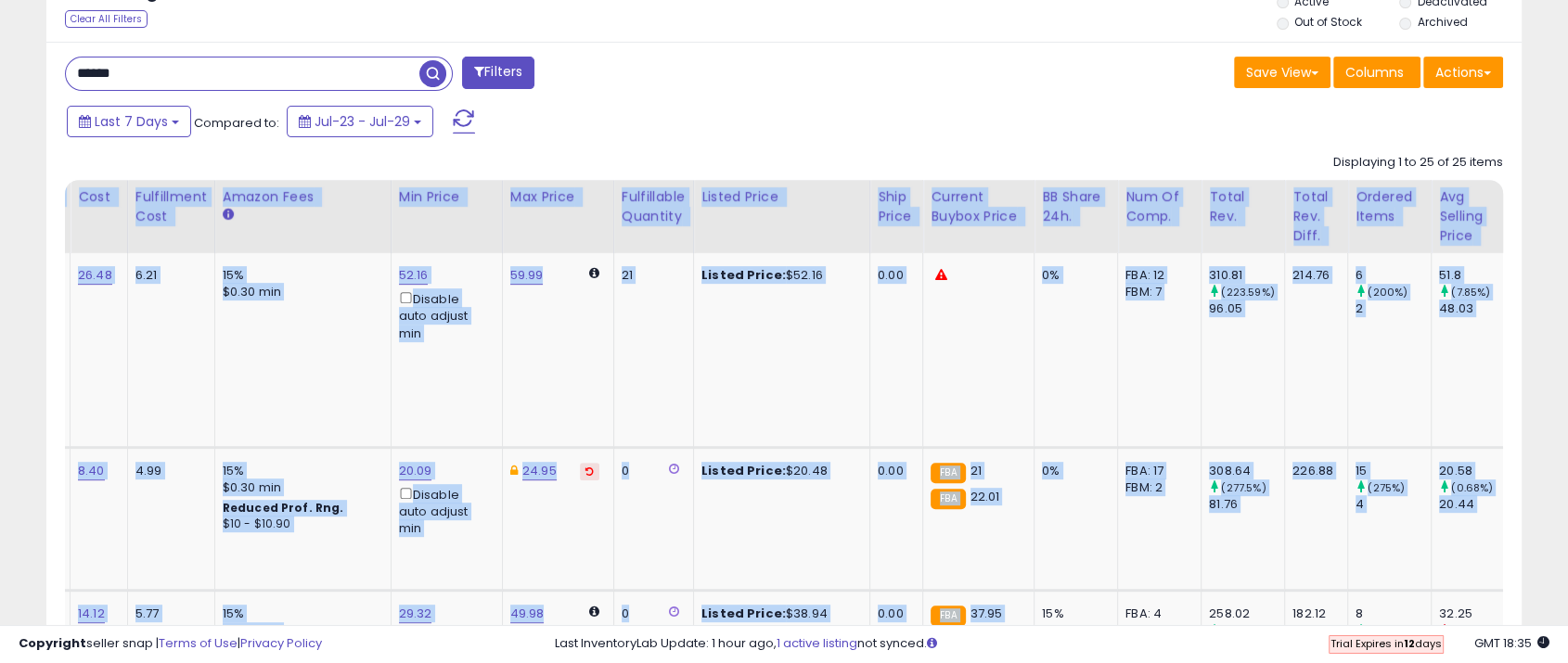 drag, startPoint x: 1028, startPoint y: 607, endPoint x: 1039, endPoint y: 609, distance: 11.18034 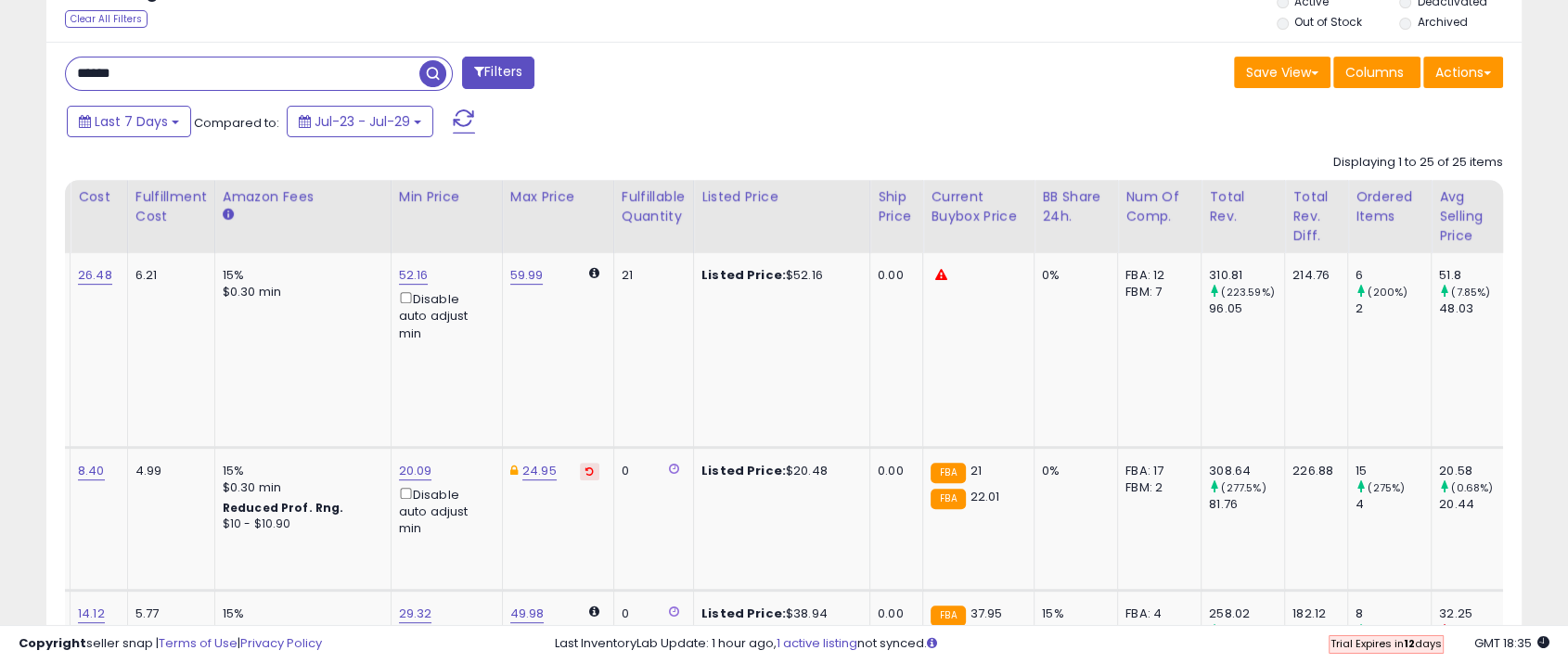 click on "Displaying 1 to 25 of 25 items
Title
Repricing" 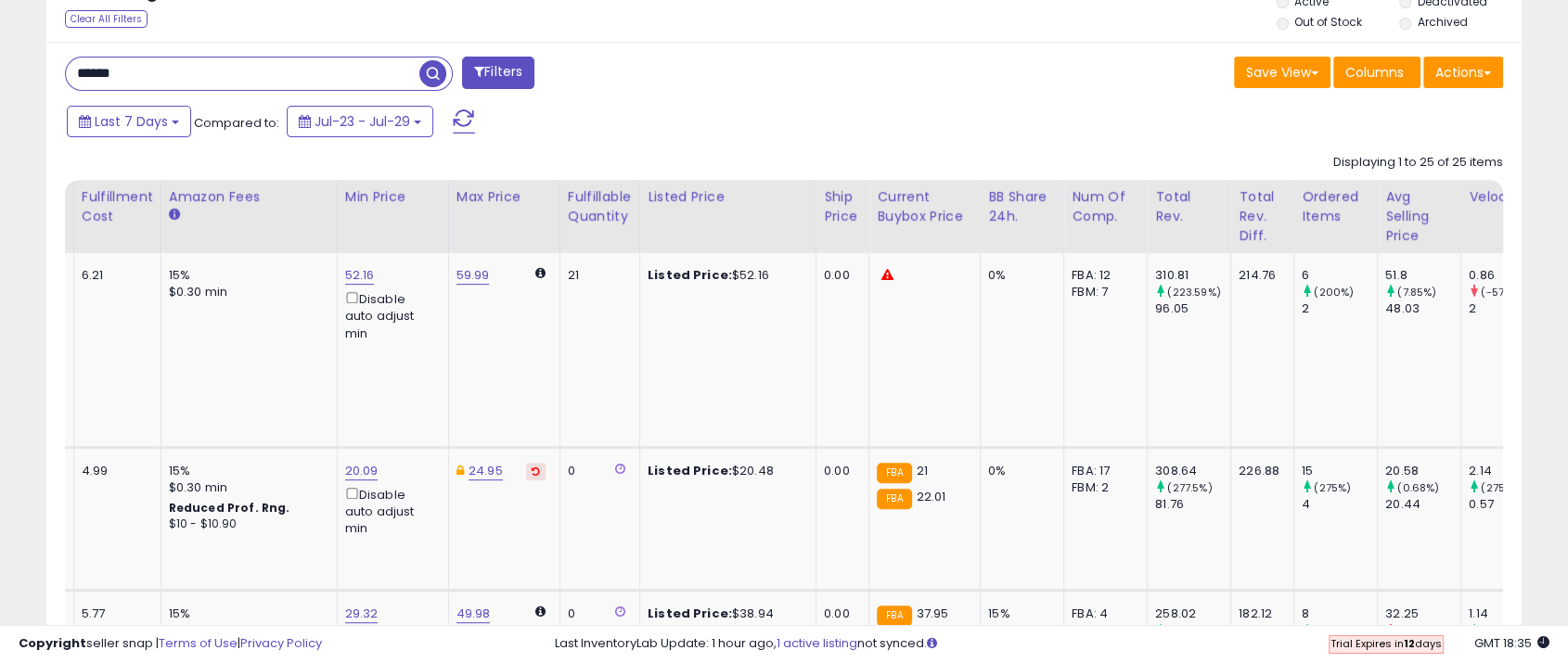 scroll, scrollTop: 0, scrollLeft: 599, axis: horizontal 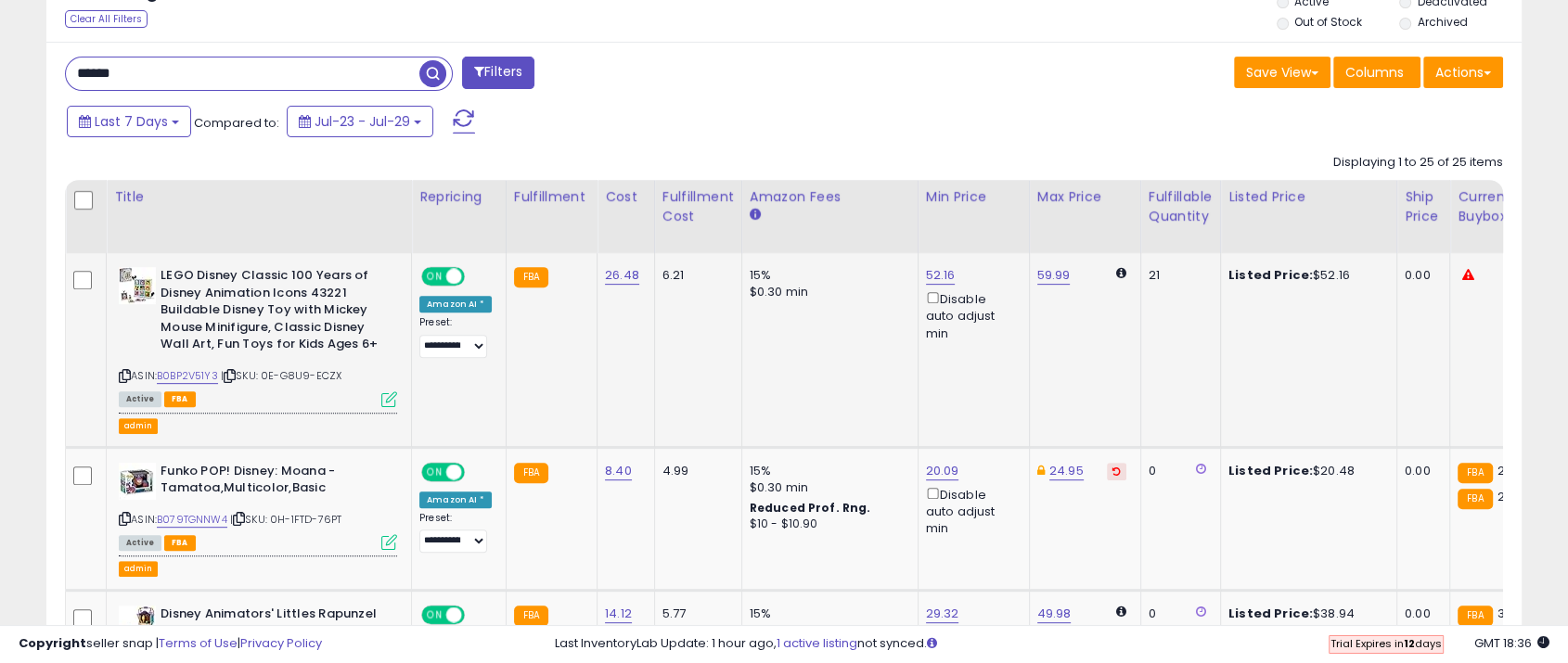 click at bounding box center [389, 399] 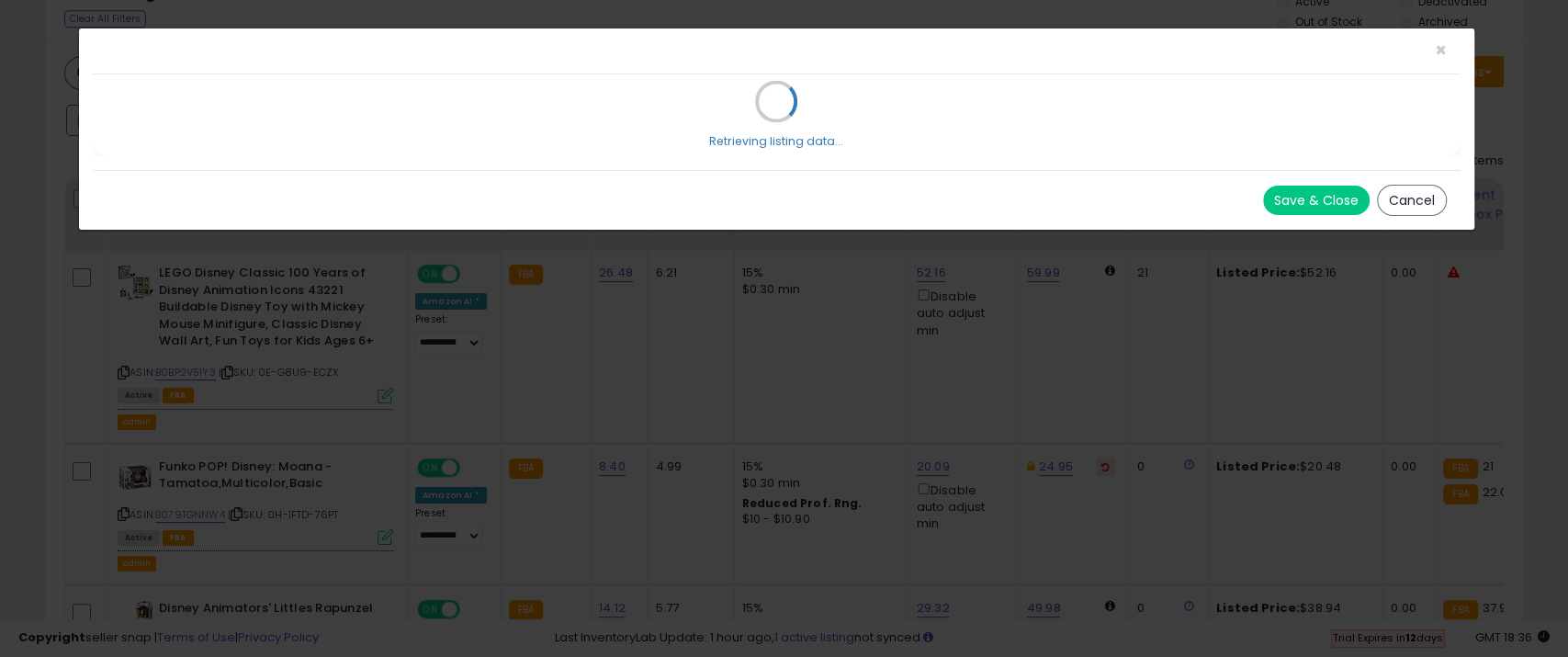 select on "********" 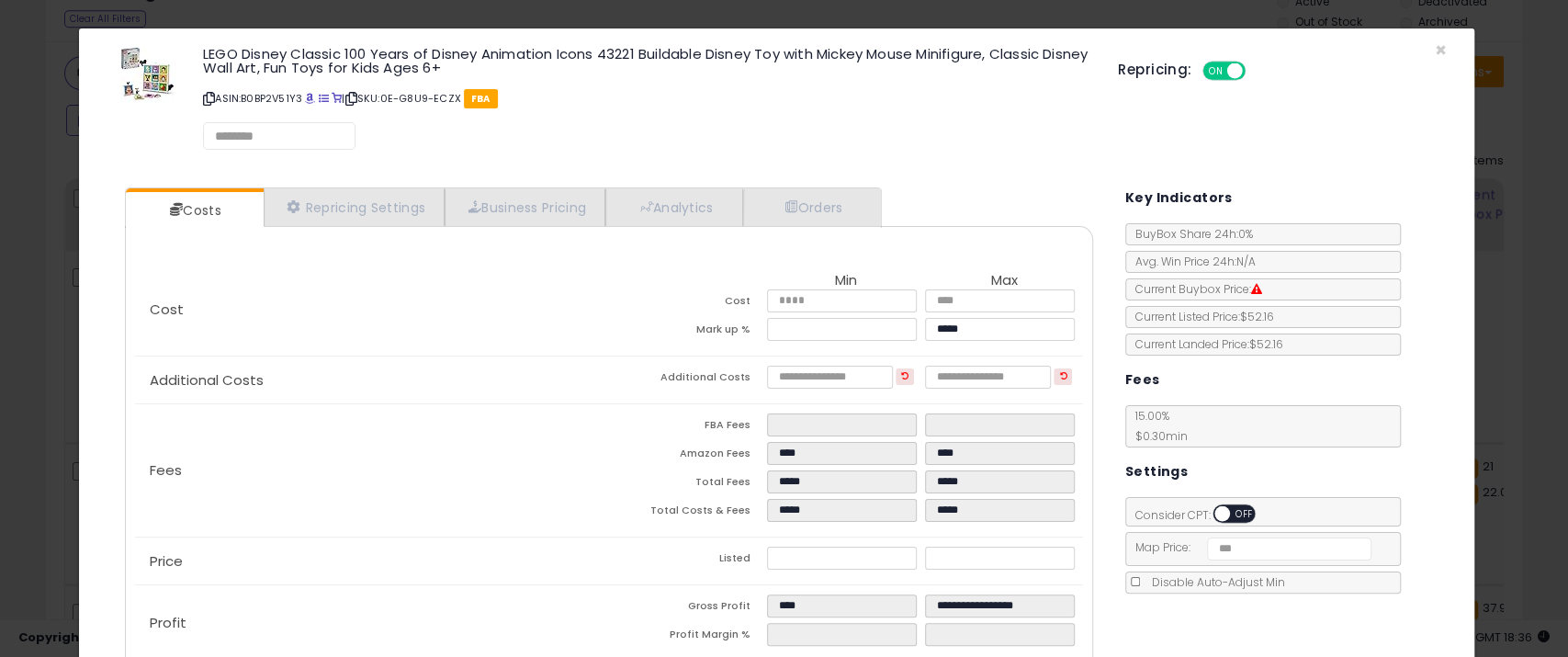 select on "*********" 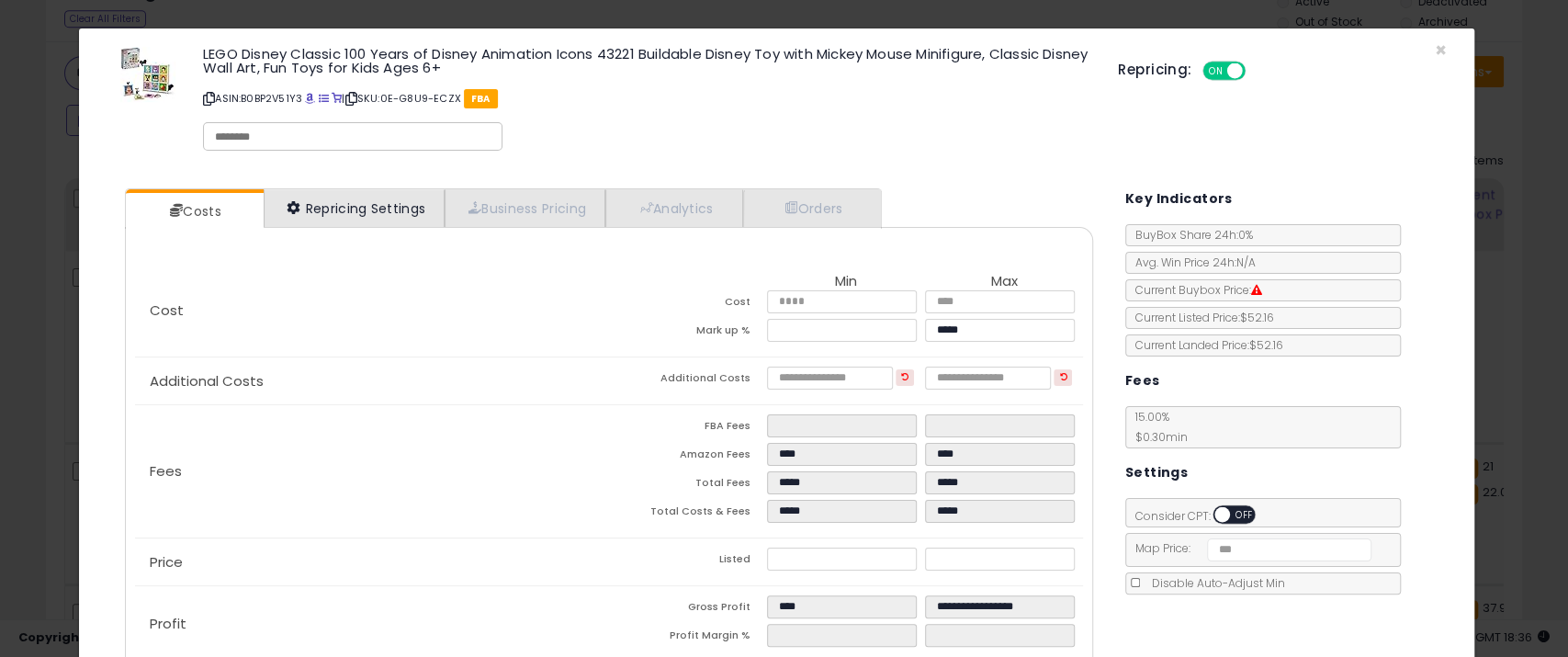 select on "**********" 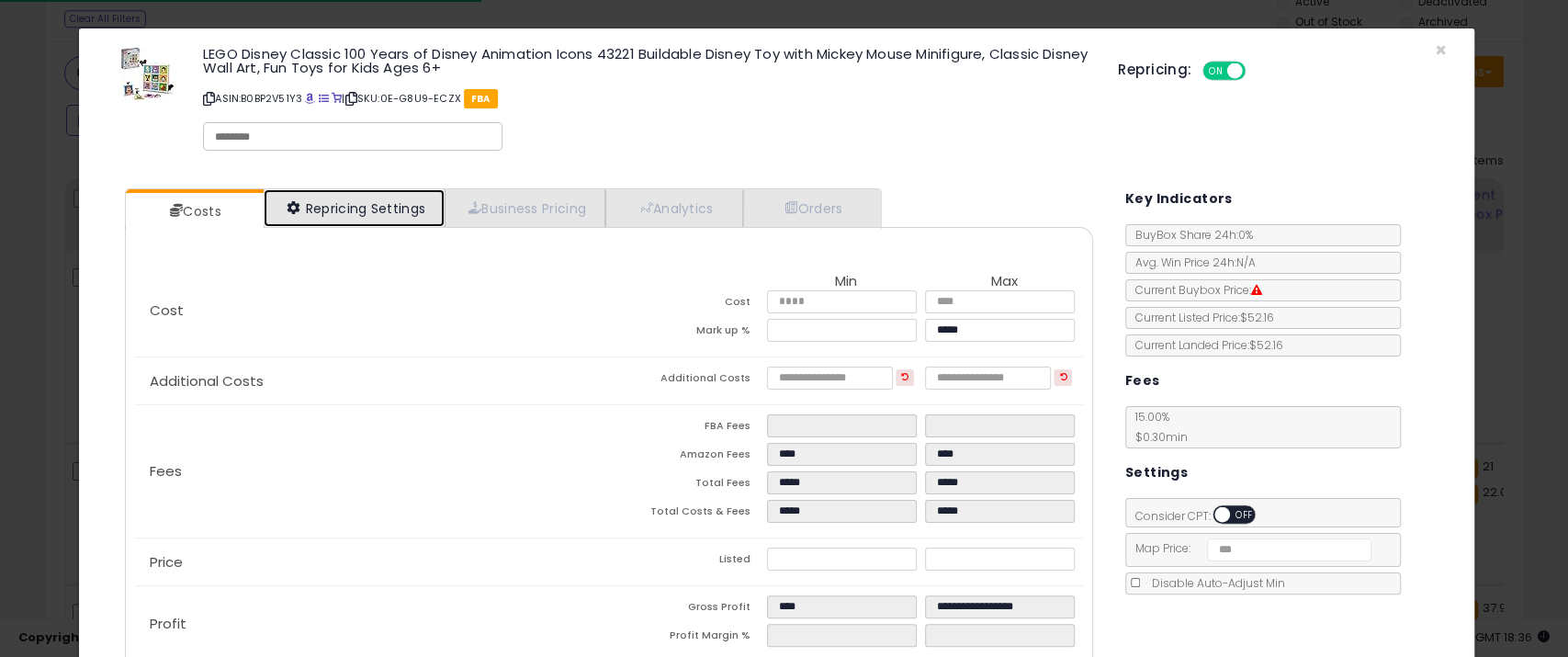 click on "Repricing Settings" at bounding box center (355, 208) 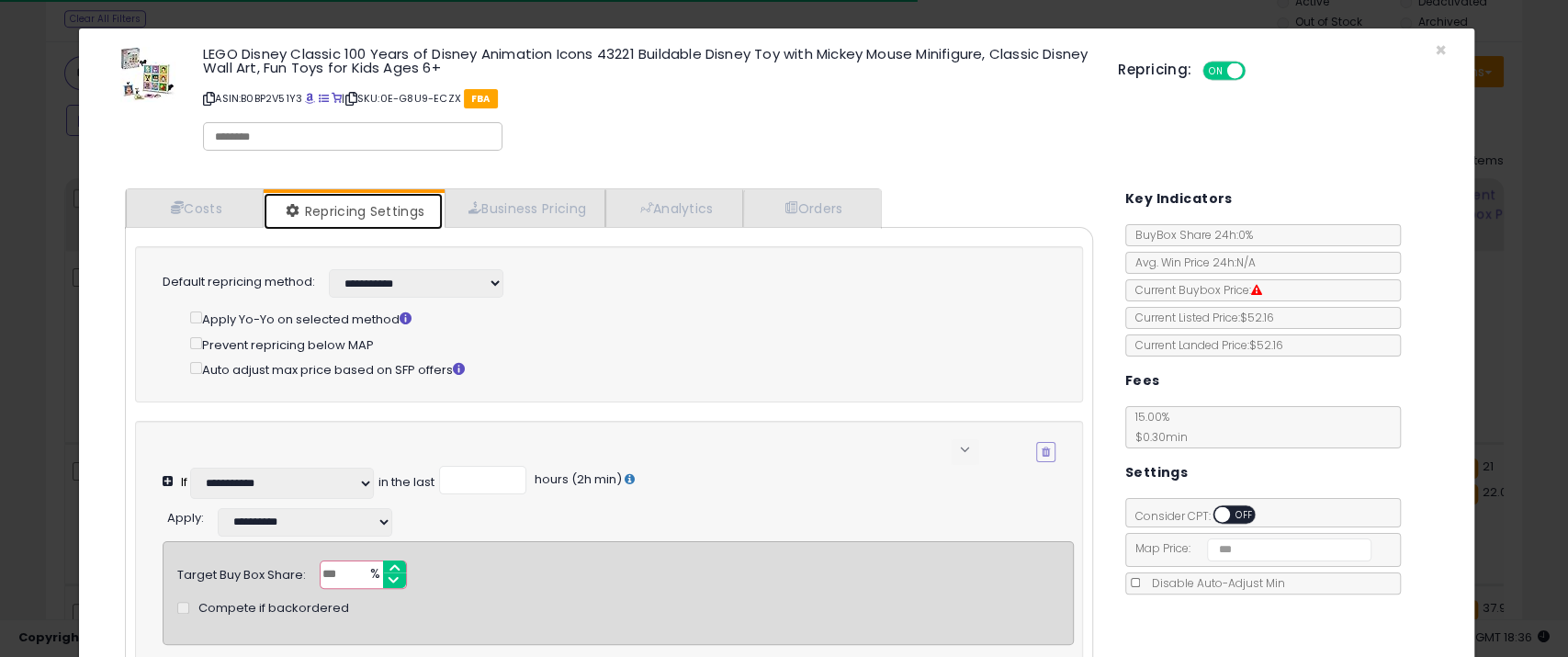 select on "**********" 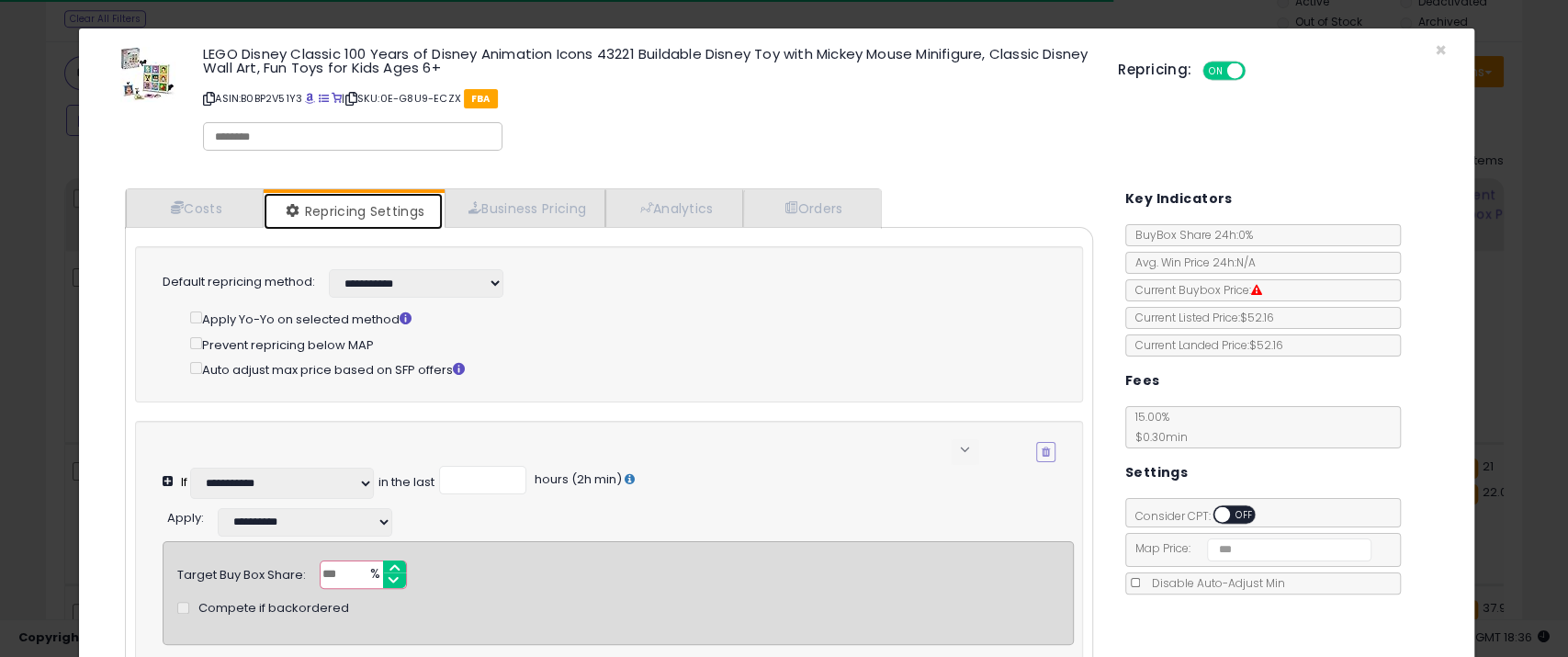 select on "**********" 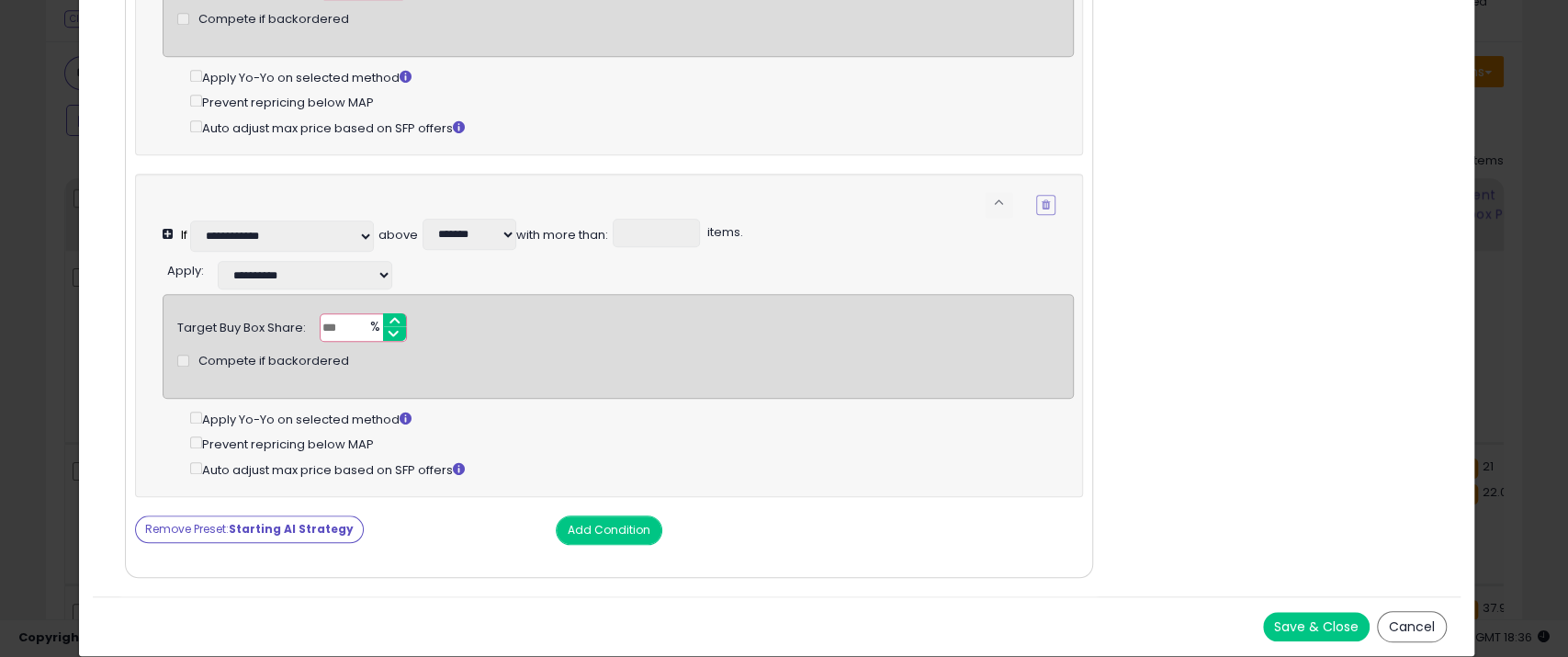 click on "Cancel" at bounding box center [1412, 627] 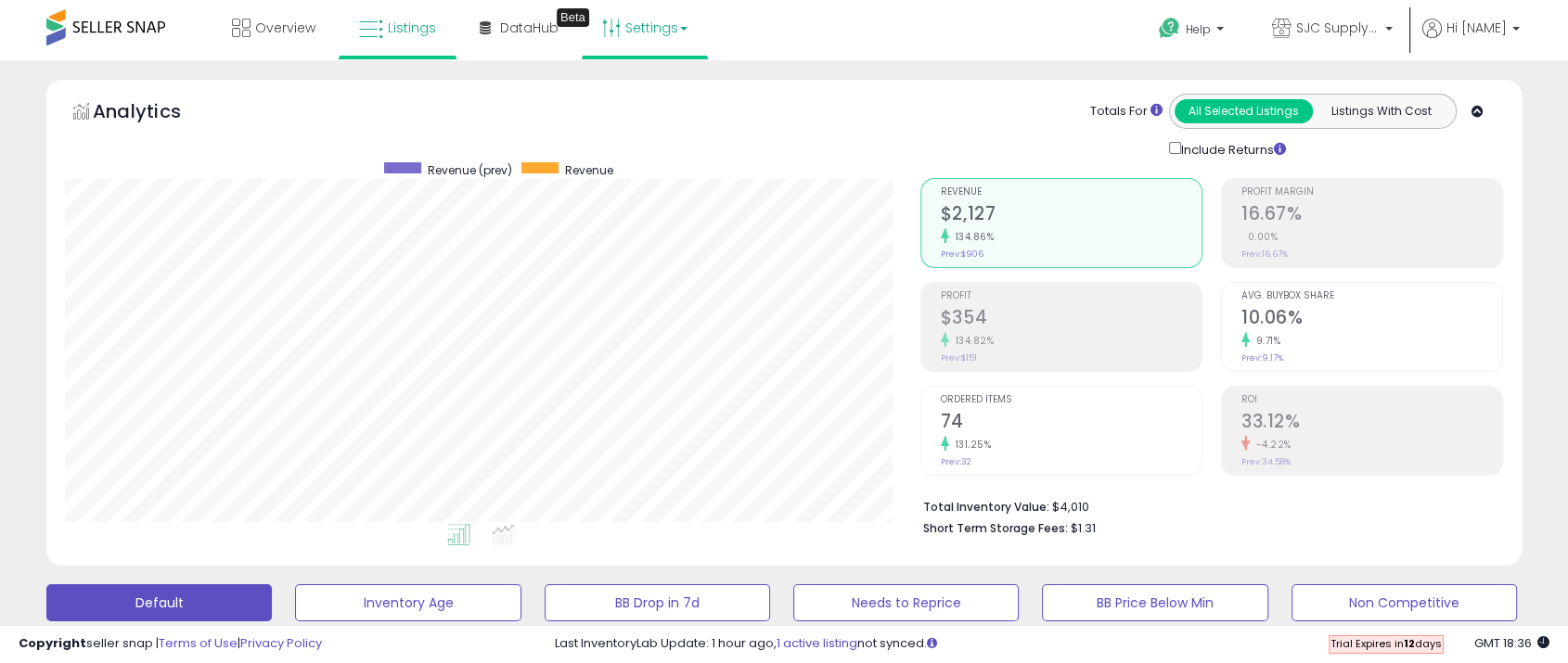 click on "Settings" at bounding box center (645, 28) 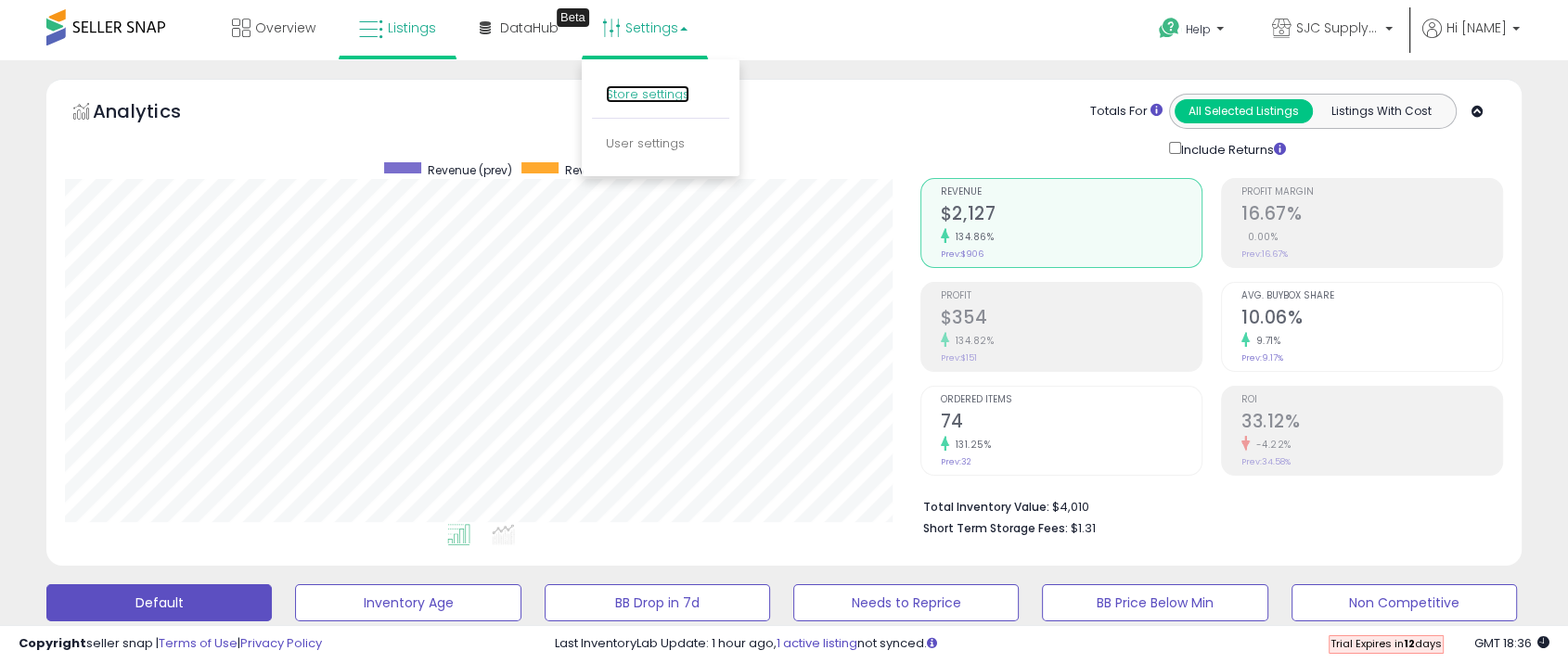 click on "Store
settings" at bounding box center [648, 94] 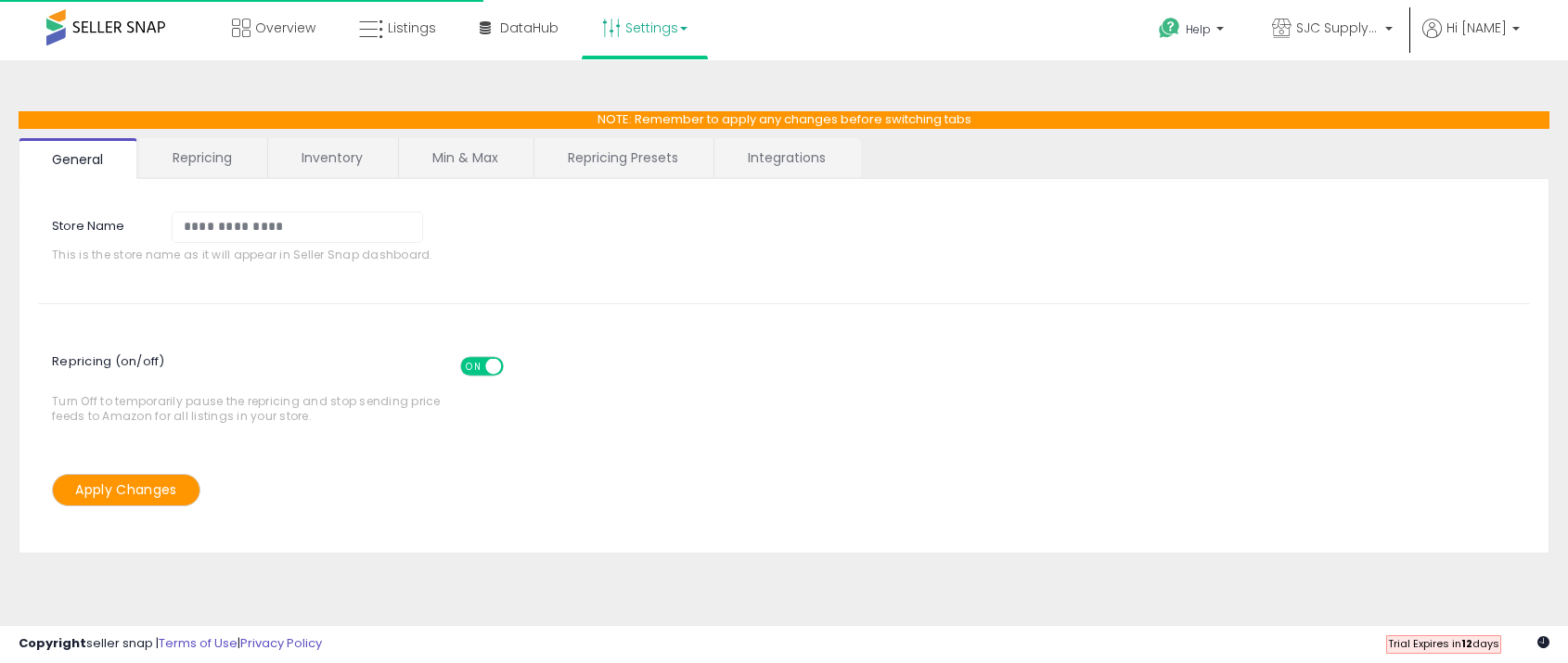 scroll, scrollTop: 0, scrollLeft: 0, axis: both 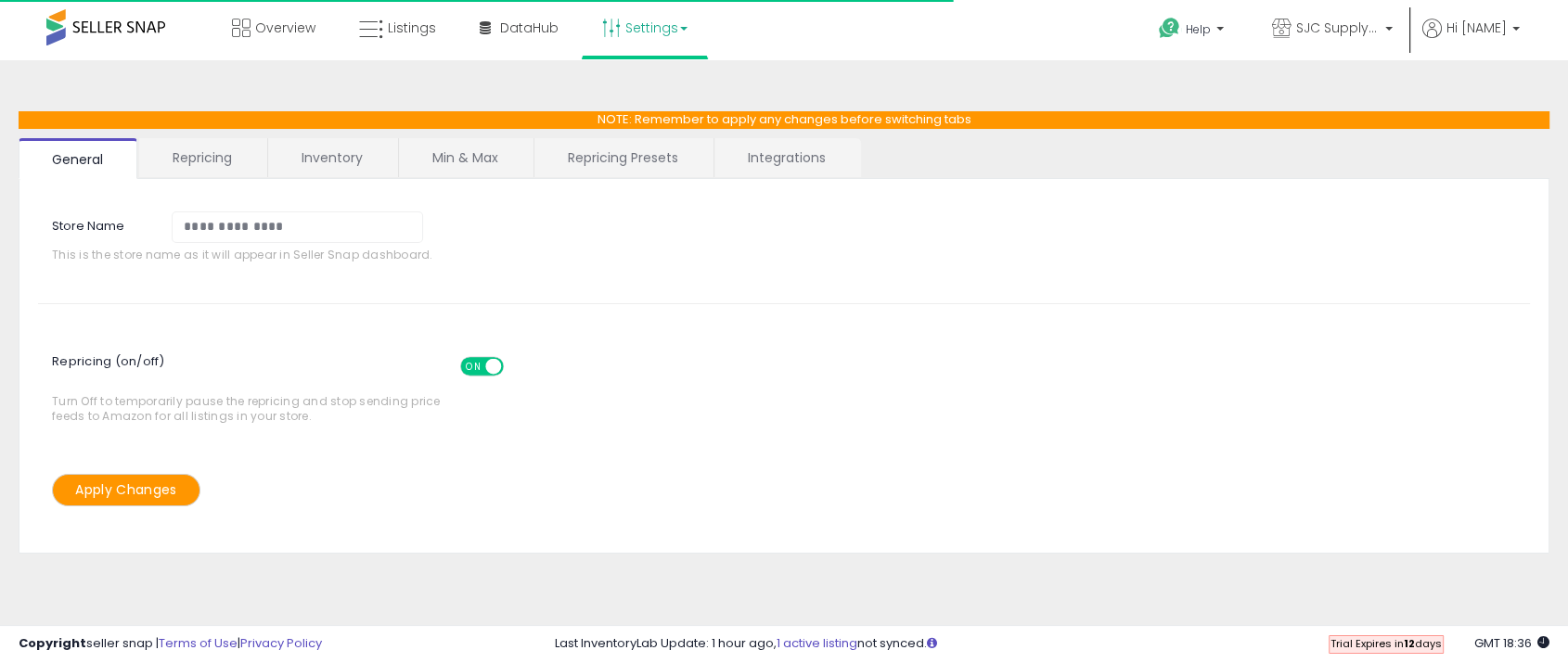 click on "Repricing Presets" at bounding box center (623, 158) 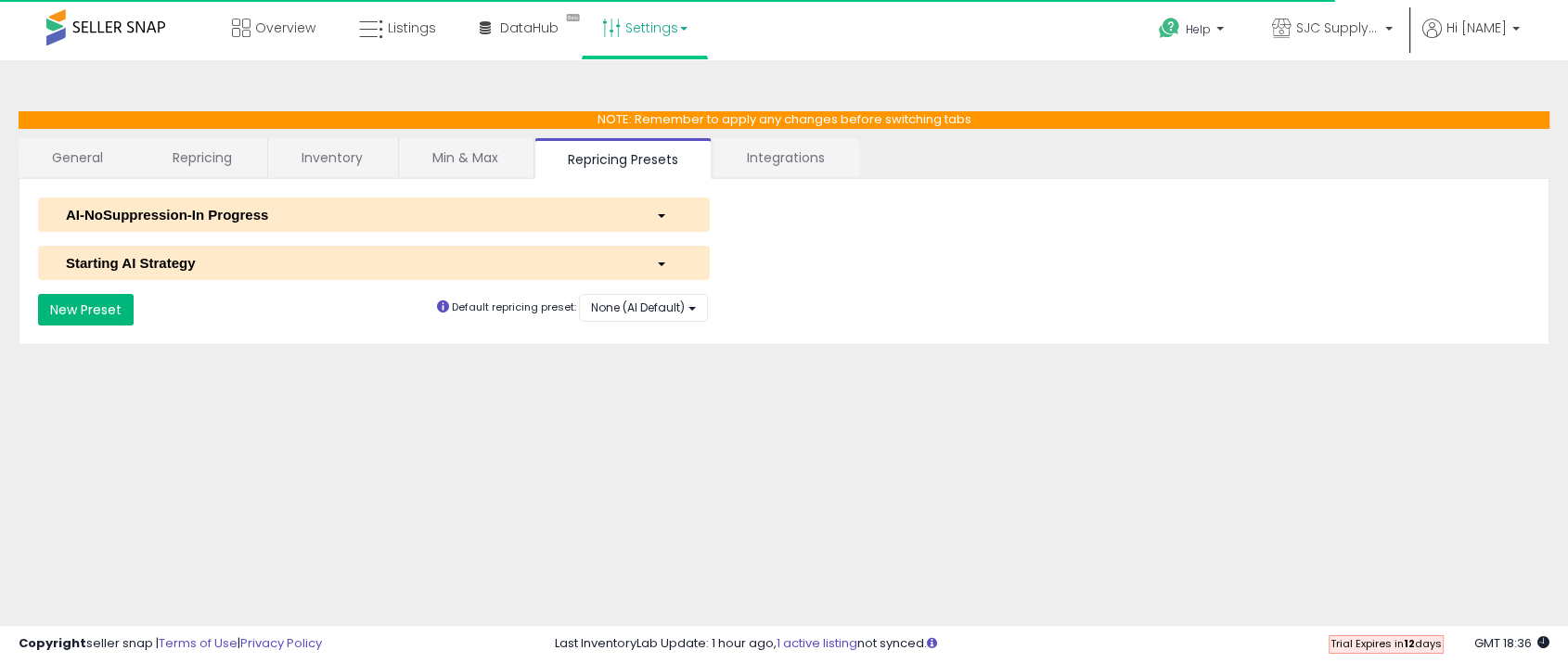 click on "New Preset" at bounding box center [85, 310] 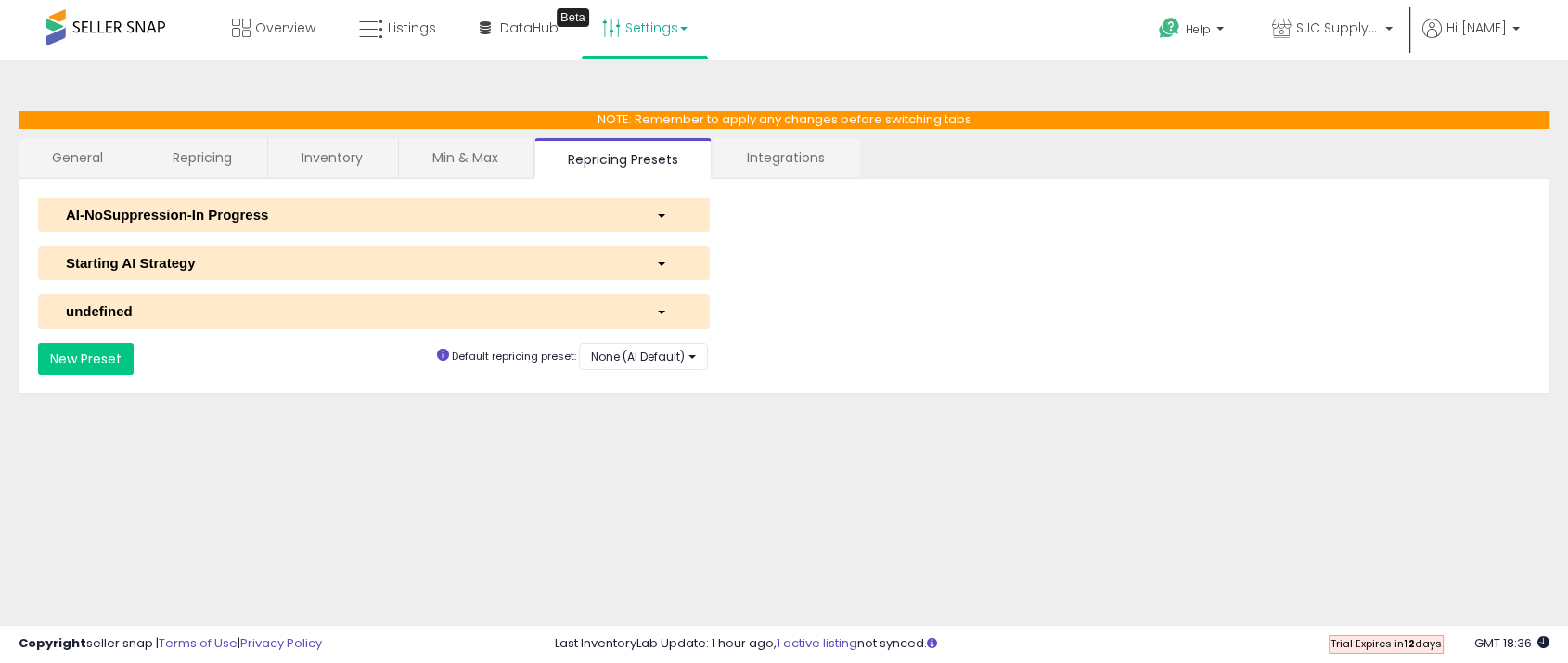 click on "undefined" at bounding box center (347, 311) 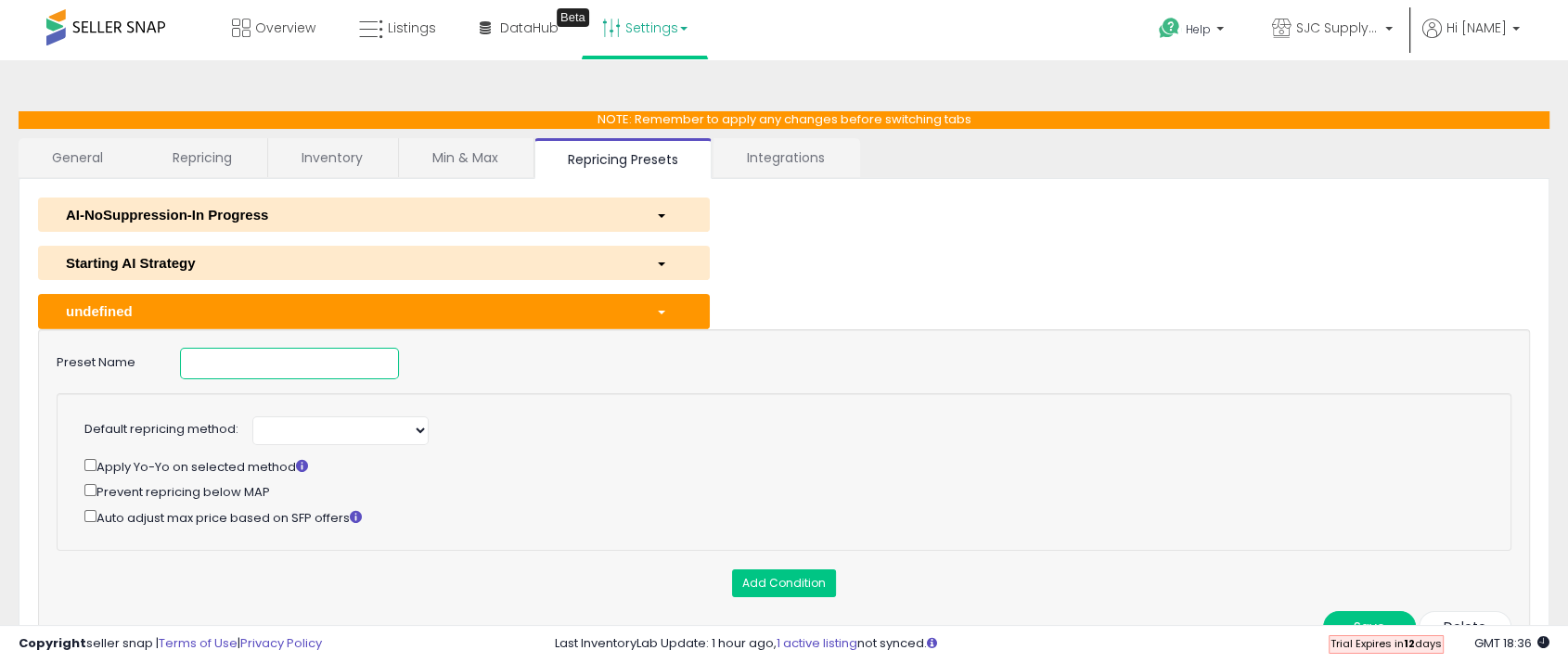 click at bounding box center [289, 363] 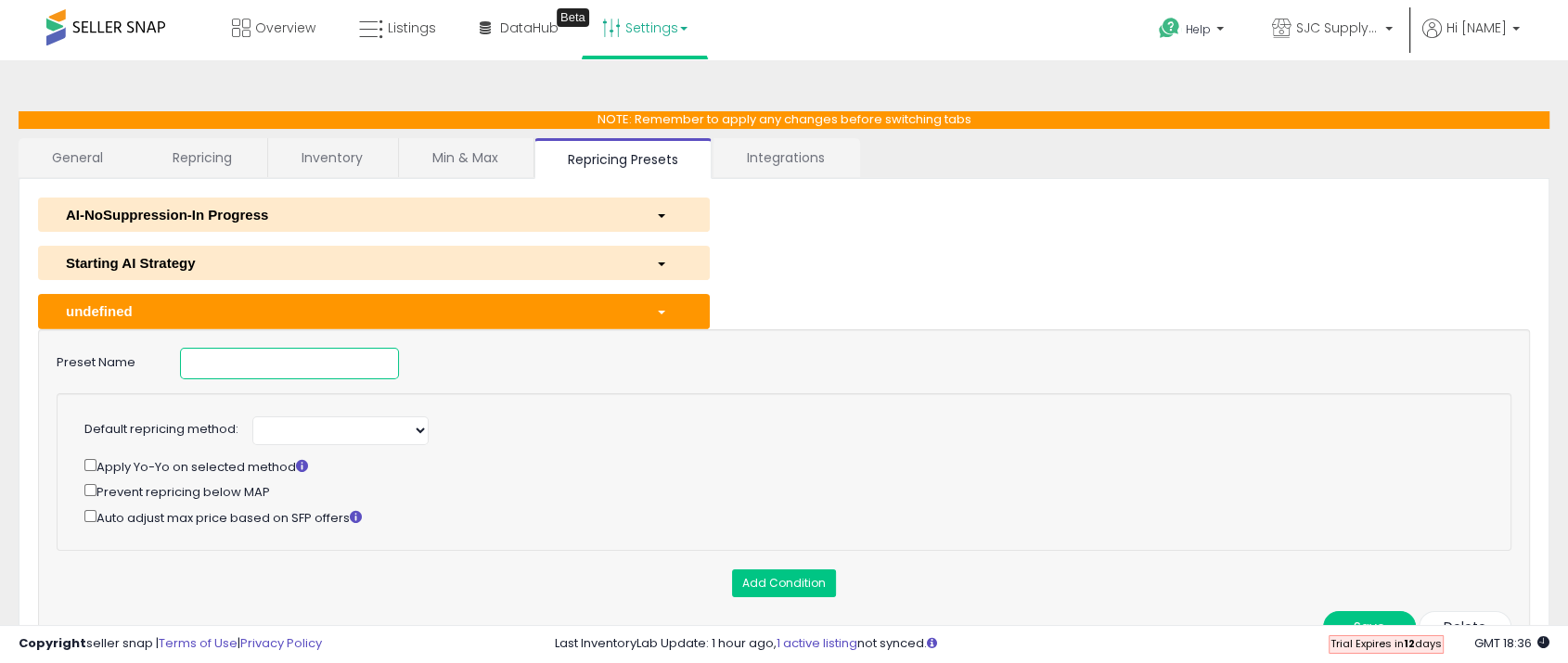 select on "*********" 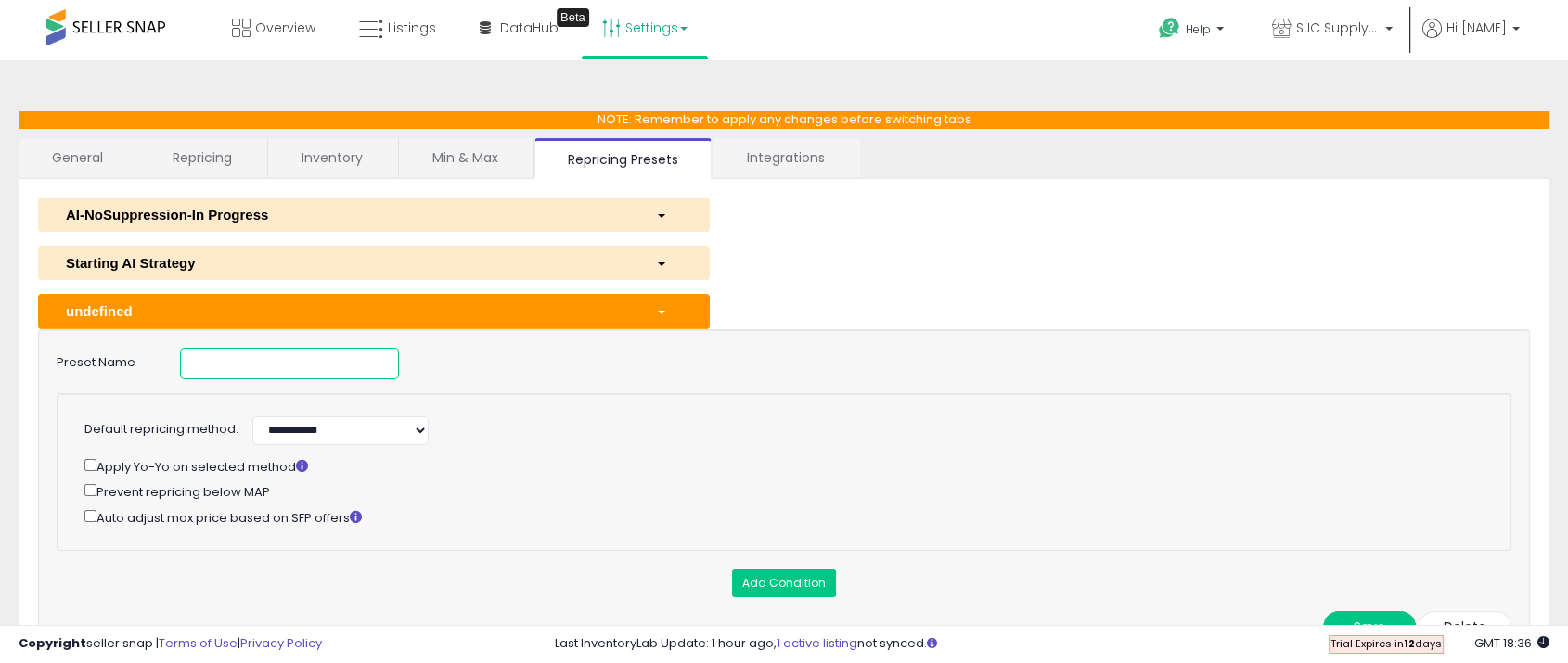 type on "*" 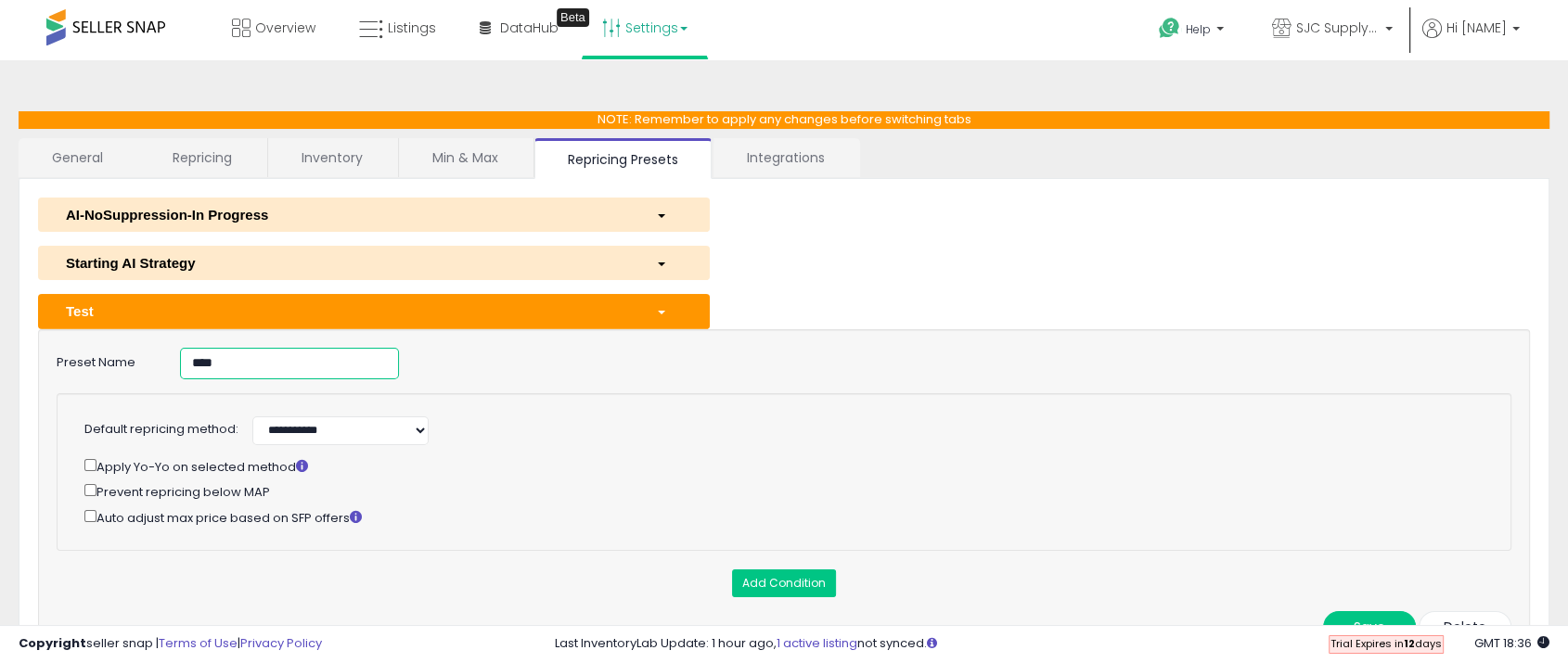 type on "****" 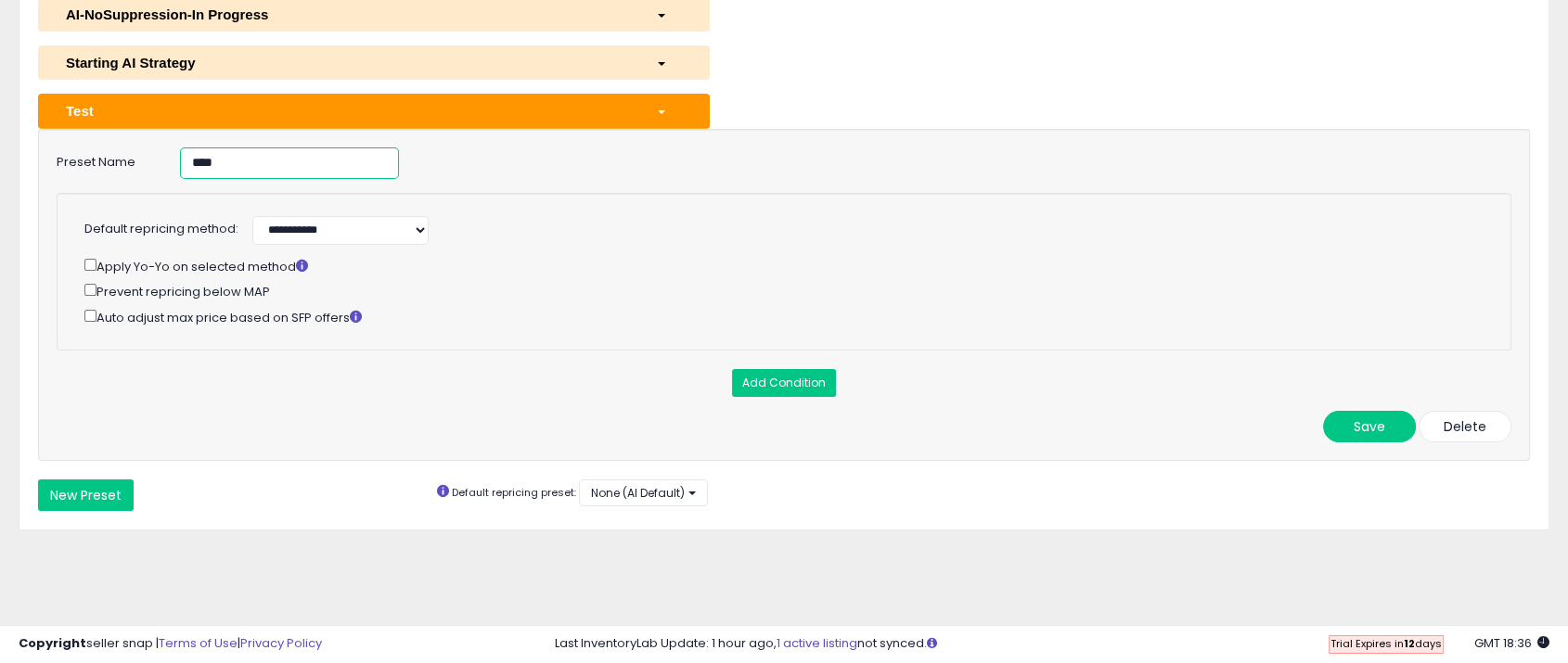 scroll, scrollTop: 206, scrollLeft: 0, axis: vertical 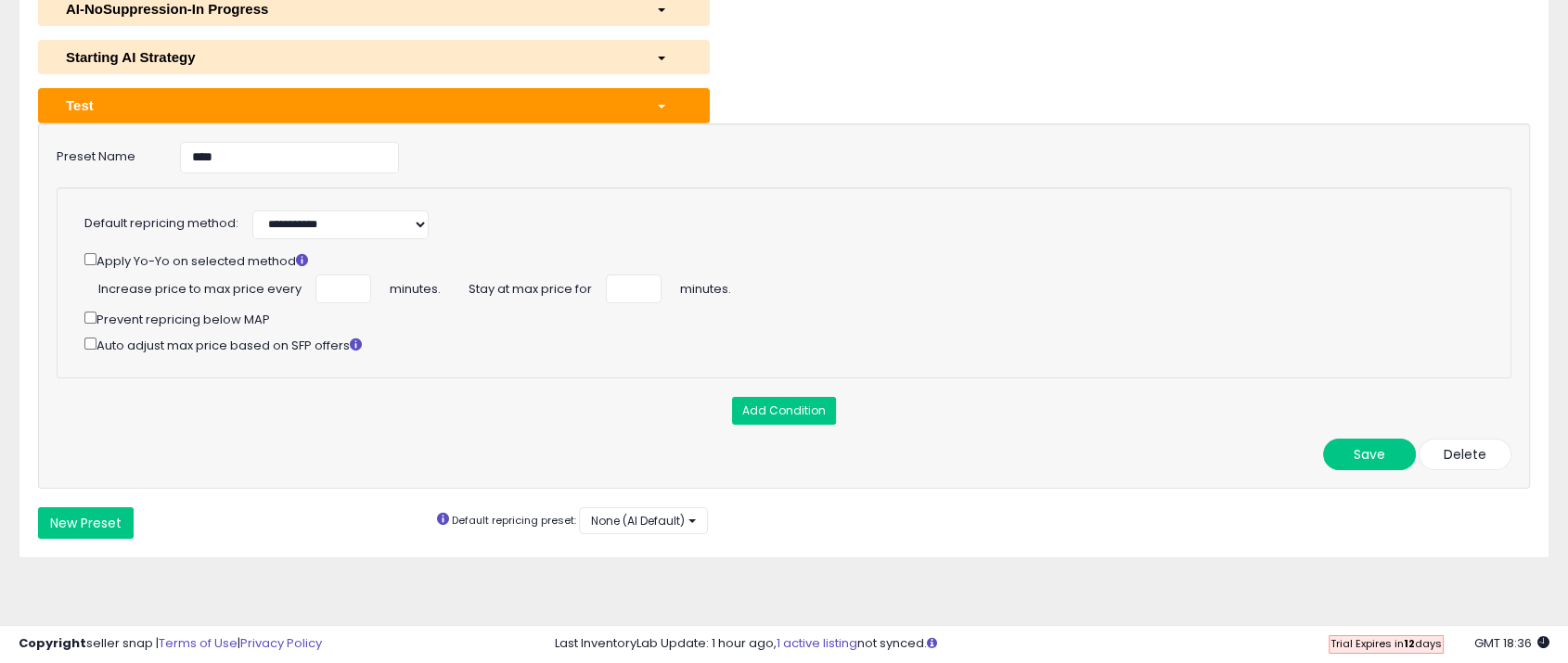 click on "Apply Yo-Yo on selected method" at bounding box center [778, 260] 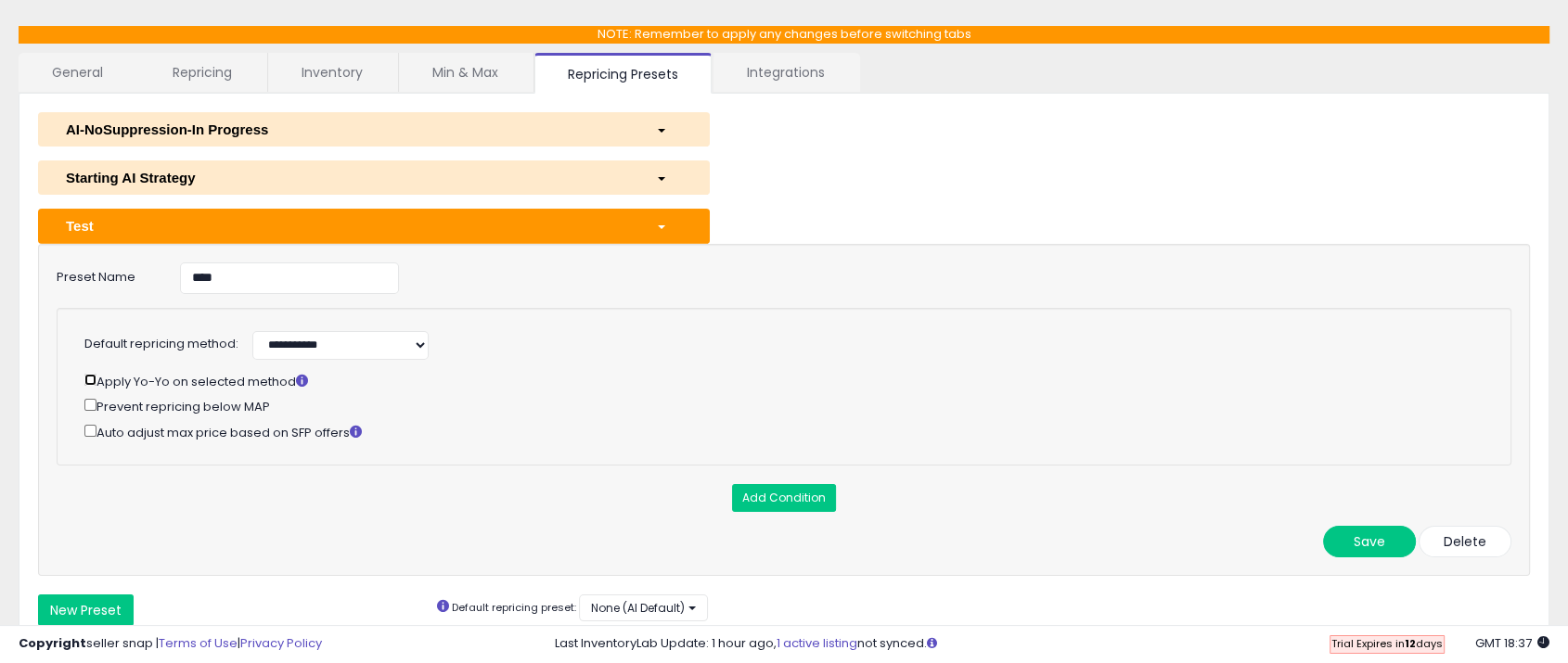scroll, scrollTop: 0, scrollLeft: 0, axis: both 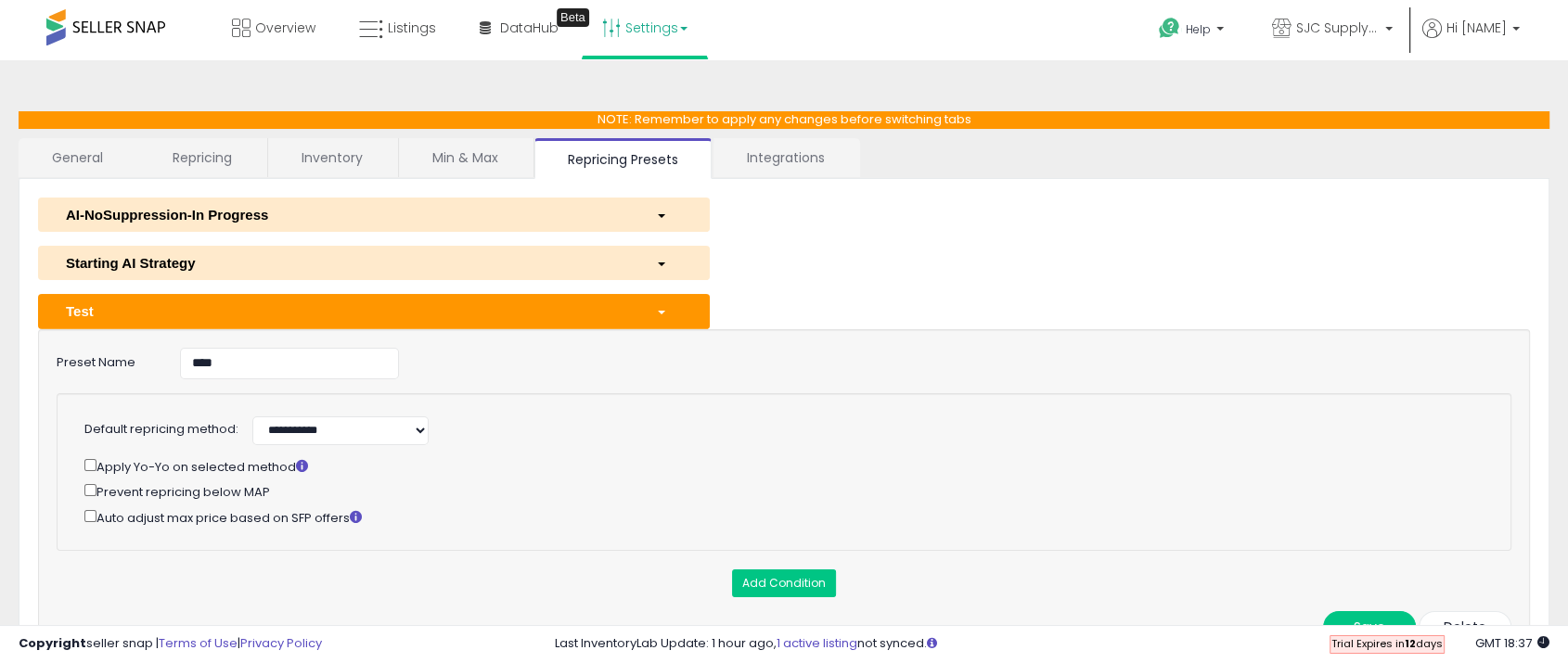 click on "General" at bounding box center [78, 158] 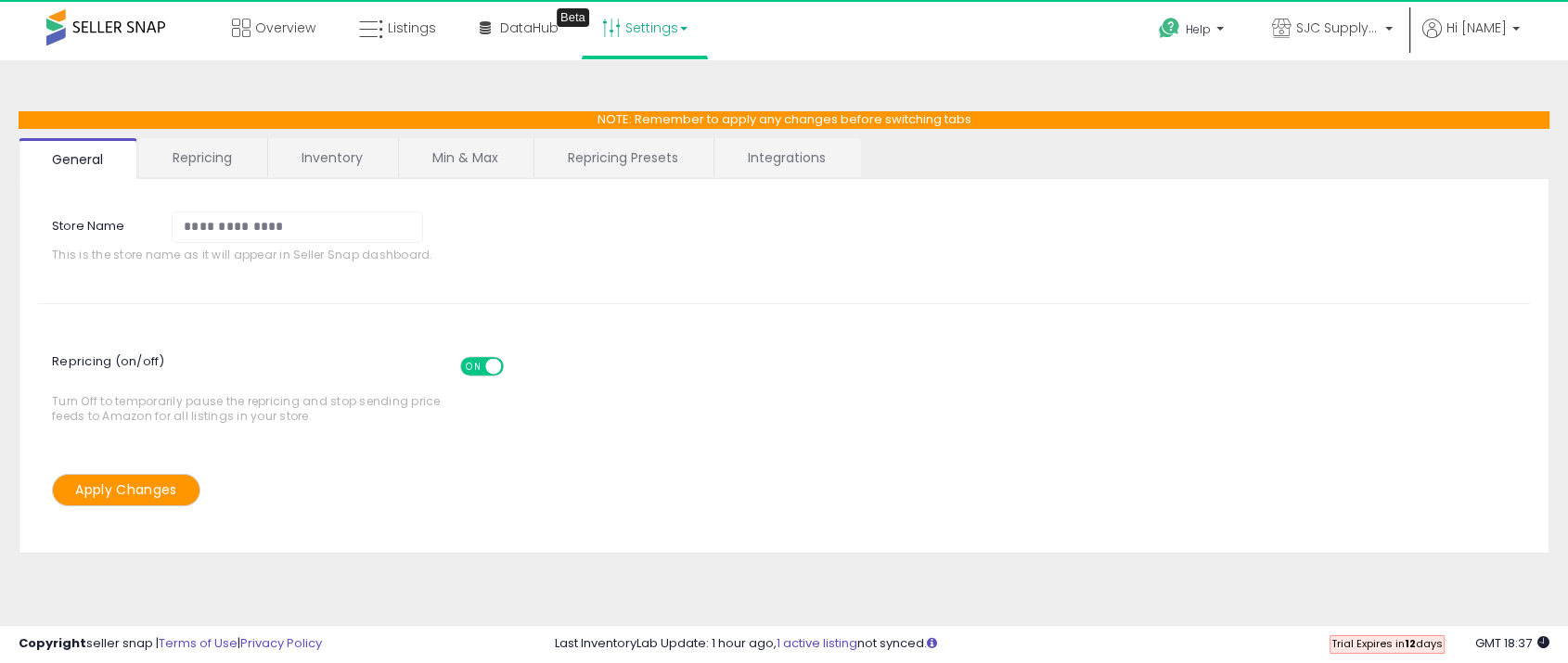 click on "Repricing" at bounding box center [202, 158] 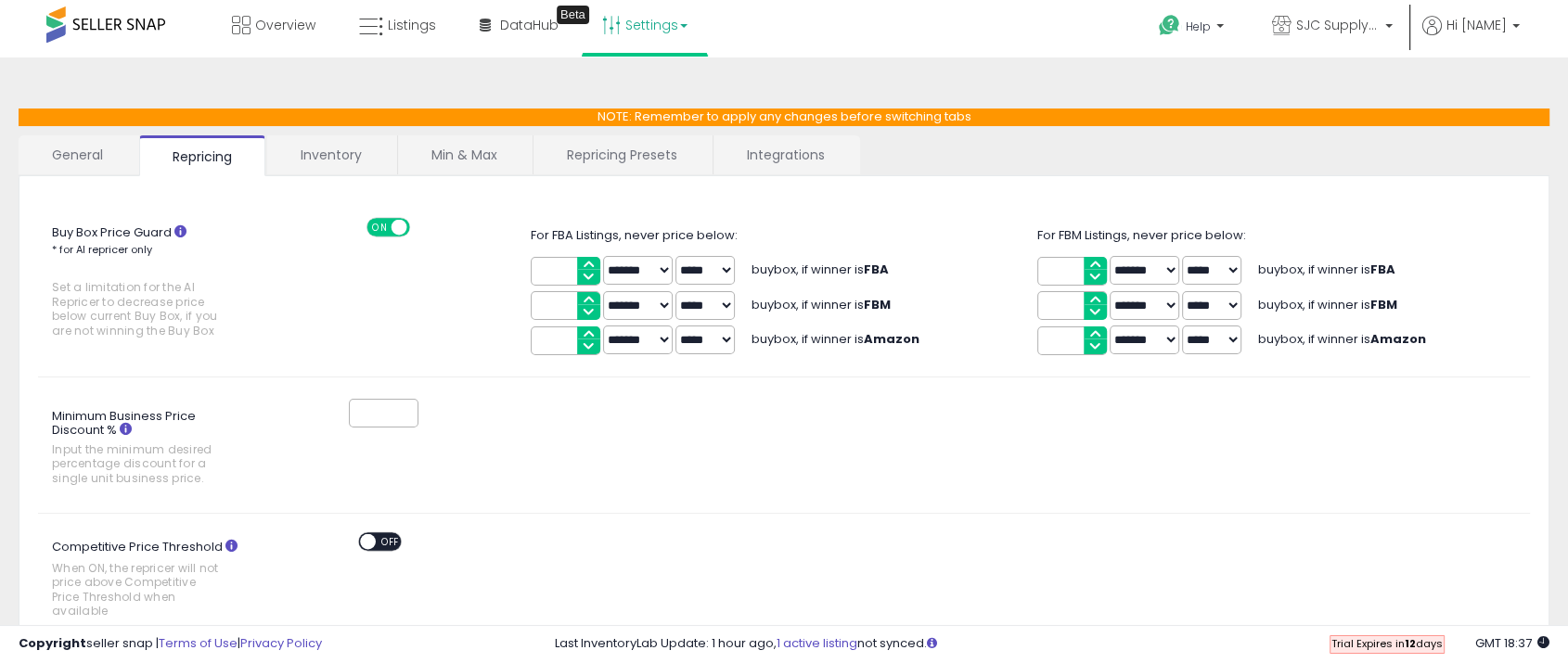 scroll, scrollTop: 0, scrollLeft: 0, axis: both 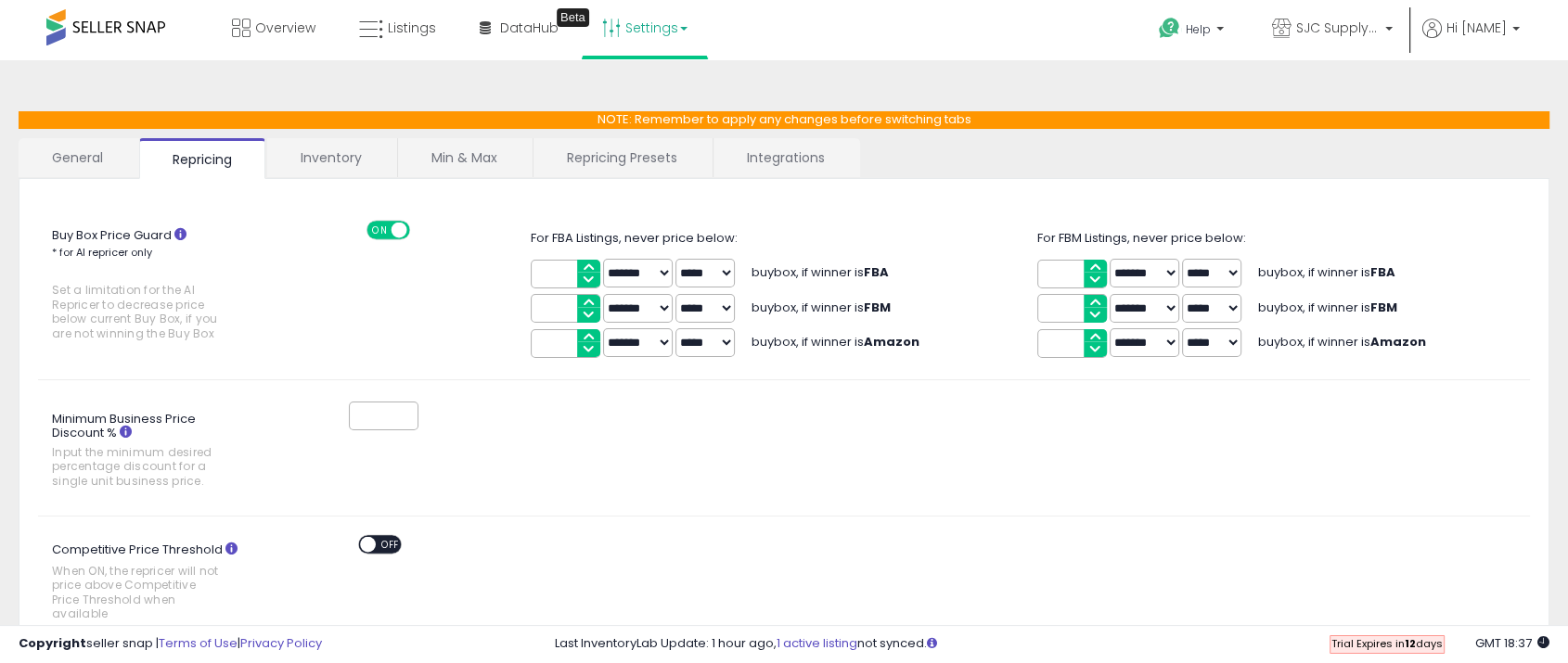 click on "Repricing Presets" at bounding box center (622, 158) 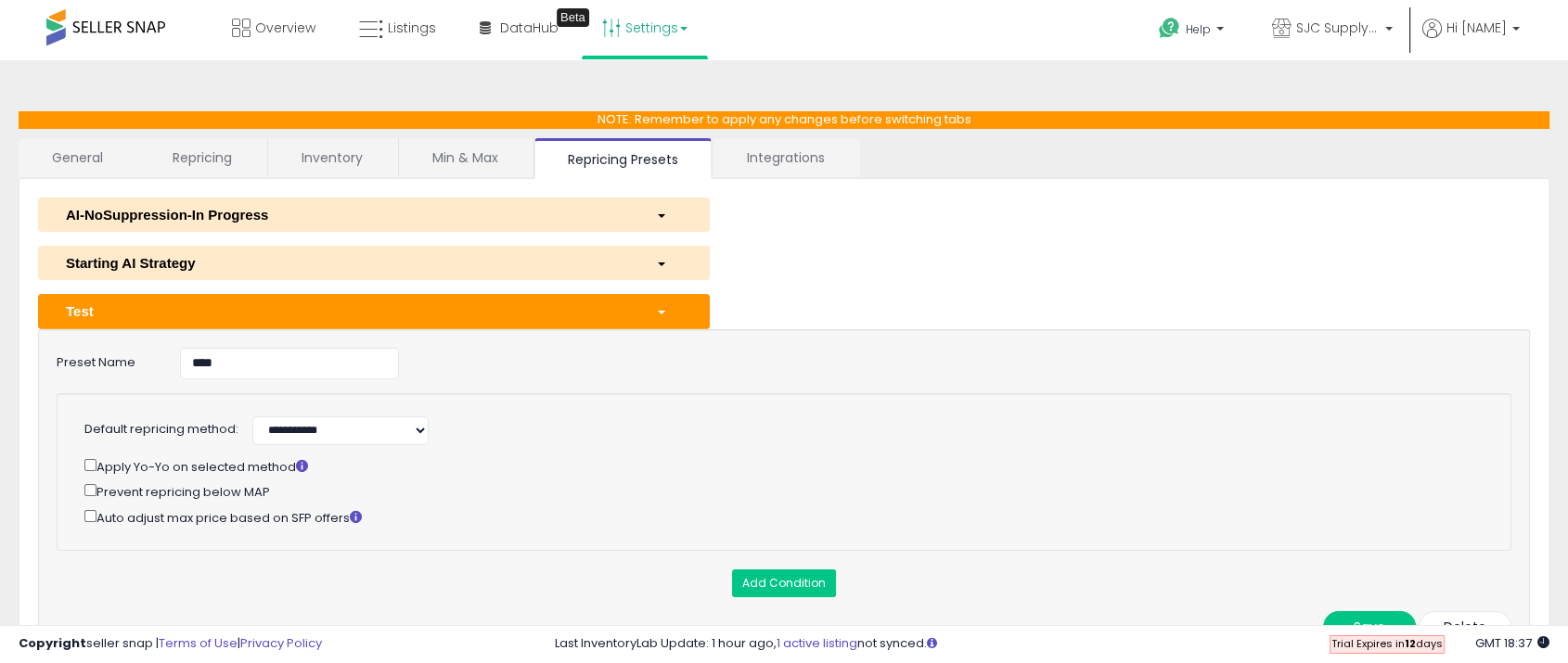 scroll, scrollTop: 103, scrollLeft: 0, axis: vertical 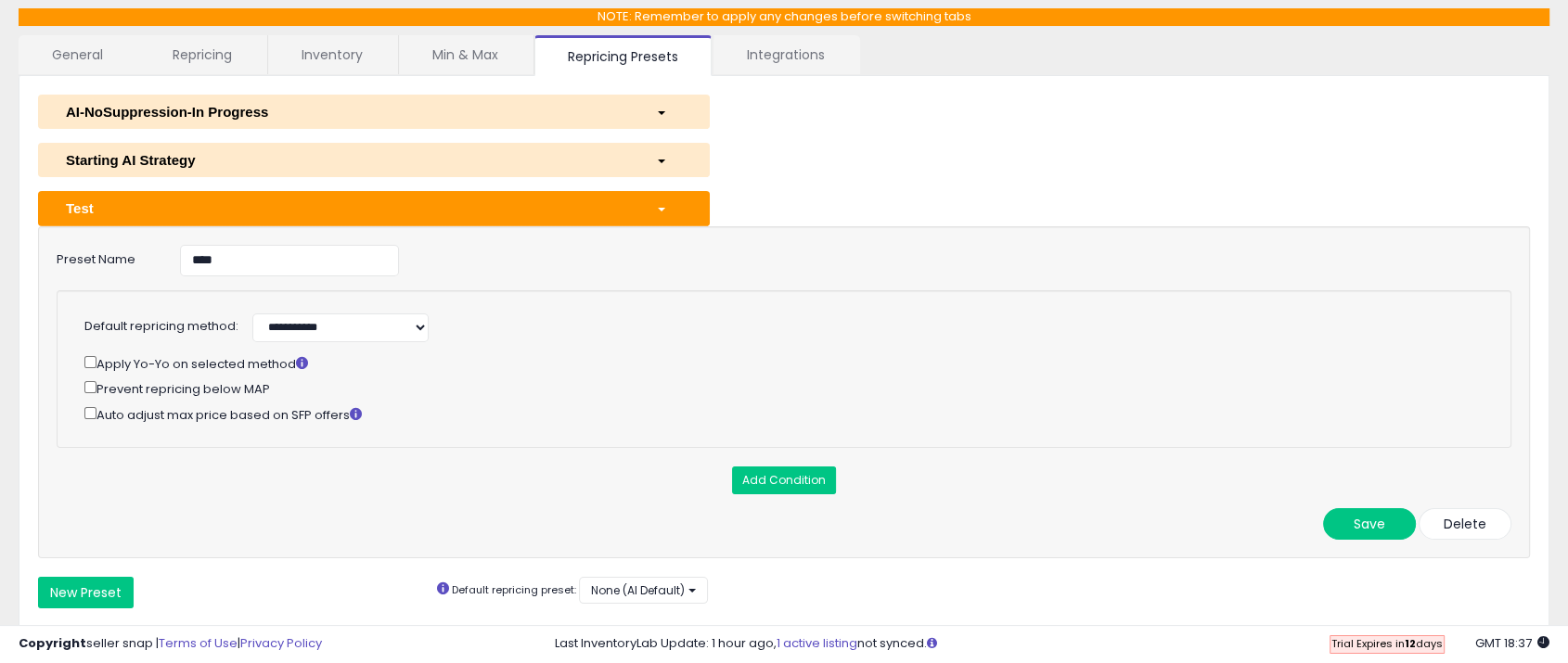 click on "Apply Yo-Yo on selected method" at bounding box center [778, 363] 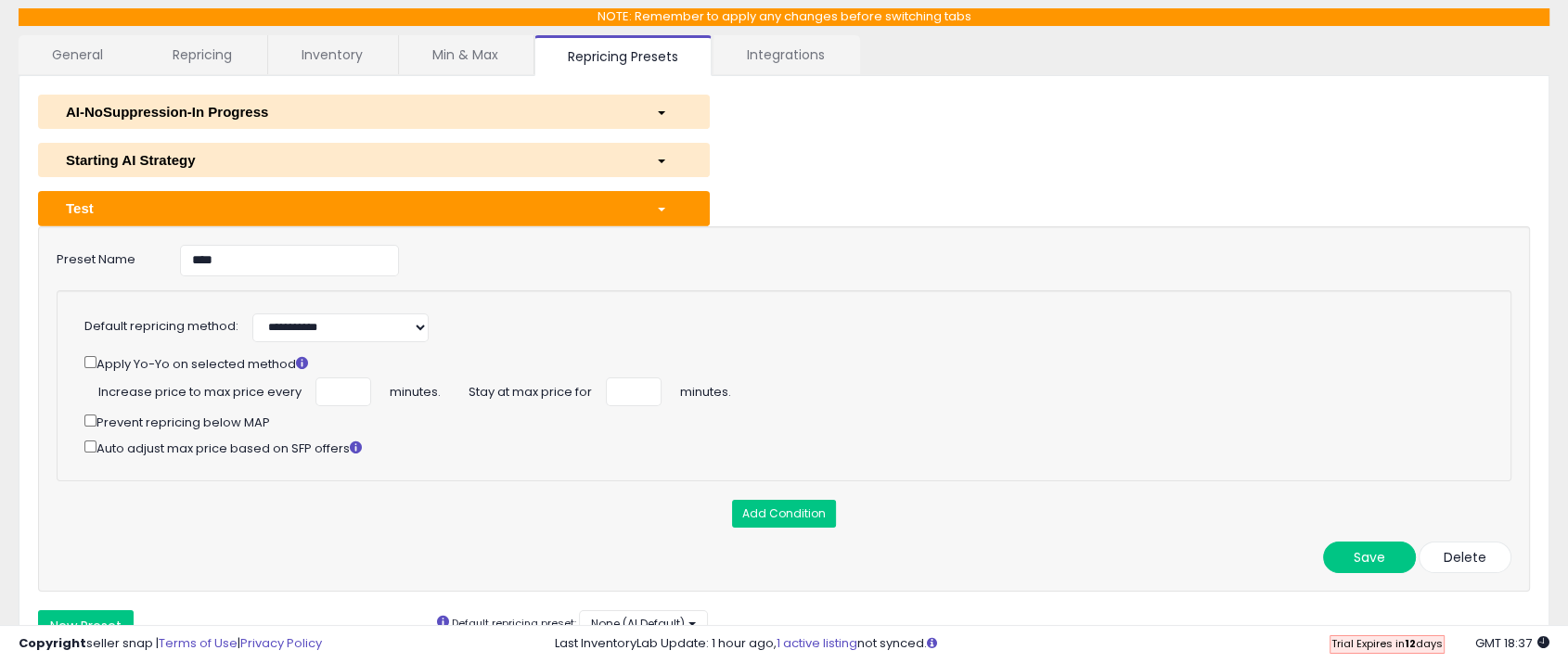 click on "General" at bounding box center [78, 55] 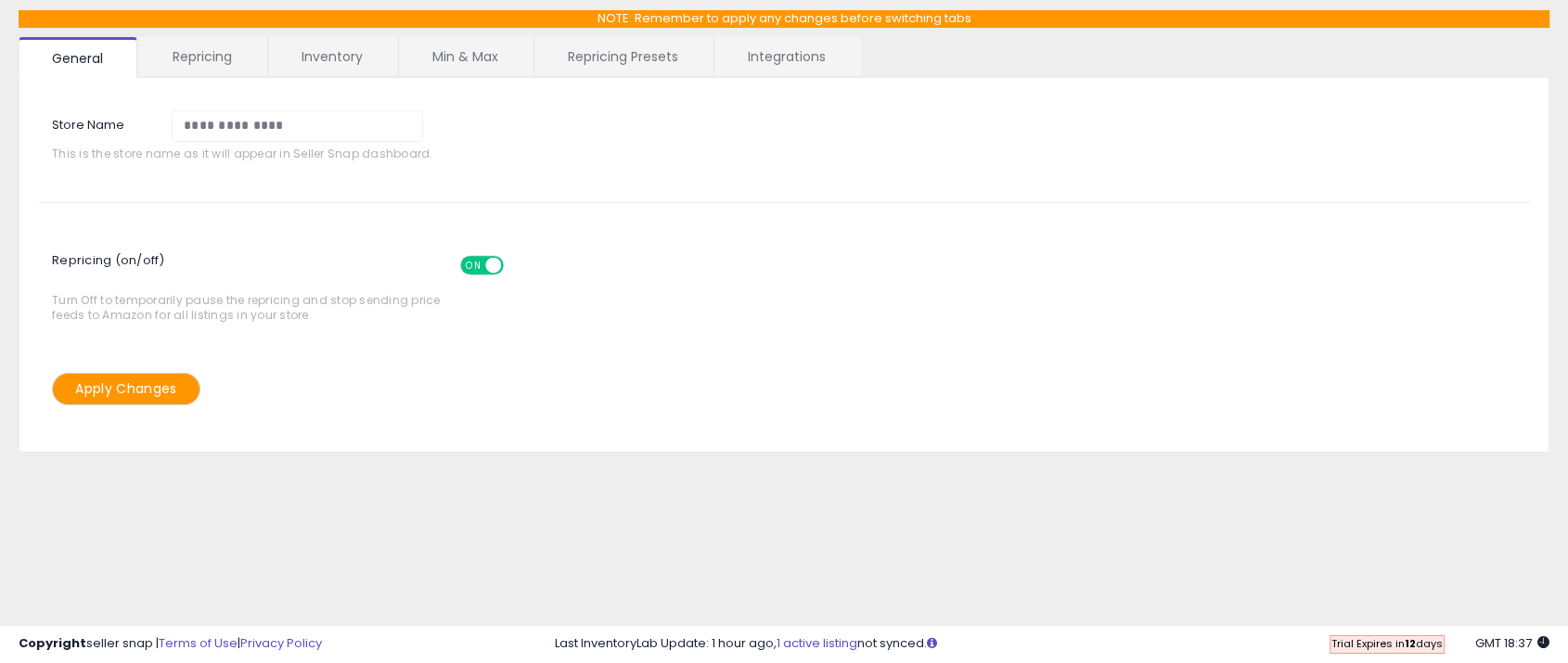 scroll, scrollTop: 0, scrollLeft: 0, axis: both 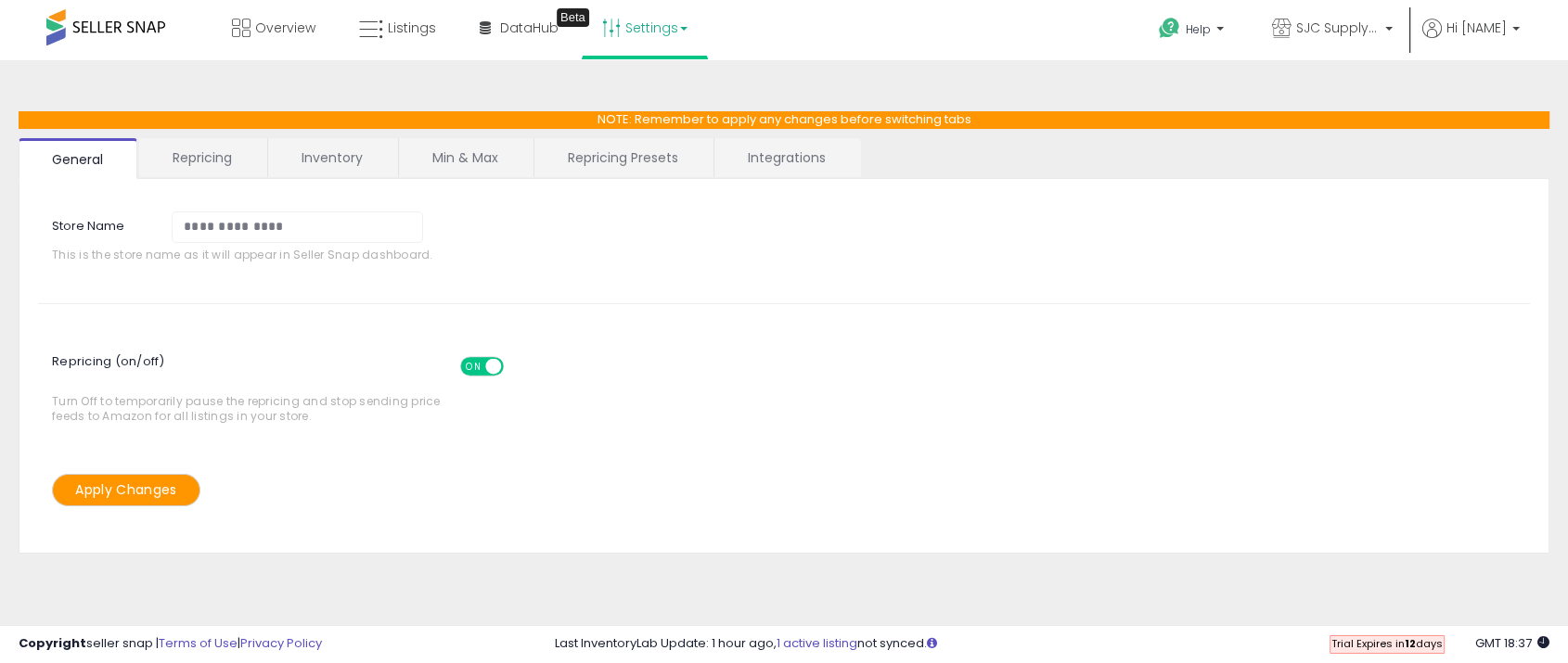 click on "**********" at bounding box center (784, 366) 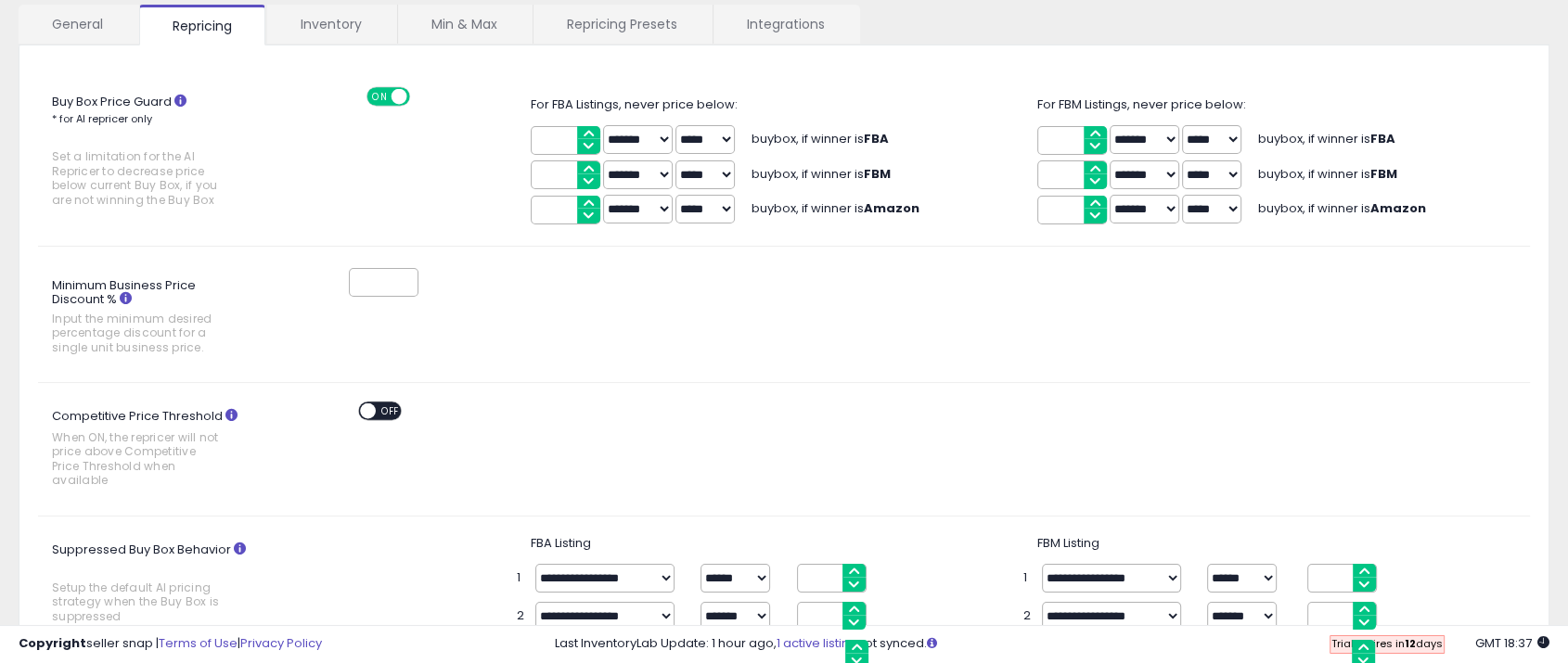 scroll, scrollTop: 103, scrollLeft: 0, axis: vertical 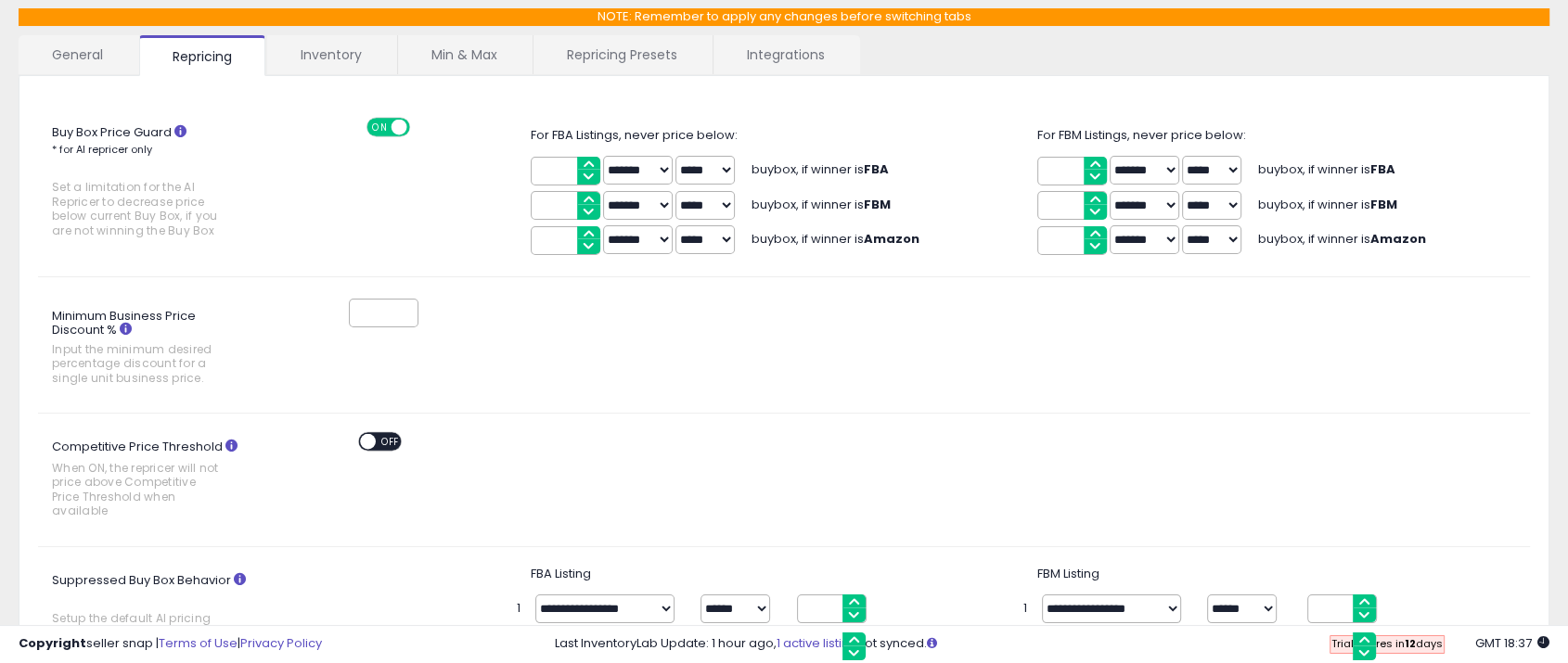 click on "Min & Max" at bounding box center (464, 55) 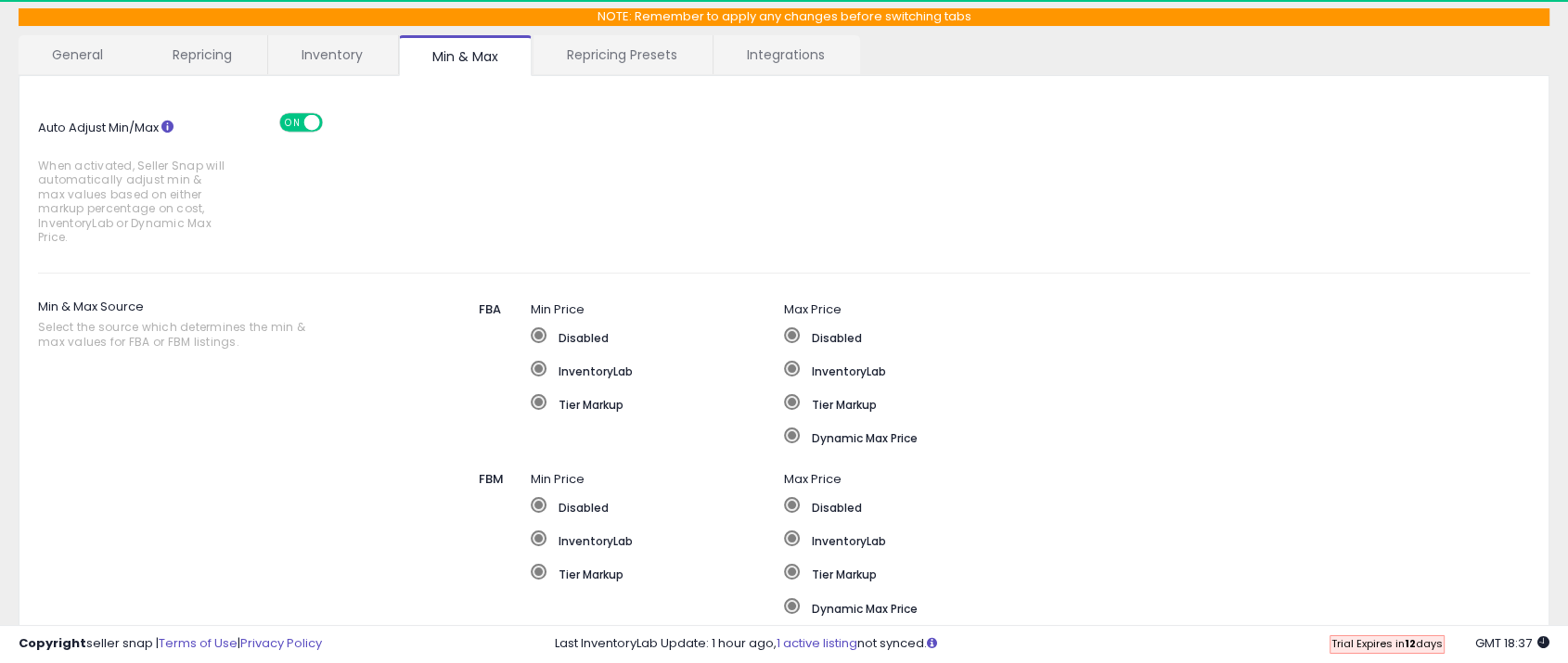 click on "Repricing Presets" at bounding box center (622, 55) 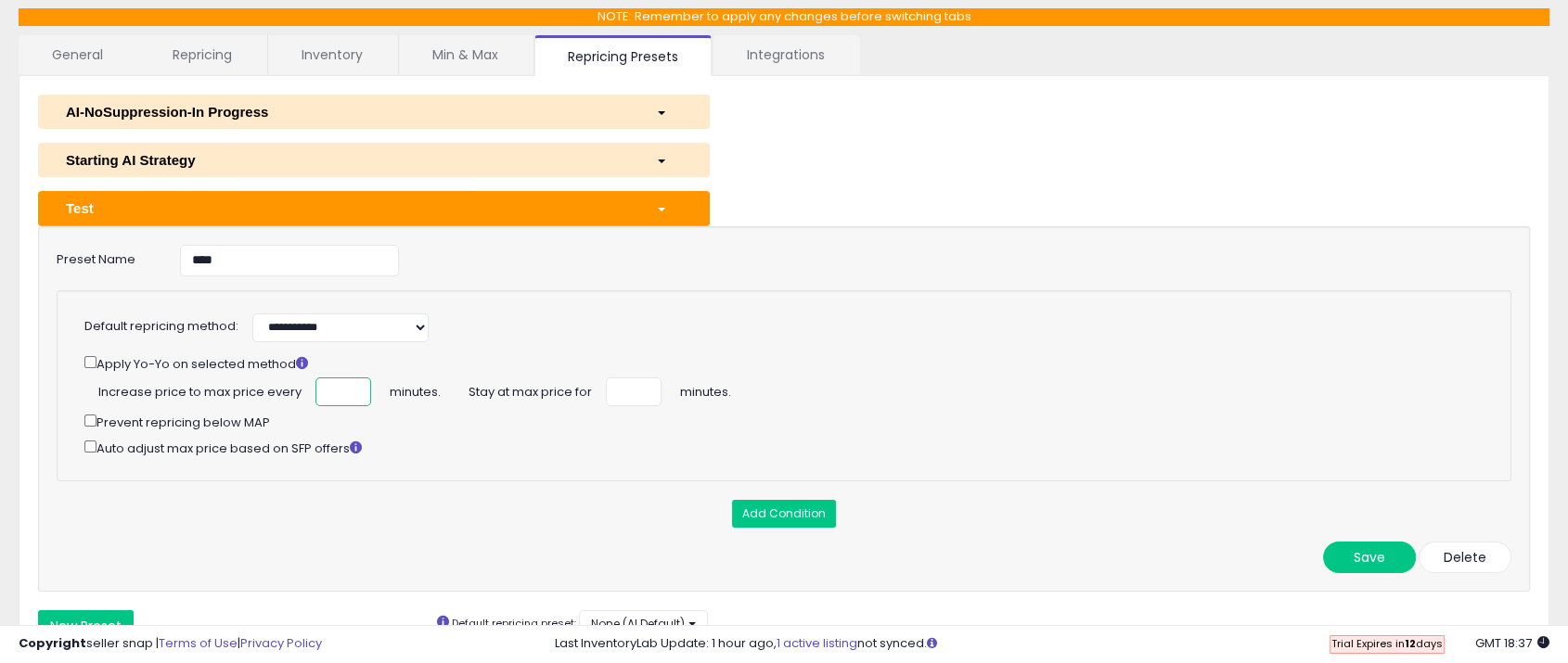 click at bounding box center [343, 391] 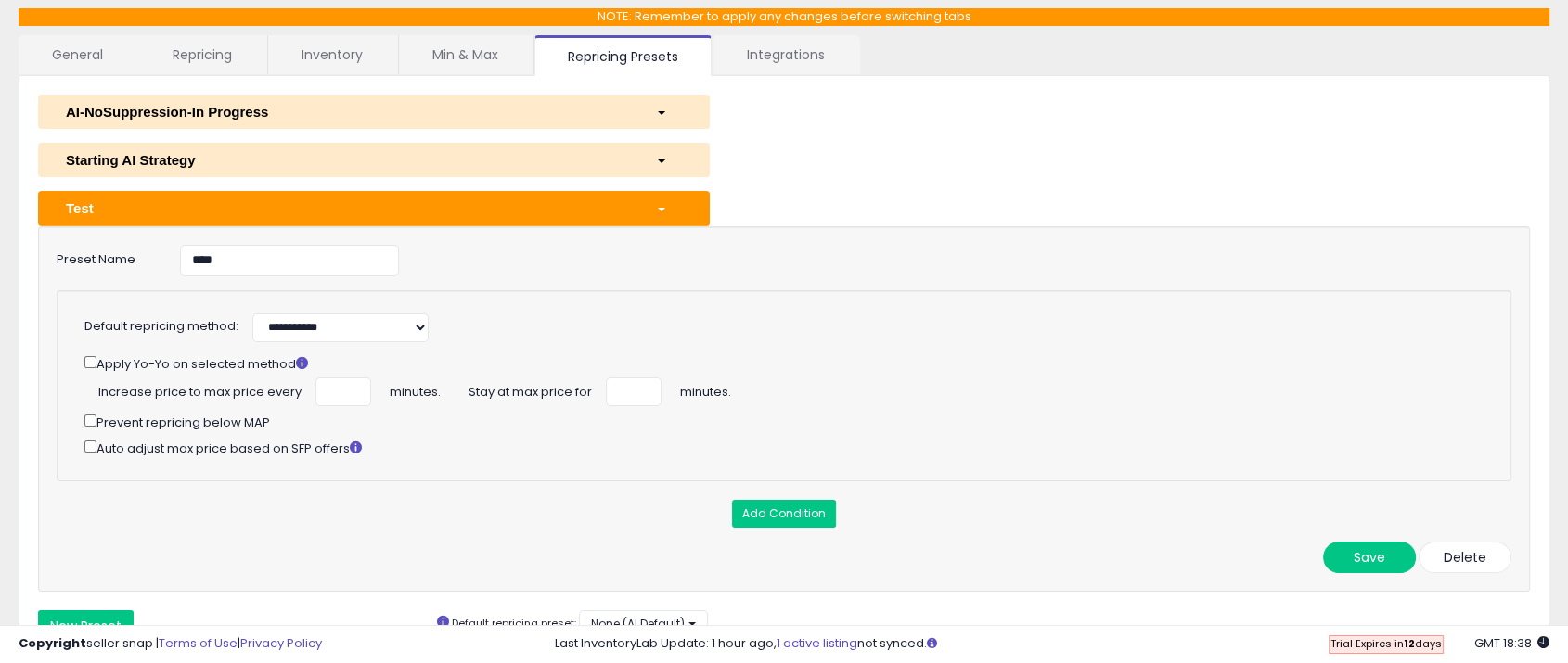 click on "Increase price to max price every" at bounding box center [199, 389] 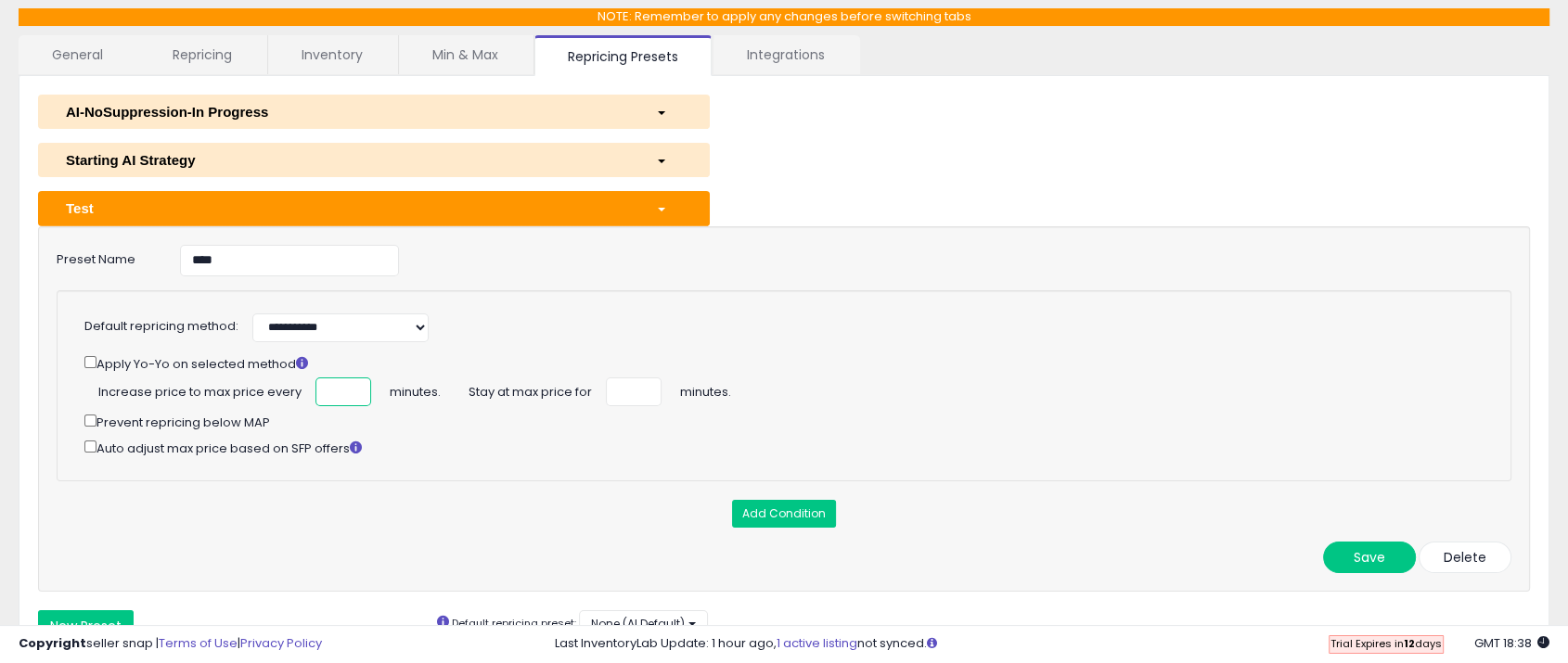 click at bounding box center (343, 391) 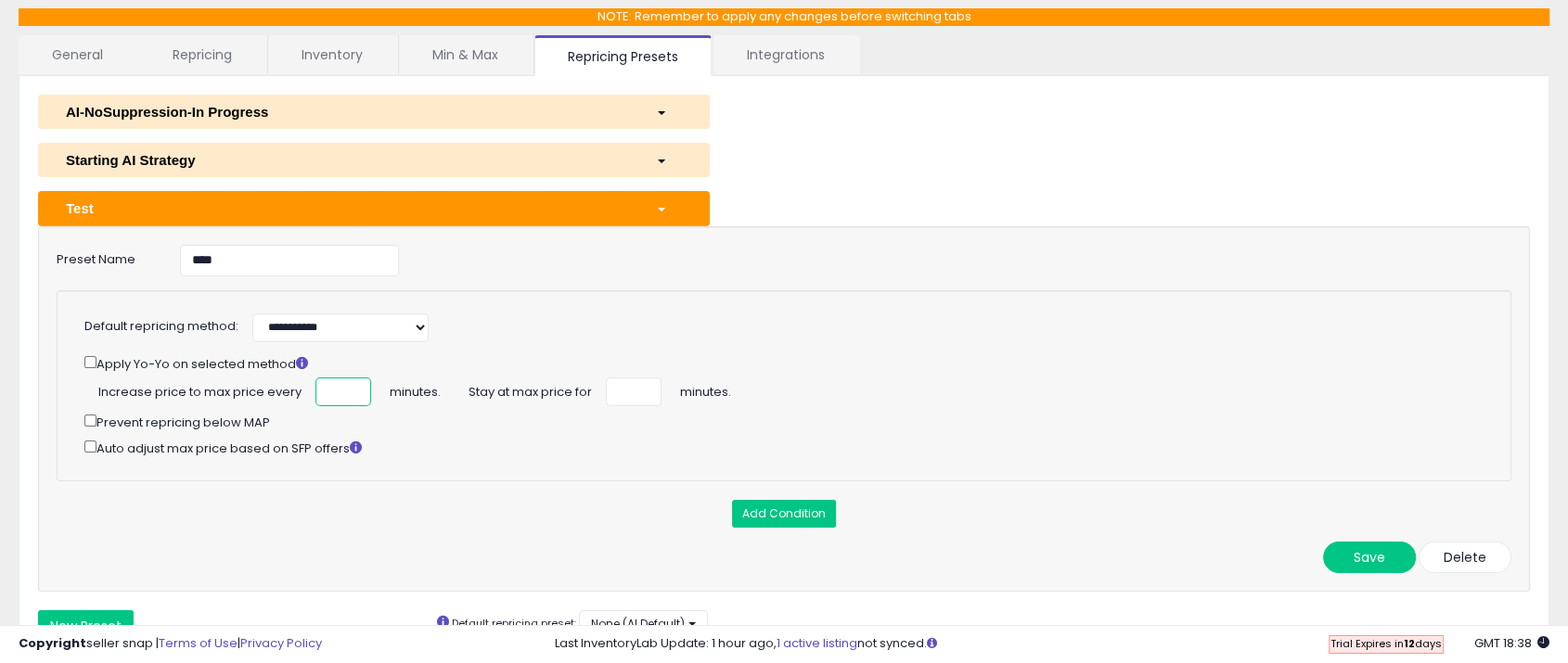scroll, scrollTop: 0, scrollLeft: 5, axis: horizontal 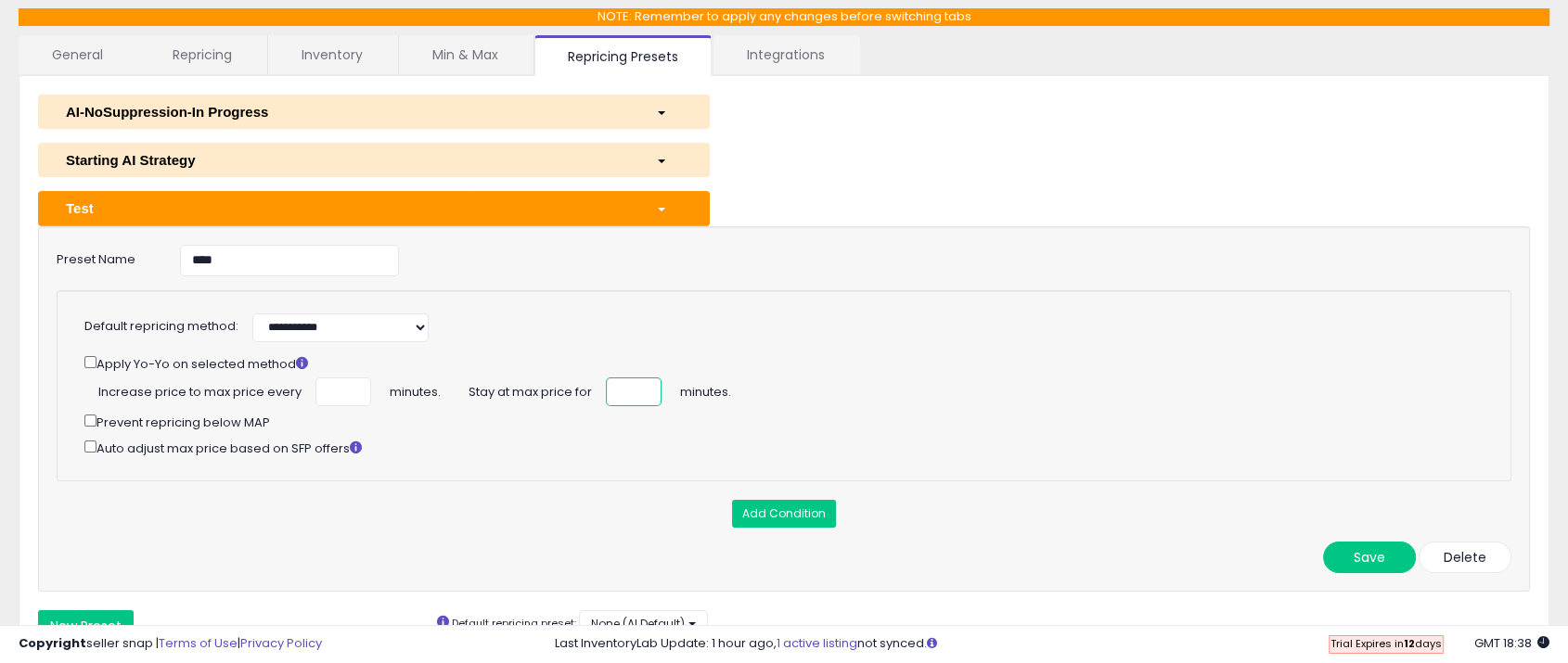 click at bounding box center [634, 391] 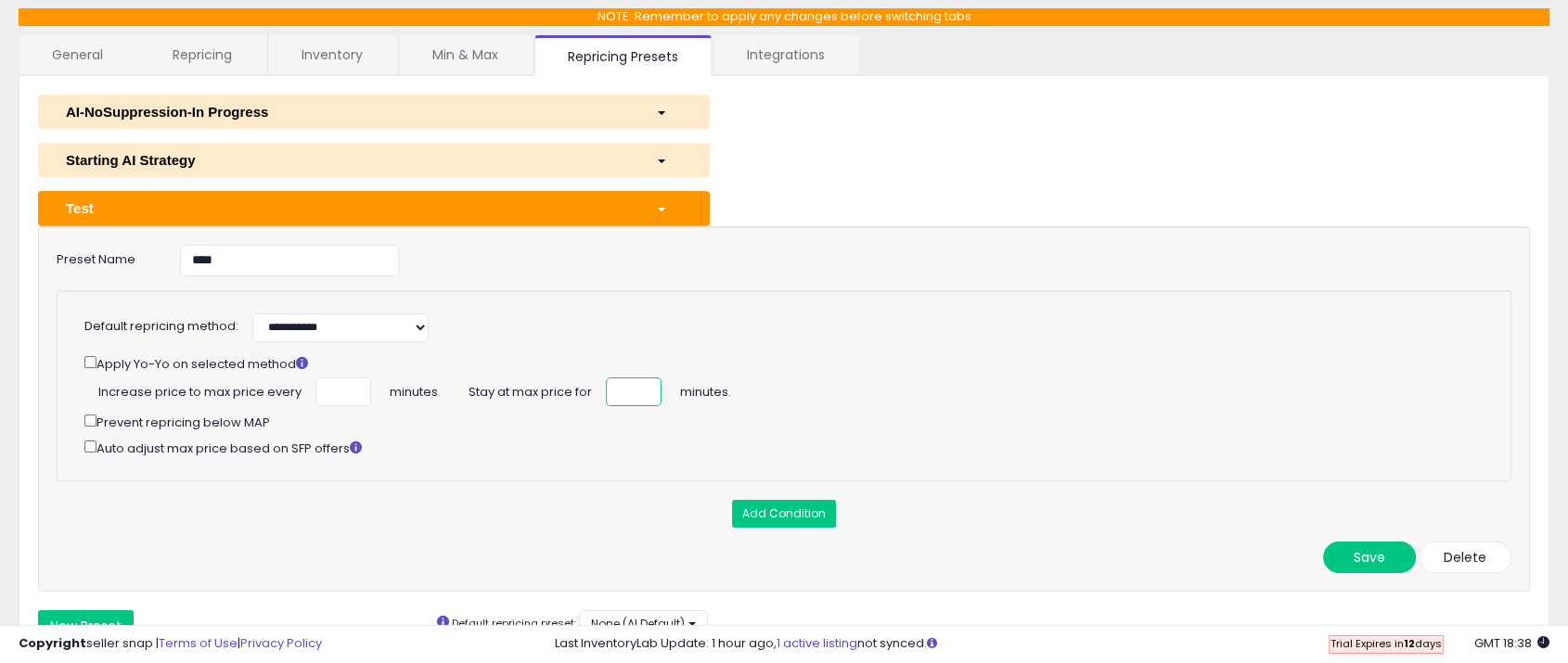 type on "**" 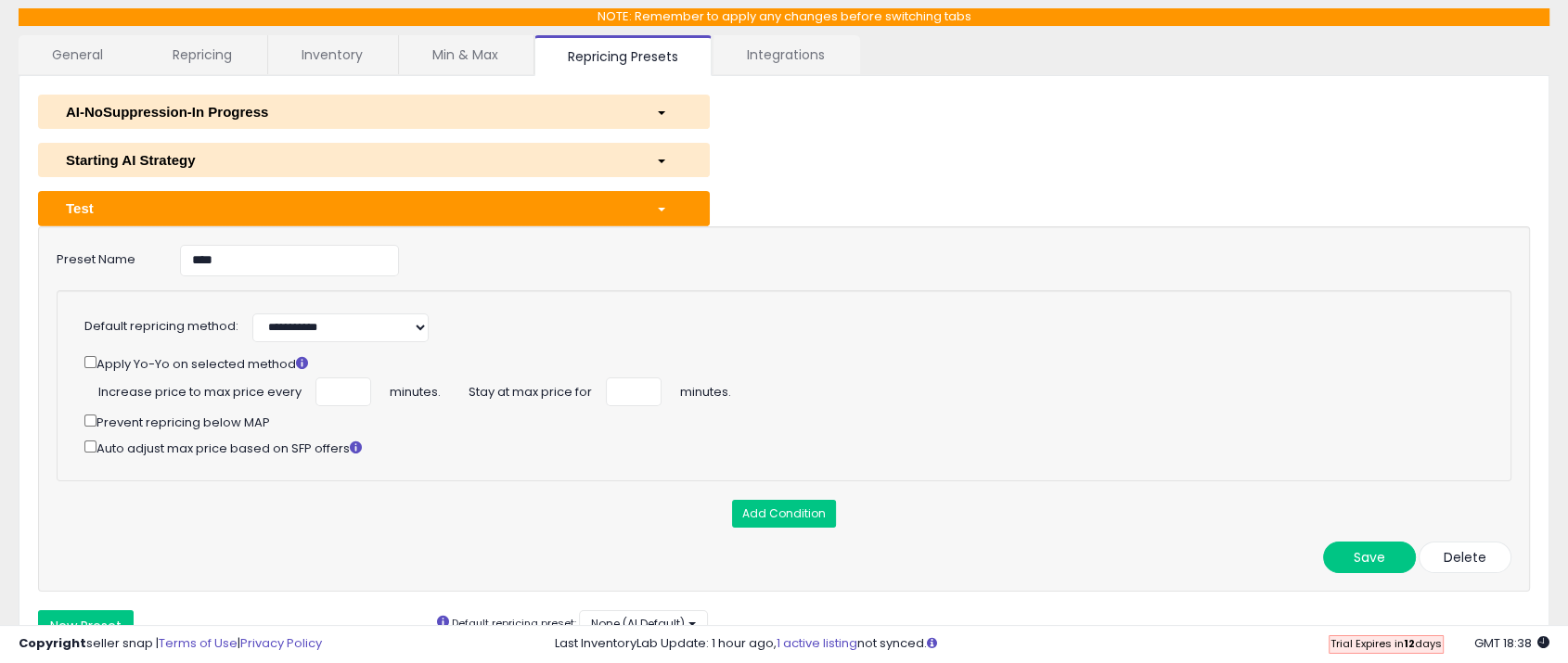 click on "**********" at bounding box center [784, 386] 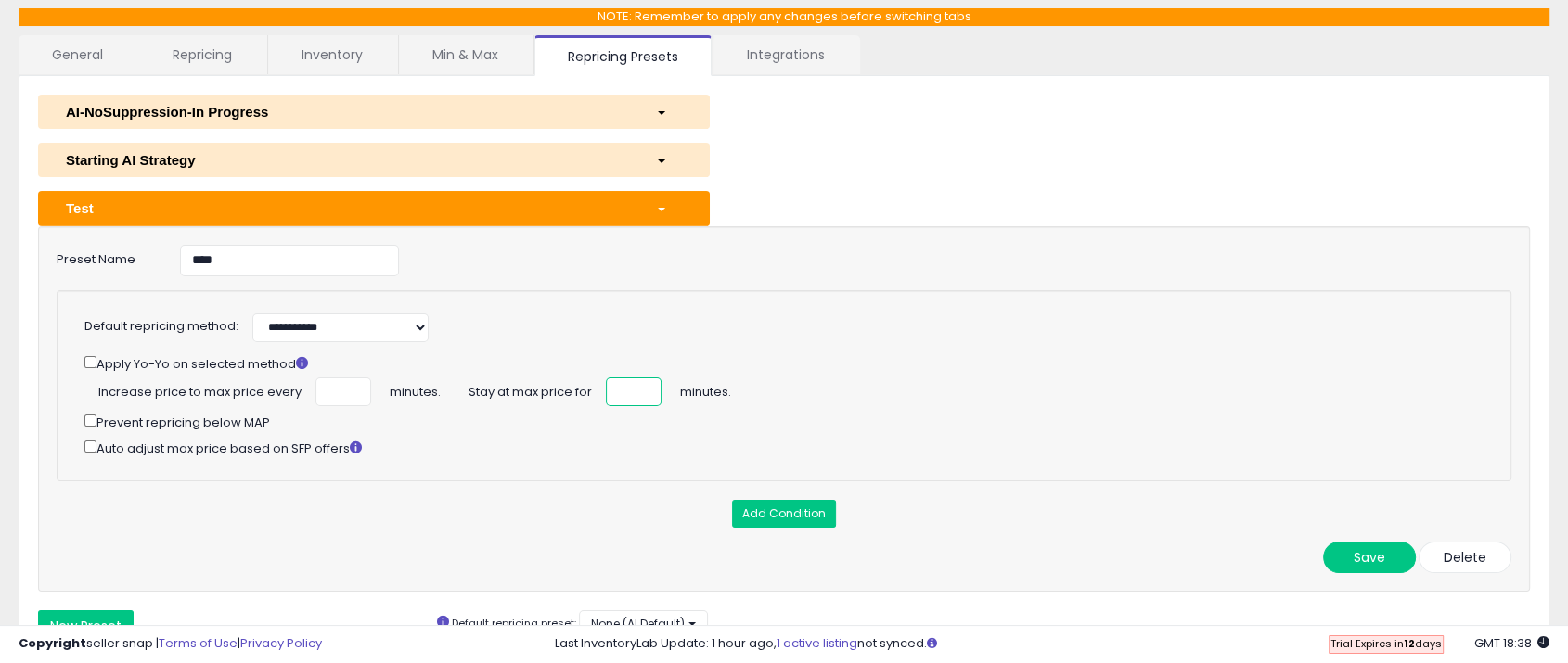 click on "**" at bounding box center [634, 391] 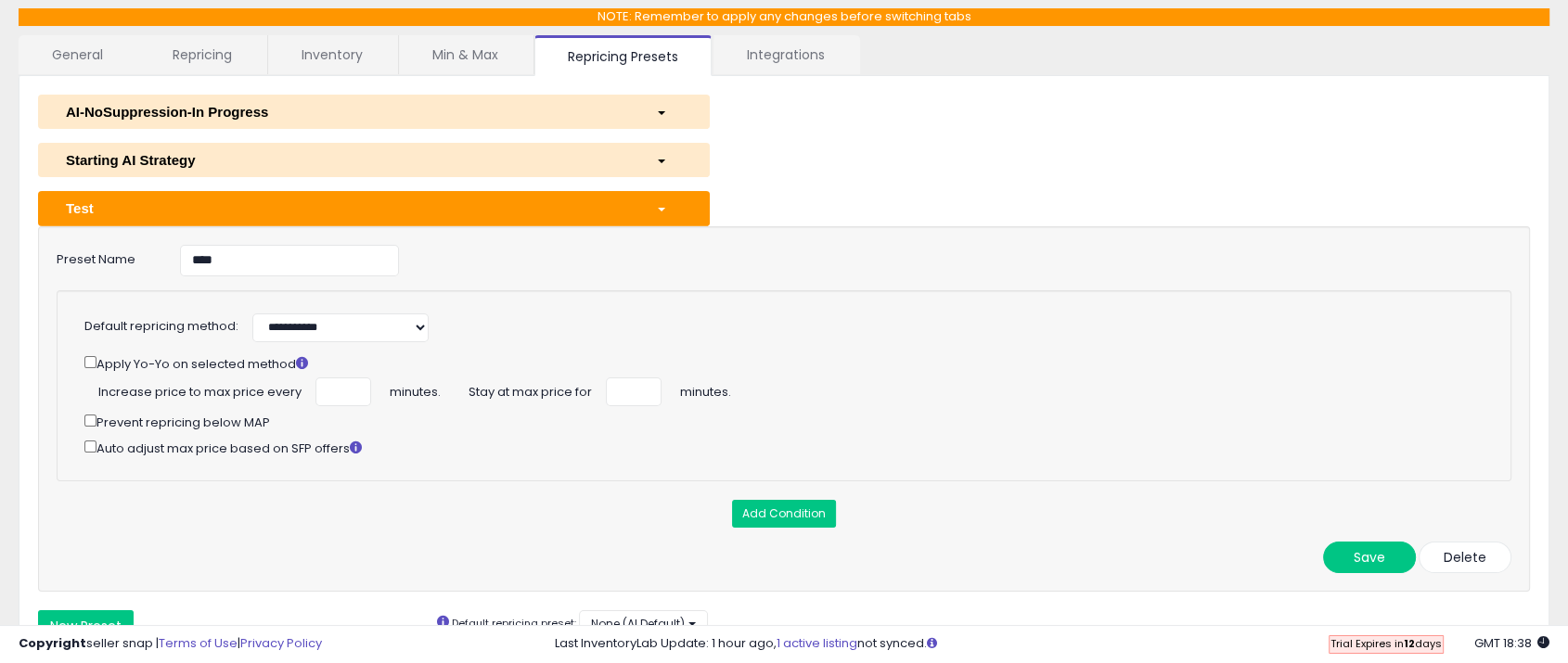 click on "**********" at bounding box center [778, 383] 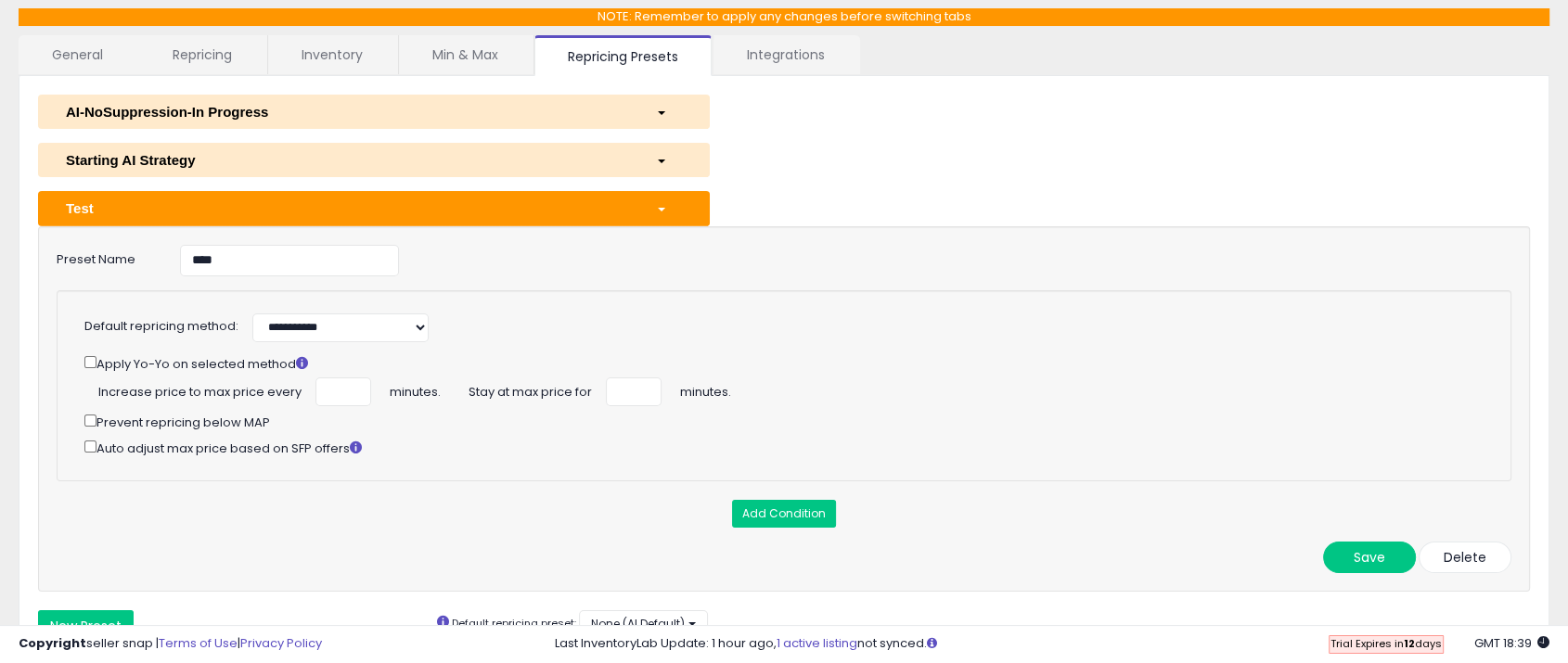click on "Repricing" at bounding box center [202, 55] 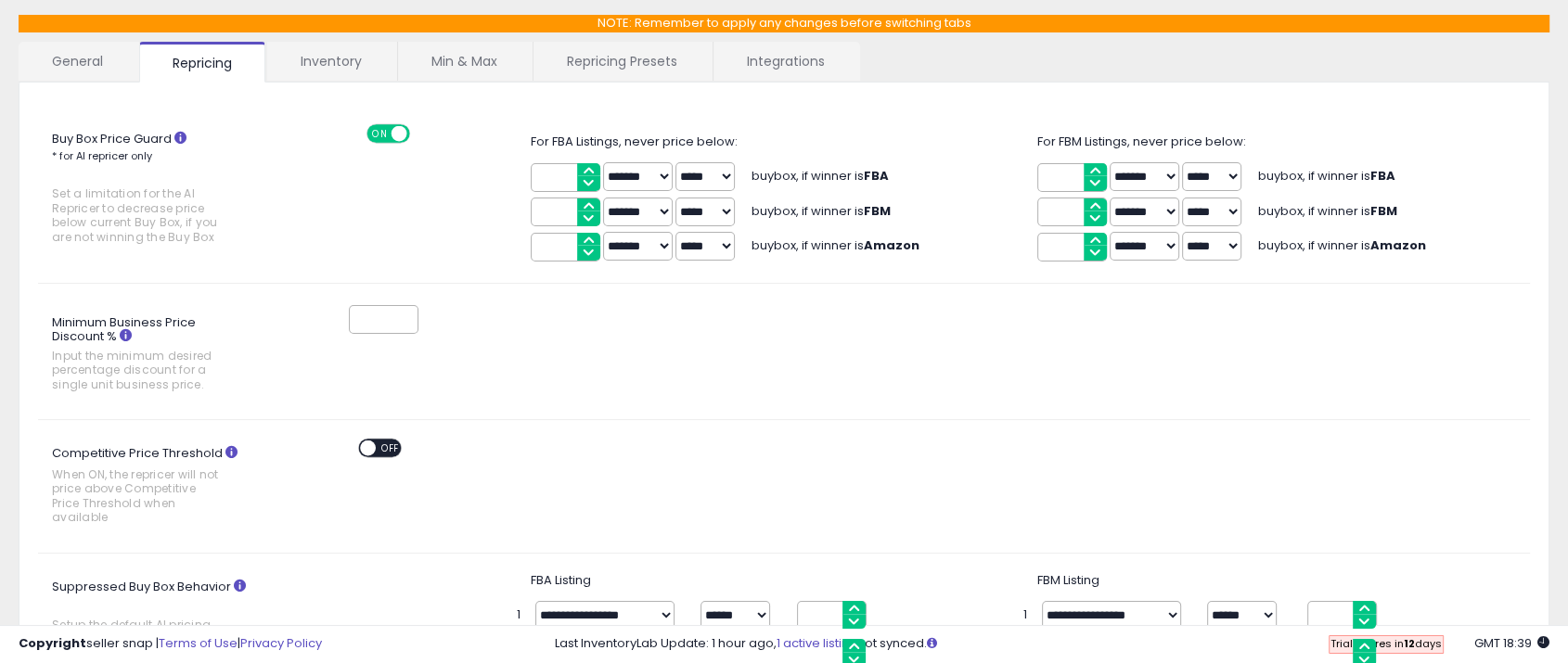 scroll, scrollTop: 0, scrollLeft: 0, axis: both 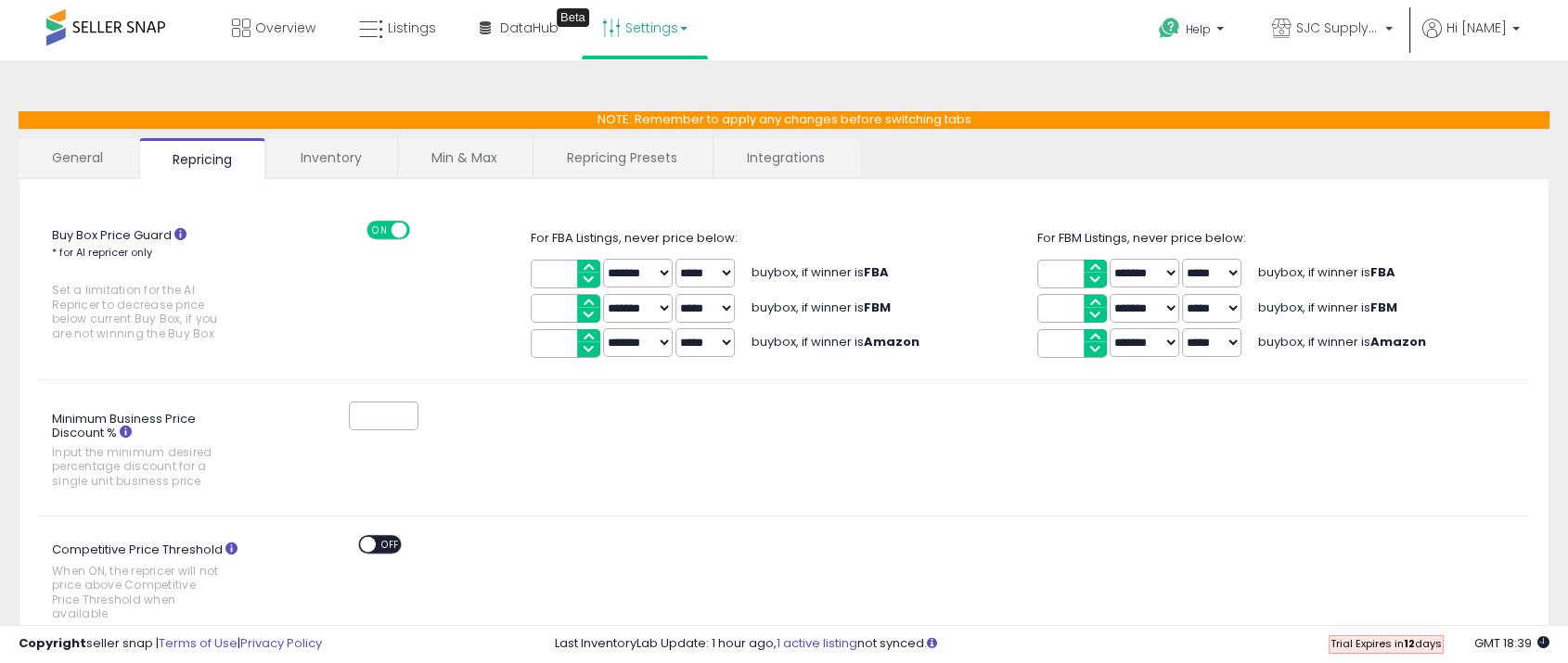 click on "Repricing Presets" at bounding box center (622, 158) 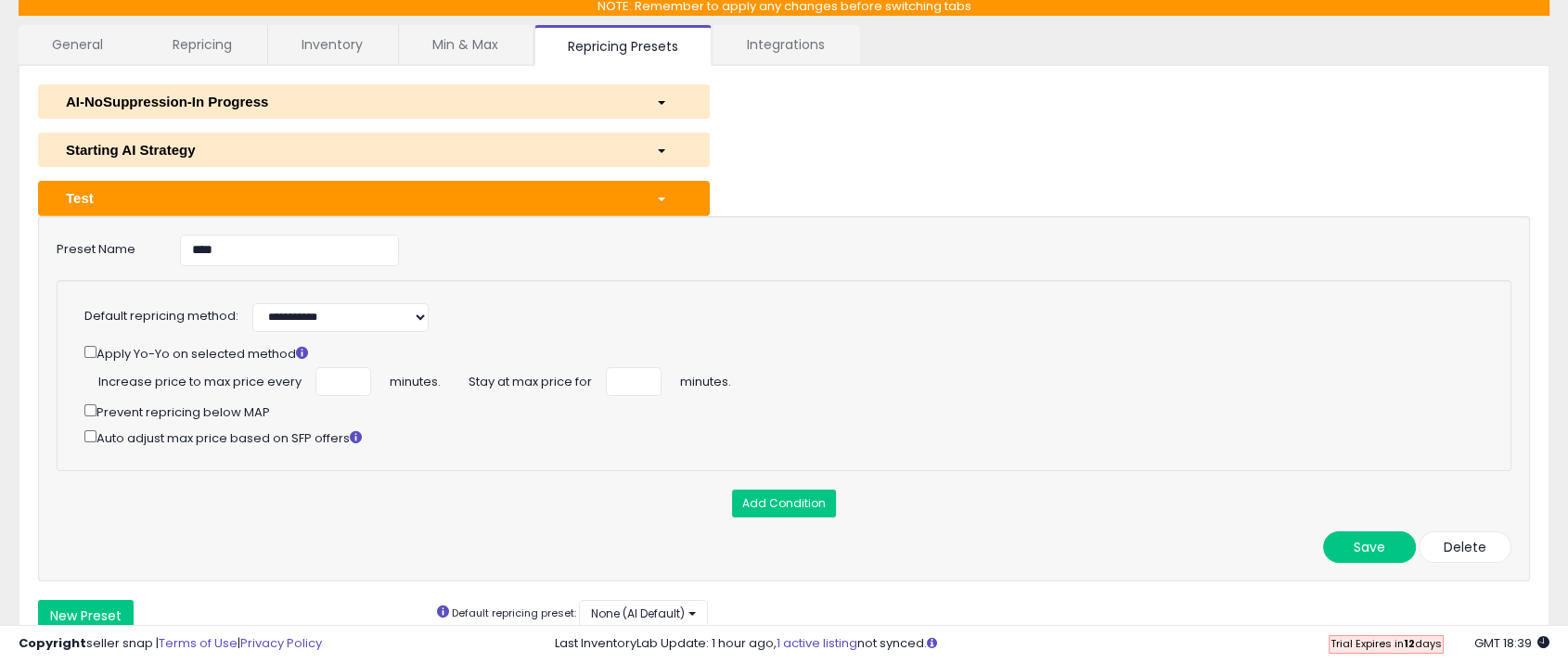 scroll, scrollTop: 206, scrollLeft: 0, axis: vertical 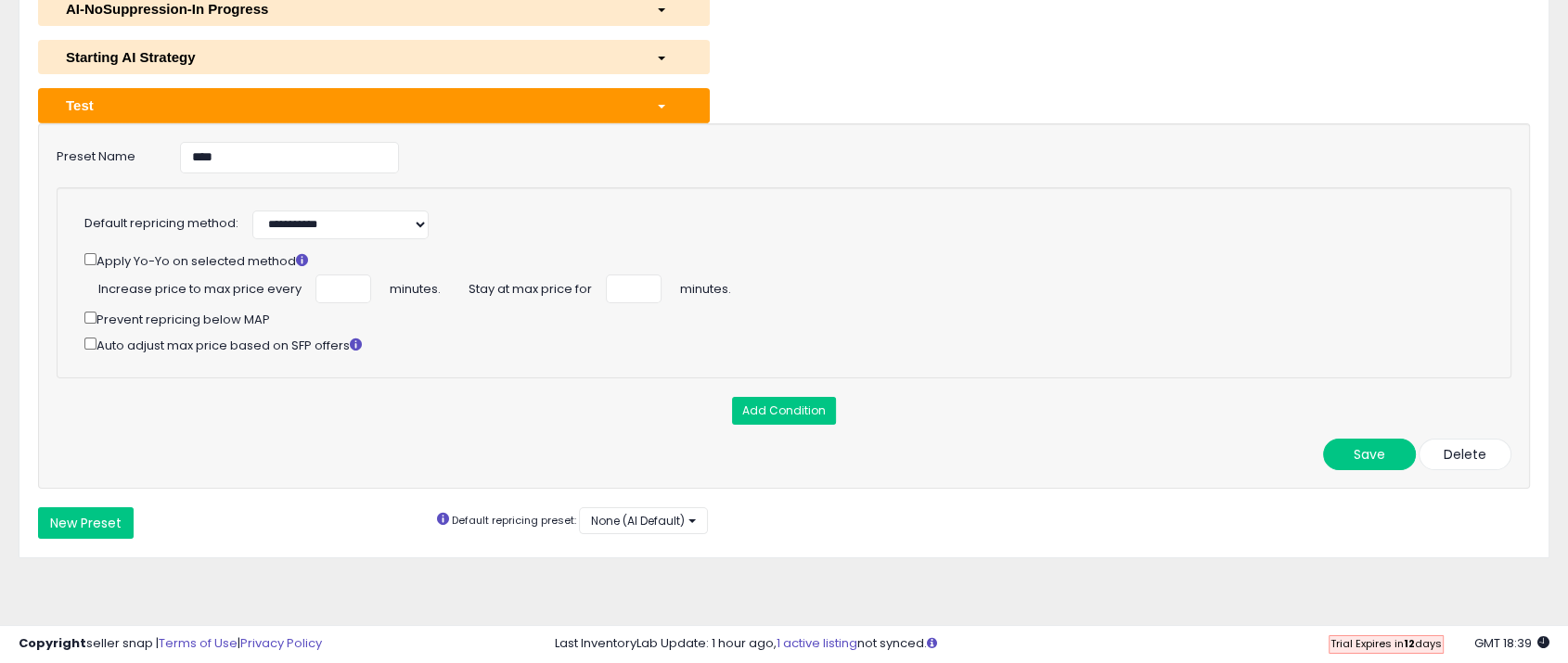 click on "**********" at bounding box center (778, 280) 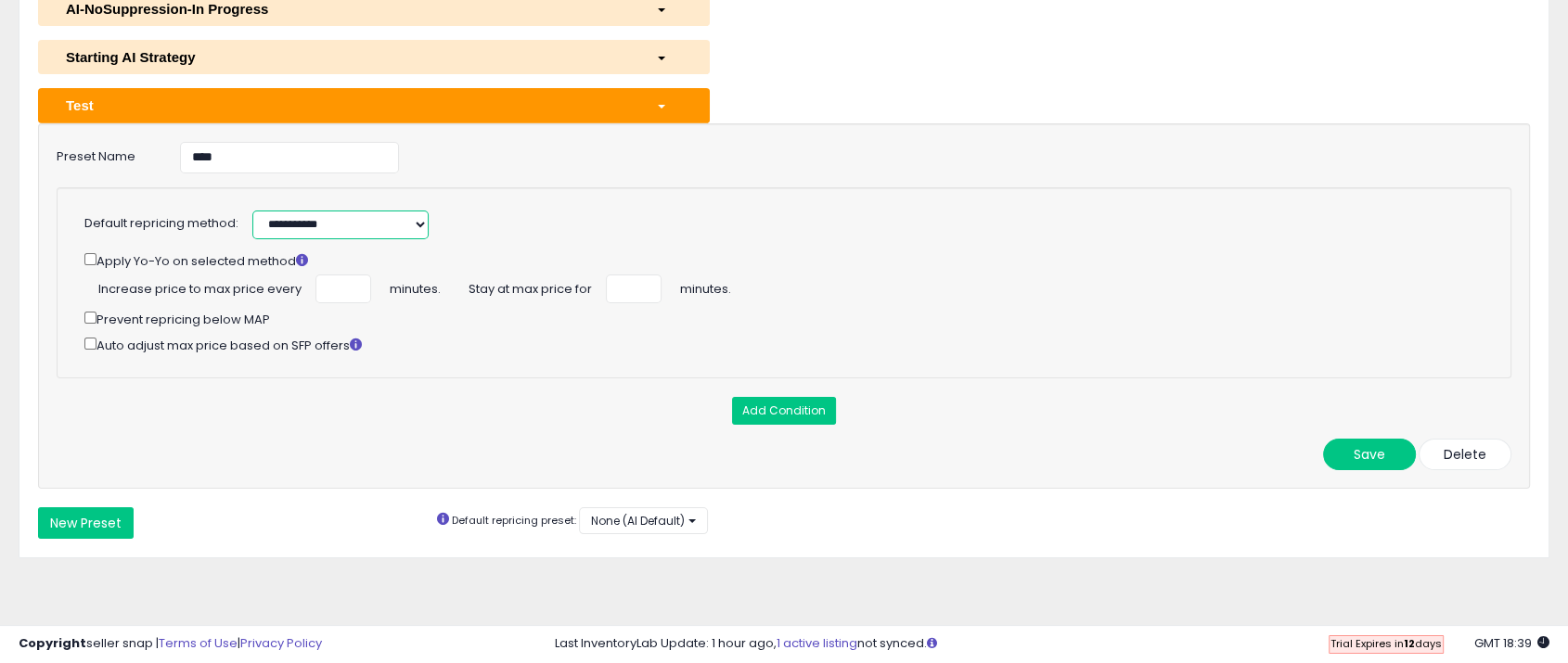 click on "**********" at bounding box center [341, 224] 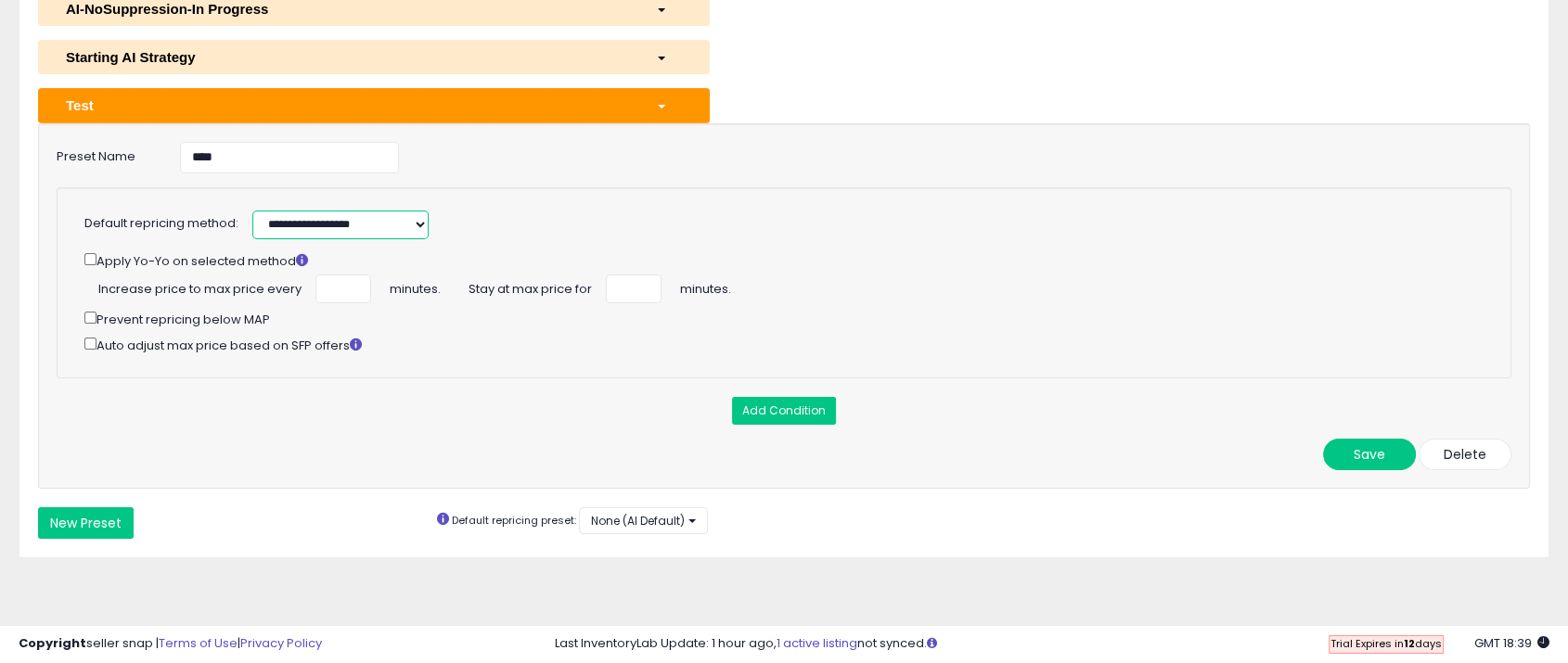 click on "**********" at bounding box center [341, 224] 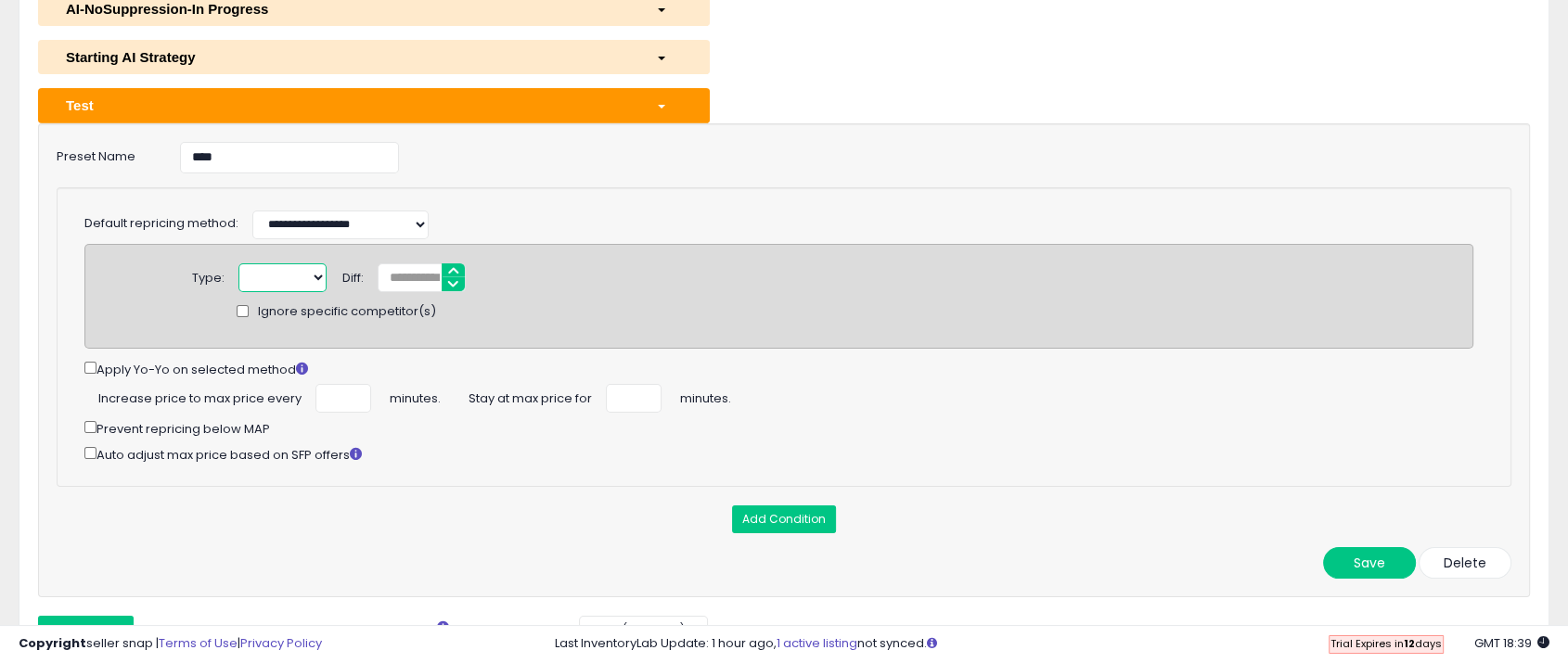 click on "******
*******" at bounding box center [282, 277] 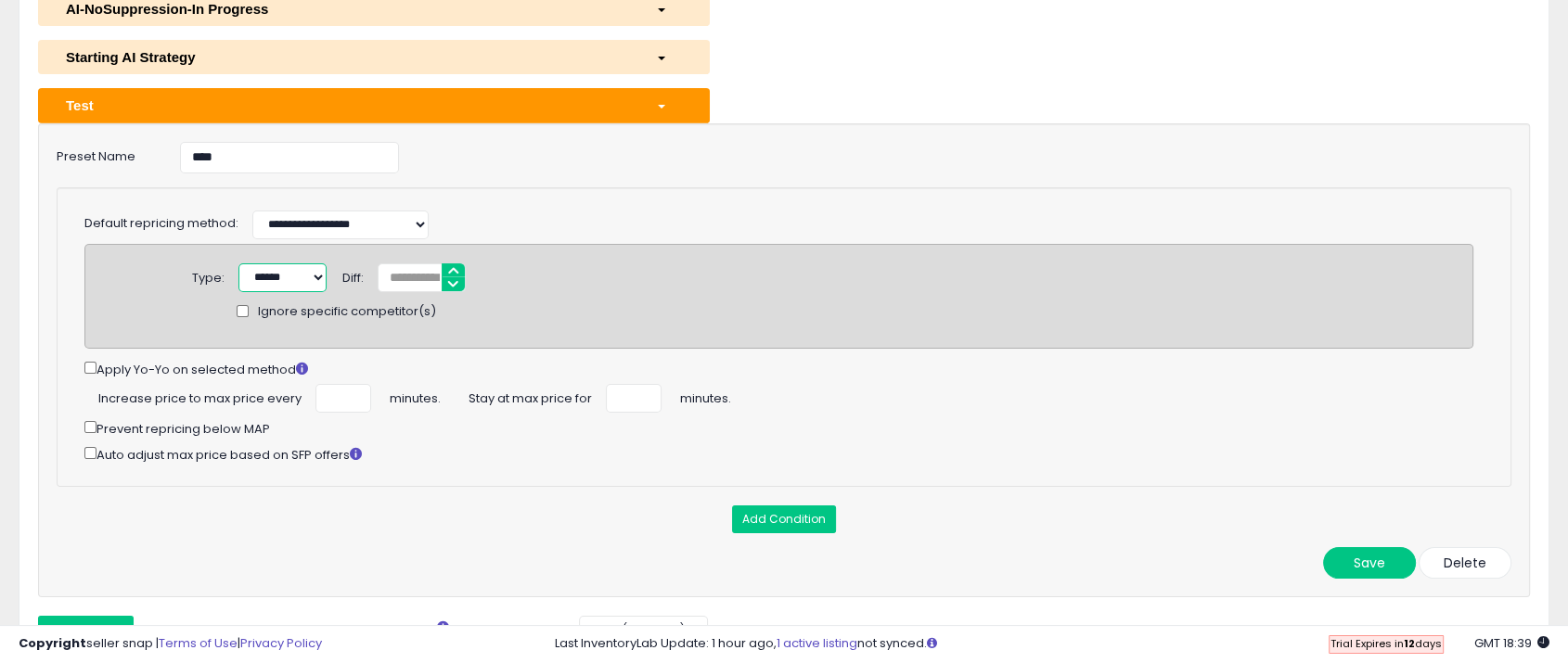 click on "******
*******" at bounding box center [282, 277] 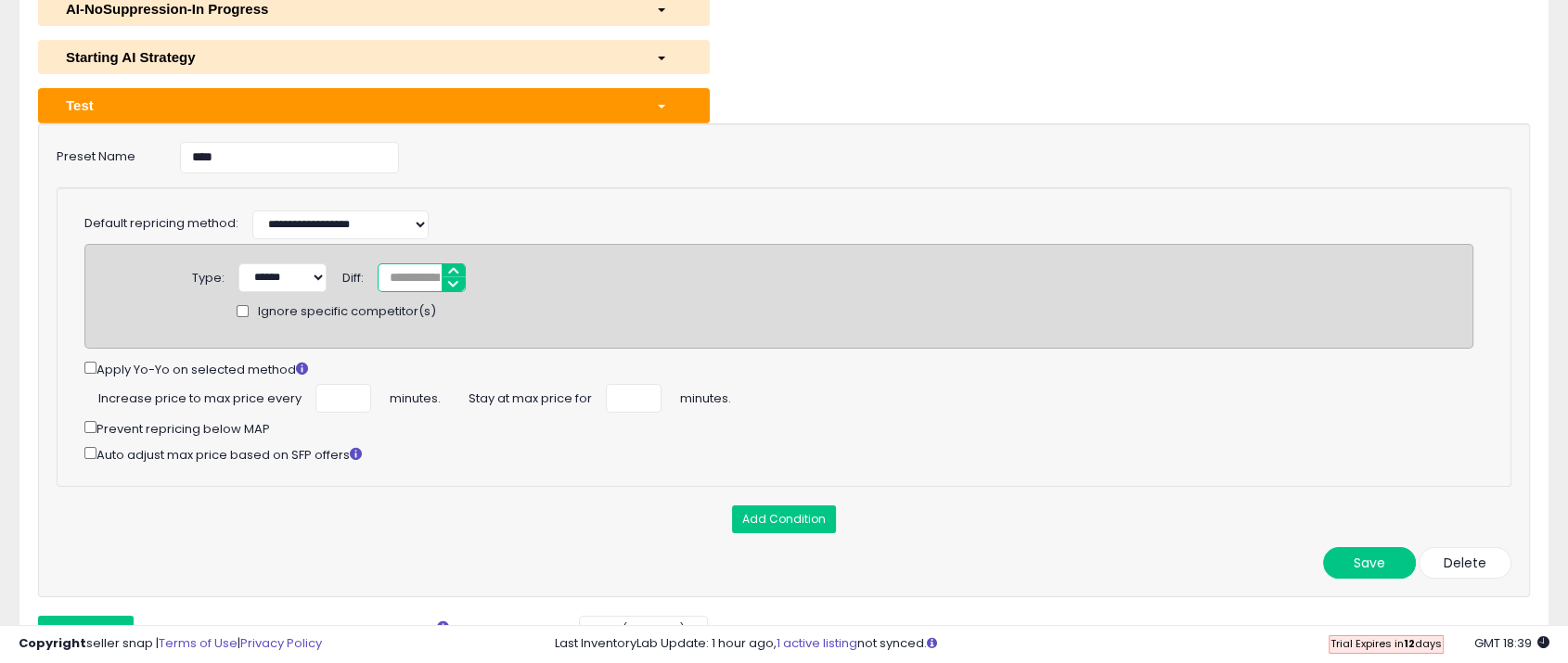 click at bounding box center [421, 277] 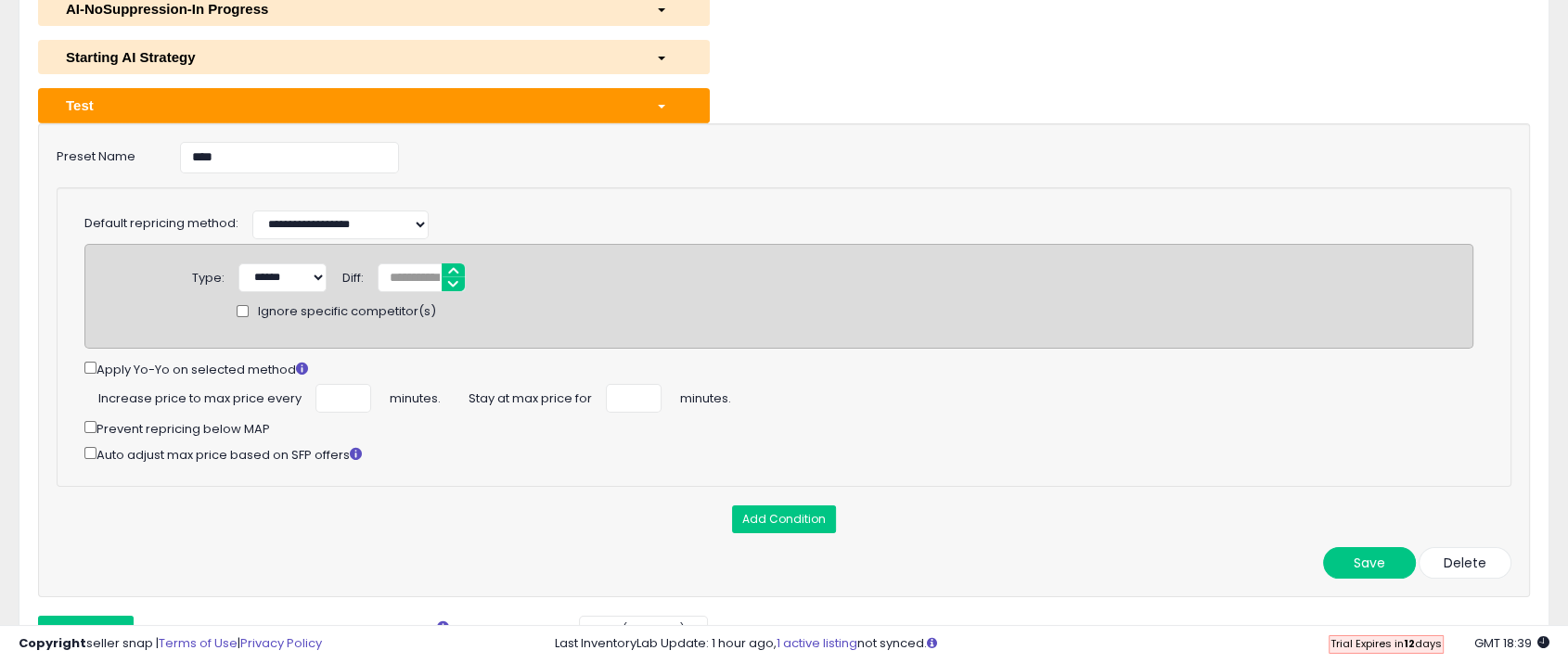 click on "Apply Yo-Yo on selected method" at bounding box center [778, 368] 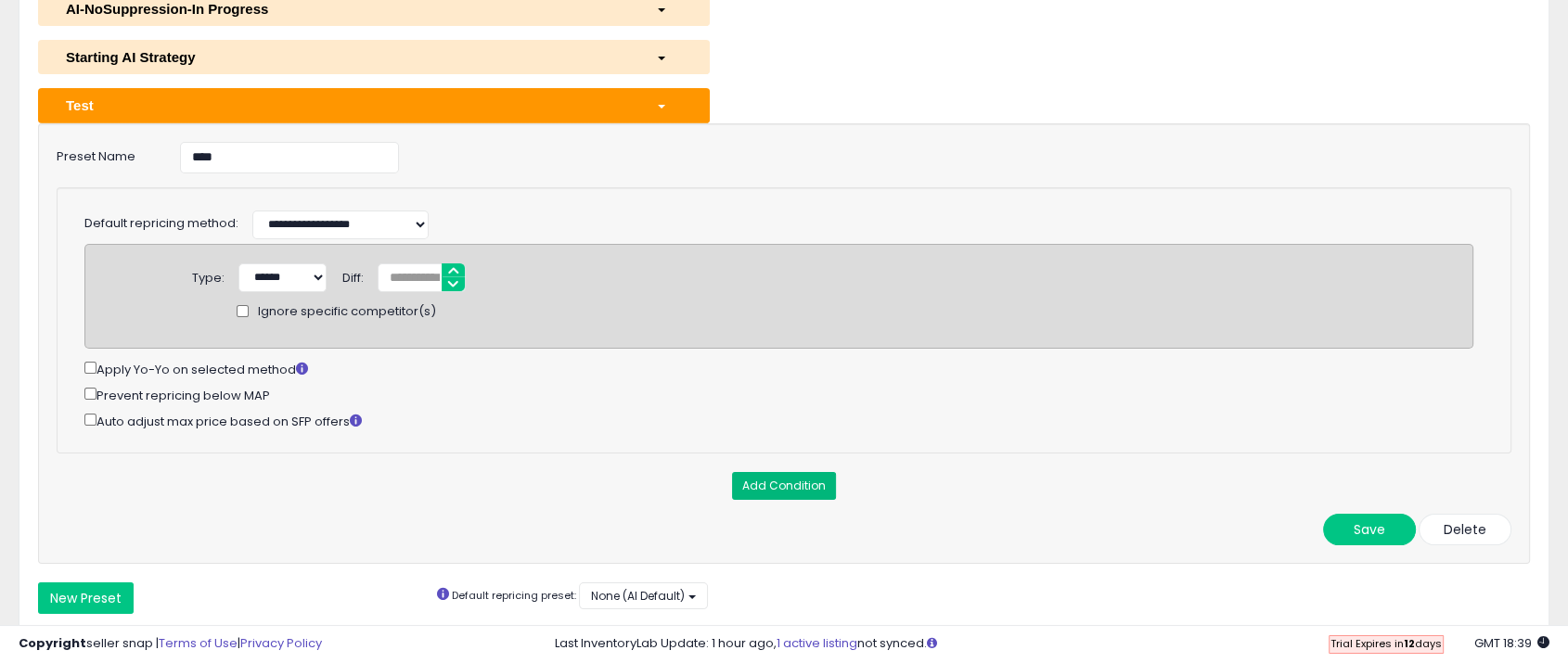 click on "Add Condition" at bounding box center [784, 486] 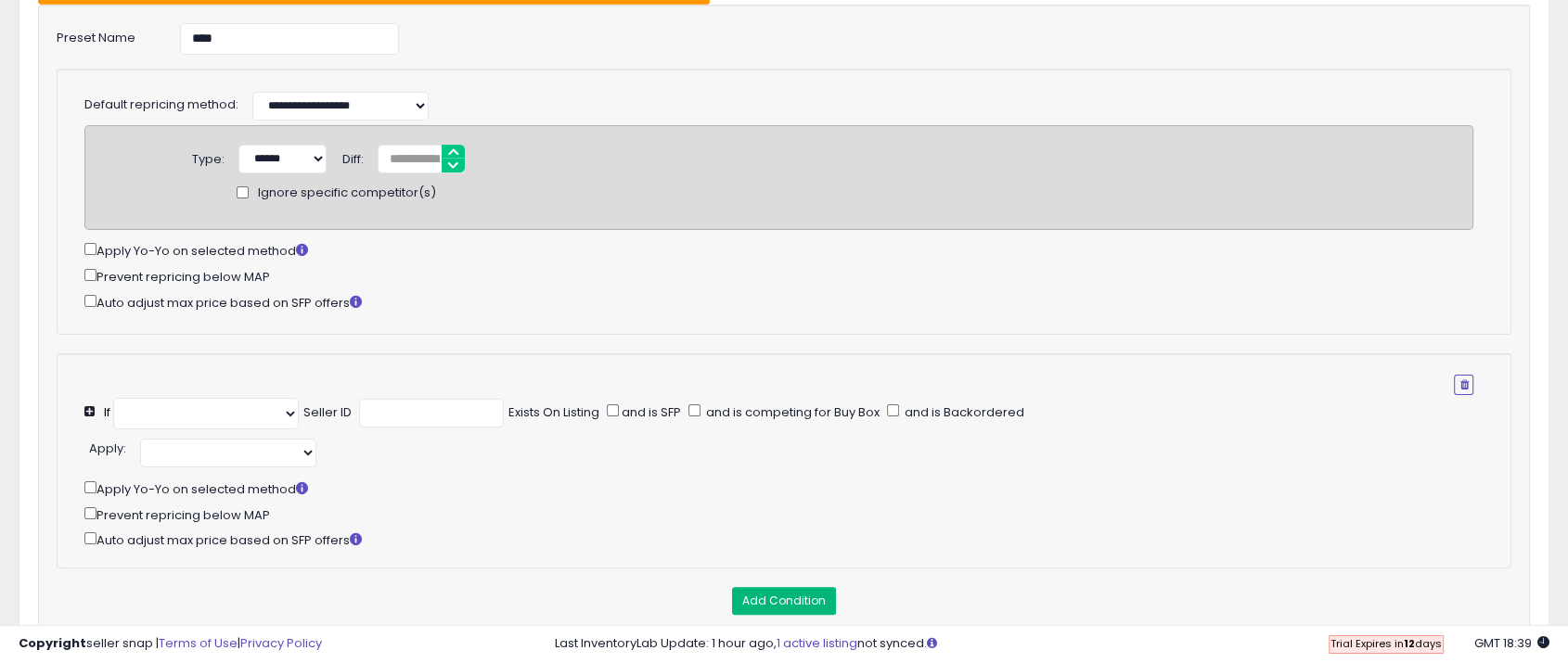 select on "**********" 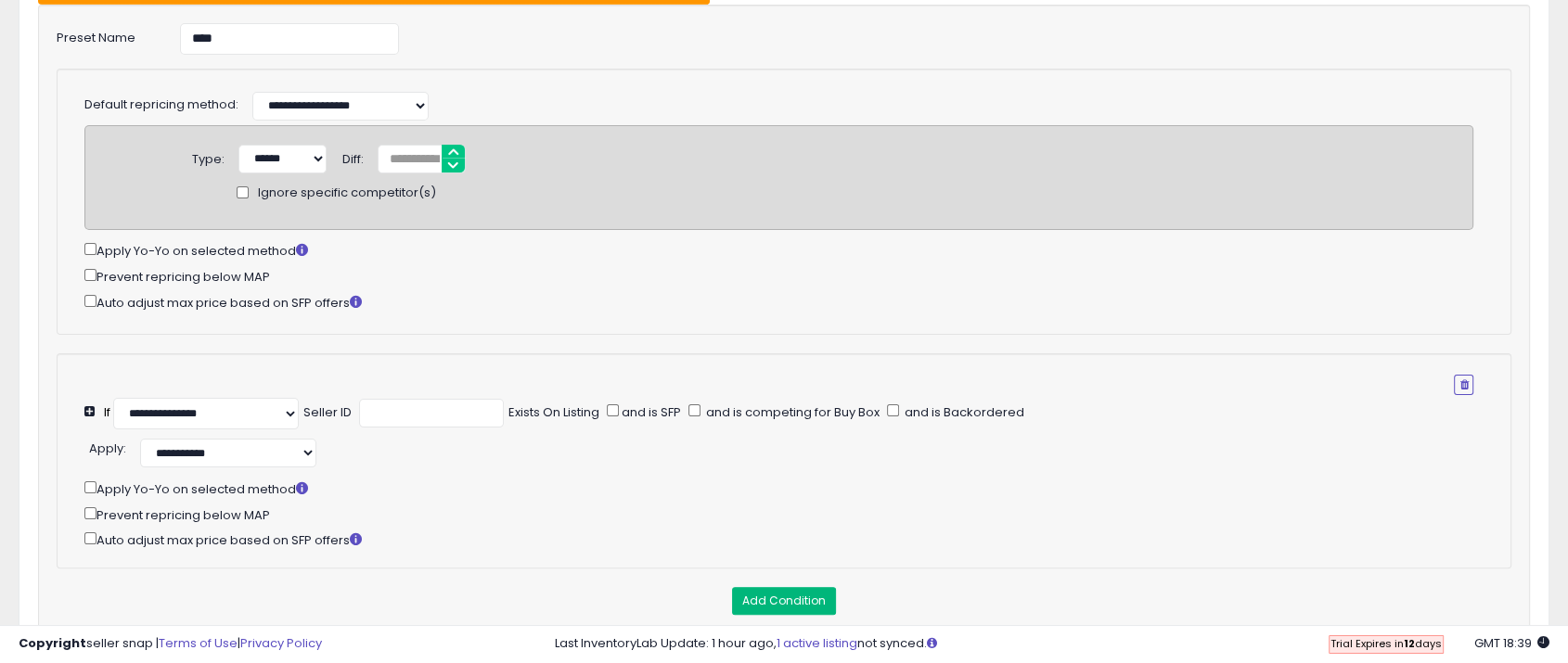 scroll, scrollTop: 412, scrollLeft: 0, axis: vertical 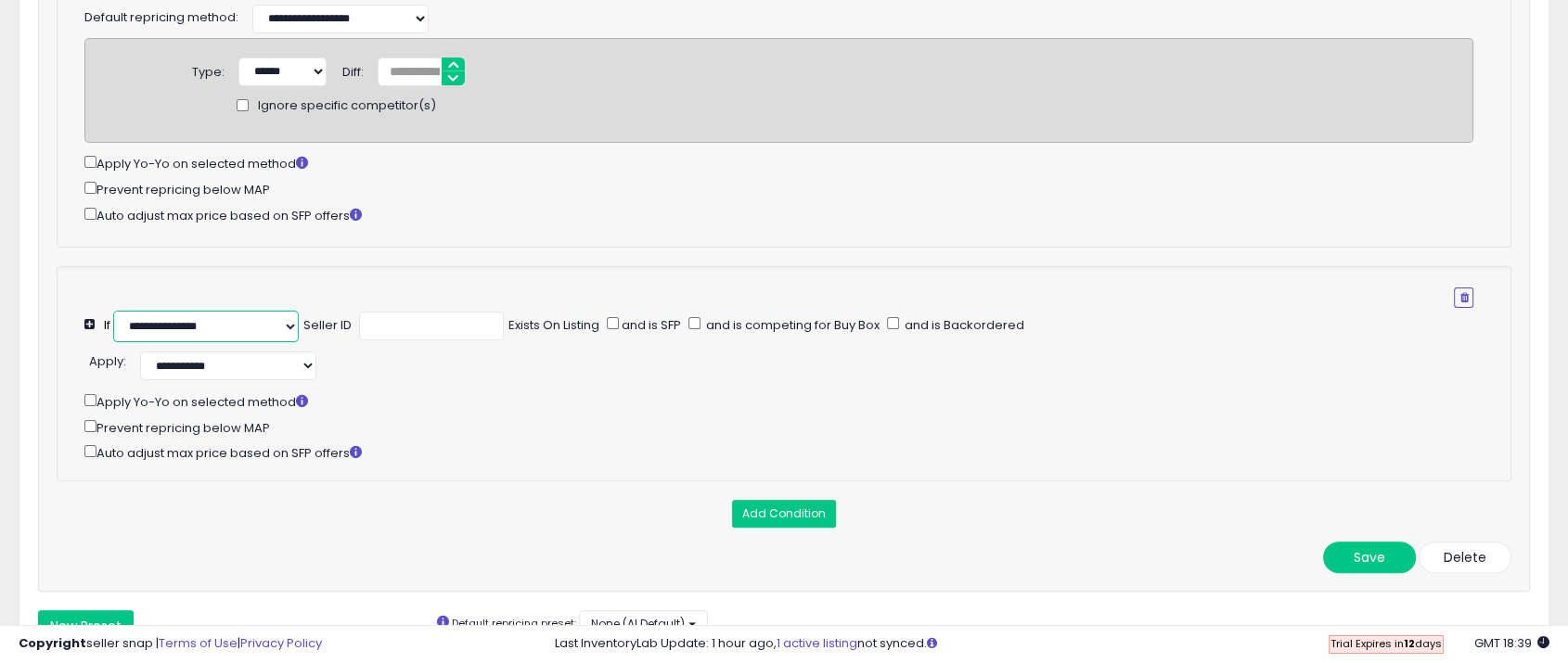 click on "**********" at bounding box center (206, 326) 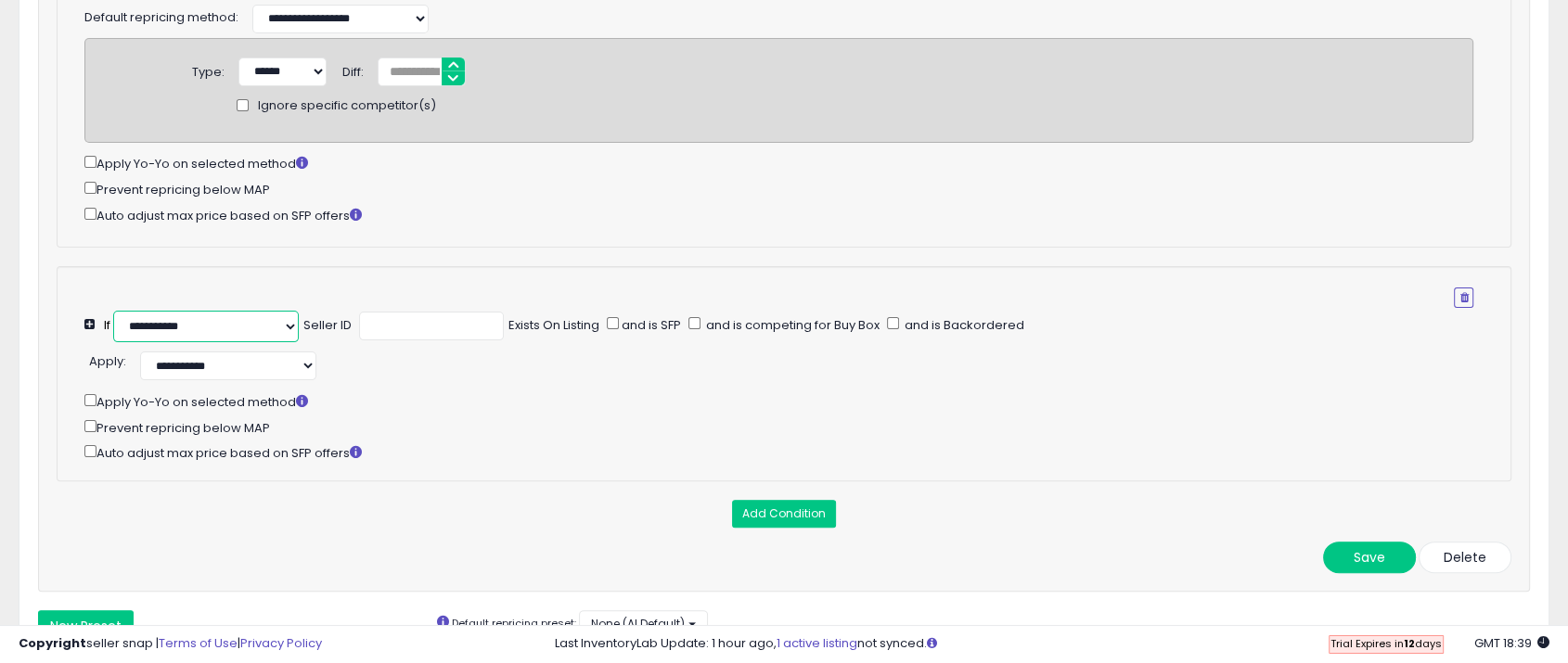click on "**********" at bounding box center [206, 326] 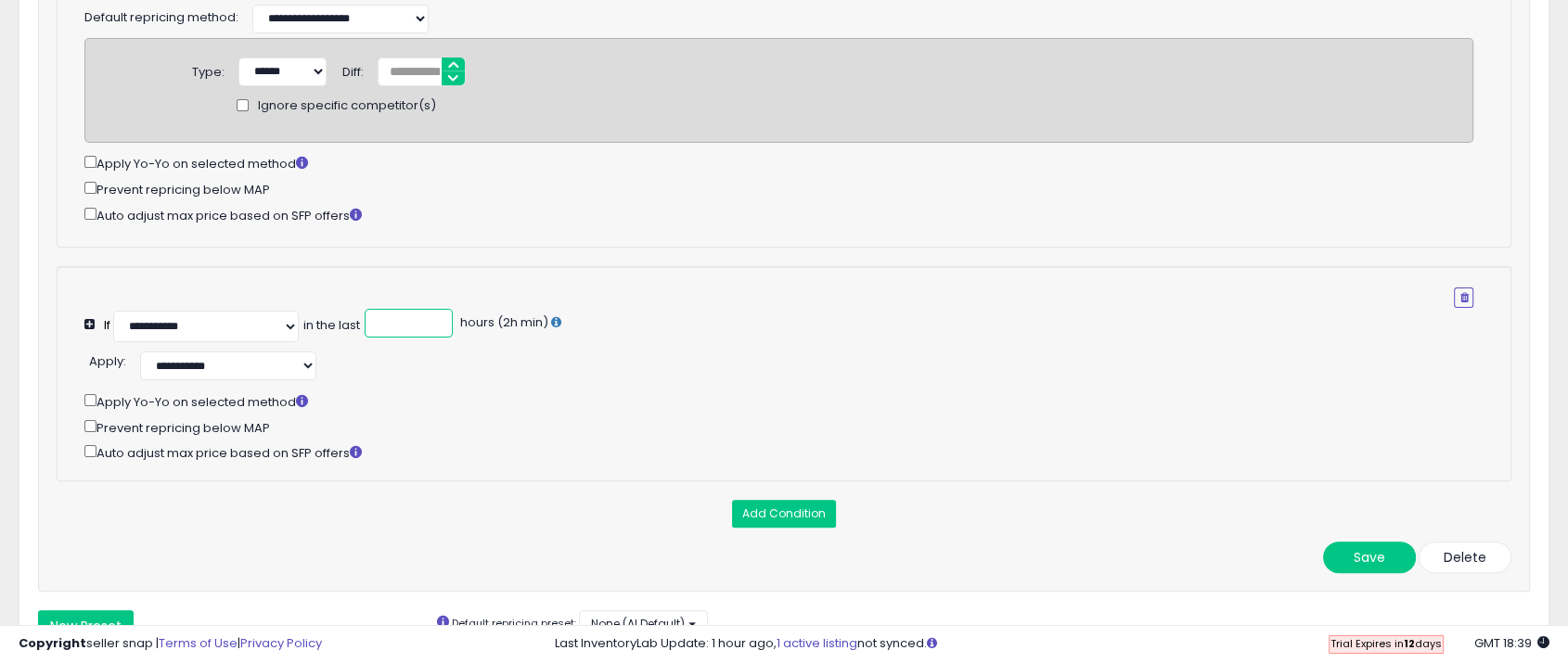 click at bounding box center [408, 323] 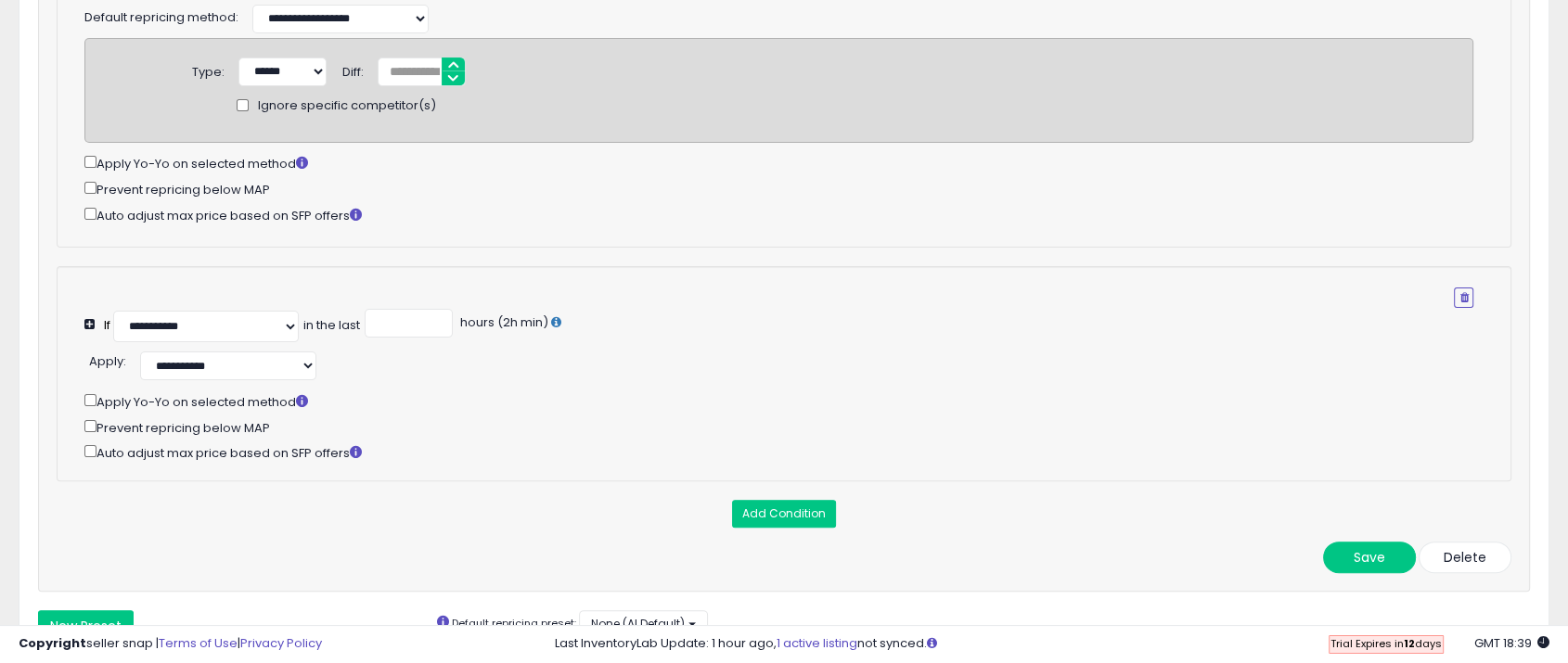 click on "**********" at bounding box center (793, 363) 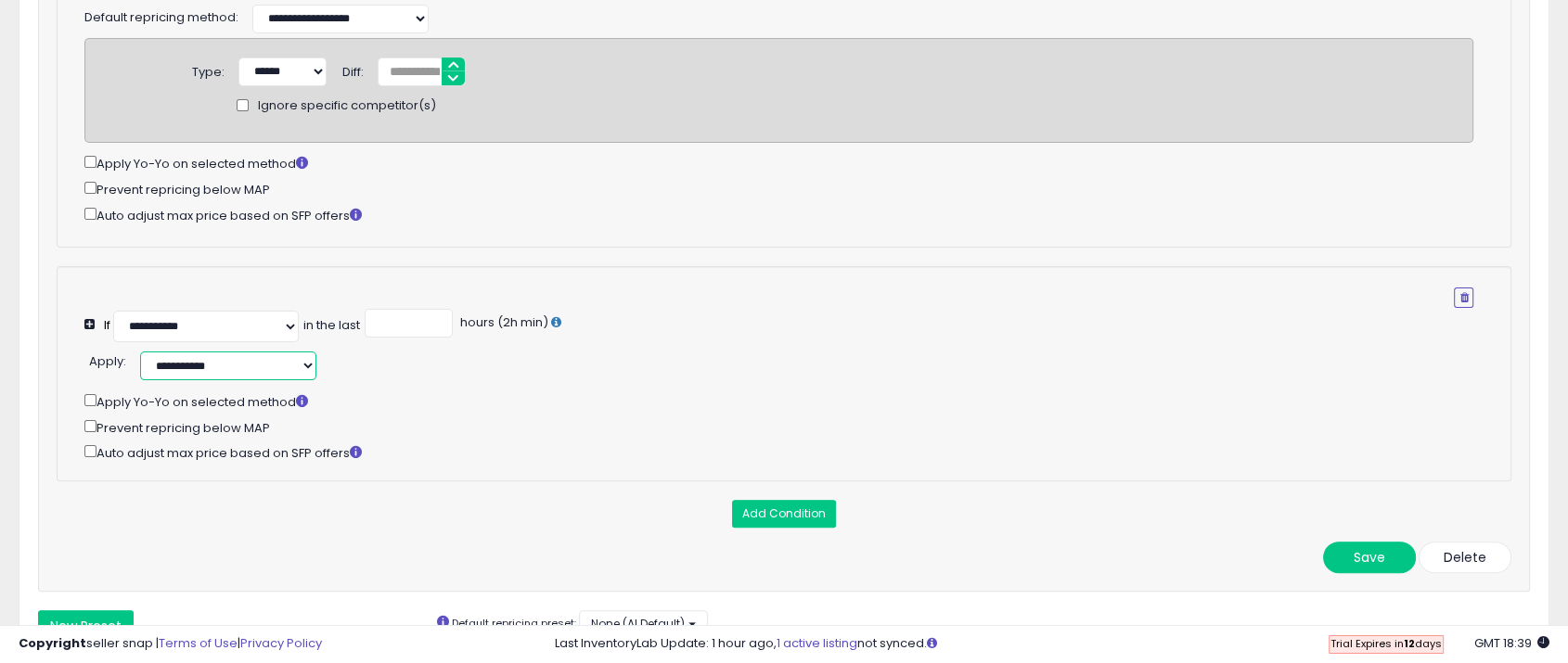 click on "**********" at bounding box center [228, 365] 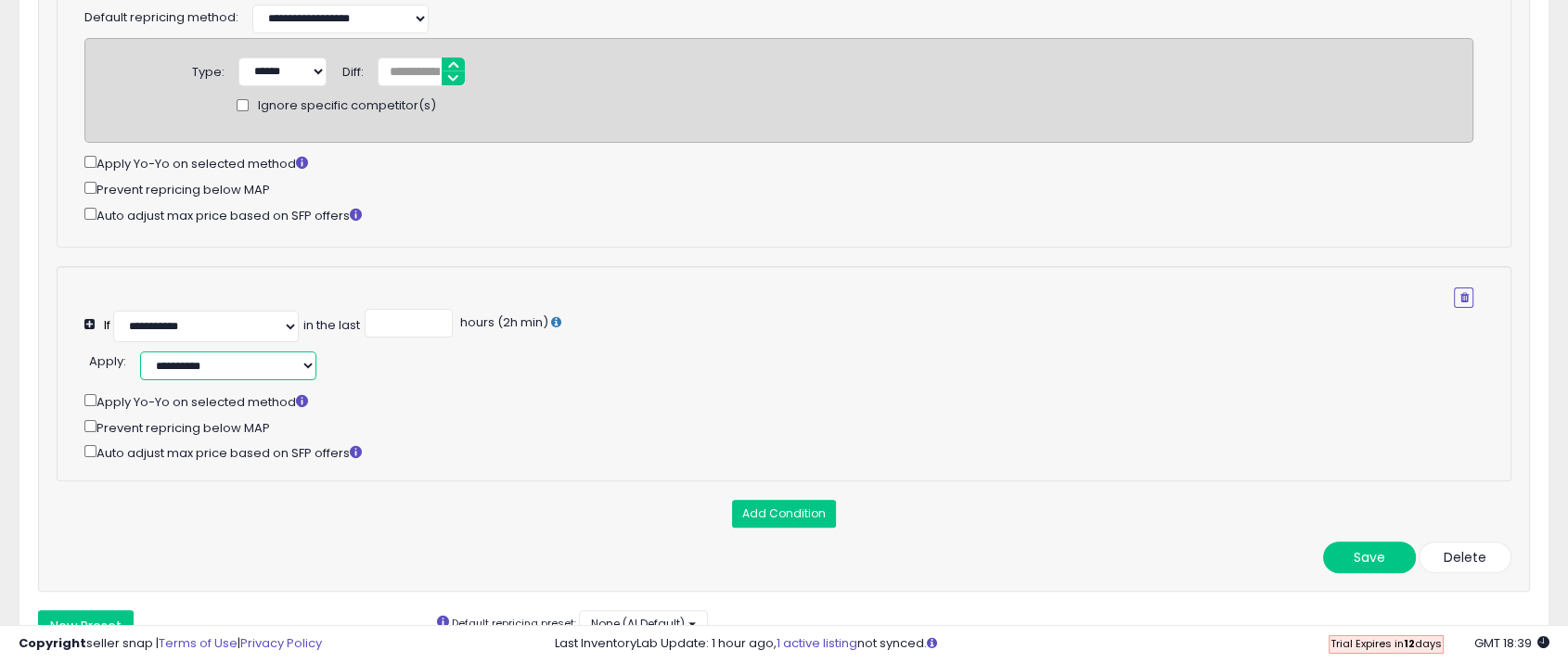 click on "**********" at bounding box center [228, 365] 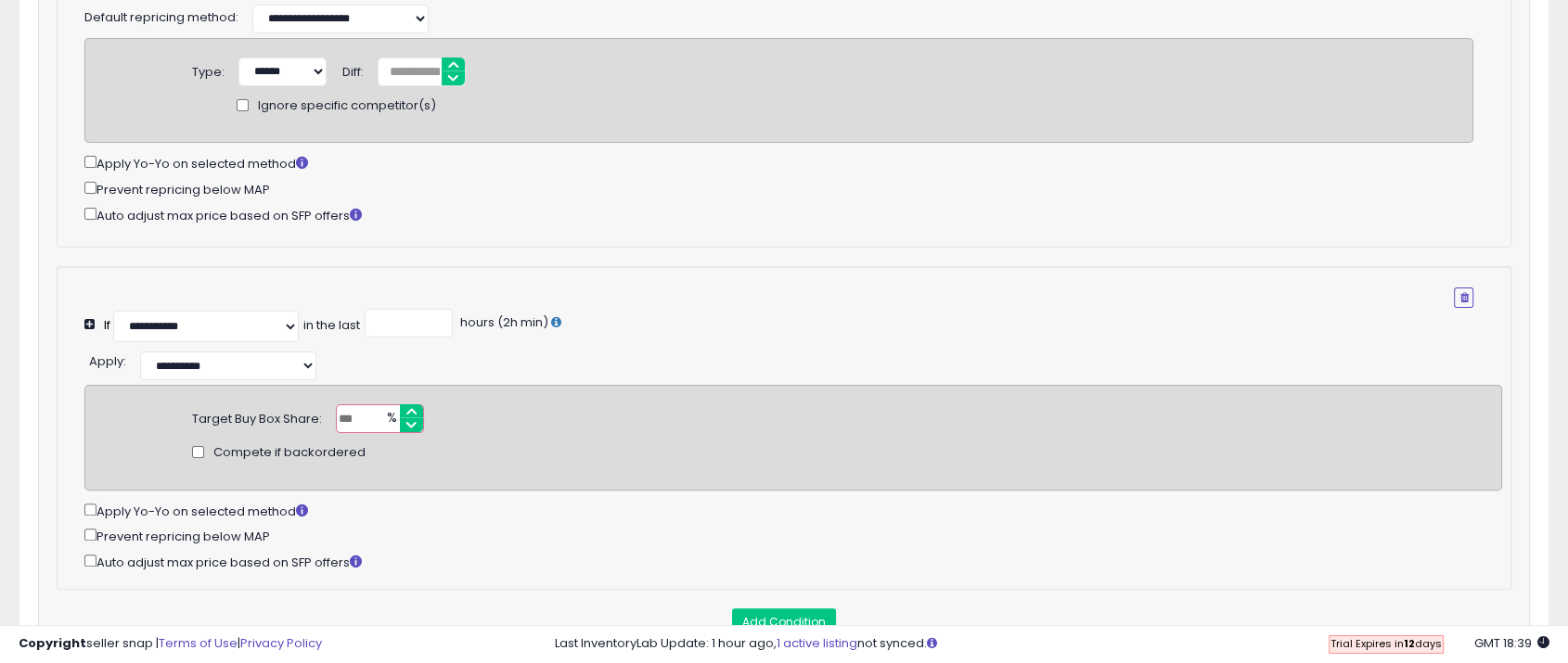 click at bounding box center [379, 418] 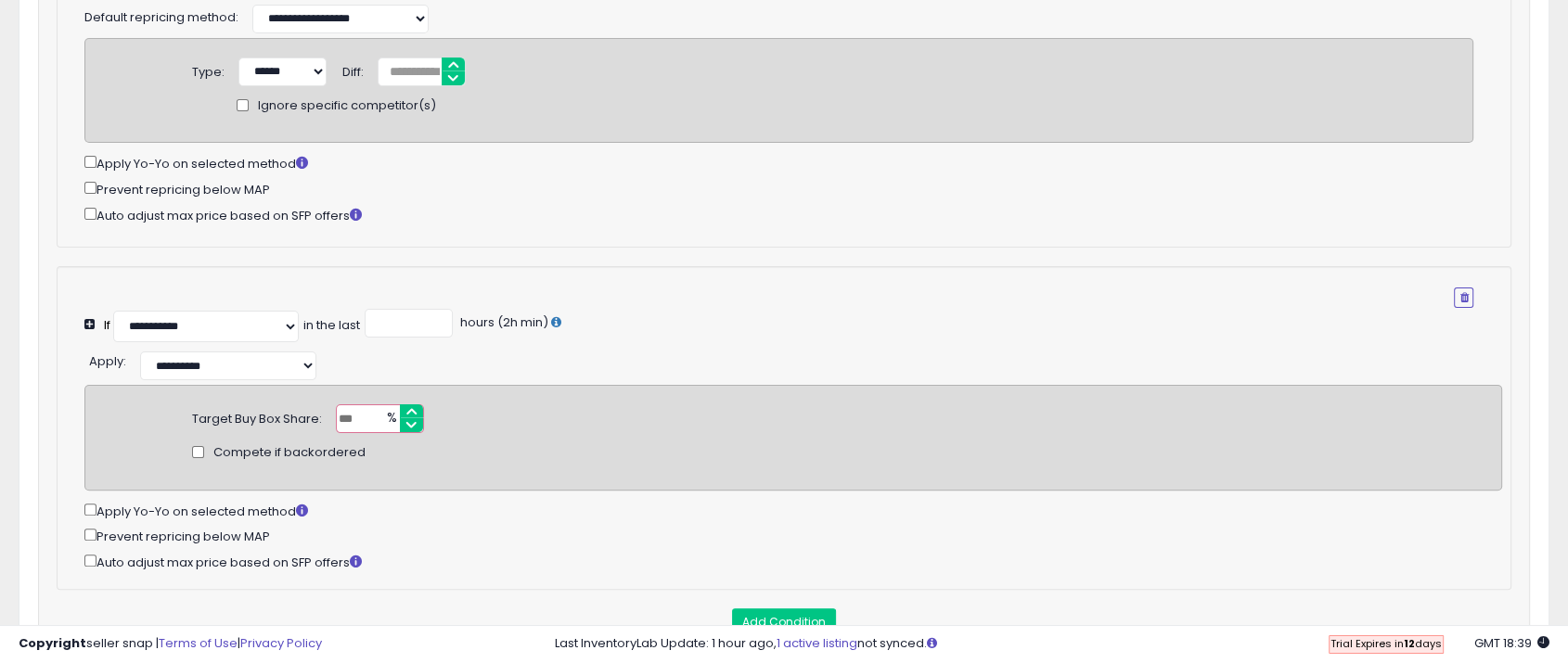 type on "**" 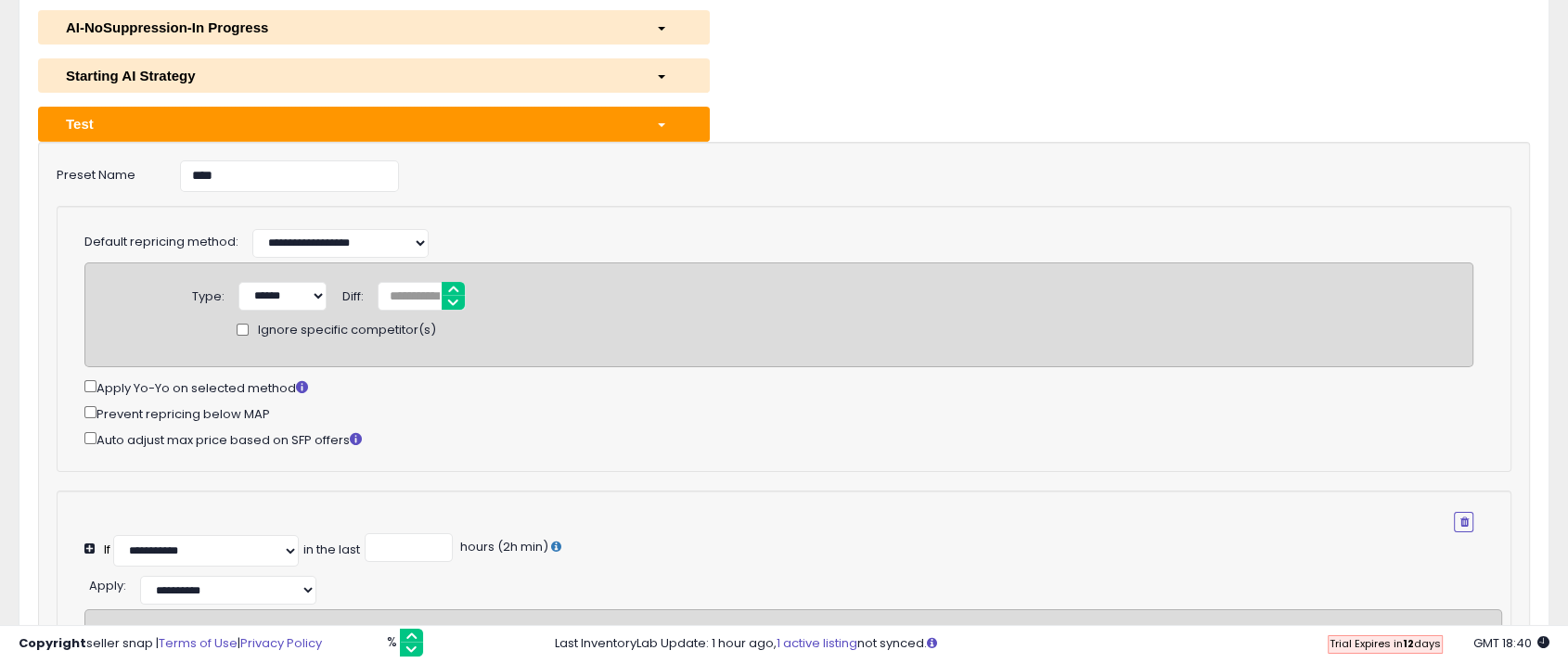 scroll, scrollTop: 103, scrollLeft: 0, axis: vertical 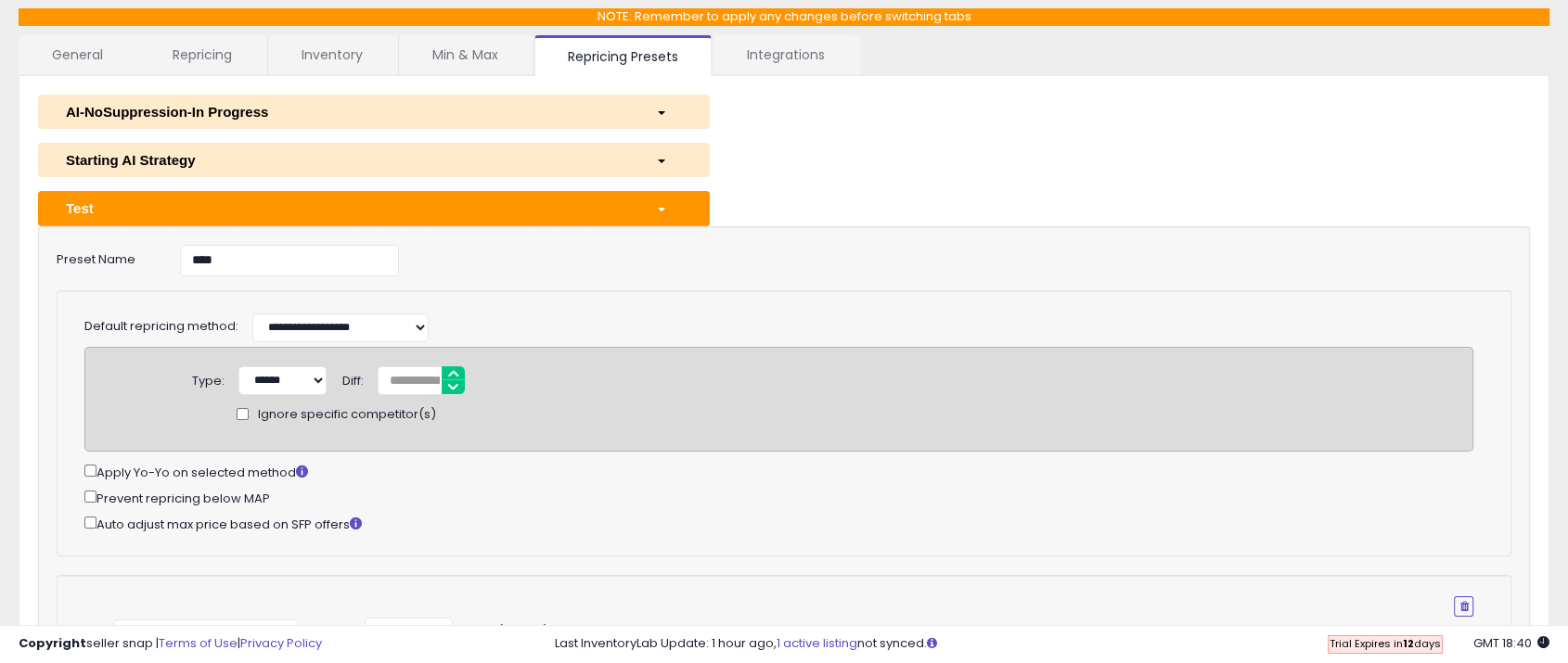 click on "Test" at bounding box center [347, 208] 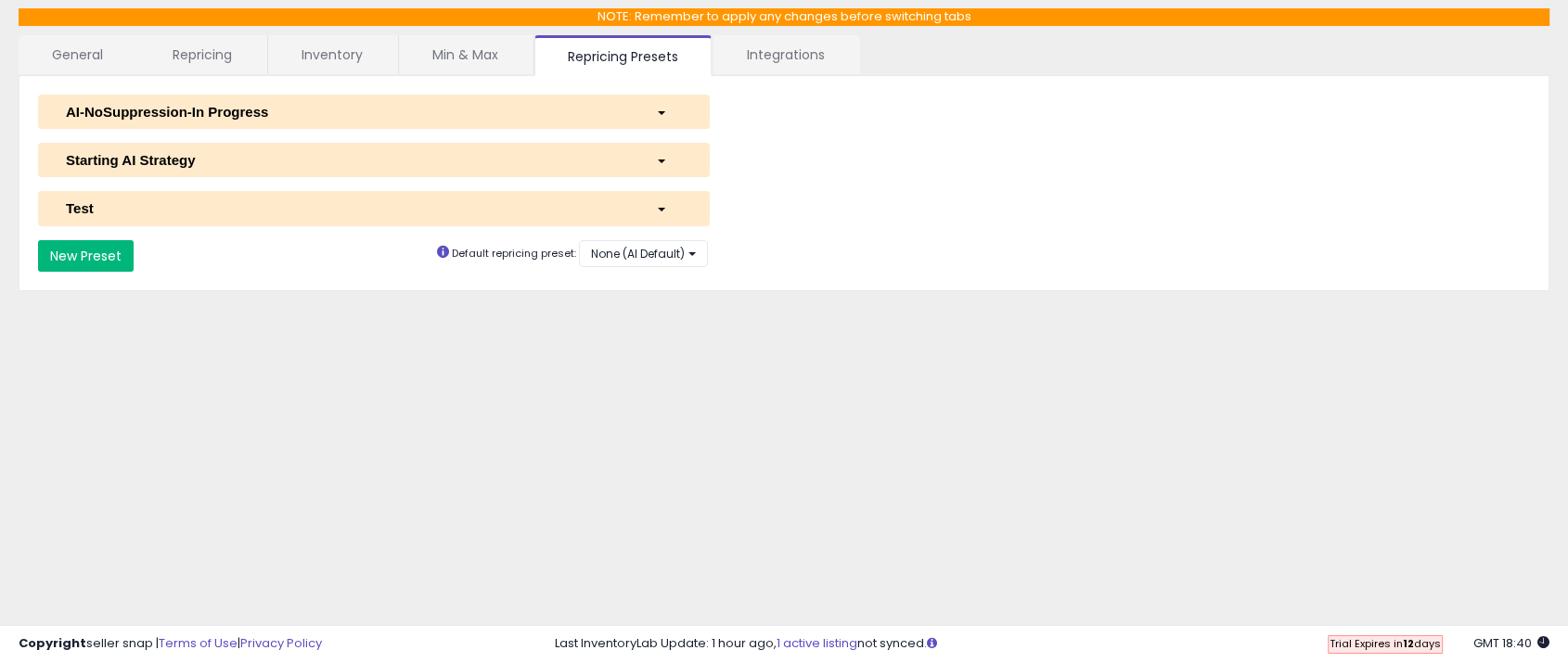 click on "New Preset" at bounding box center (85, 256) 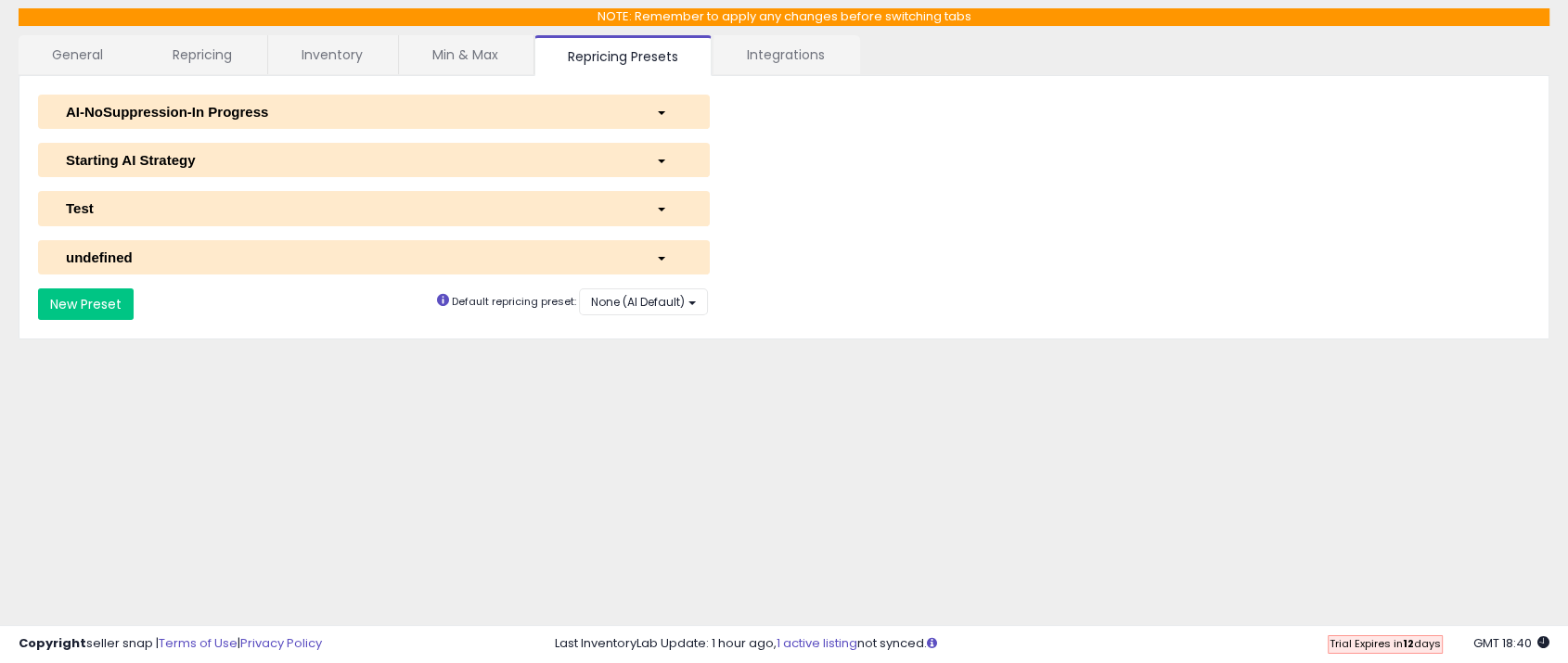click on "undefined" at bounding box center [374, 257] 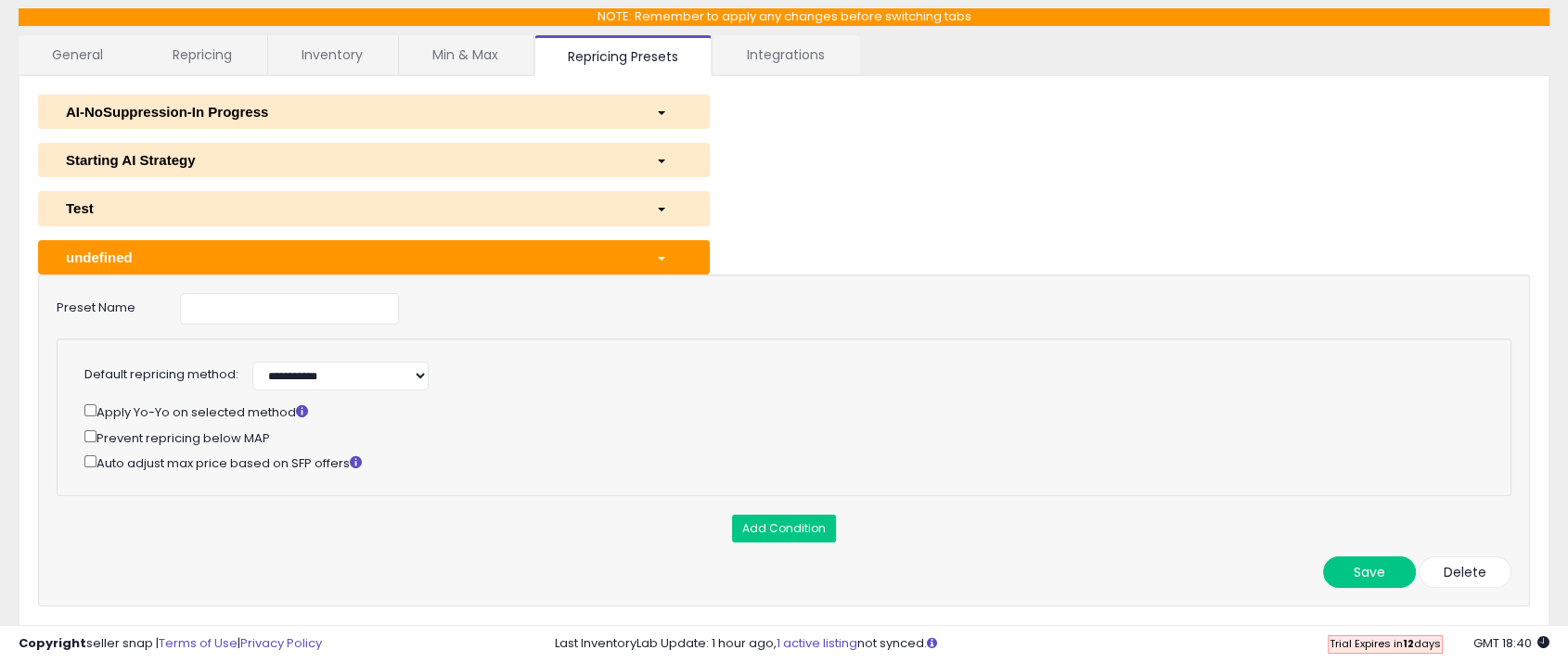 click on "**********" at bounding box center (784, 440) 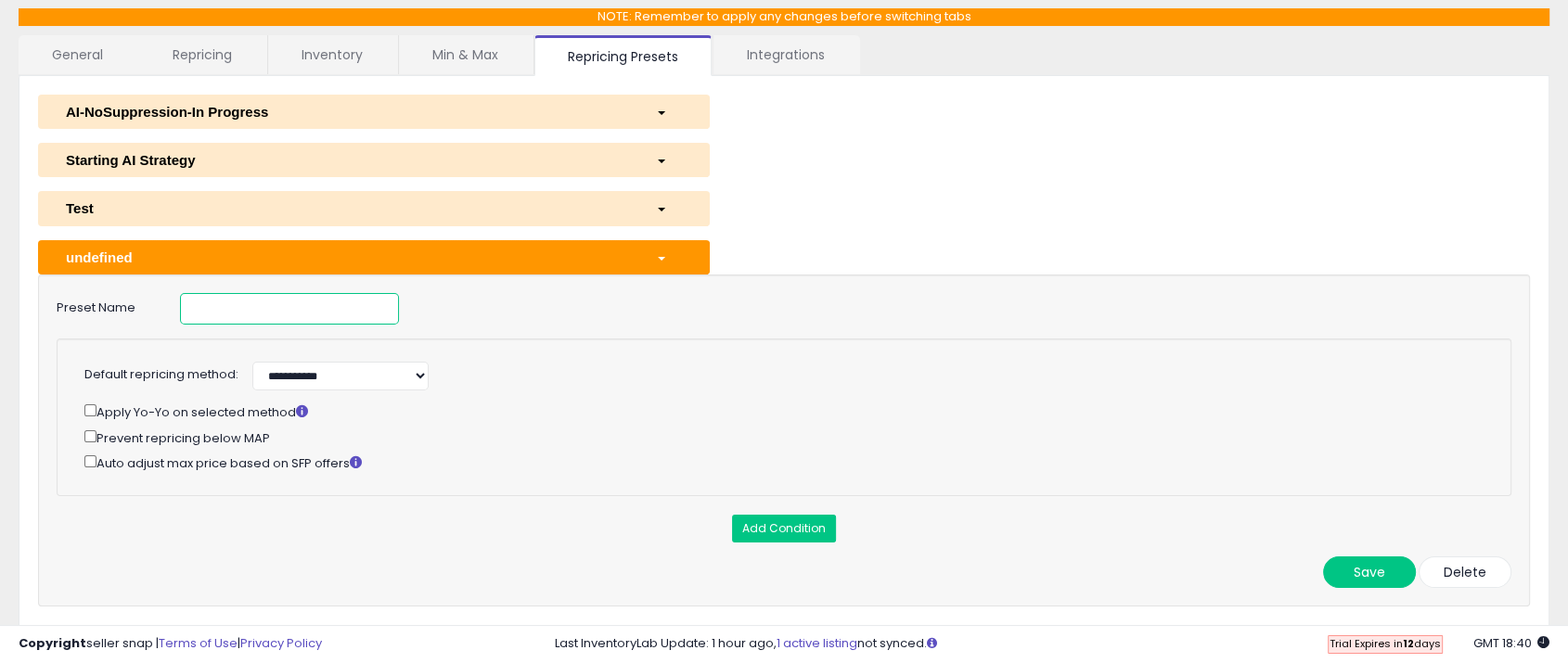 click at bounding box center (289, 309) 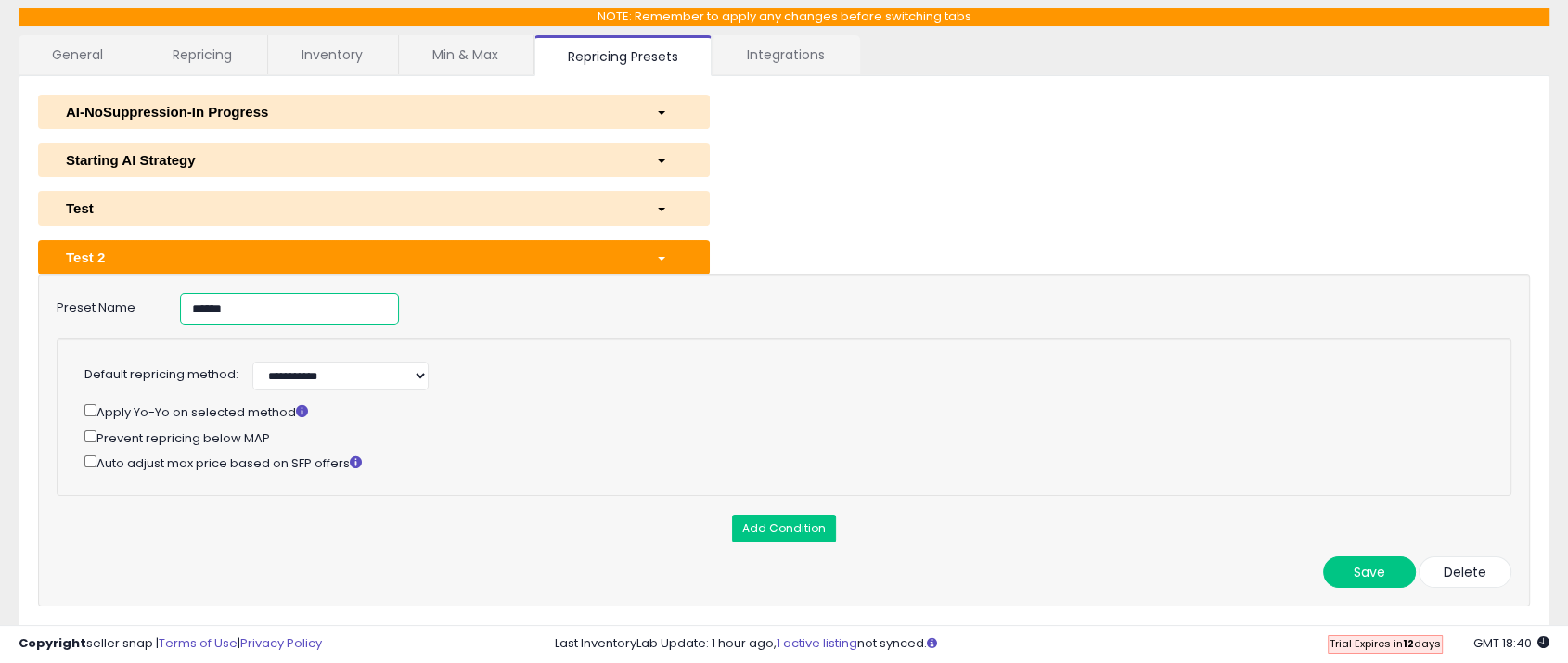 type on "******" 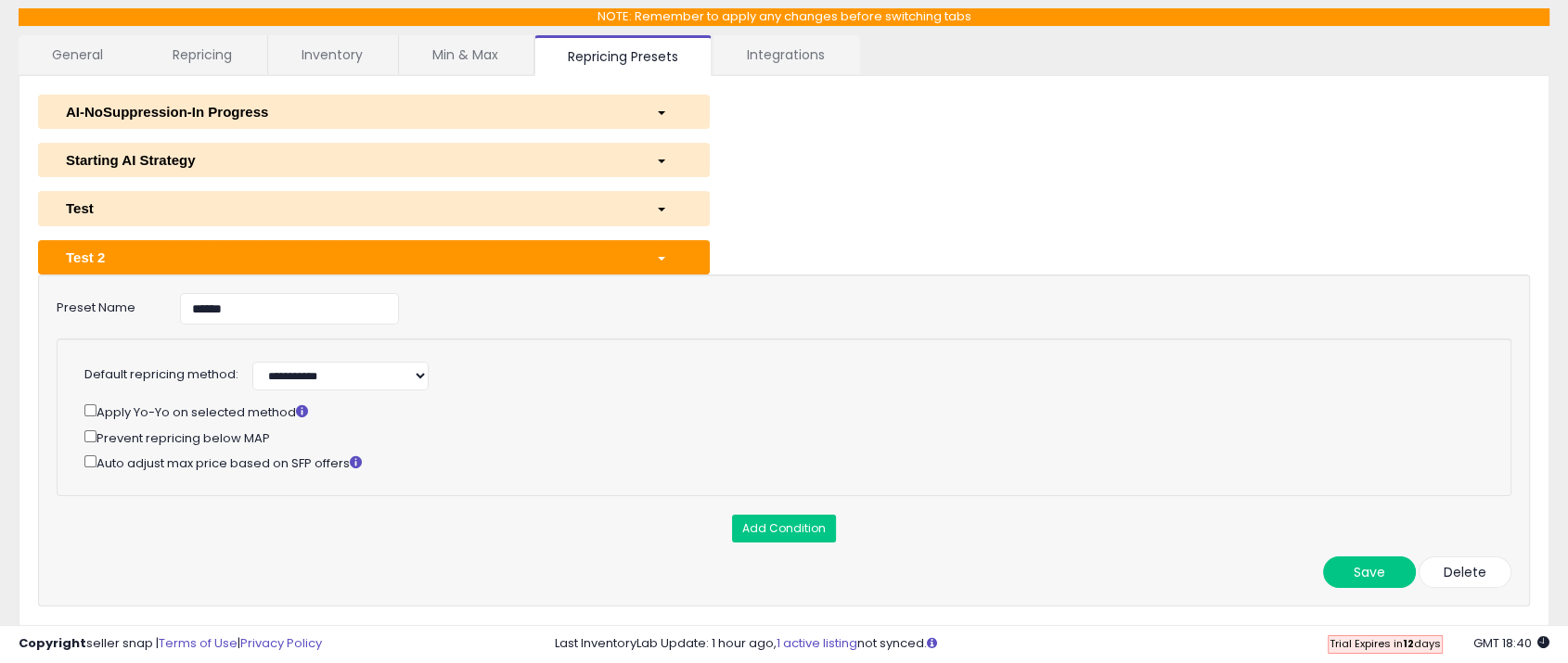 click on "Apply Yo-Yo on selected method" at bounding box center (778, 411) 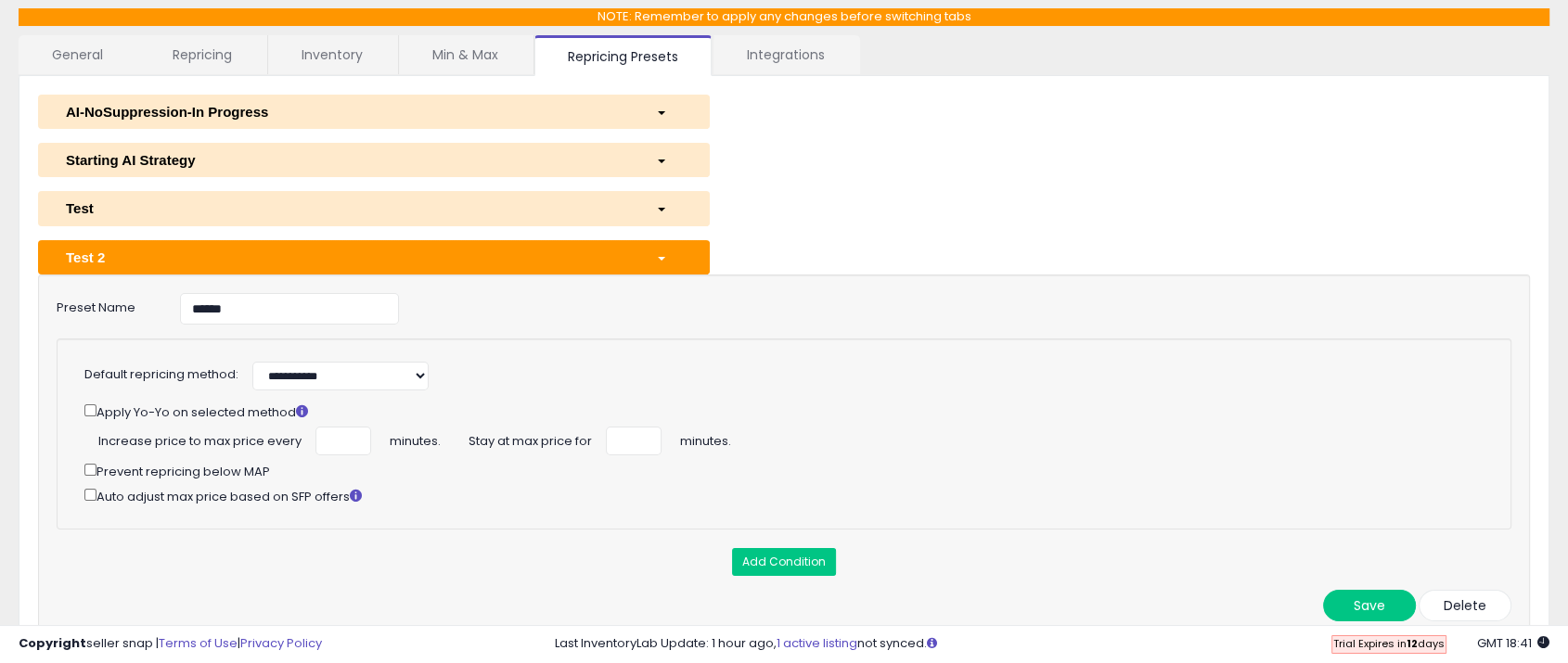 click on "**********" at bounding box center (784, 359) 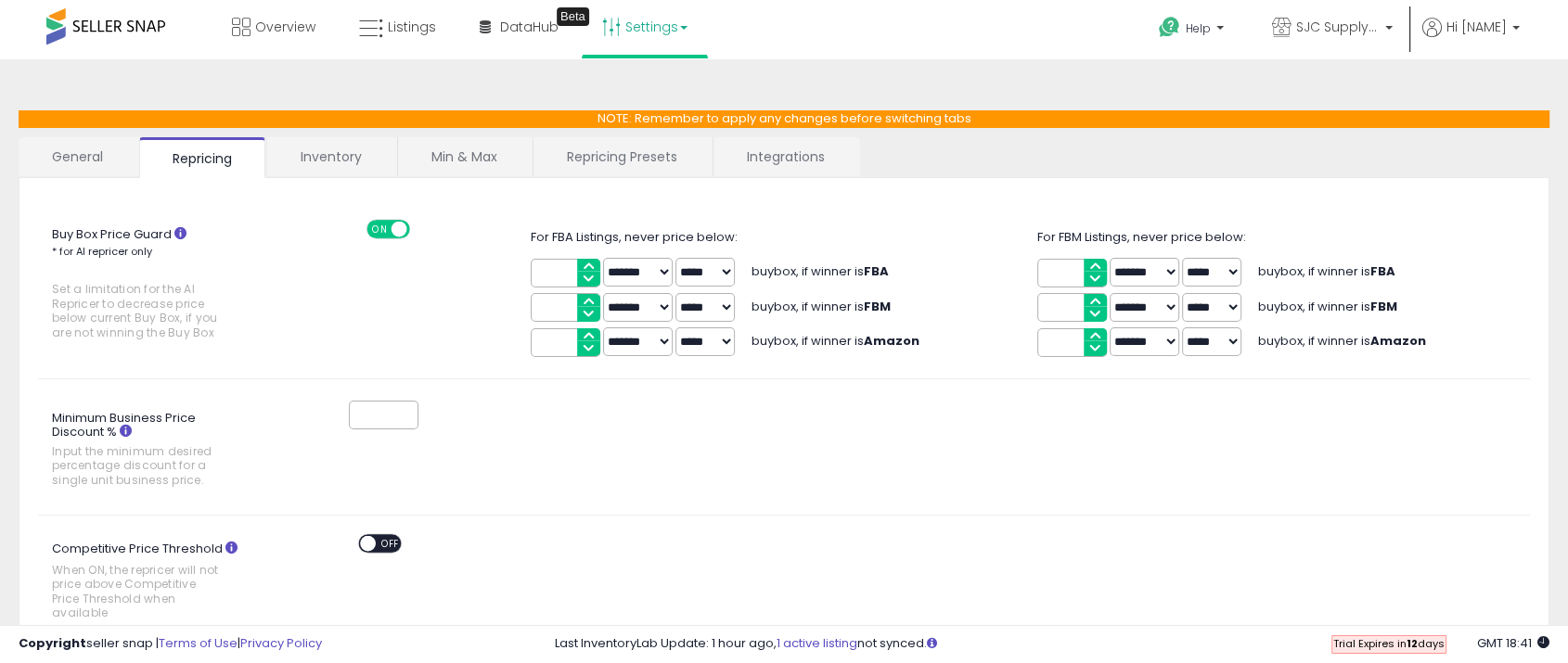 scroll, scrollTop: 0, scrollLeft: 0, axis: both 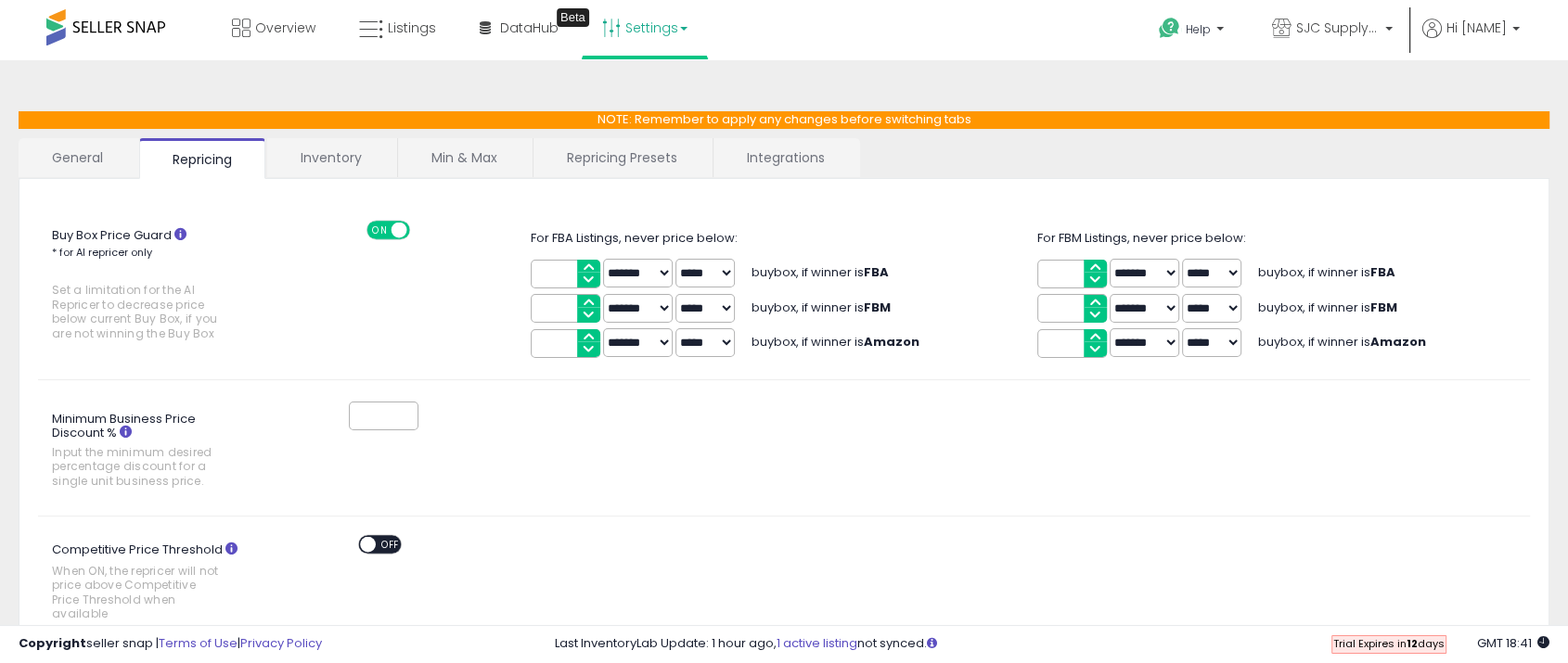 click on "Repricing Presets" at bounding box center (622, 158) 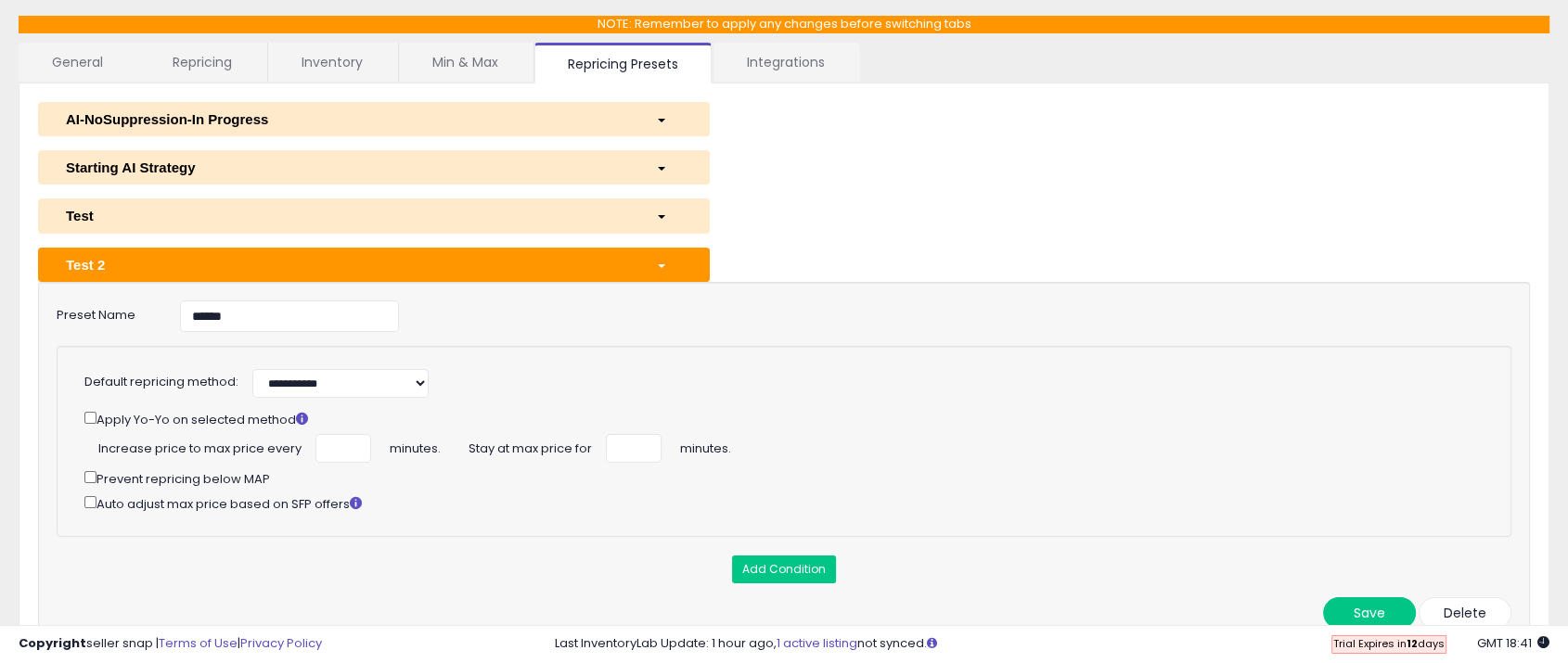 scroll, scrollTop: 206, scrollLeft: 0, axis: vertical 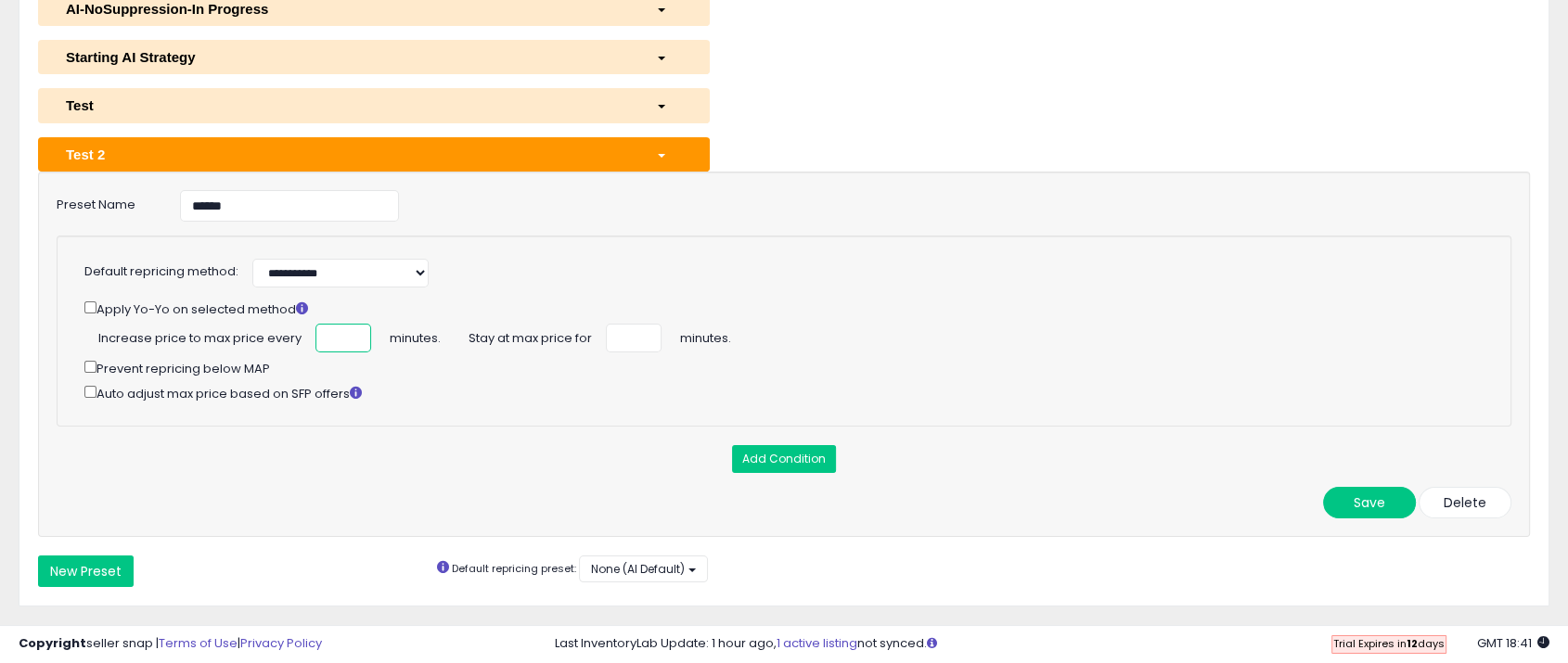 click at bounding box center (343, 338) 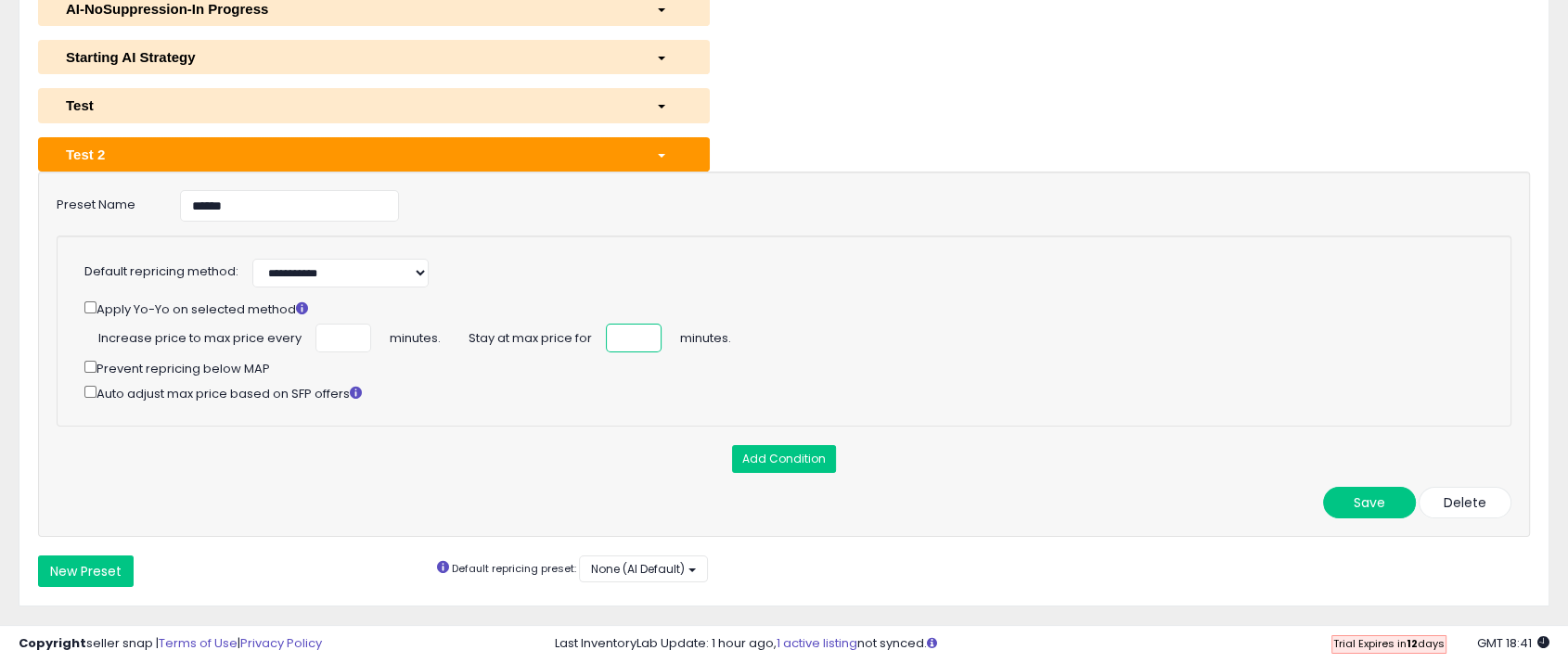 click at bounding box center [634, 338] 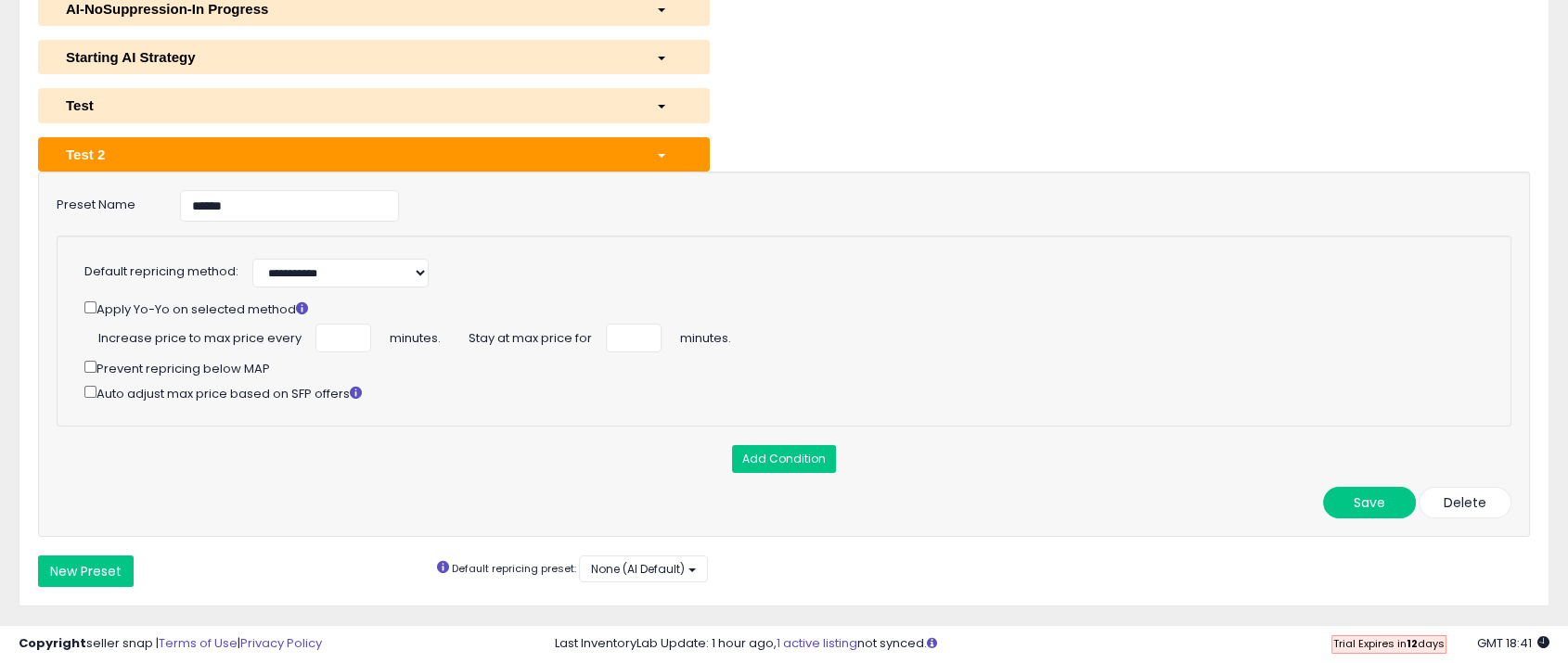 click on "Auto adjust max price based on SFP offers" at bounding box center (778, 392) 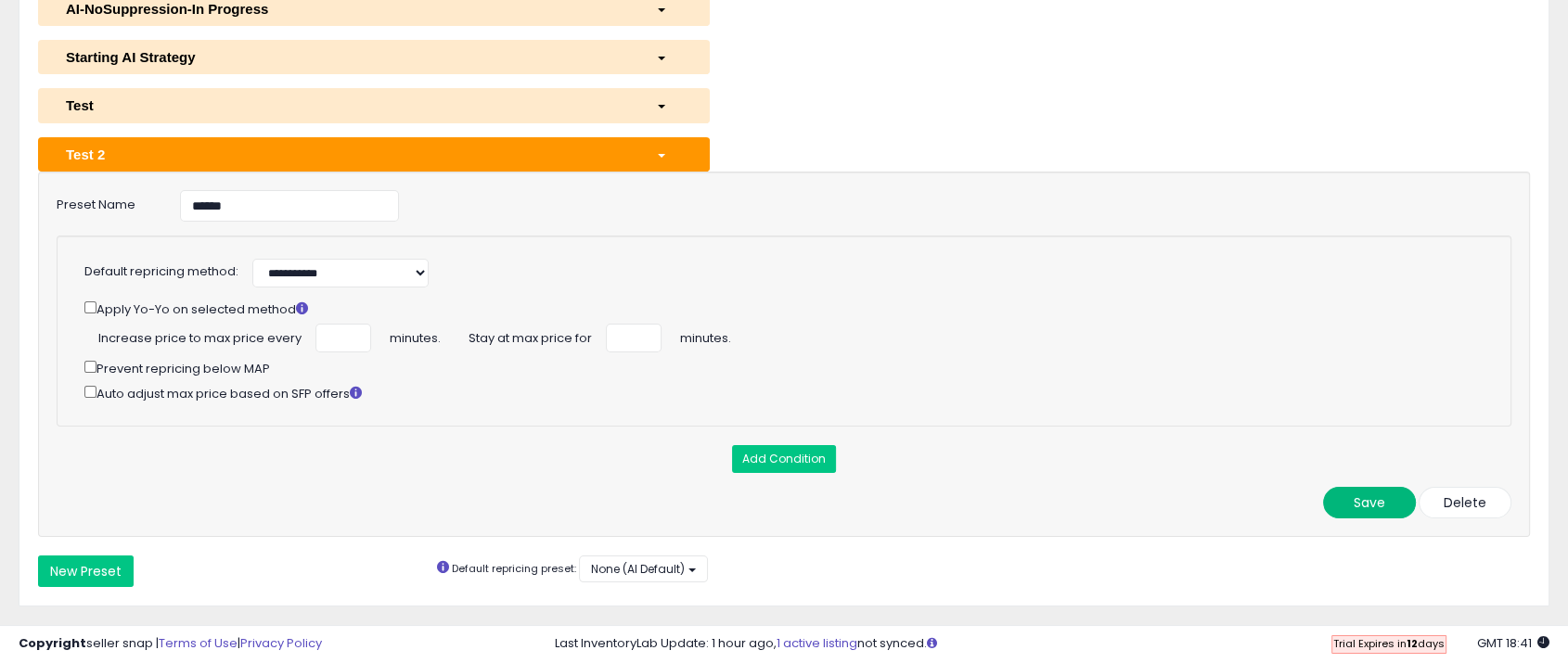 click on "Save" at bounding box center (1369, 503) 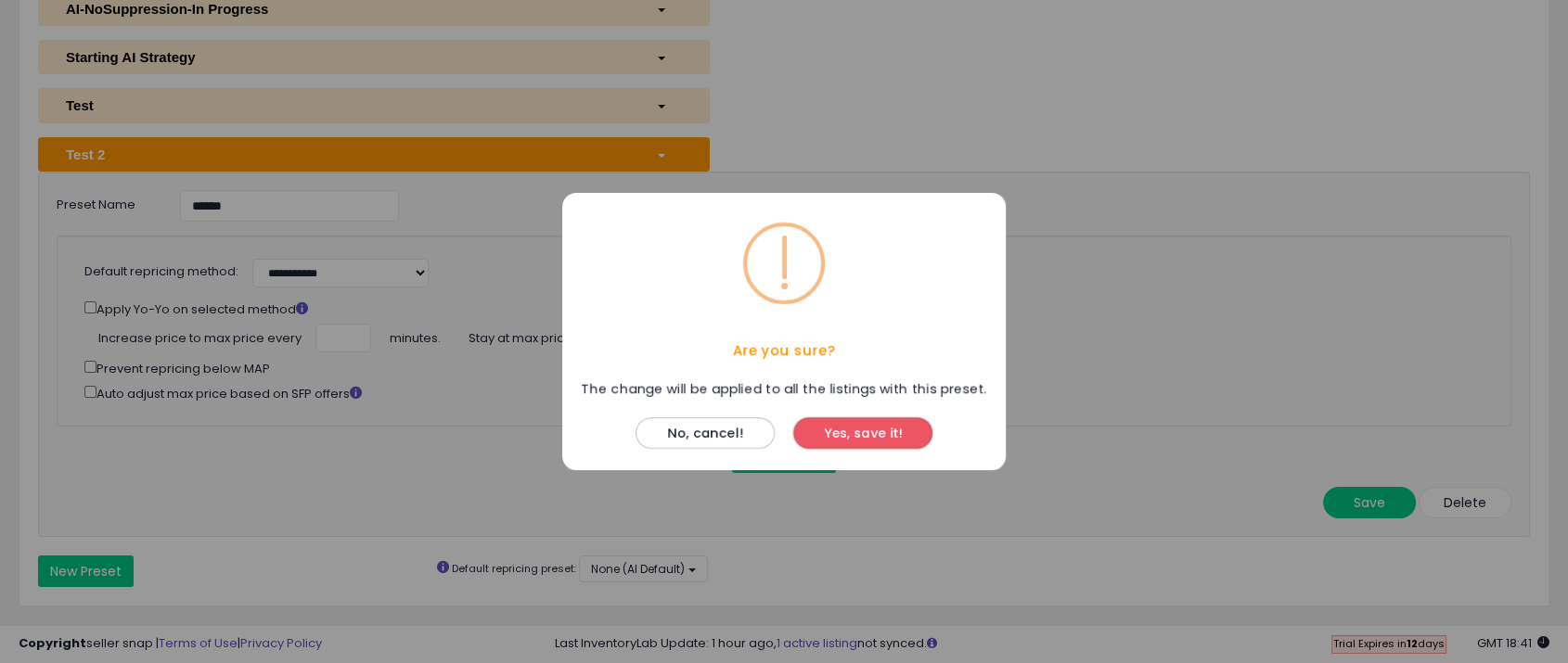 click on "Yes, save it!" at bounding box center [863, 433] 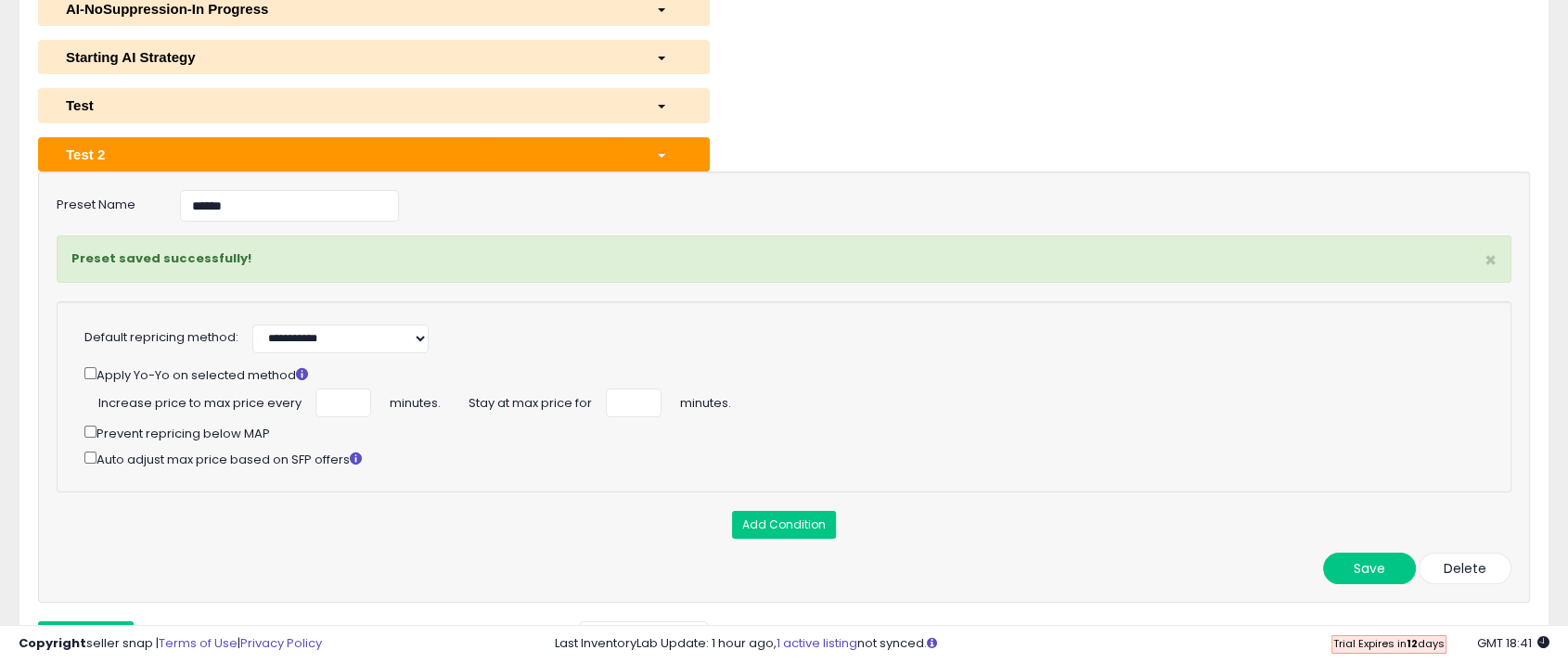 click on "Test" at bounding box center [374, 105] 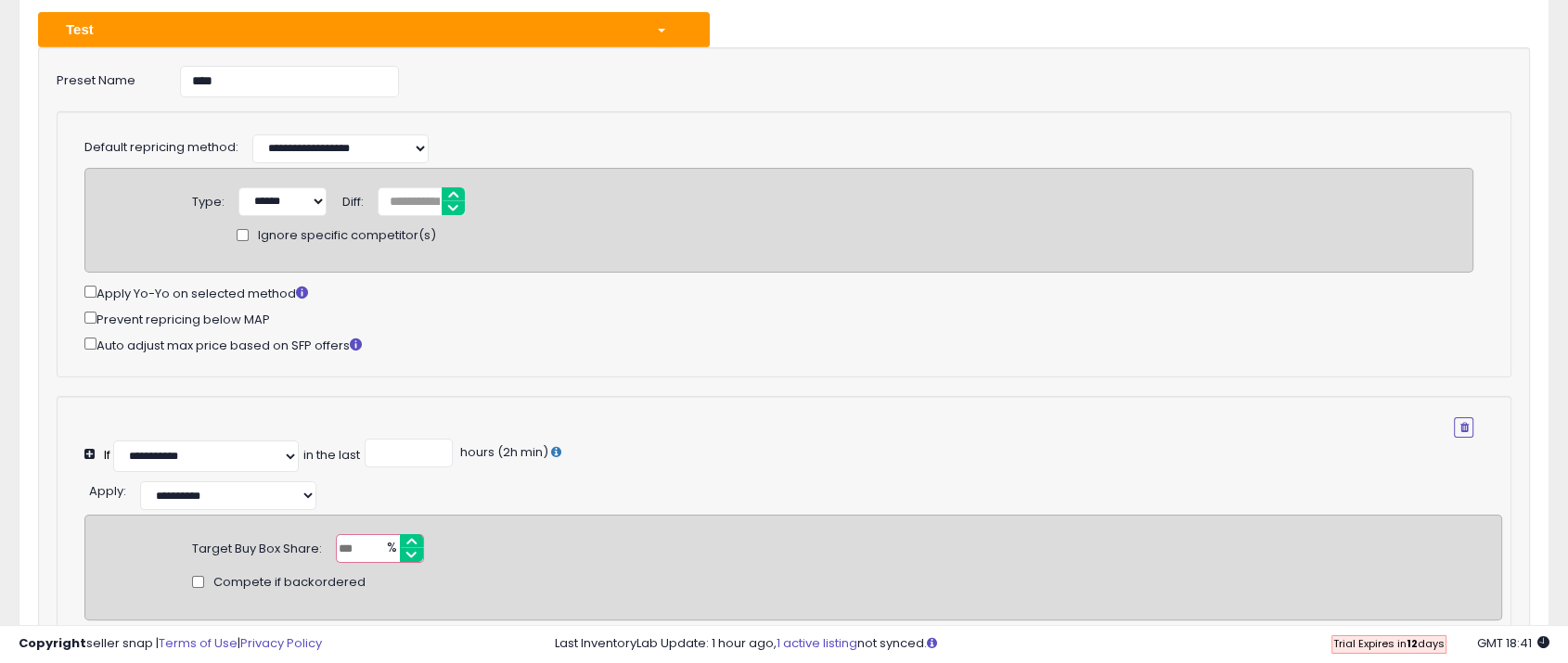 scroll, scrollTop: 515, scrollLeft: 0, axis: vertical 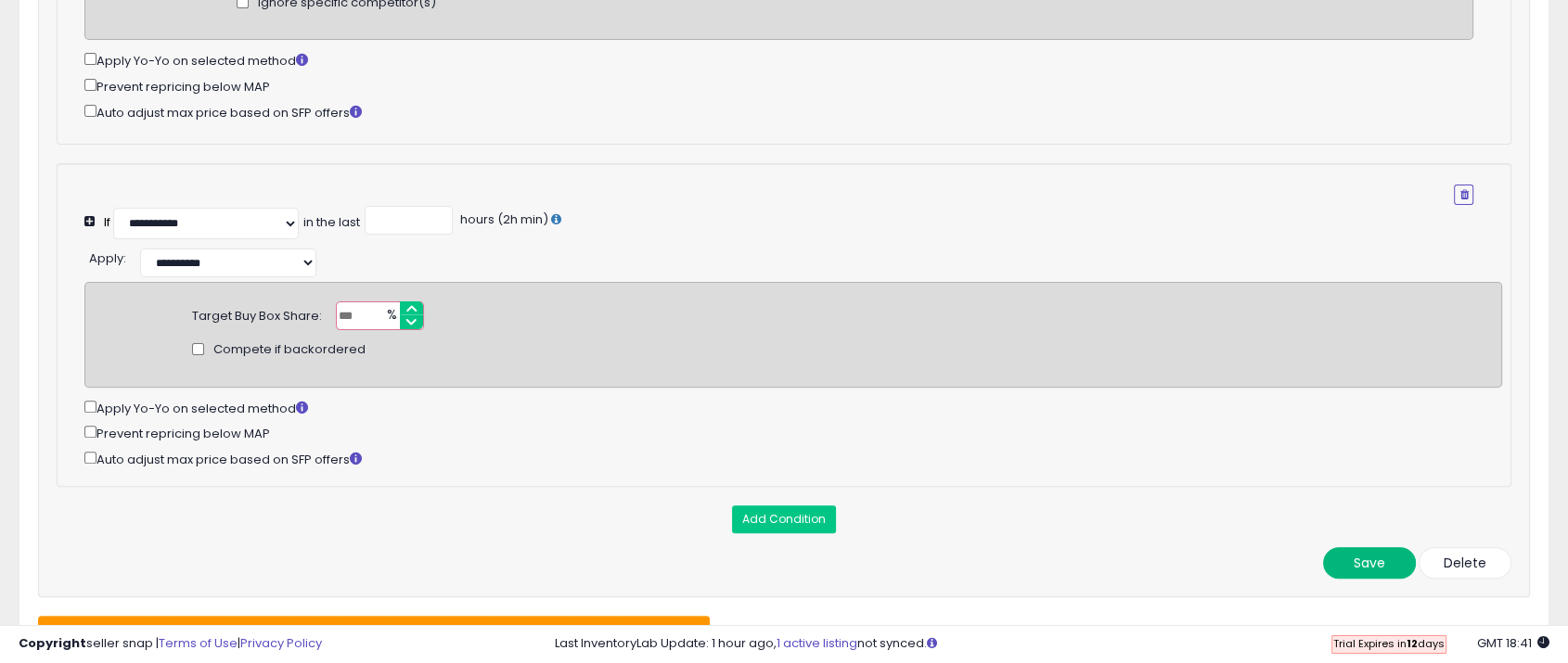 click on "Save" at bounding box center [1369, 563] 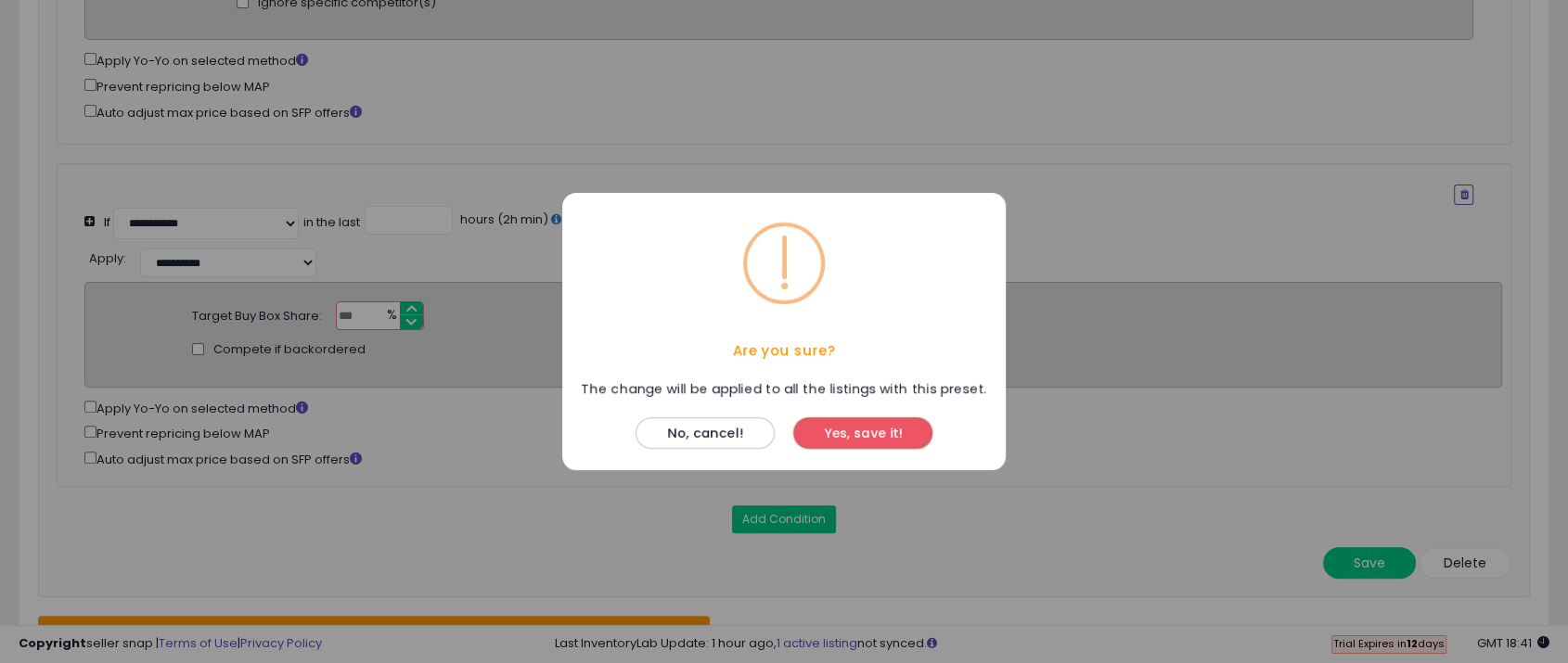 click on "Yes, save it!" at bounding box center [863, 428] 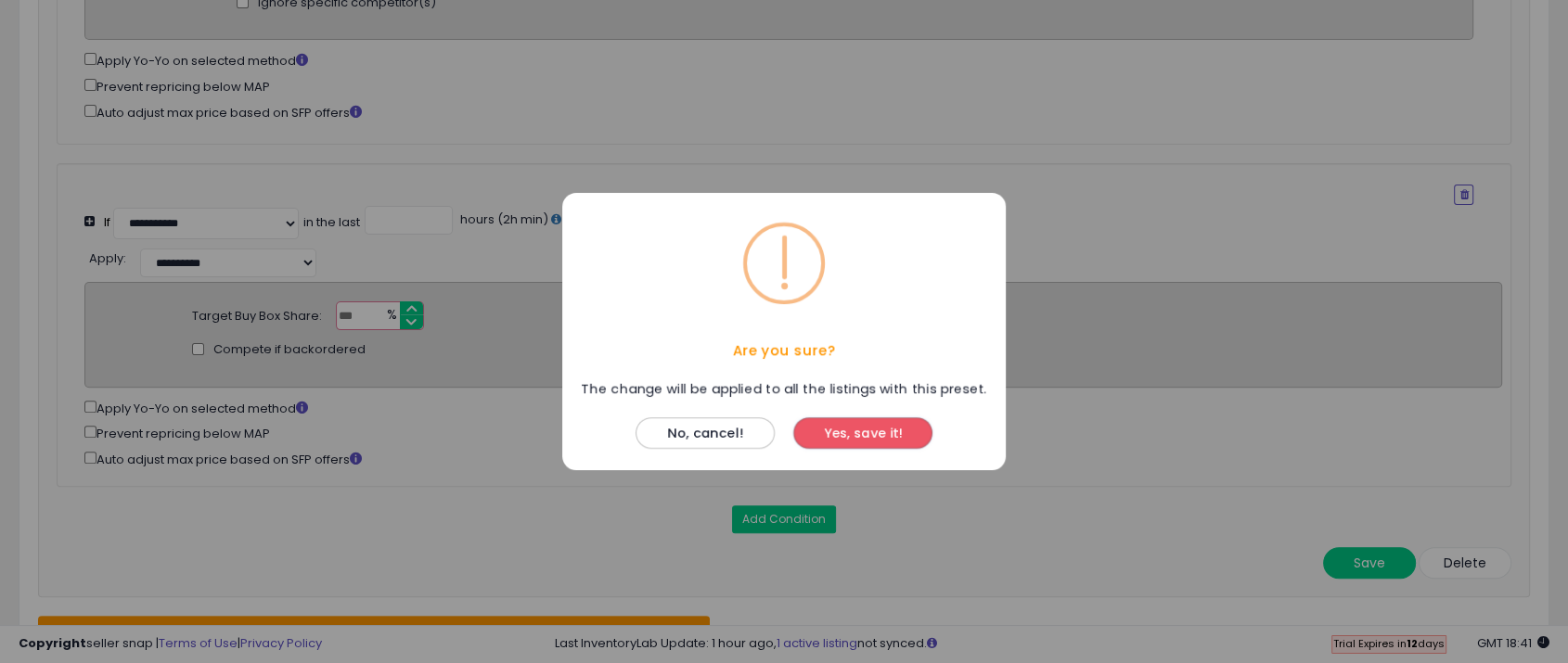 click on "Yes, save it!" at bounding box center (863, 433) 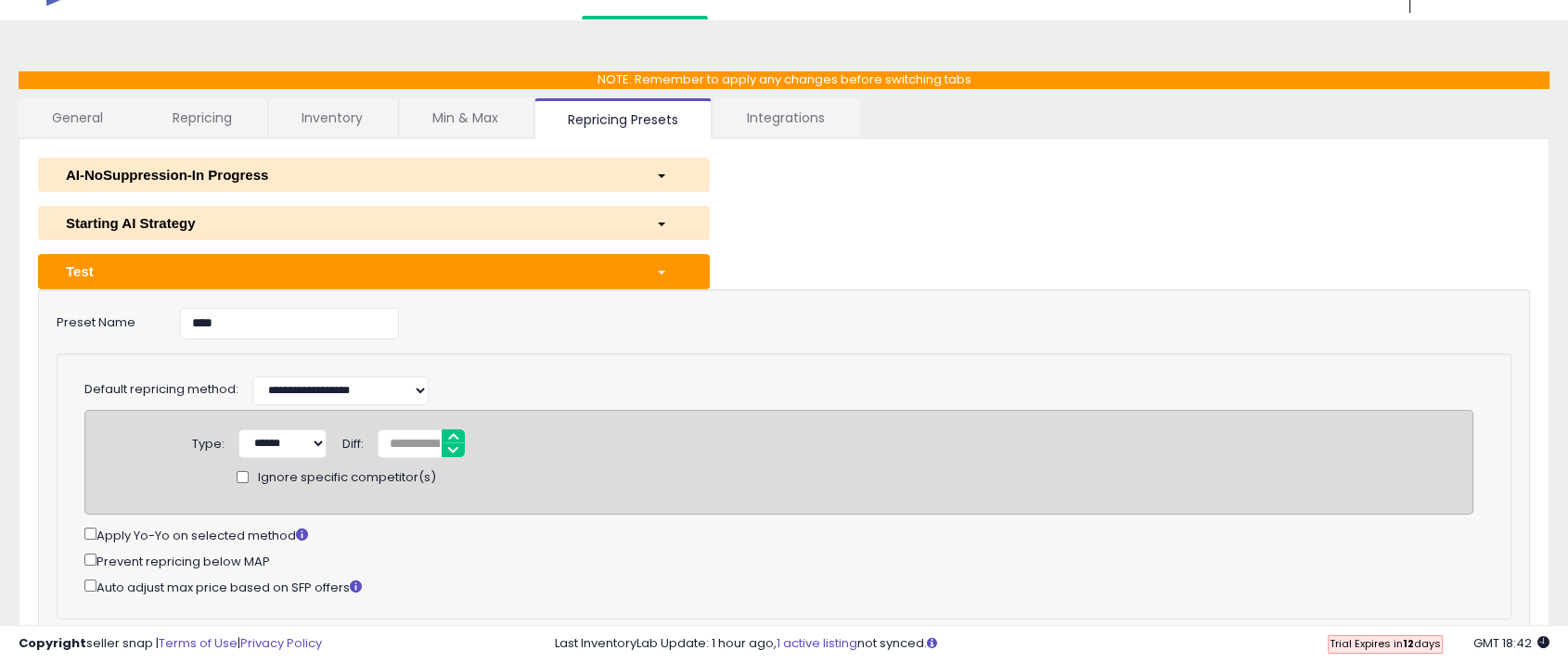 scroll, scrollTop: 0, scrollLeft: 0, axis: both 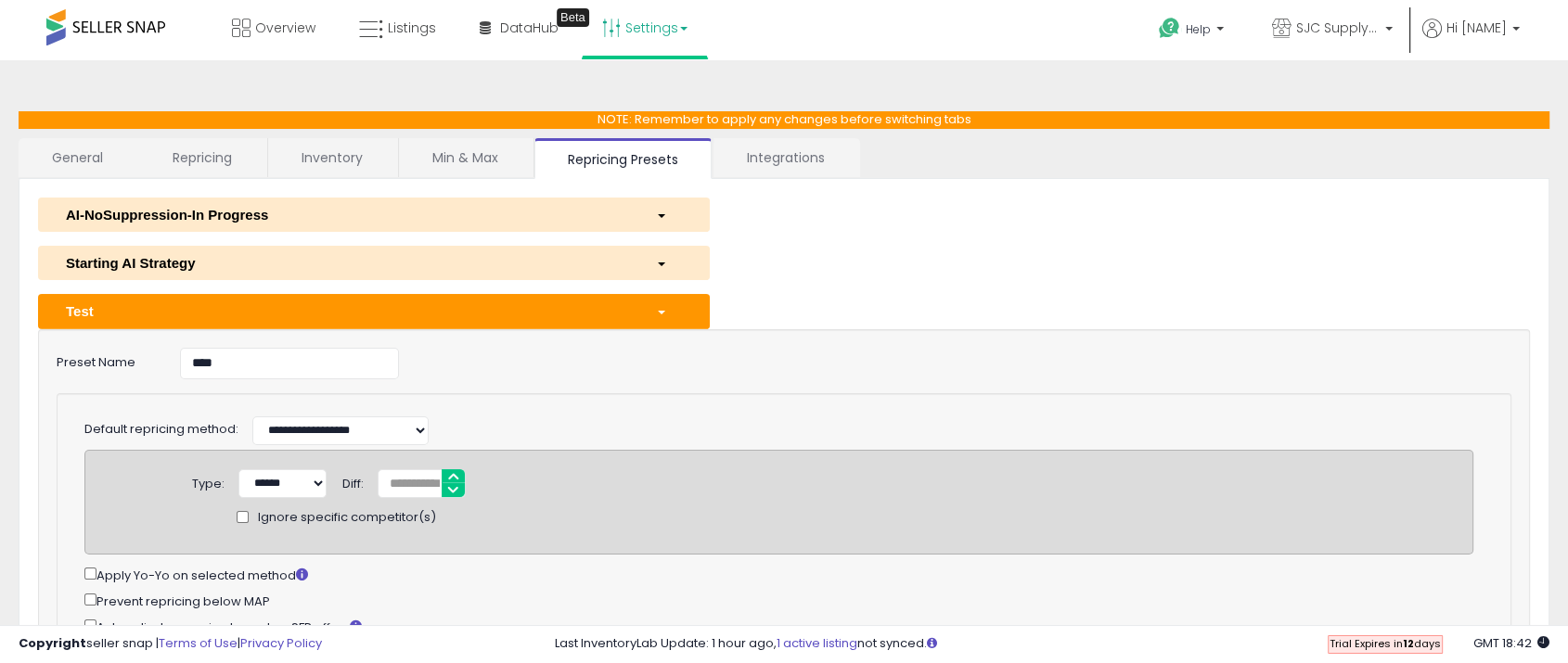 click on "Test" at bounding box center (374, 311) 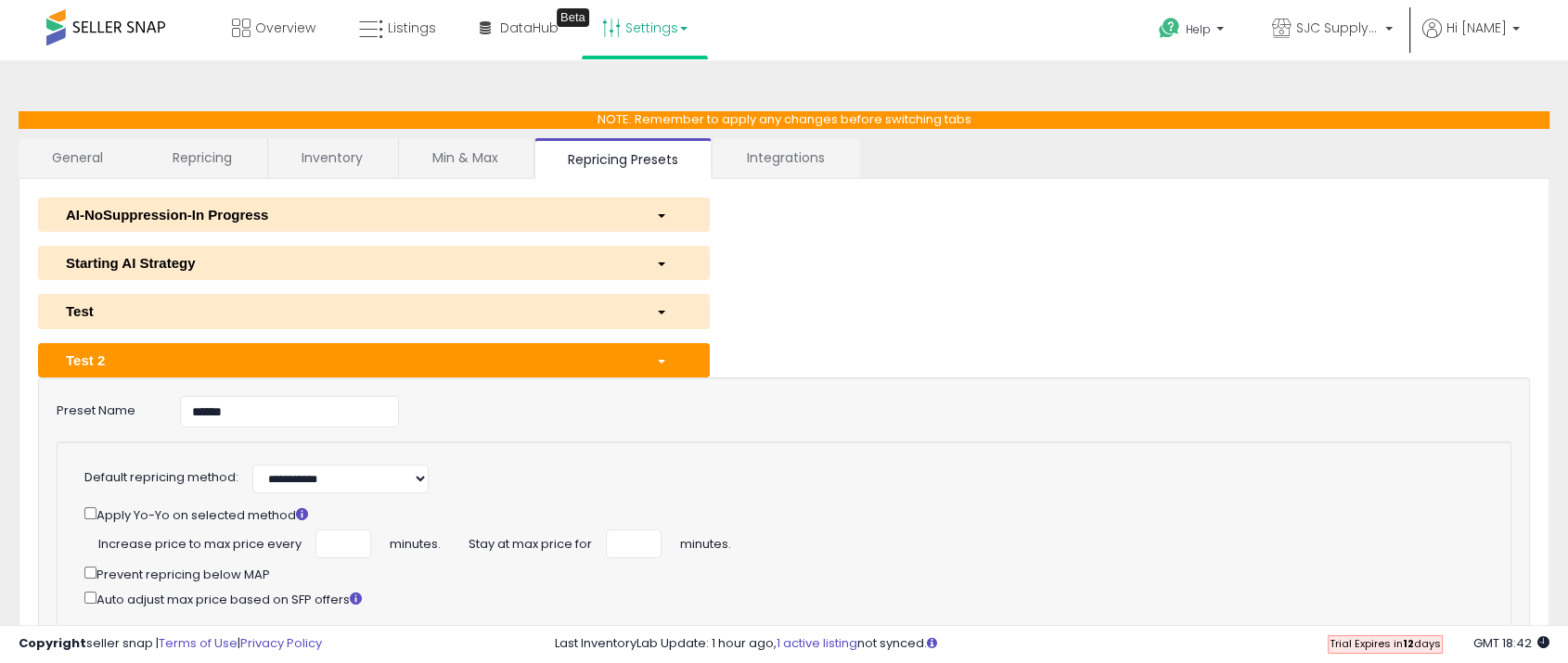 click on "Starting AI Strategy" at bounding box center [347, 262] 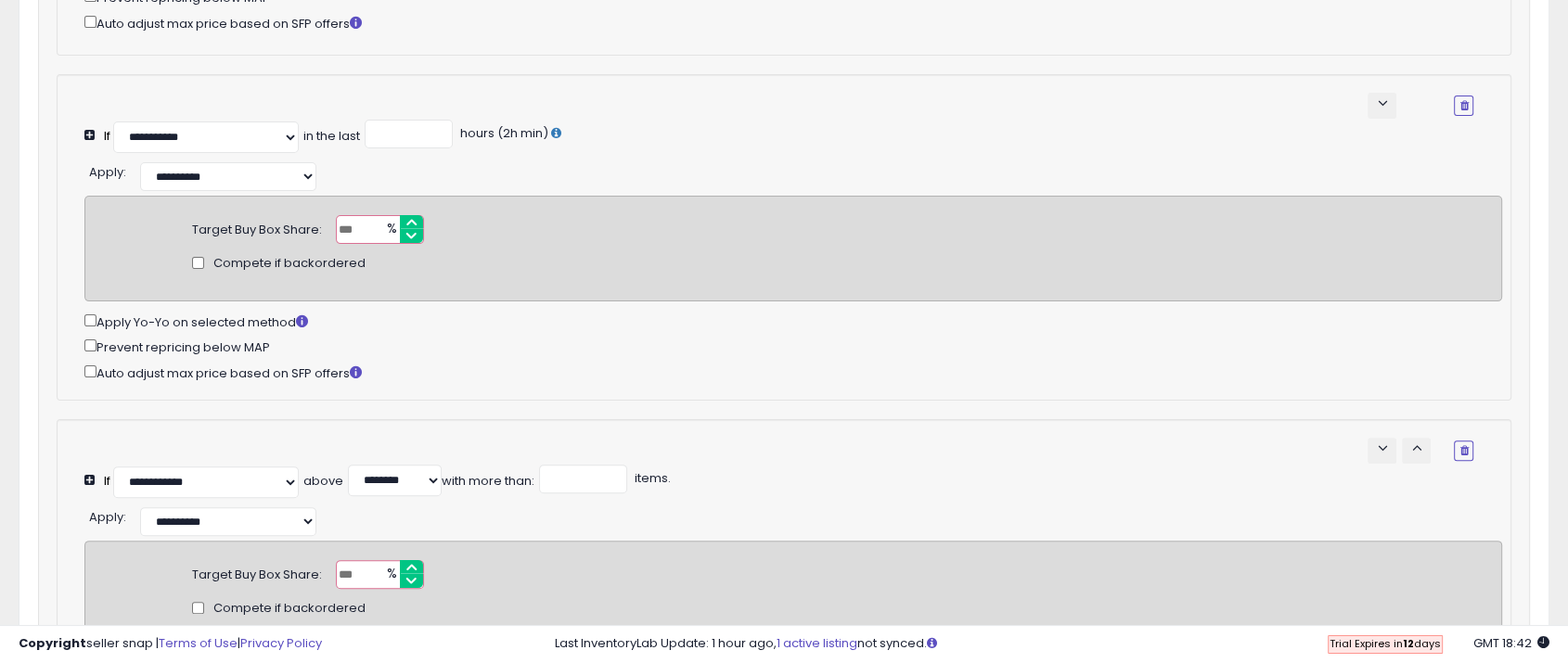 scroll, scrollTop: 515, scrollLeft: 0, axis: vertical 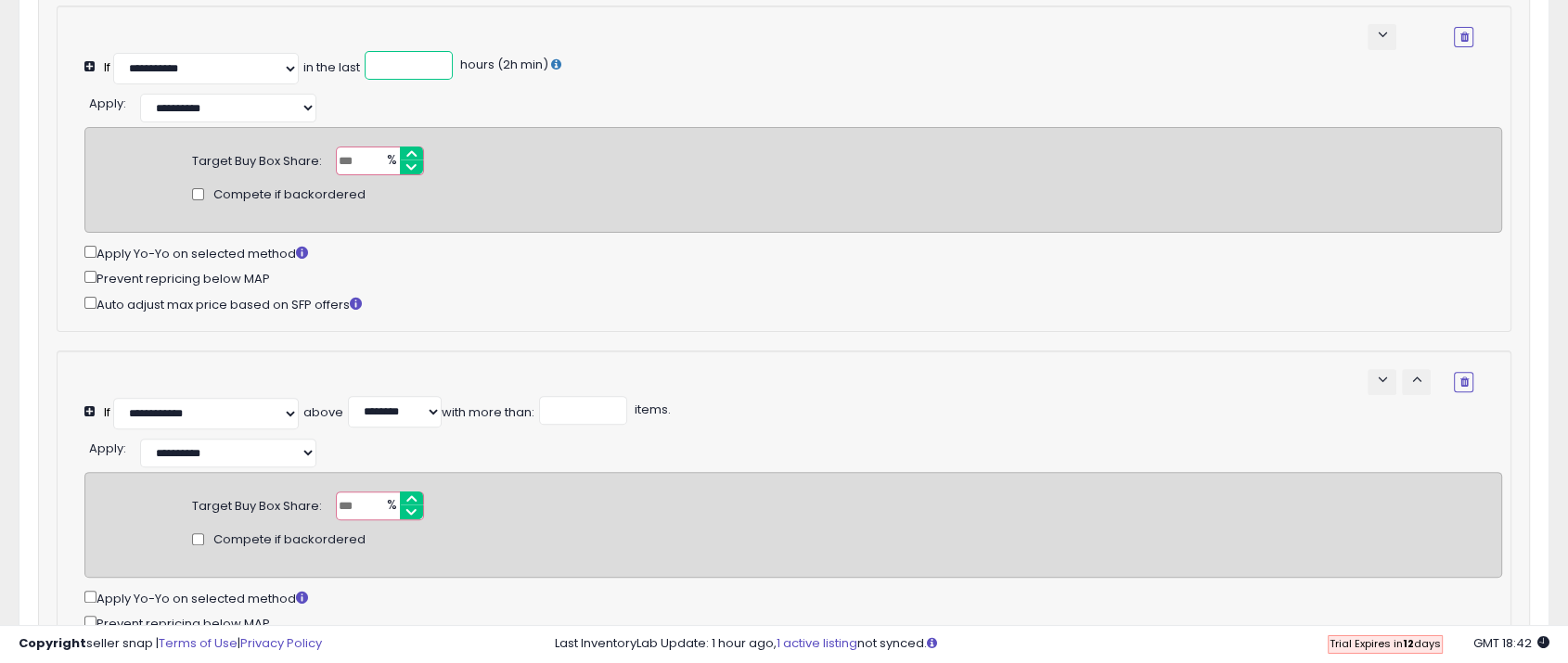 click on "**" at bounding box center [408, 65] 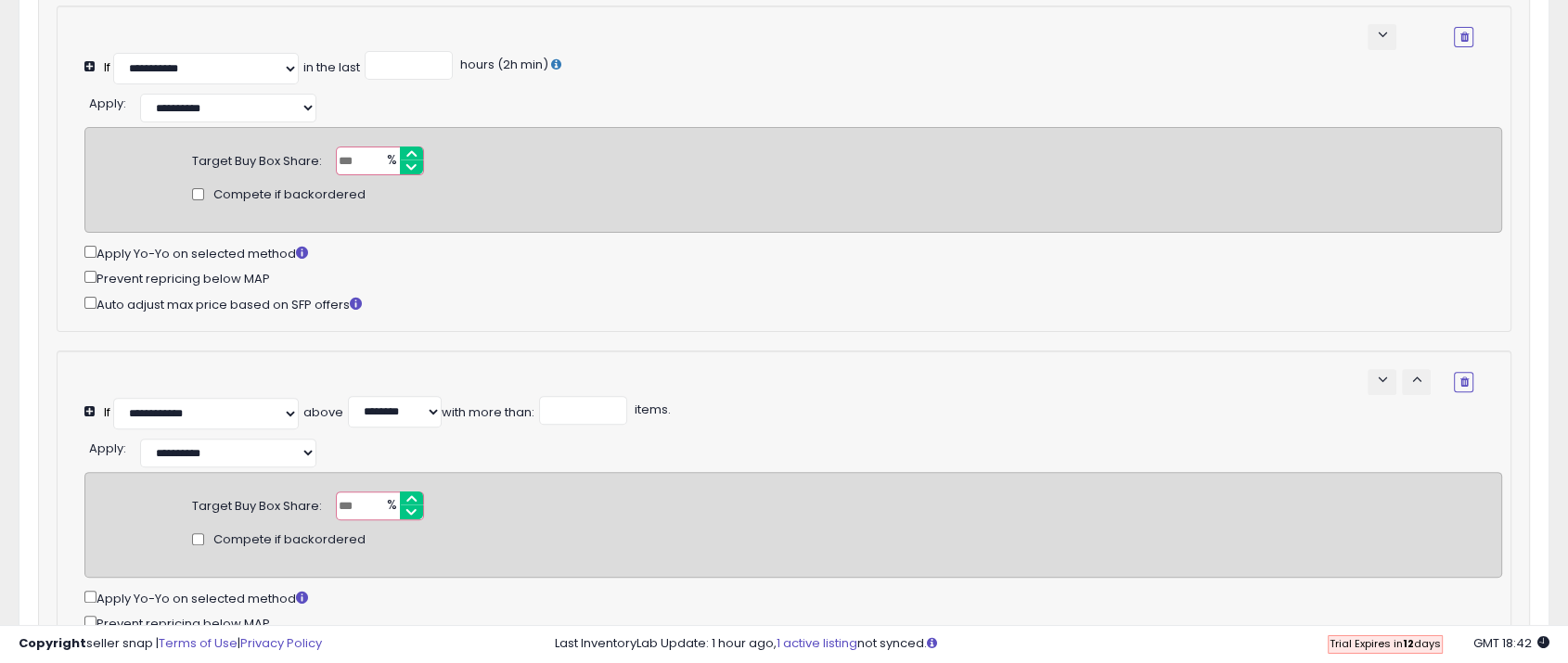 drag, startPoint x: 354, startPoint y: 171, endPoint x: 333, endPoint y: 169, distance: 21.095023 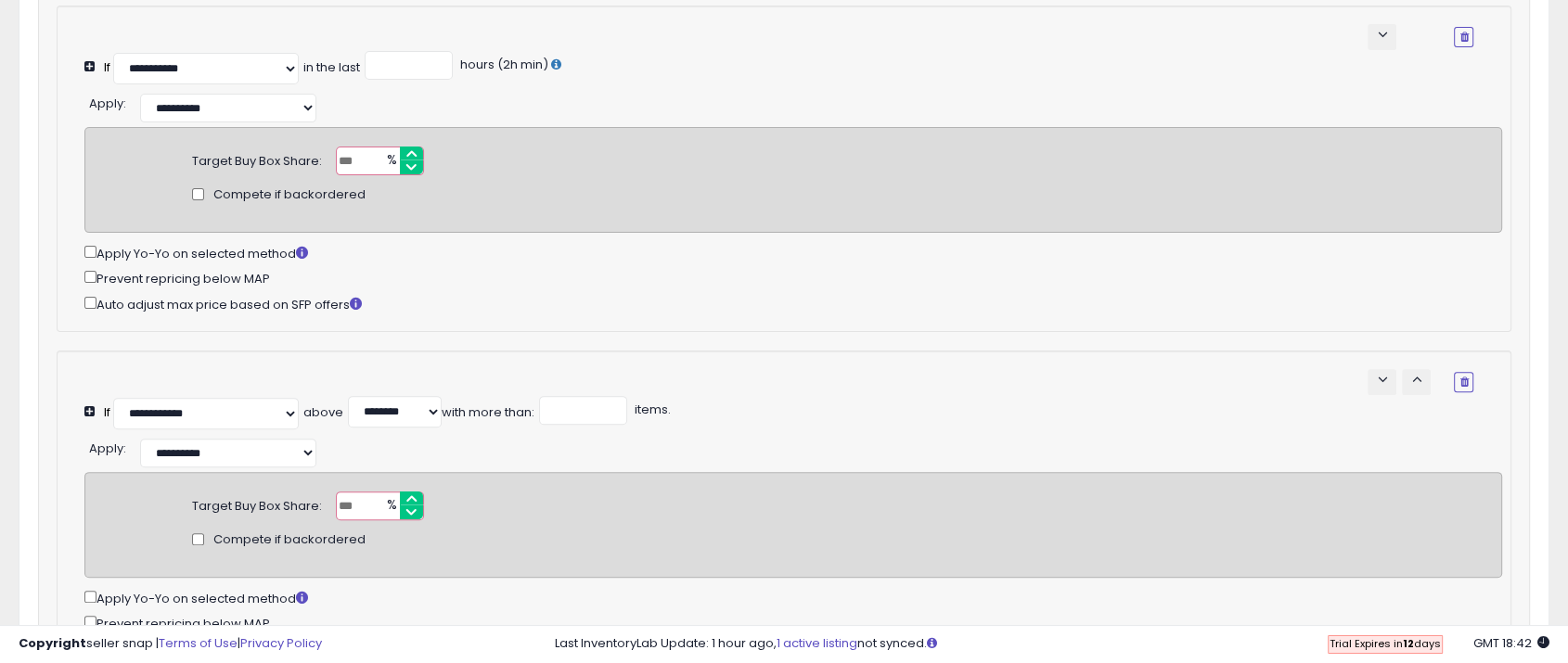 drag, startPoint x: 557, startPoint y: 98, endPoint x: 558, endPoint y: 87, distance: 11.045361 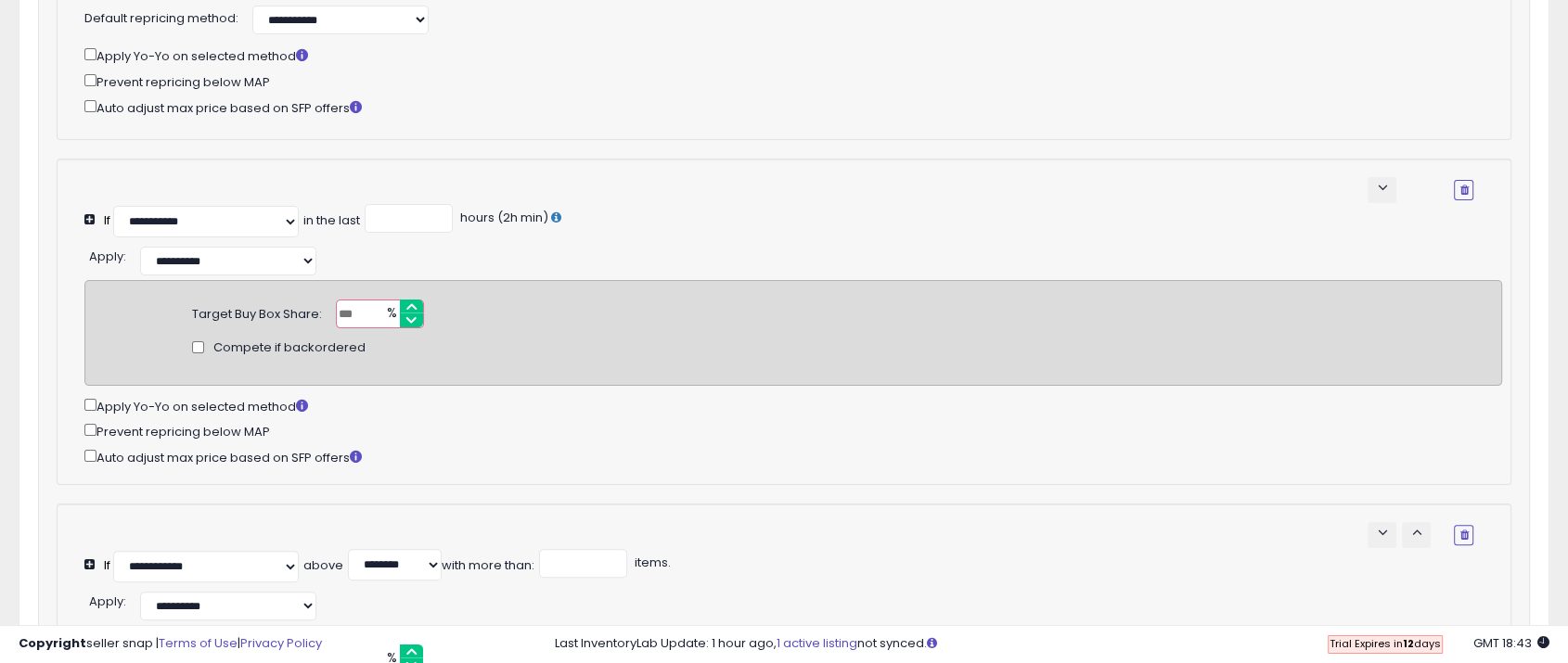 scroll, scrollTop: 206, scrollLeft: 0, axis: vertical 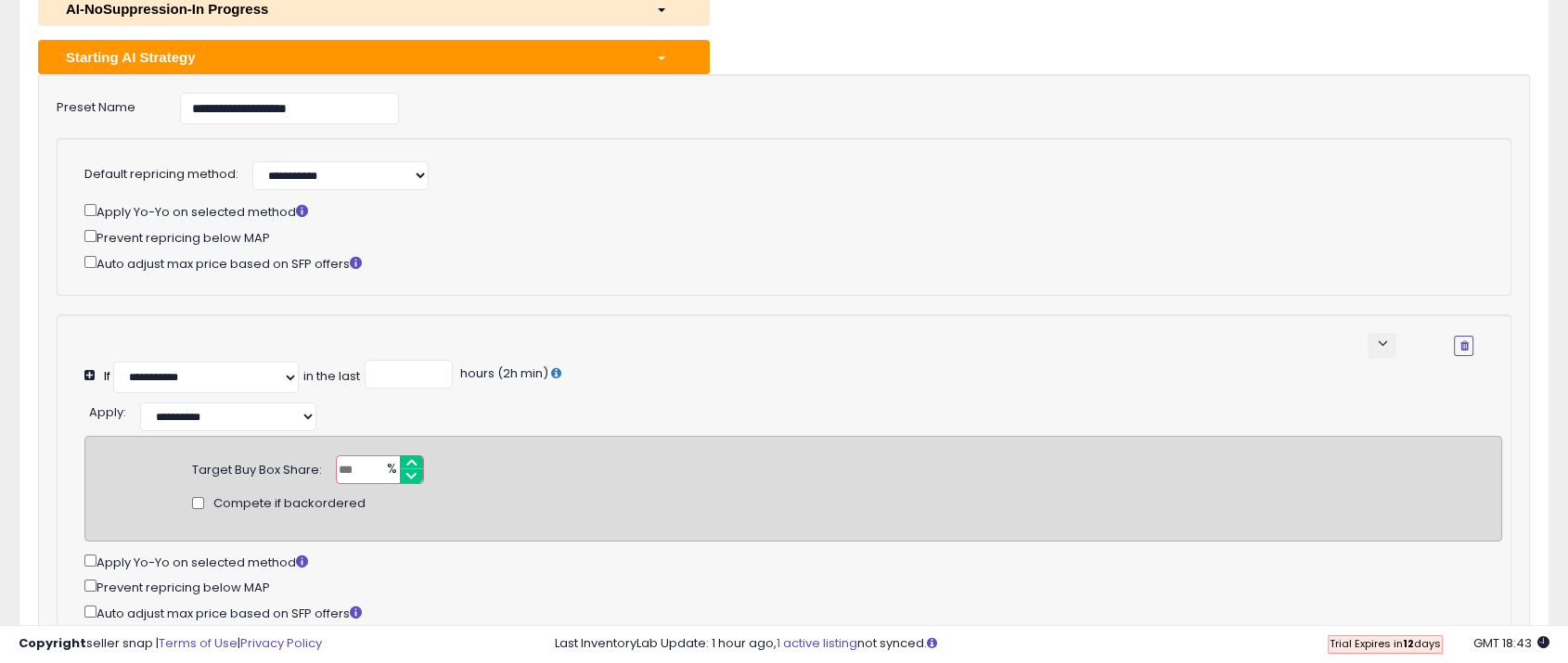 click on "Starting AI Strategy" at bounding box center [347, 57] 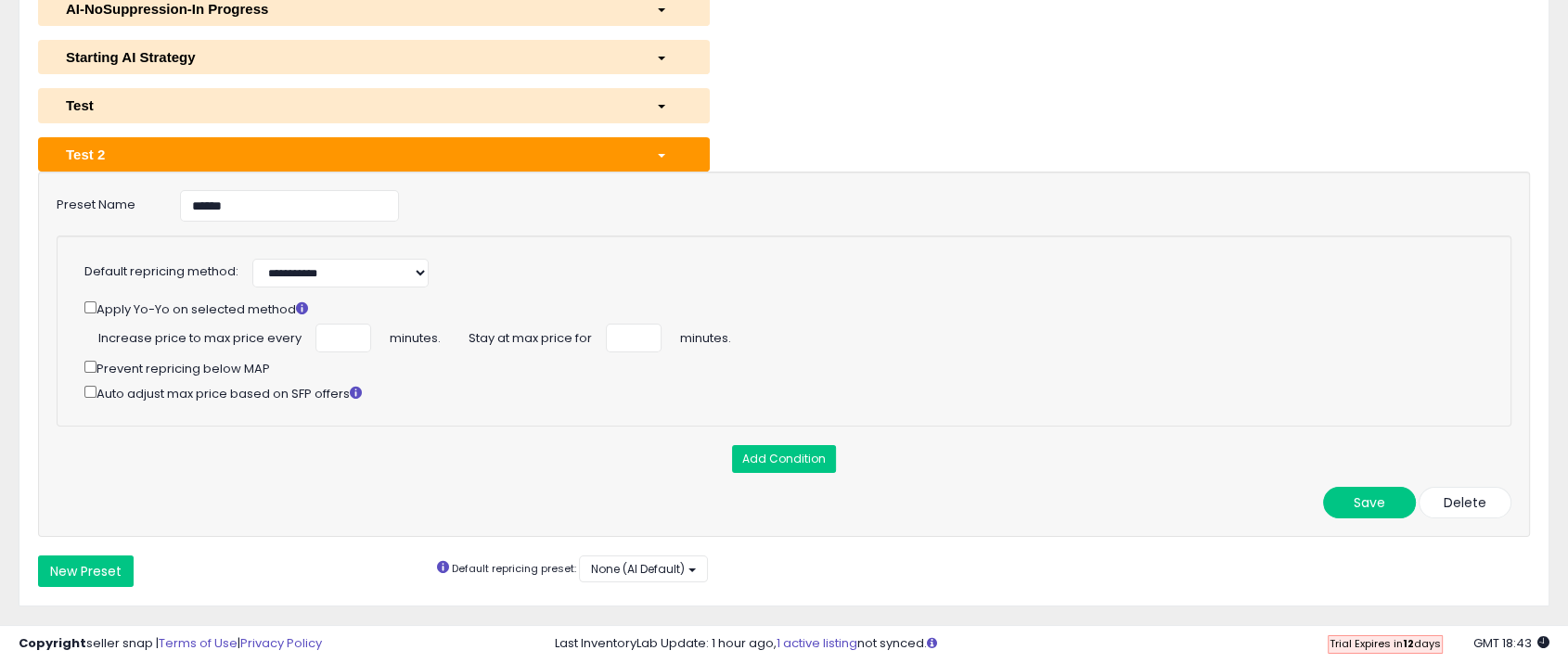 click on "Test 2" at bounding box center (374, 154) 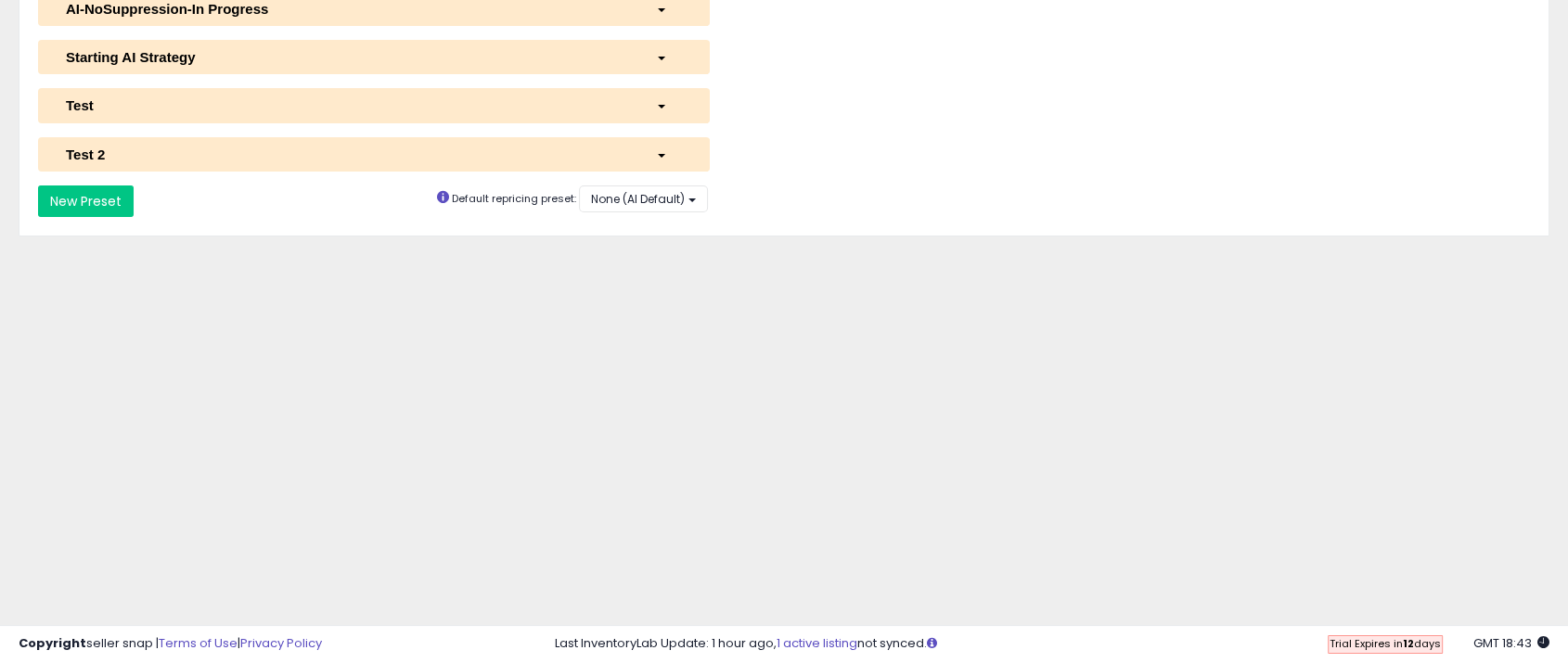 click on "Test 2" at bounding box center [374, 154] 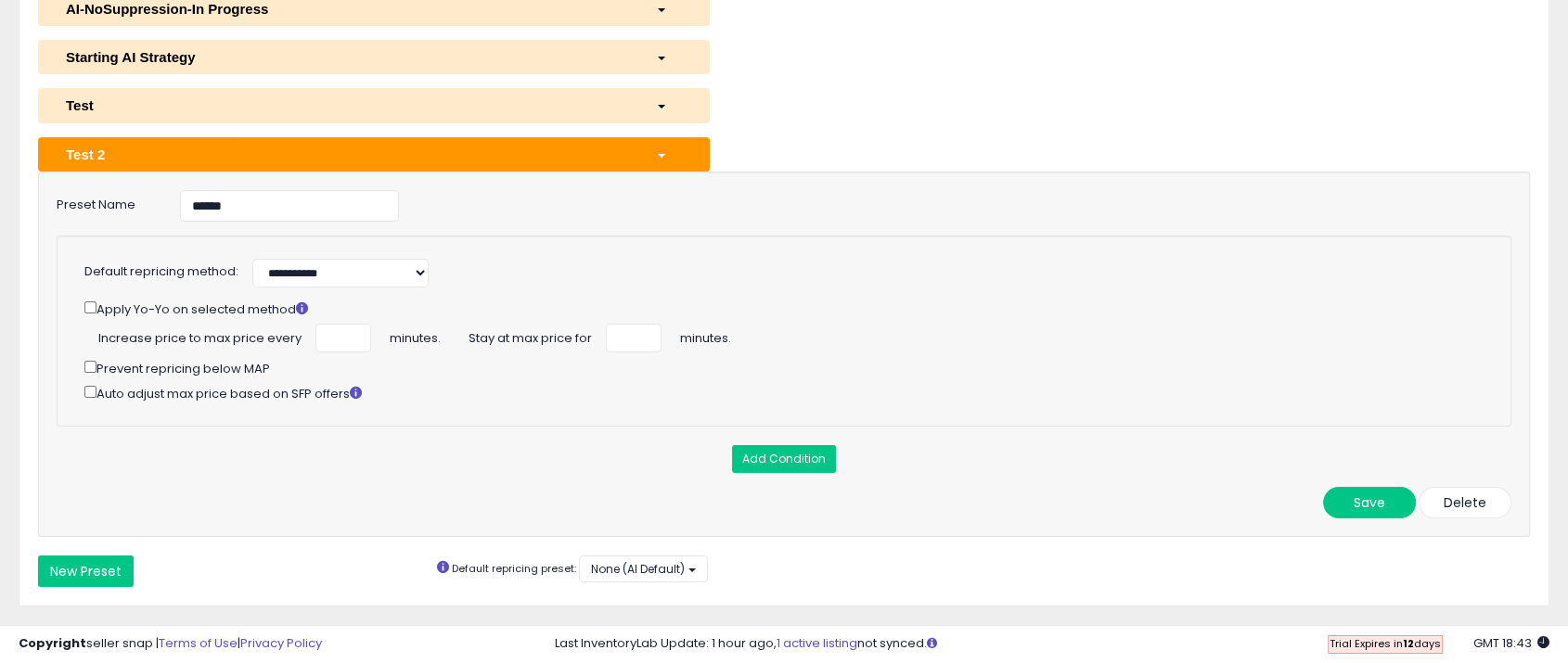 click on "Test 2" at bounding box center (374, 154) 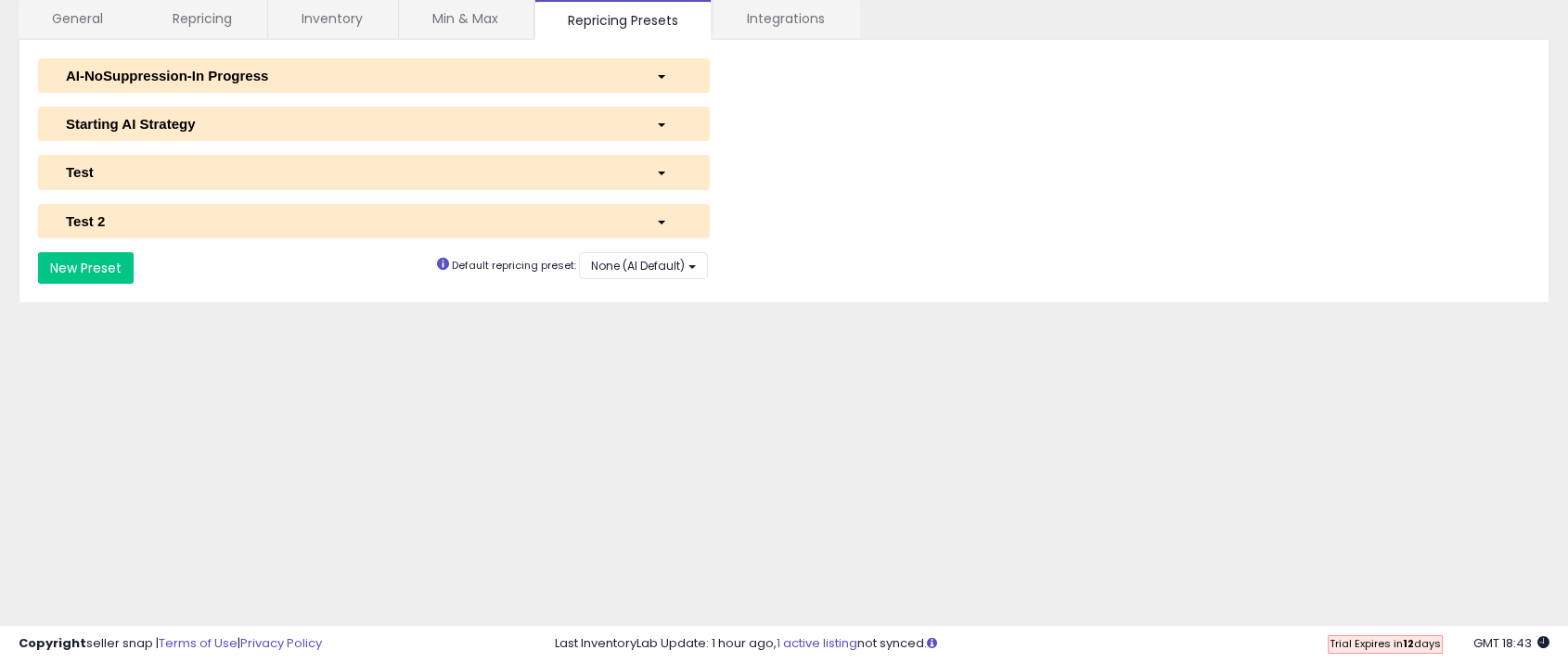 scroll, scrollTop: 103, scrollLeft: 0, axis: vertical 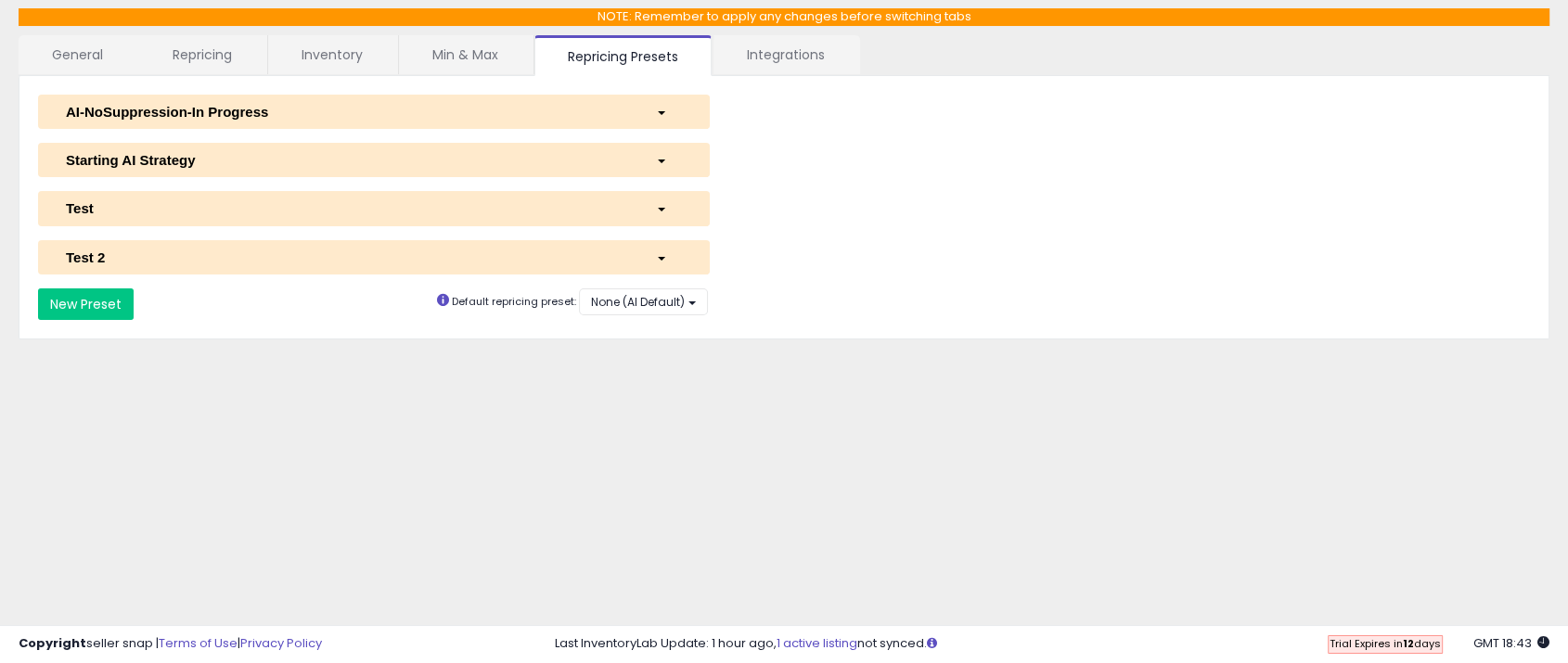 click on "Starting AI Strategy" at bounding box center [374, 159] 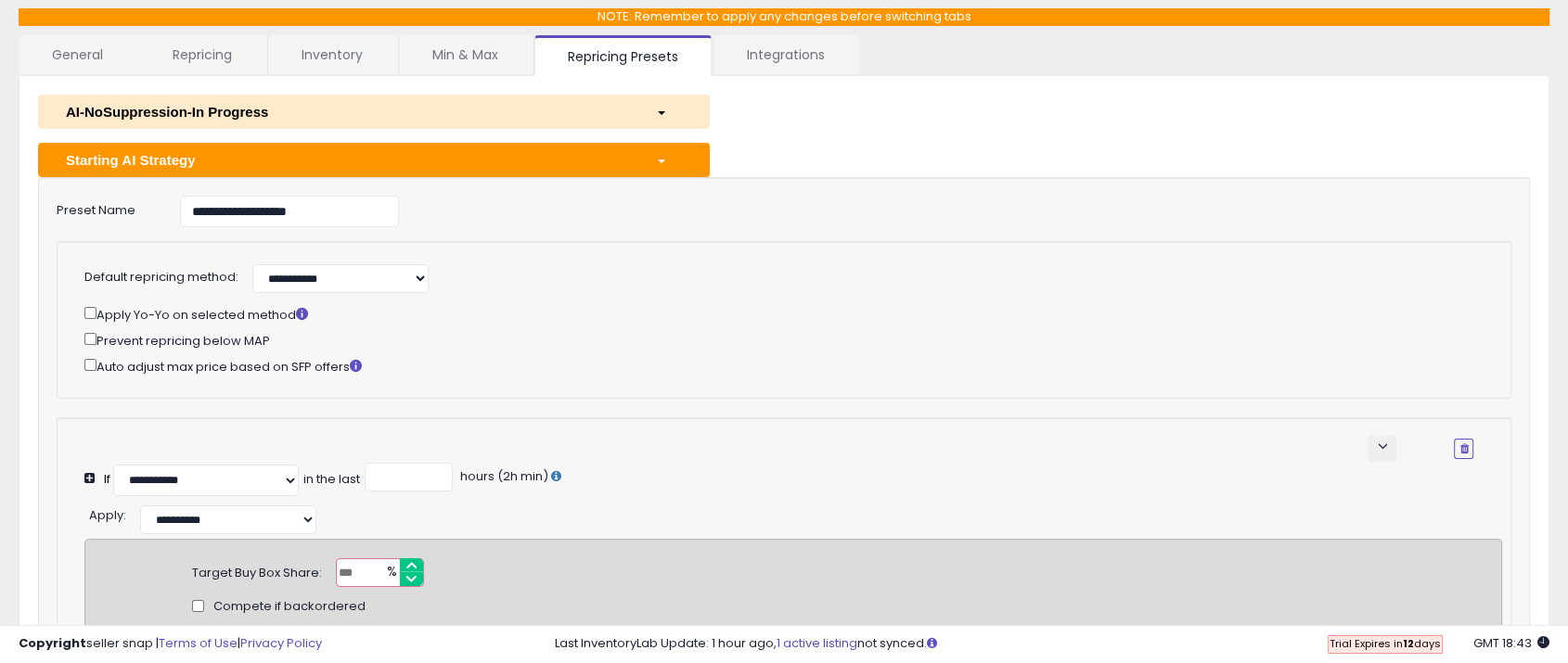 click at bounding box center (92, 478) 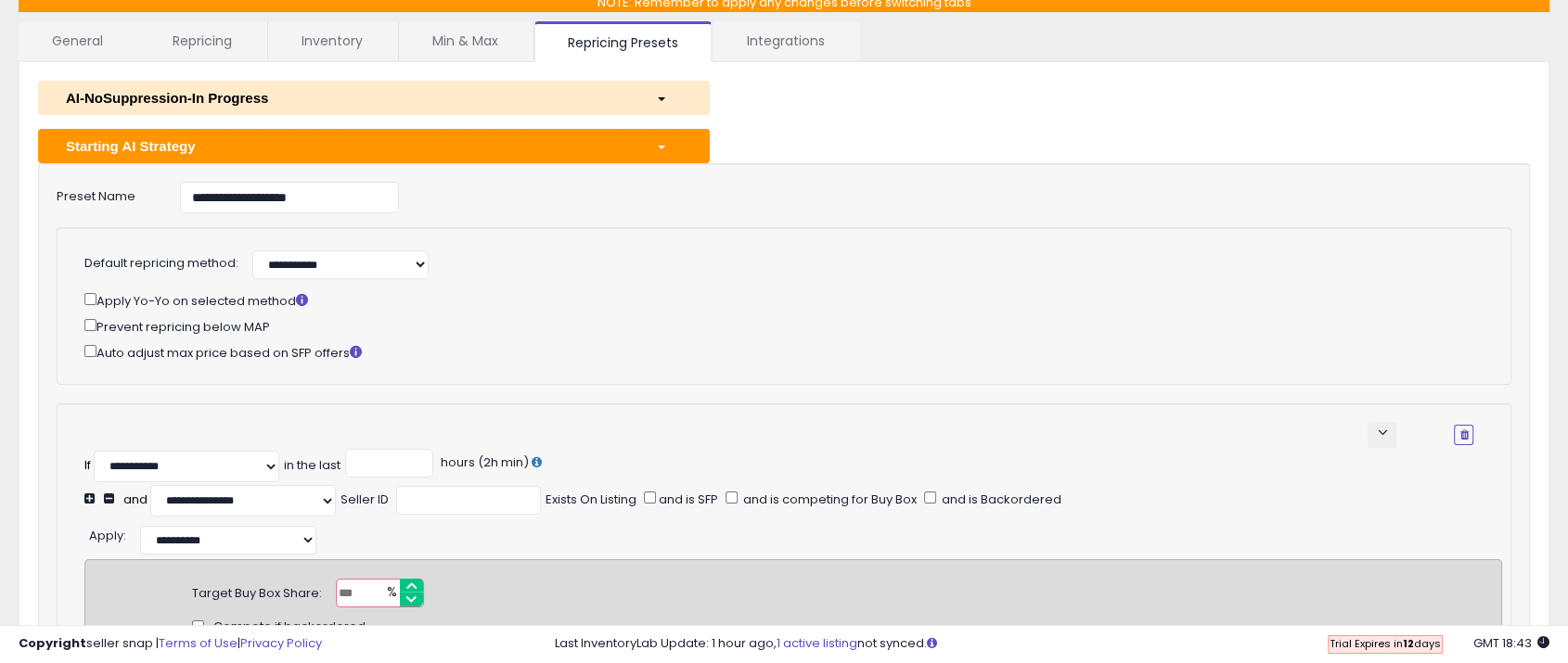 scroll, scrollTop: 309, scrollLeft: 0, axis: vertical 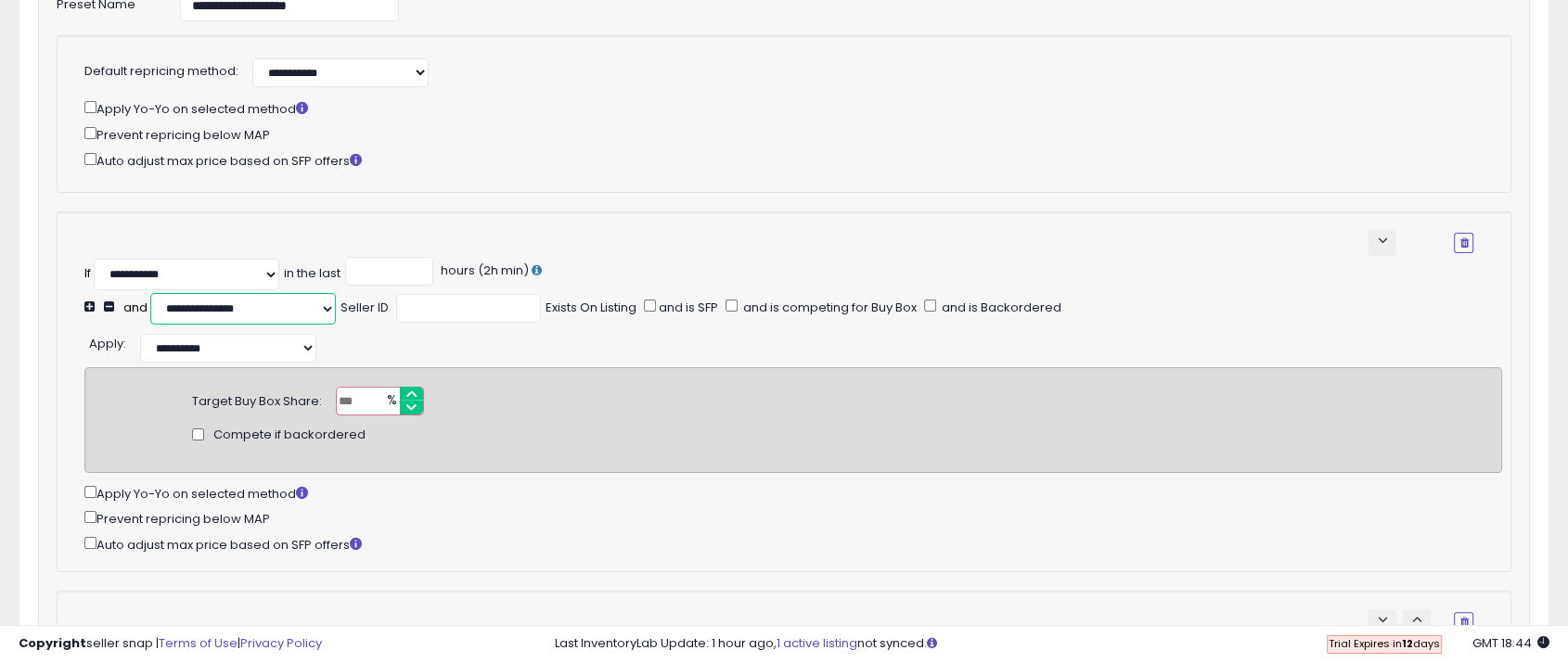 click on "**********" at bounding box center (243, 309) 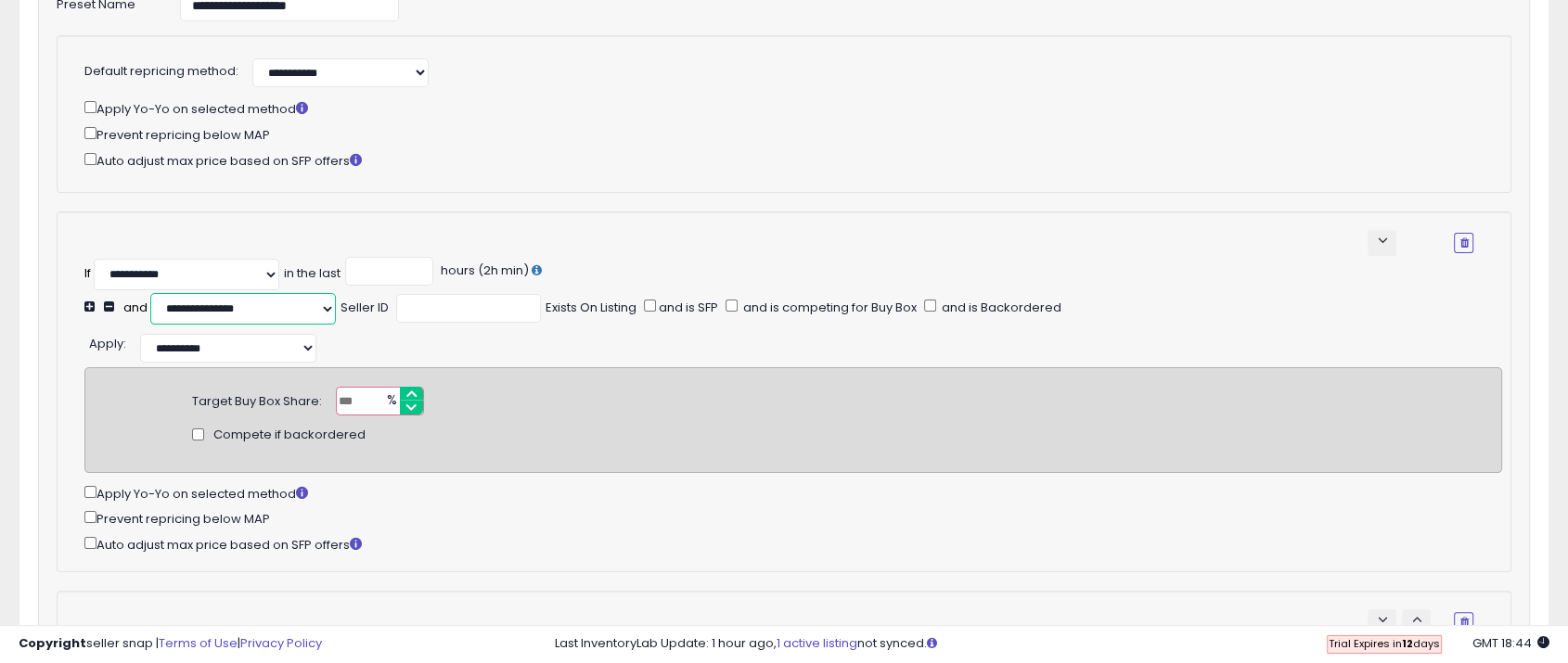 select on "**********" 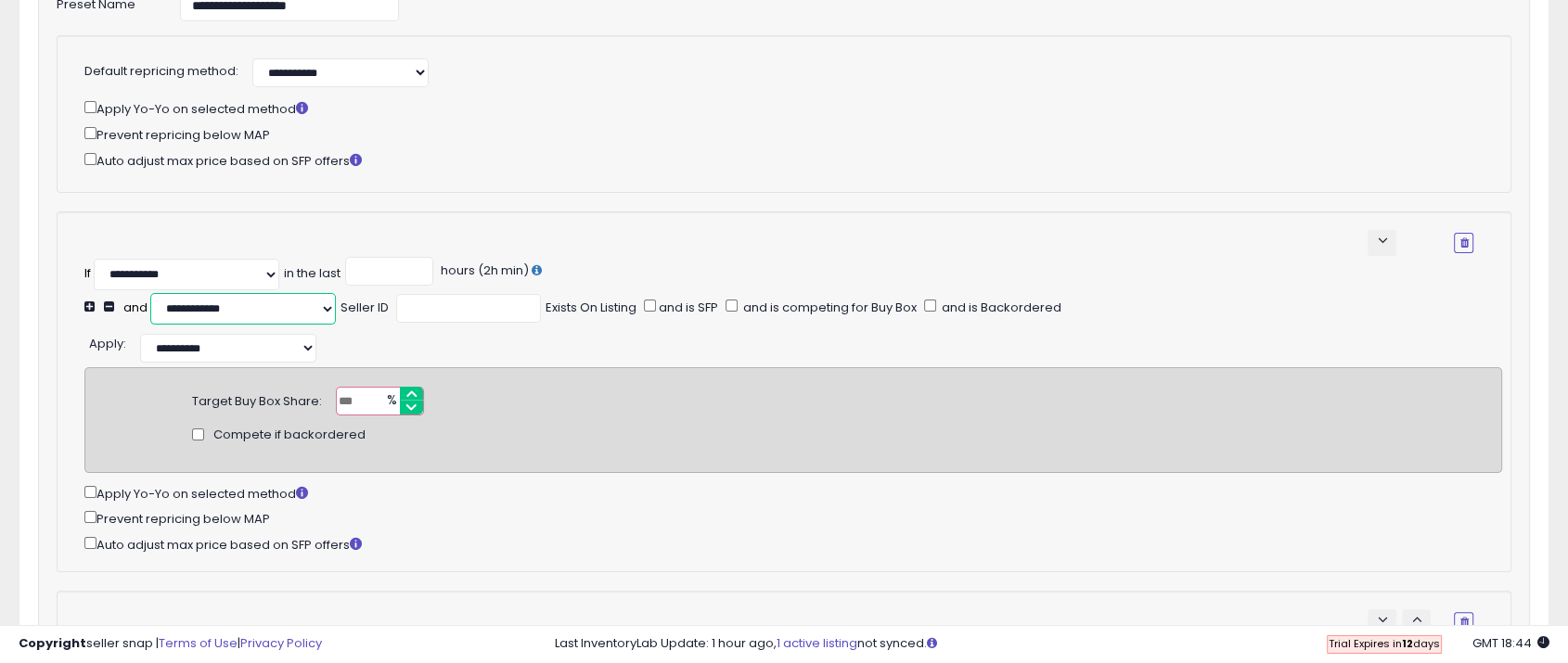 click on "**********" at bounding box center (243, 309) 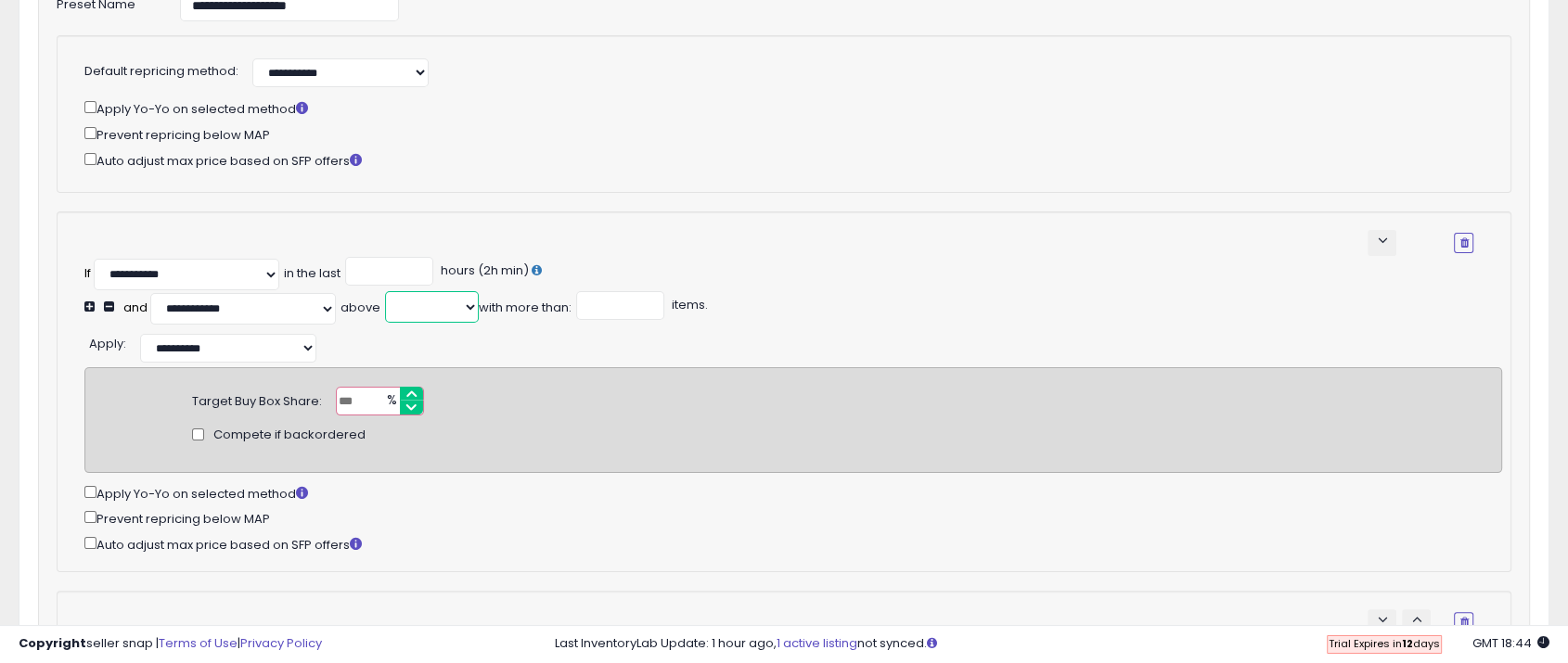 click on "*******
*******
*******
********
********
********" at bounding box center [431, 307] 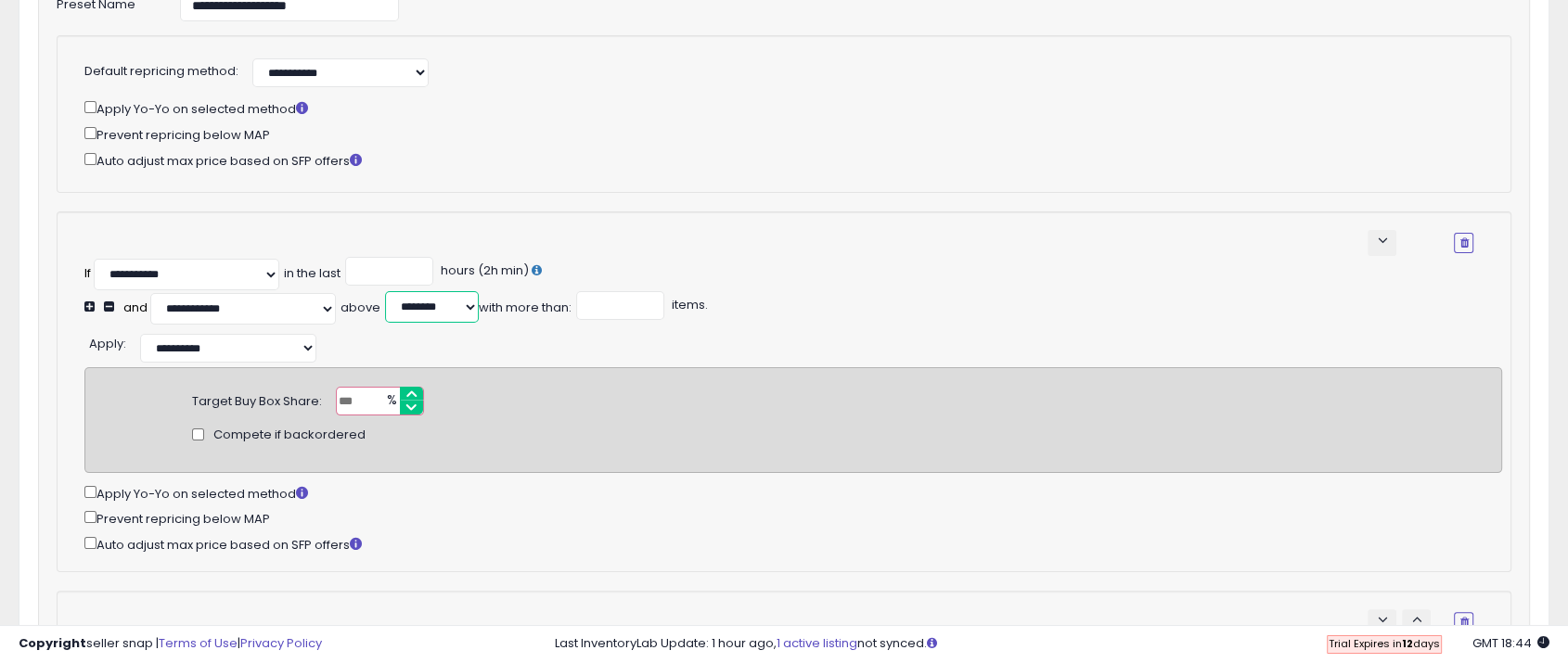 click on "*******
*******
*******
********
********
********" at bounding box center (431, 307) 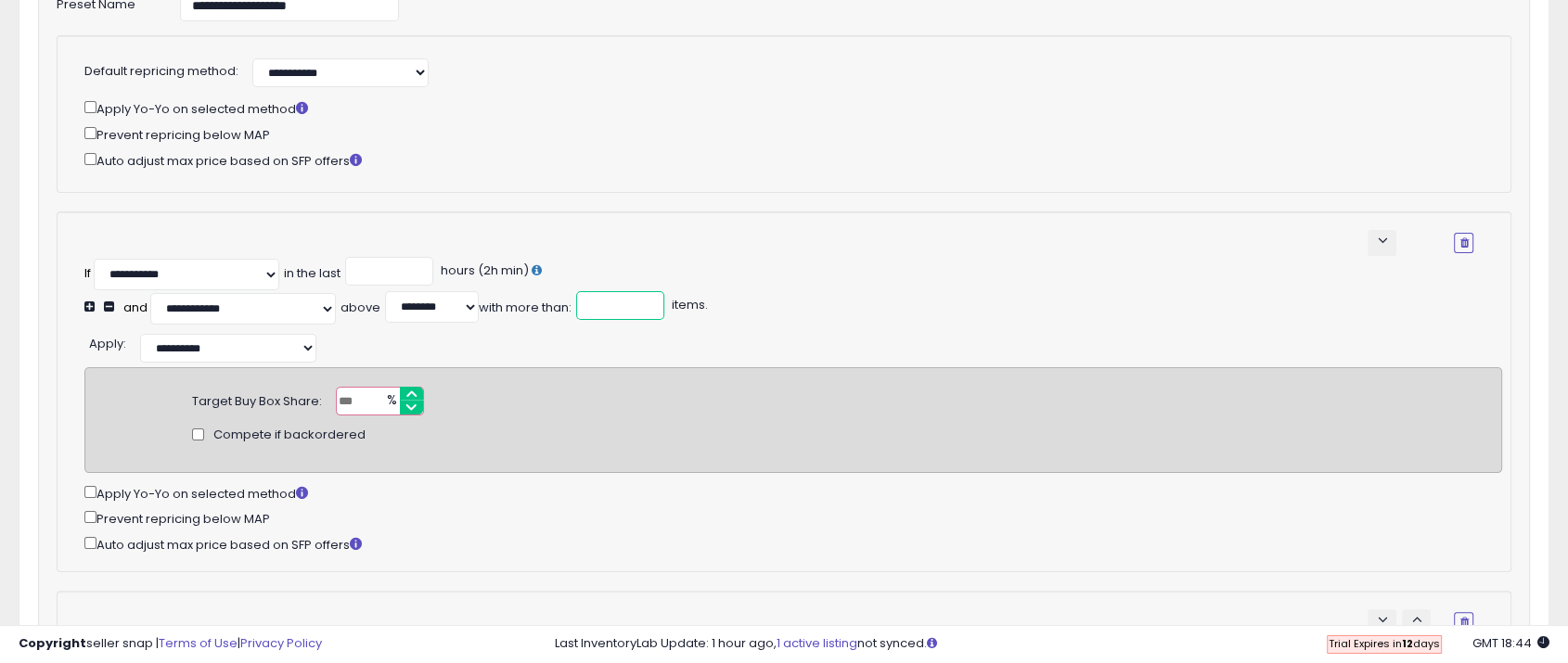 click at bounding box center [620, 305] 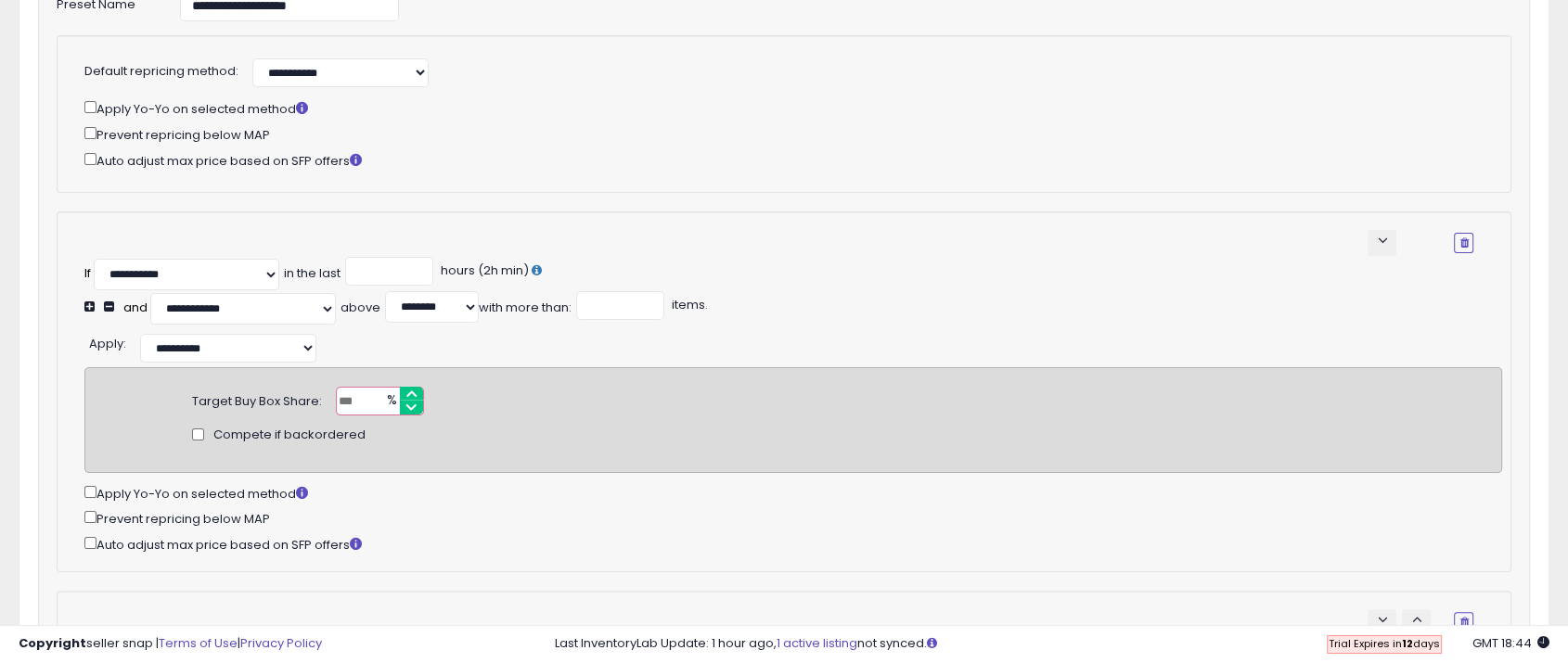 click on "**********" at bounding box center (793, 346) 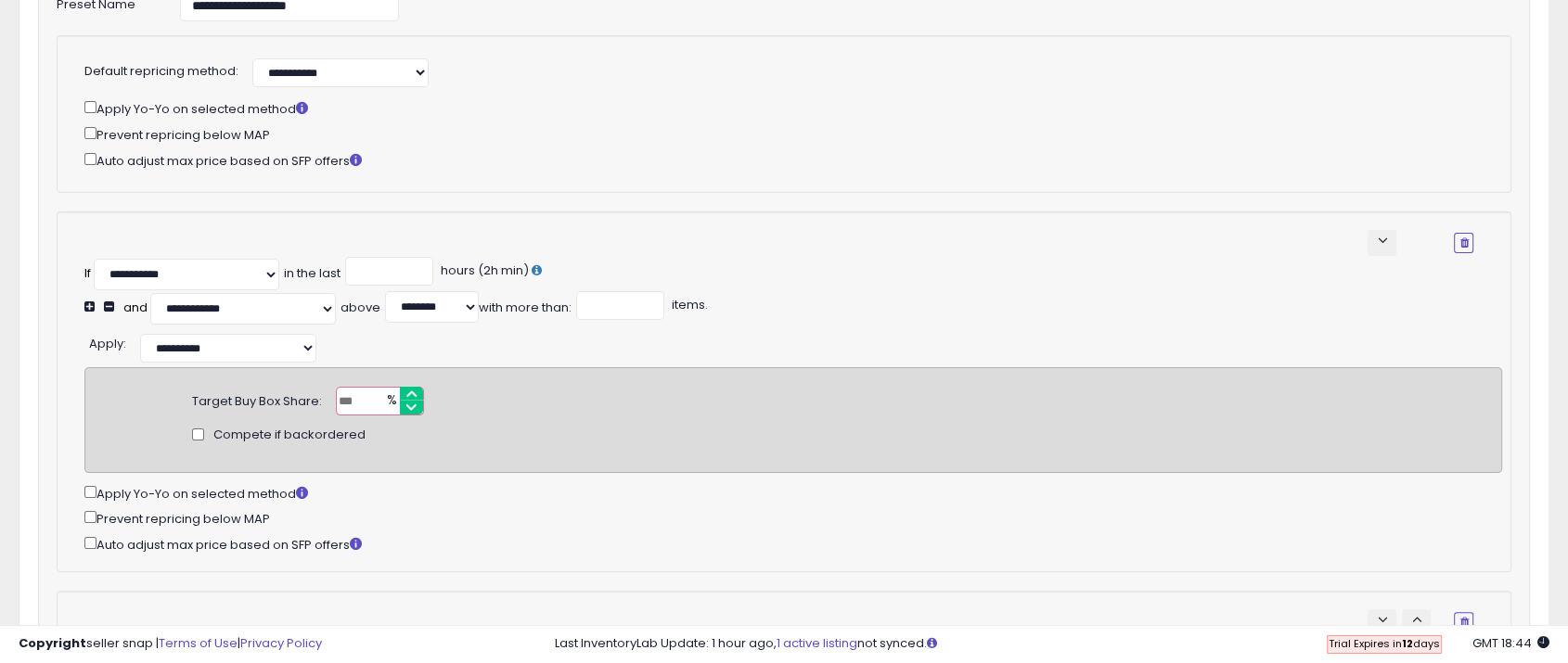 click 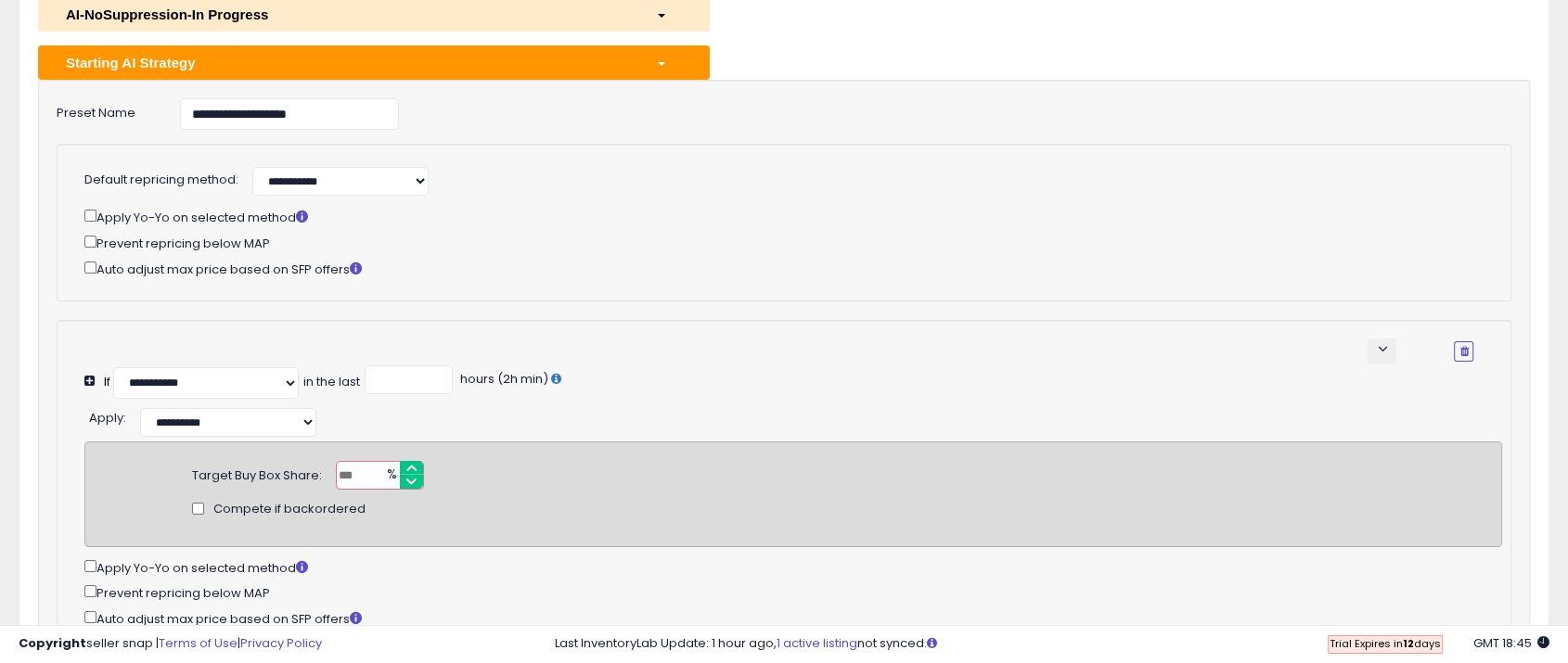 scroll, scrollTop: 103, scrollLeft: 0, axis: vertical 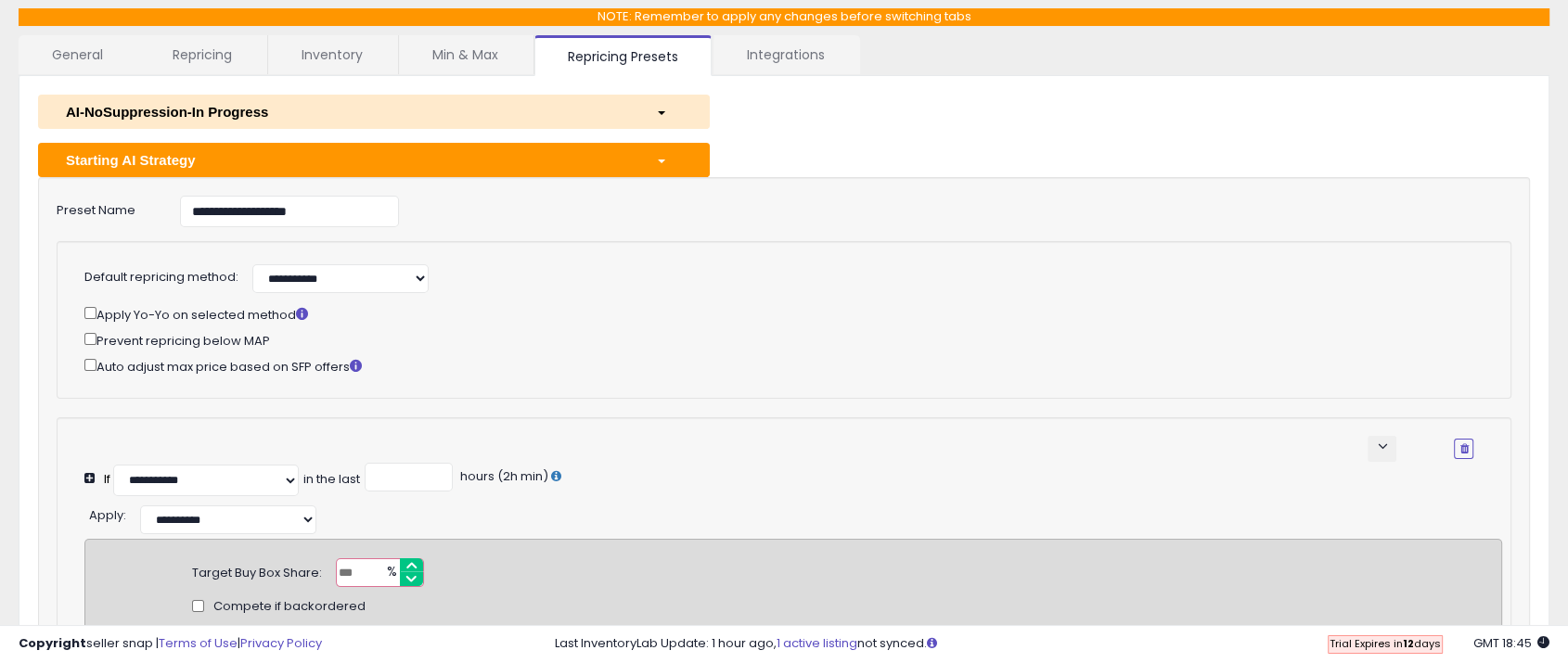click on "Starting AI Strategy" at bounding box center [347, 159] 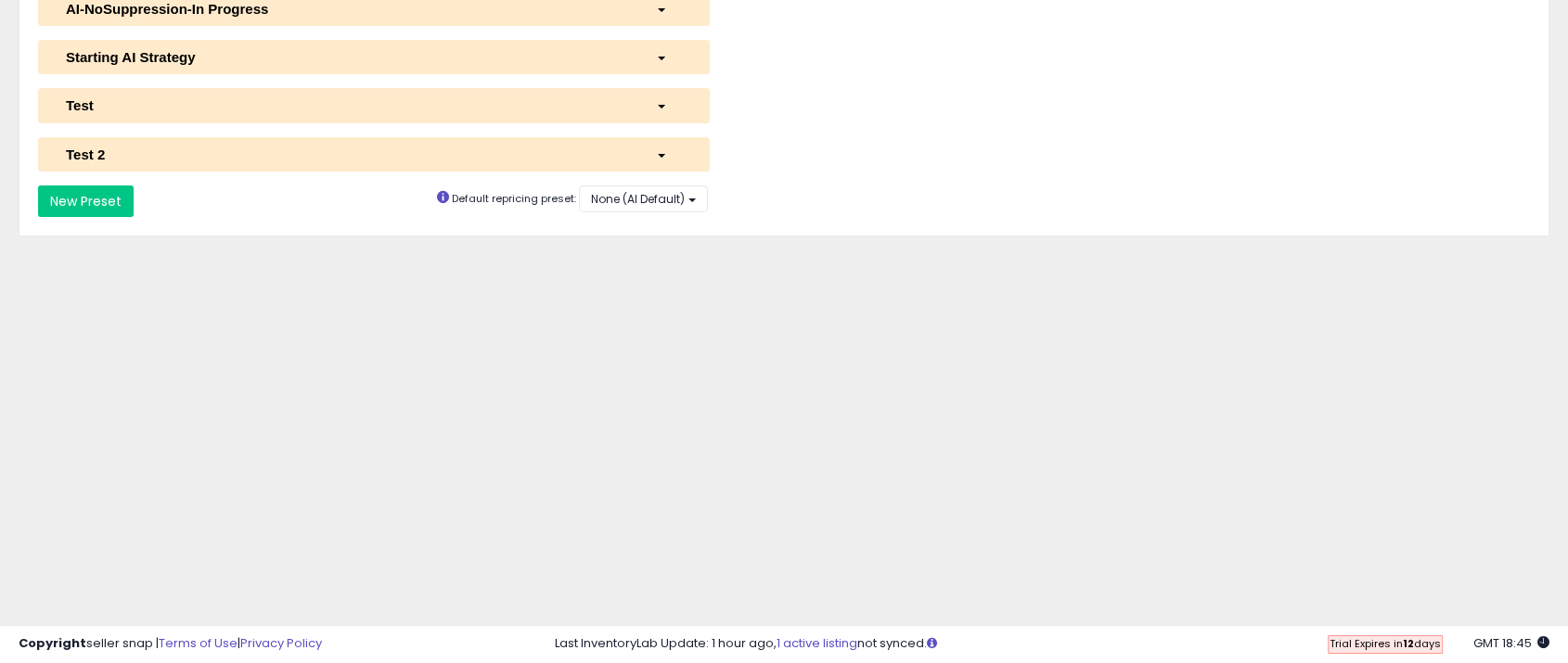 click on "Test 2" at bounding box center [374, 154] 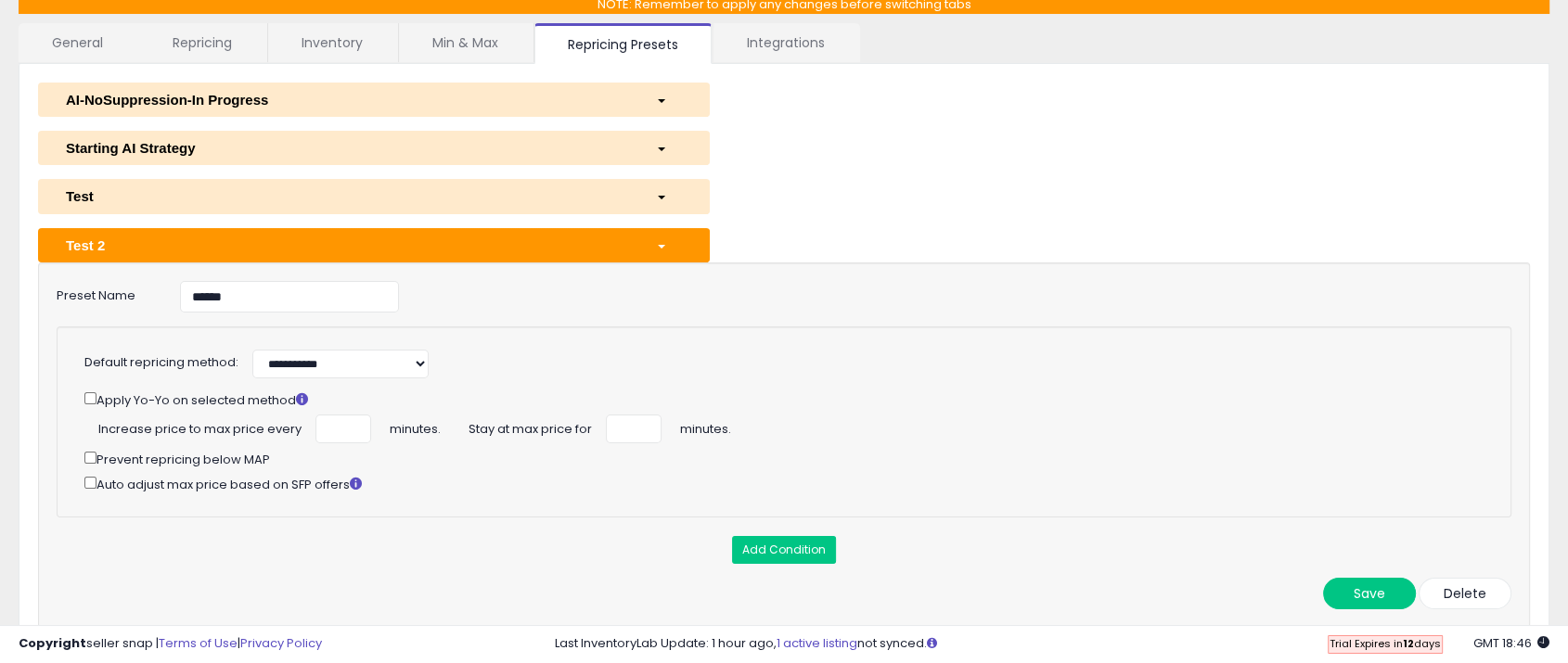 scroll, scrollTop: 0, scrollLeft: 0, axis: both 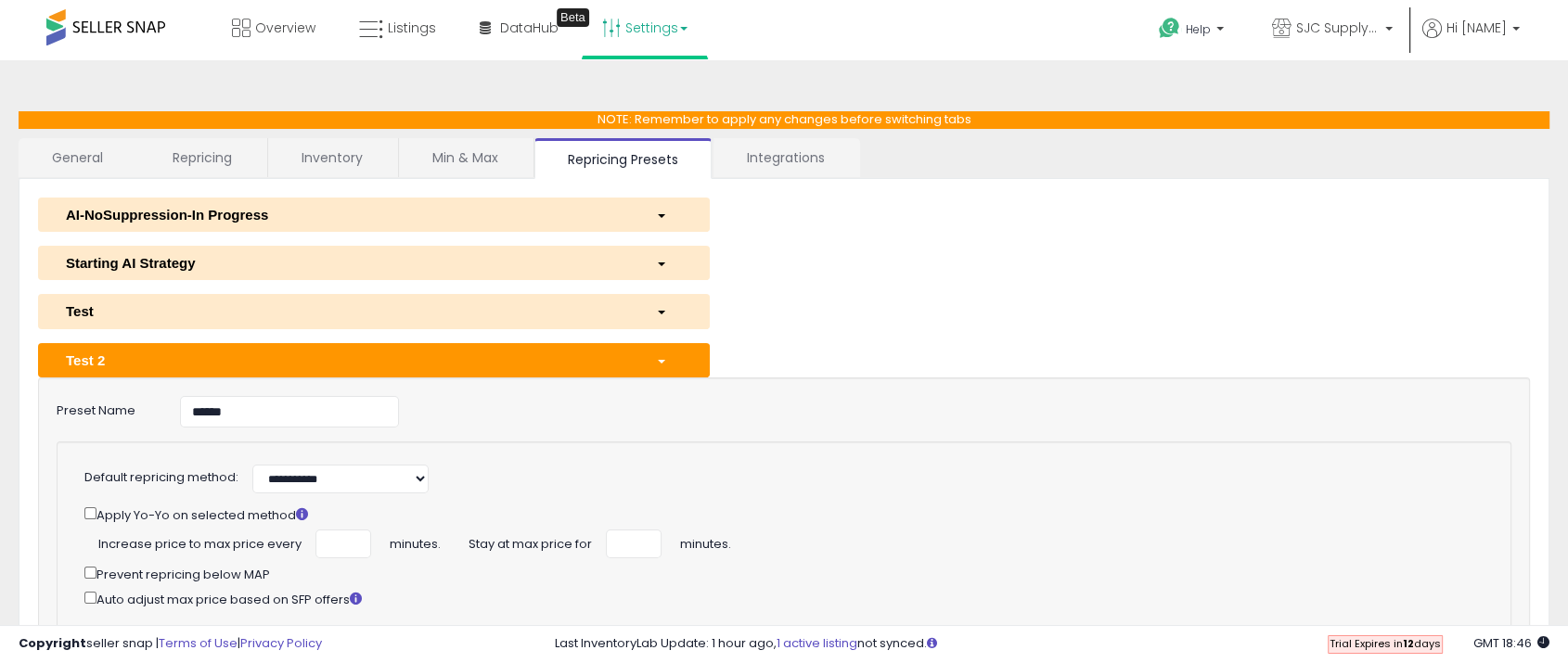 click on "Min & Max" at bounding box center (465, 158) 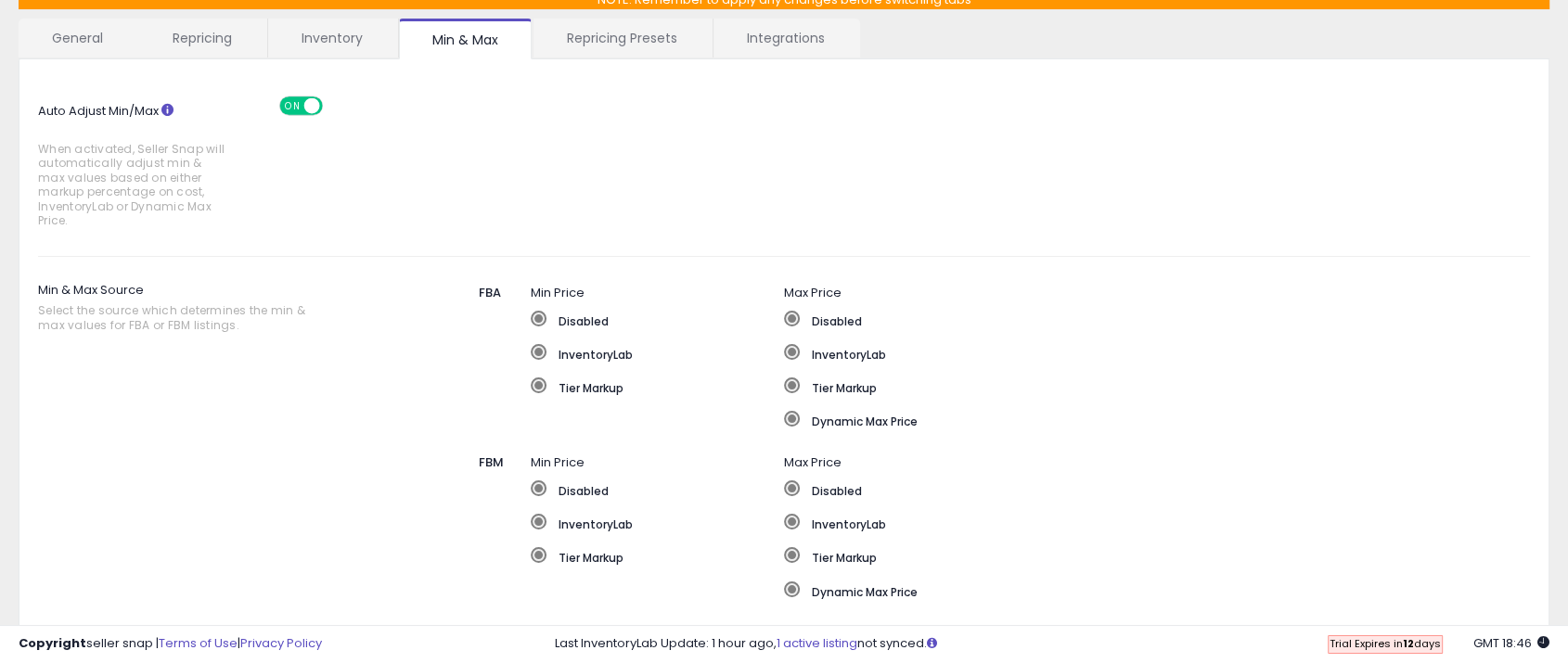scroll, scrollTop: 0, scrollLeft: 0, axis: both 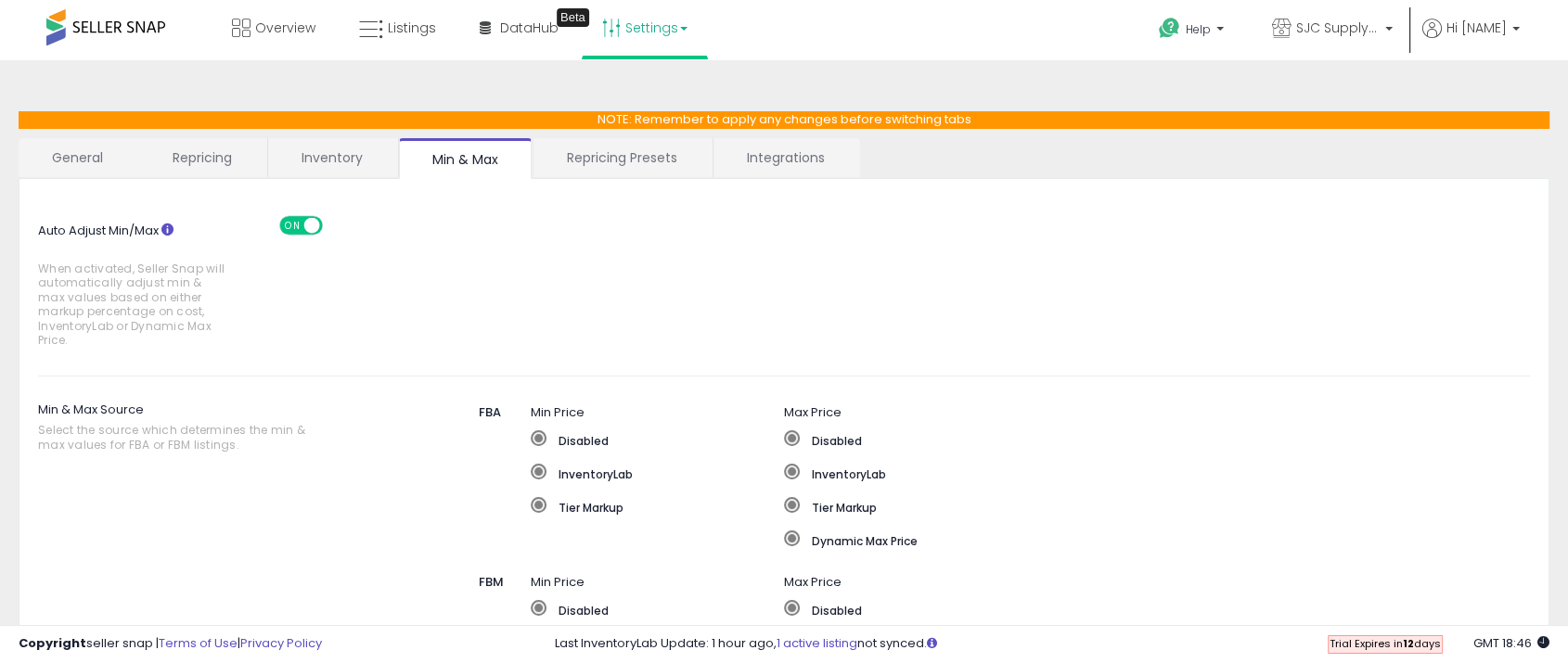 click on "Repricing Presets" at bounding box center (622, 158) 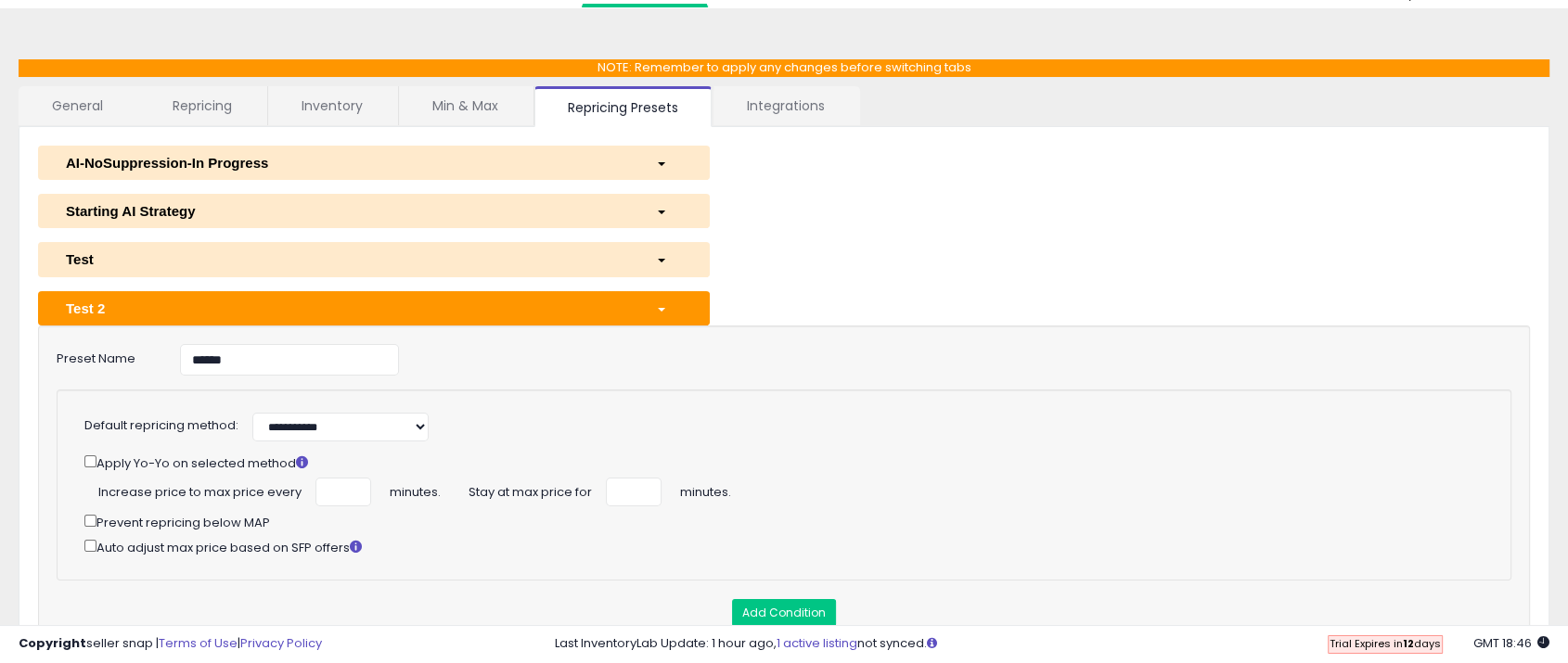 scroll, scrollTop: 103, scrollLeft: 0, axis: vertical 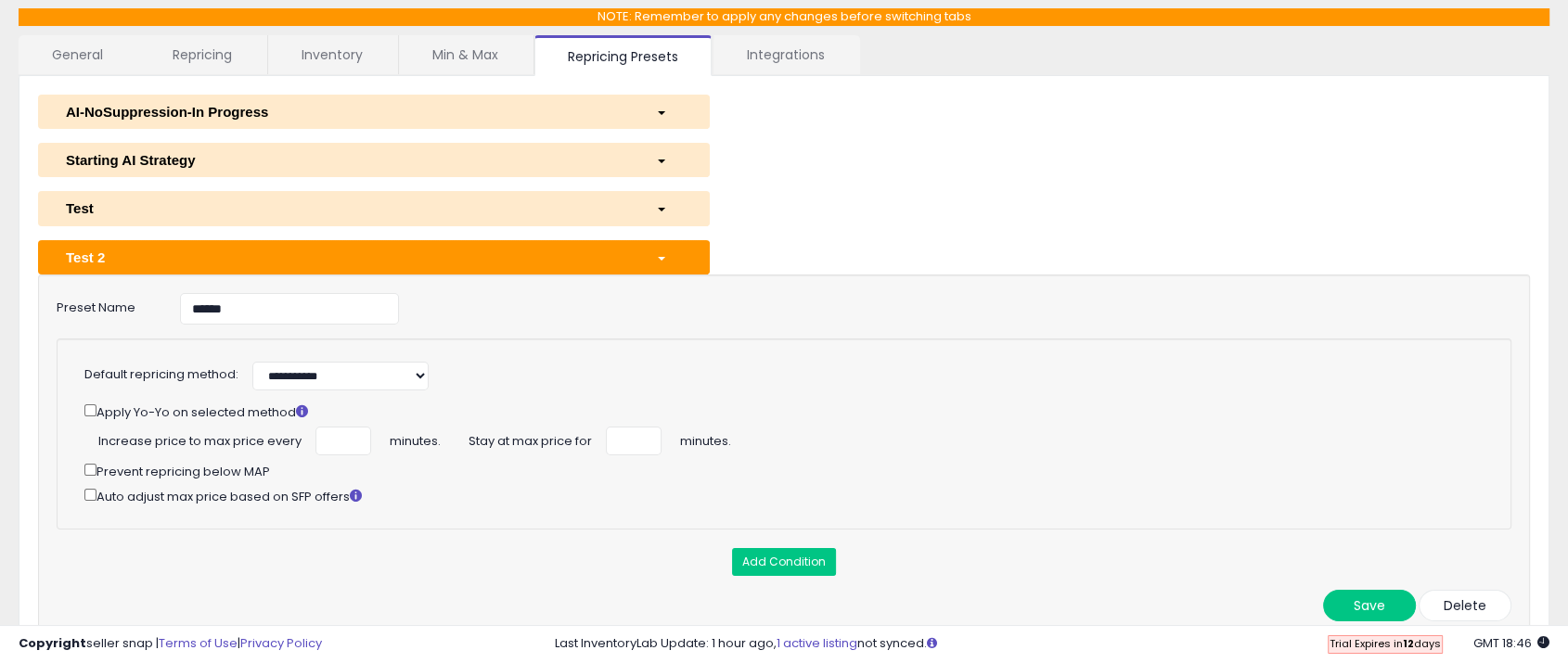 click on "Apply Yo-Yo on selected method" at bounding box center (778, 411) 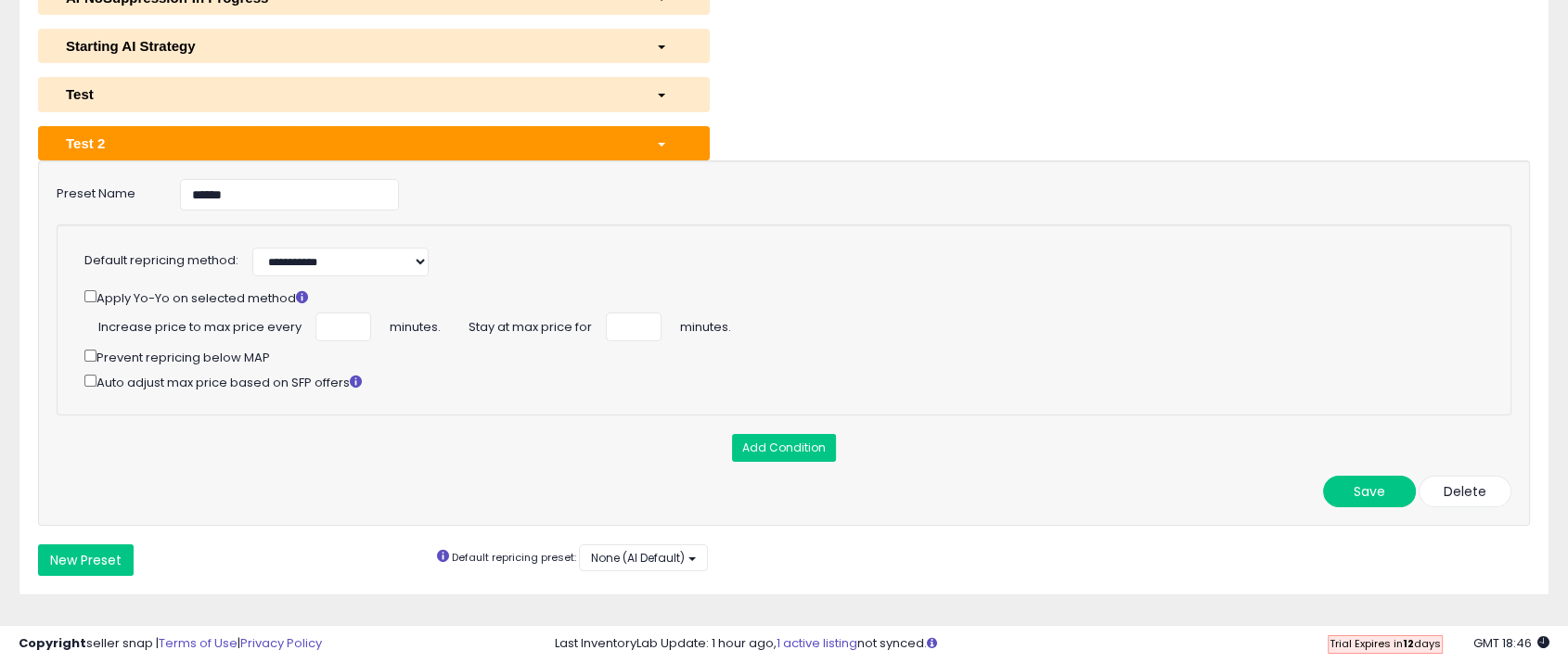 scroll, scrollTop: 239, scrollLeft: 0, axis: vertical 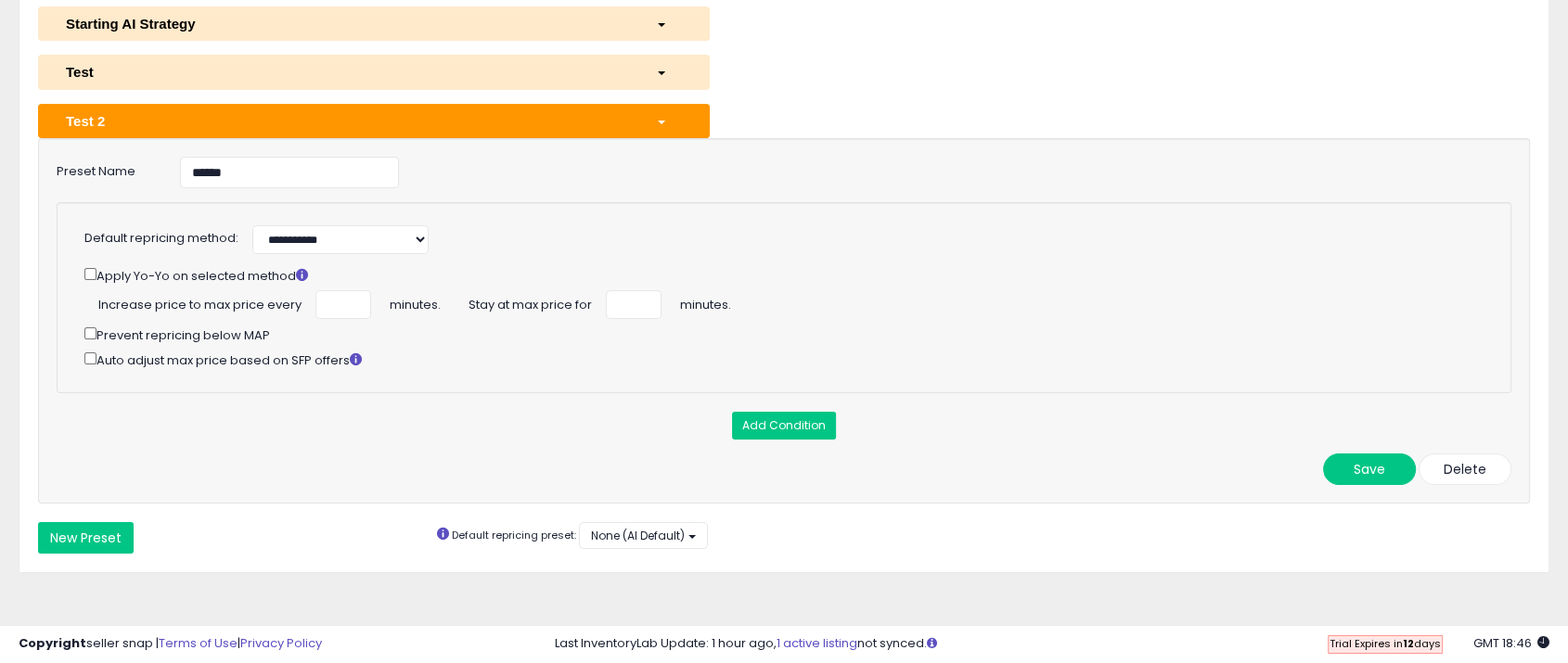 click on "Test 2" at bounding box center (347, 121) 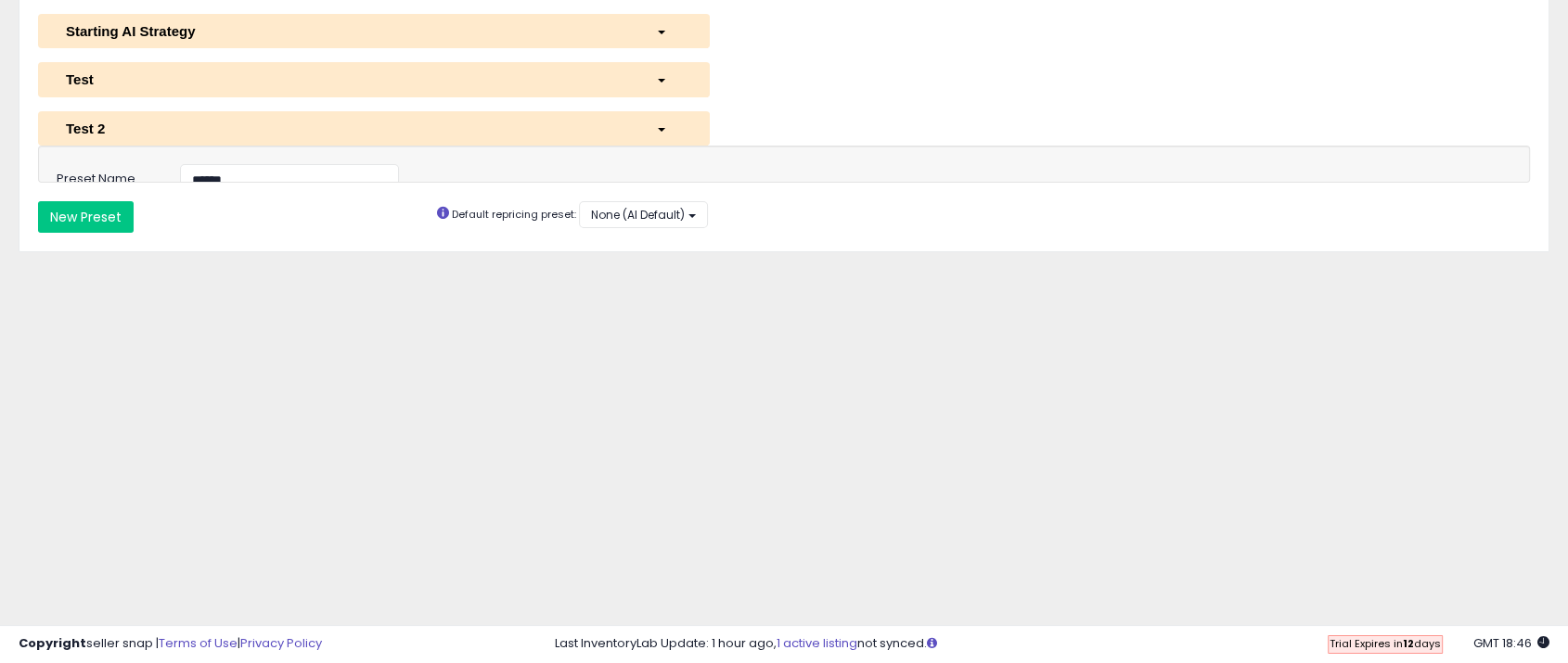 scroll, scrollTop: 232, scrollLeft: 0, axis: vertical 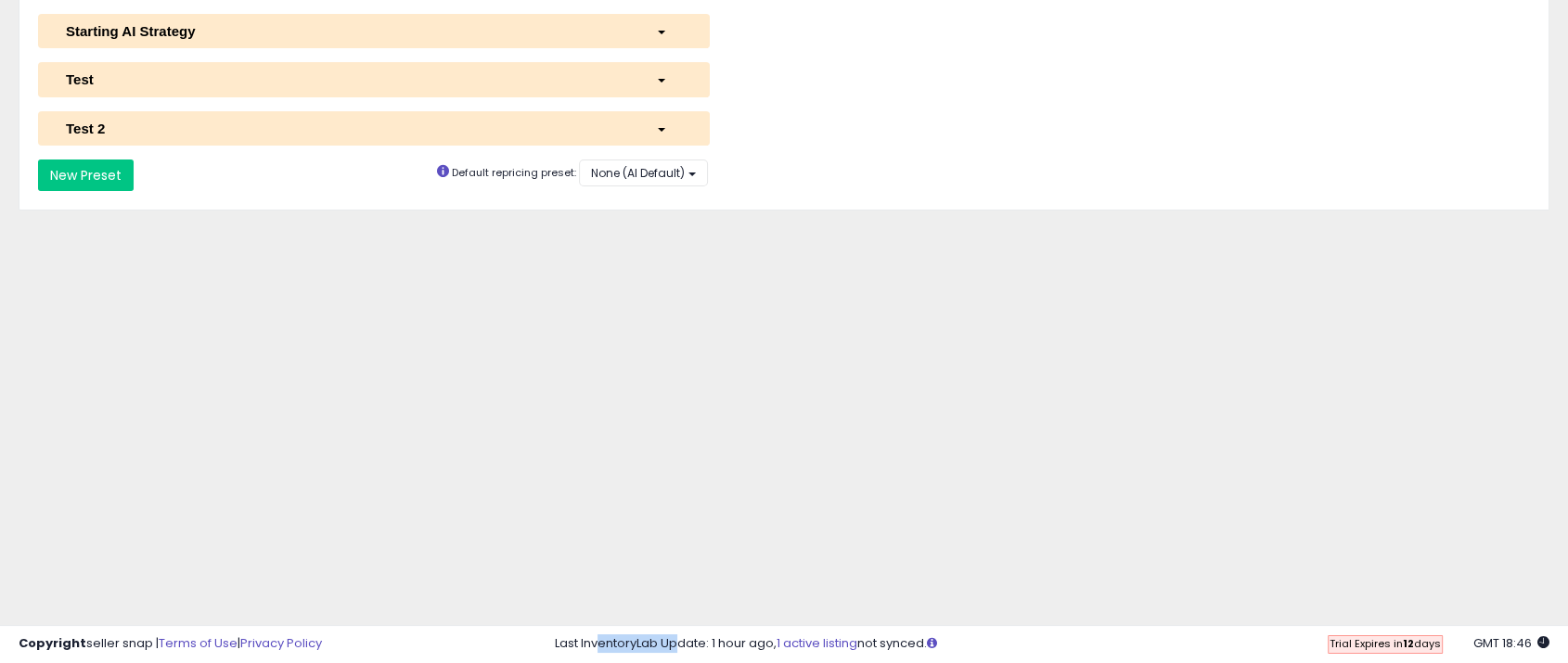 drag, startPoint x: 601, startPoint y: 640, endPoint x: 680, endPoint y: 640, distance: 79 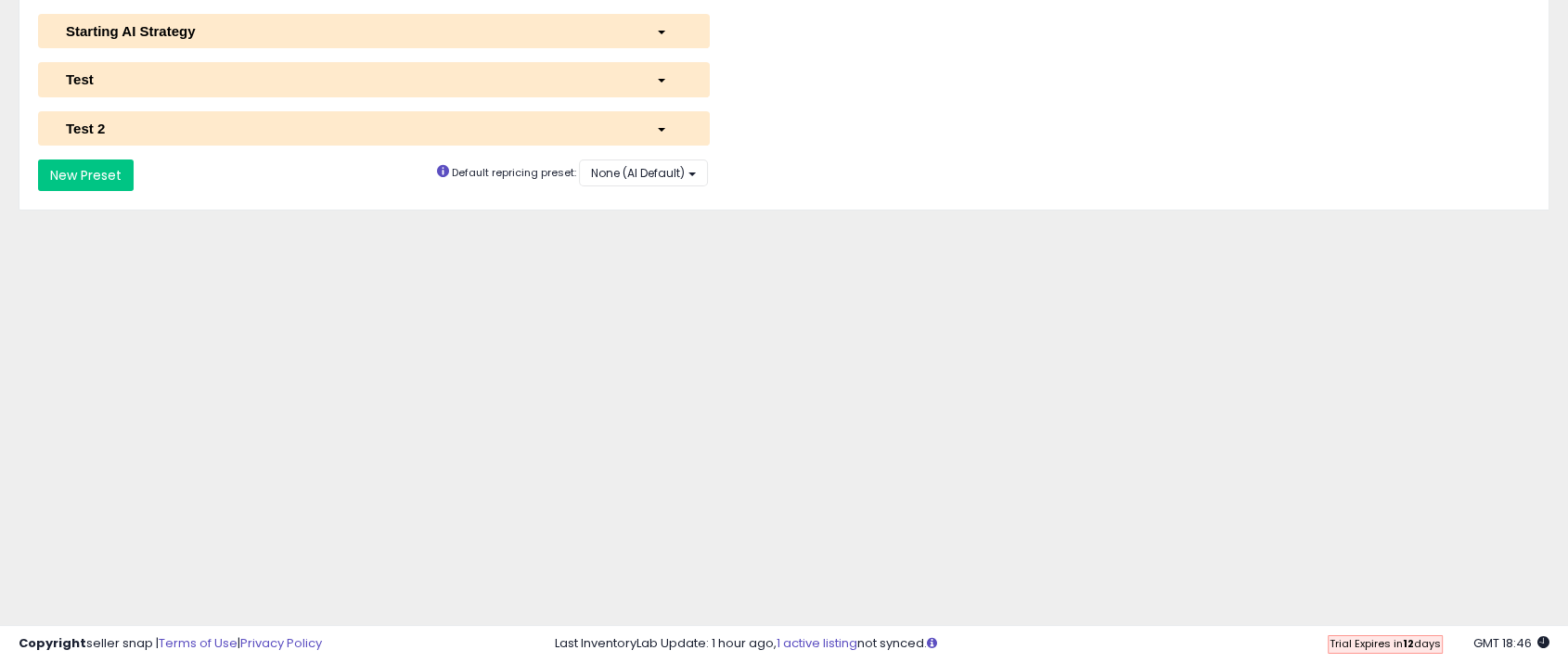 click on "Last InventoryLab Update: 1 hour ago,  1 active listing  not synced." 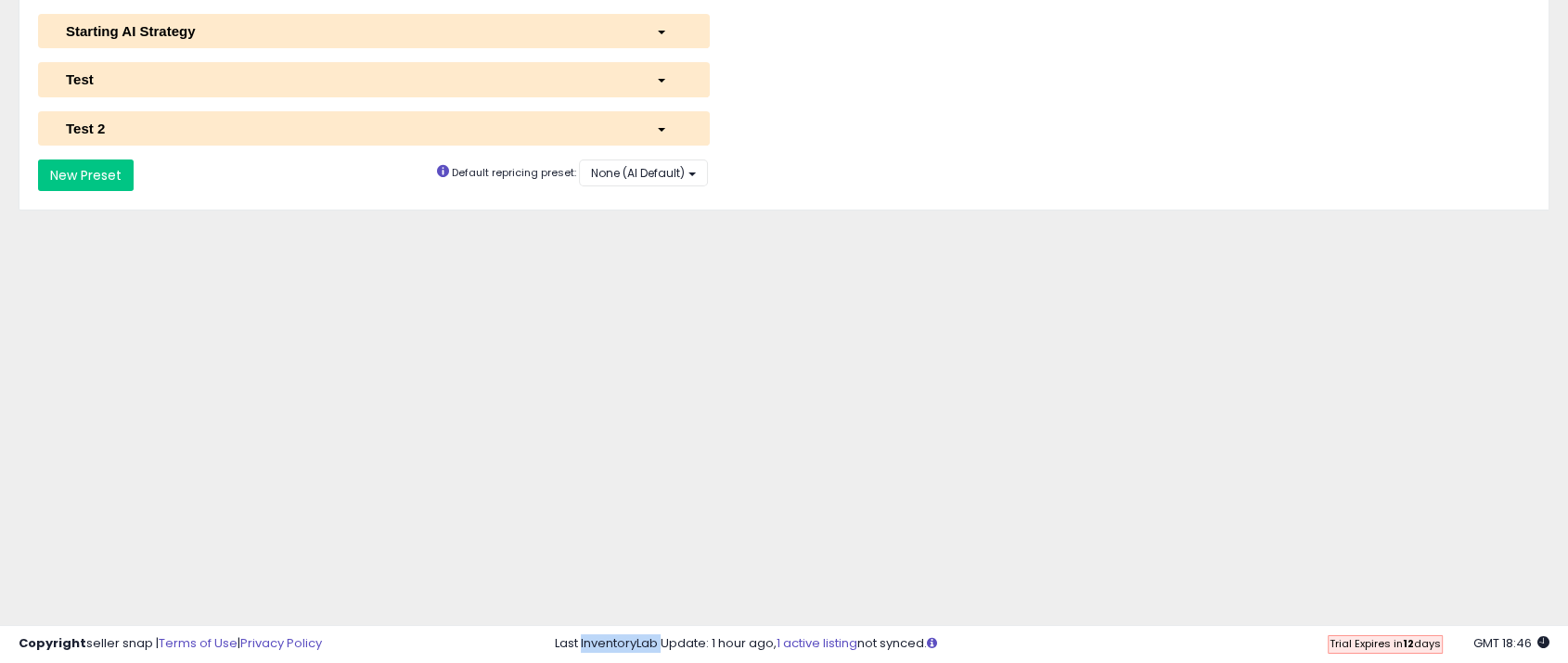 click on "Last InventoryLab Update: 1 hour ago,  1 active listing  not synced." 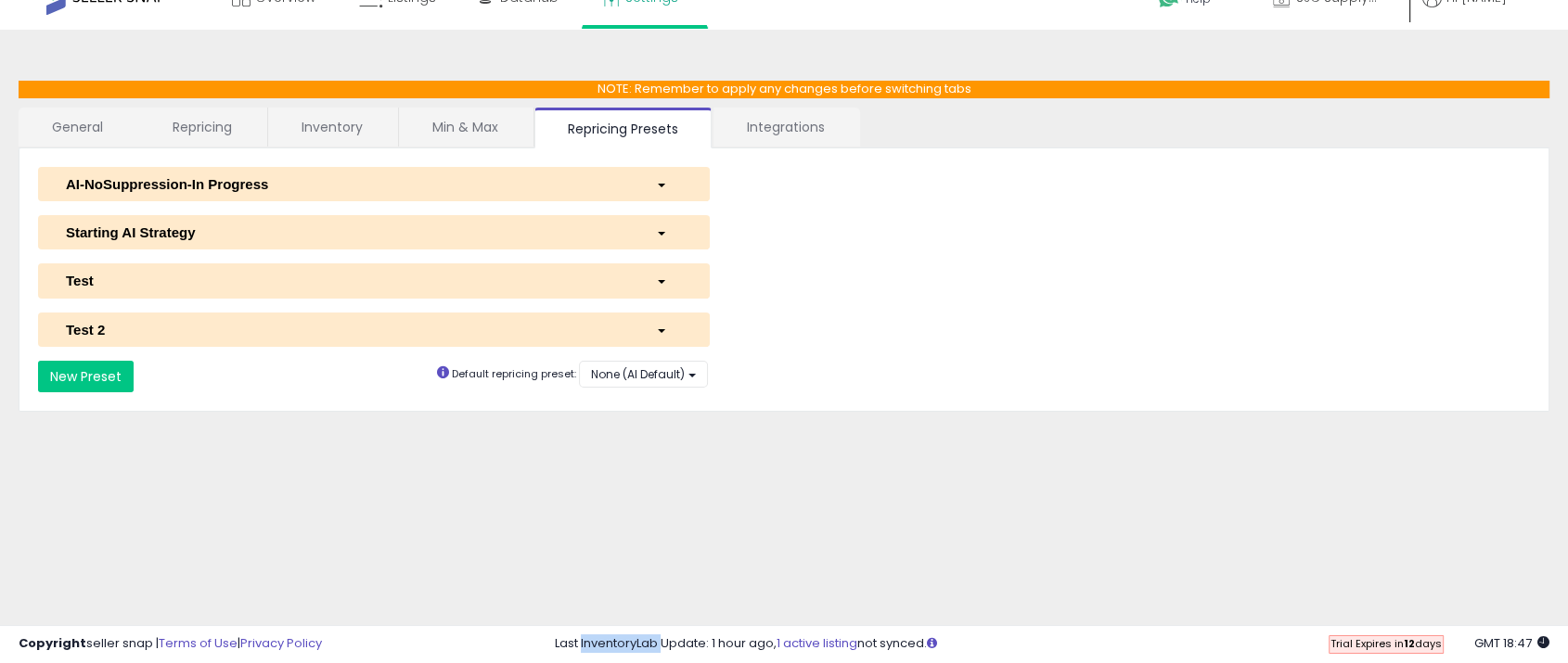 scroll, scrollTop: 26, scrollLeft: 0, axis: vertical 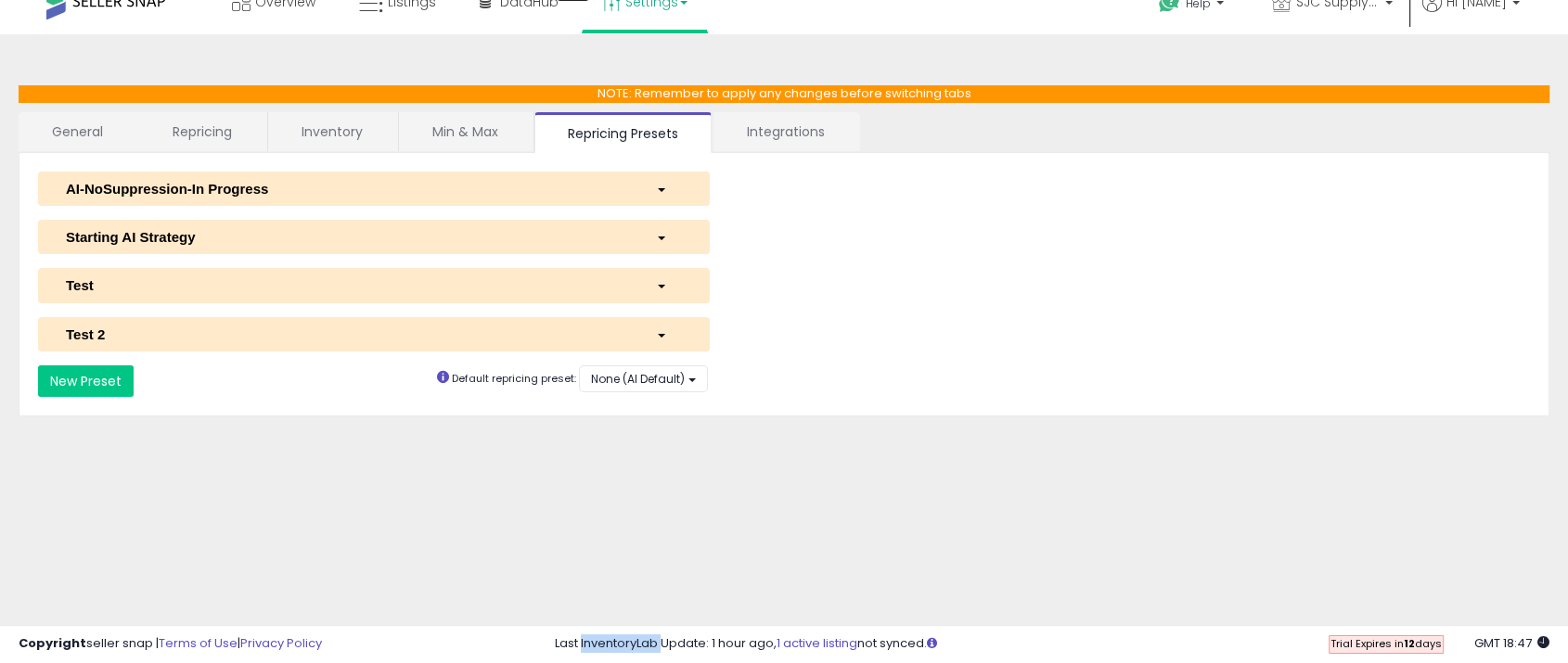 click on "Test 2" at bounding box center (347, 334) 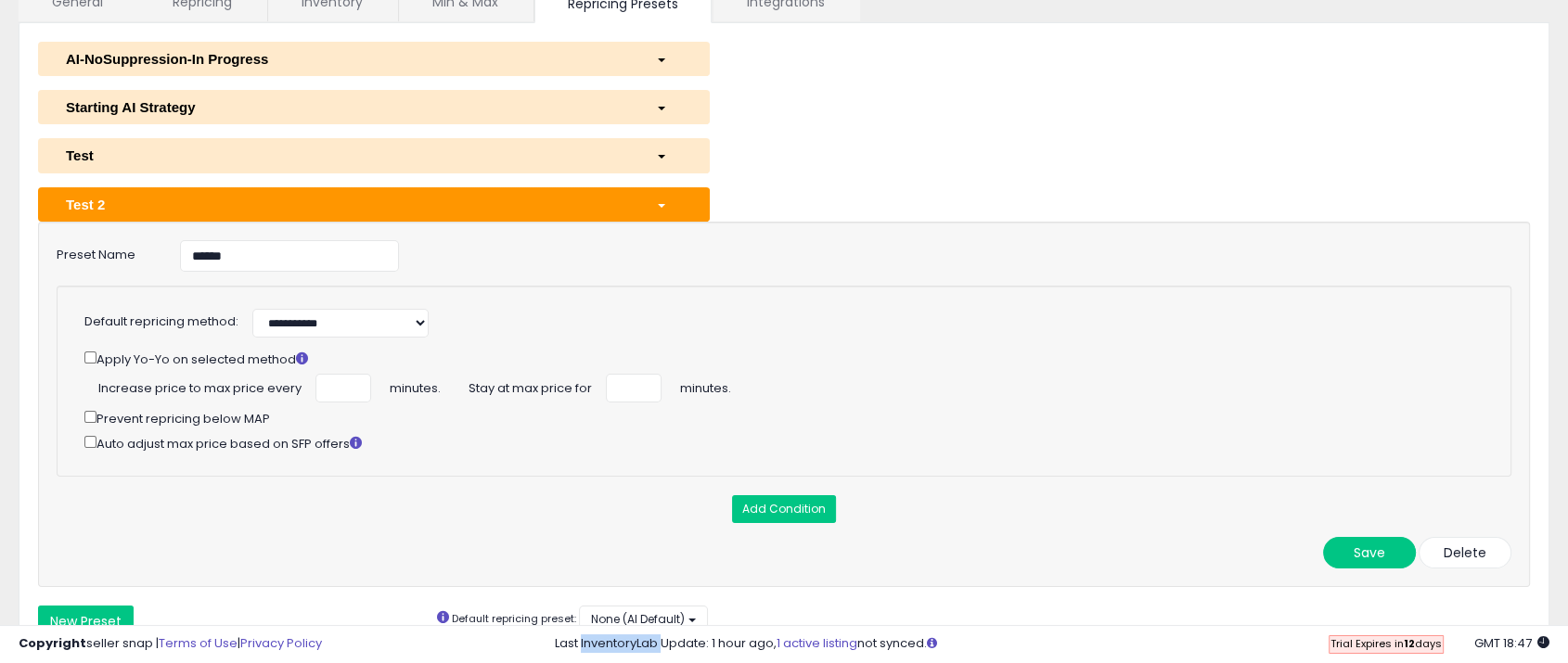 scroll, scrollTop: 232, scrollLeft: 0, axis: vertical 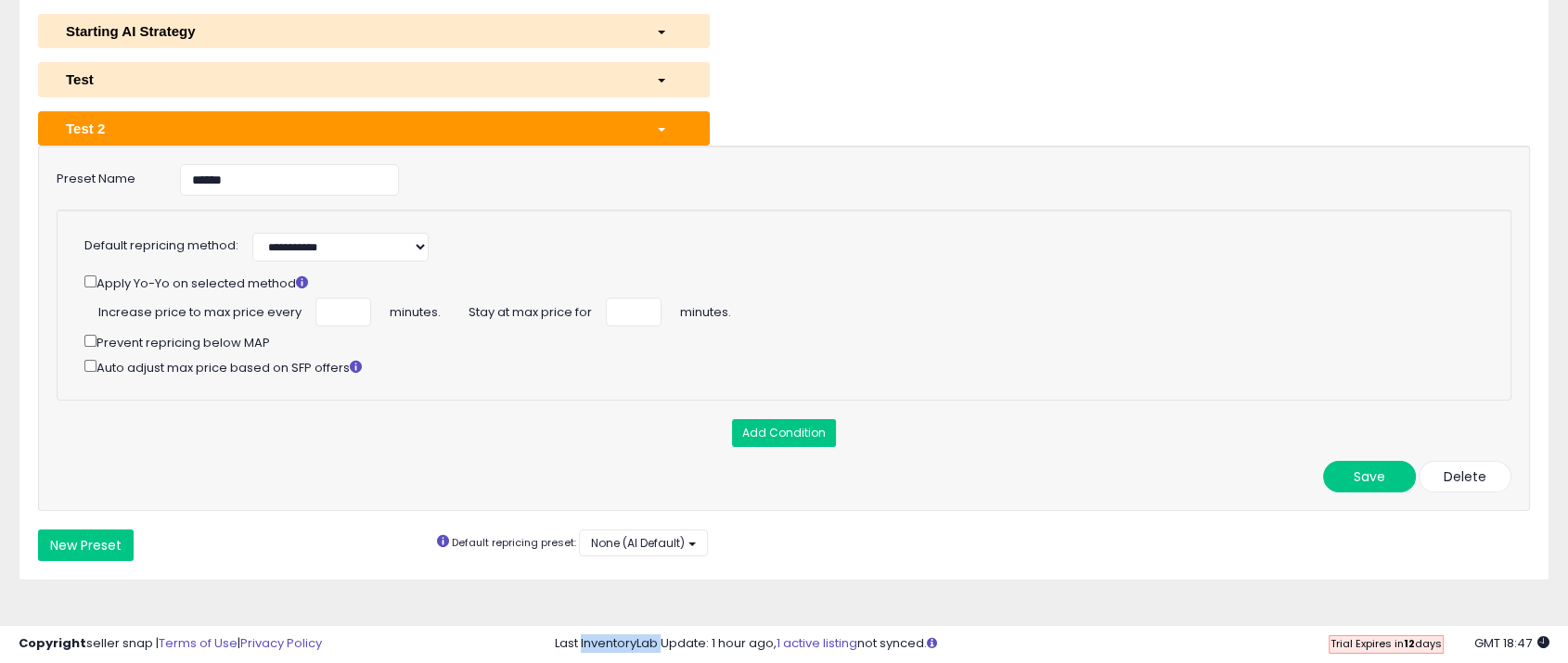 click on "Test 2" at bounding box center (347, 128) 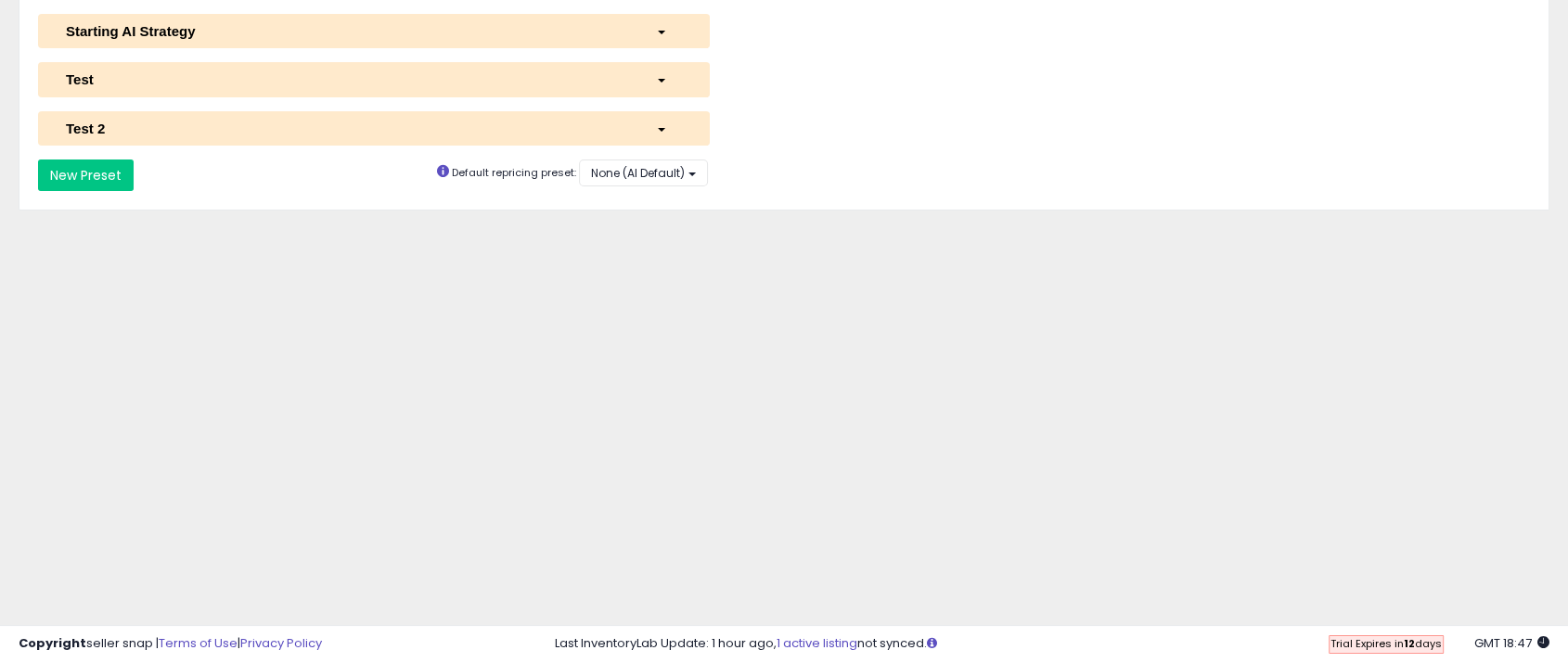 click on "**********" at bounding box center [784, 79] 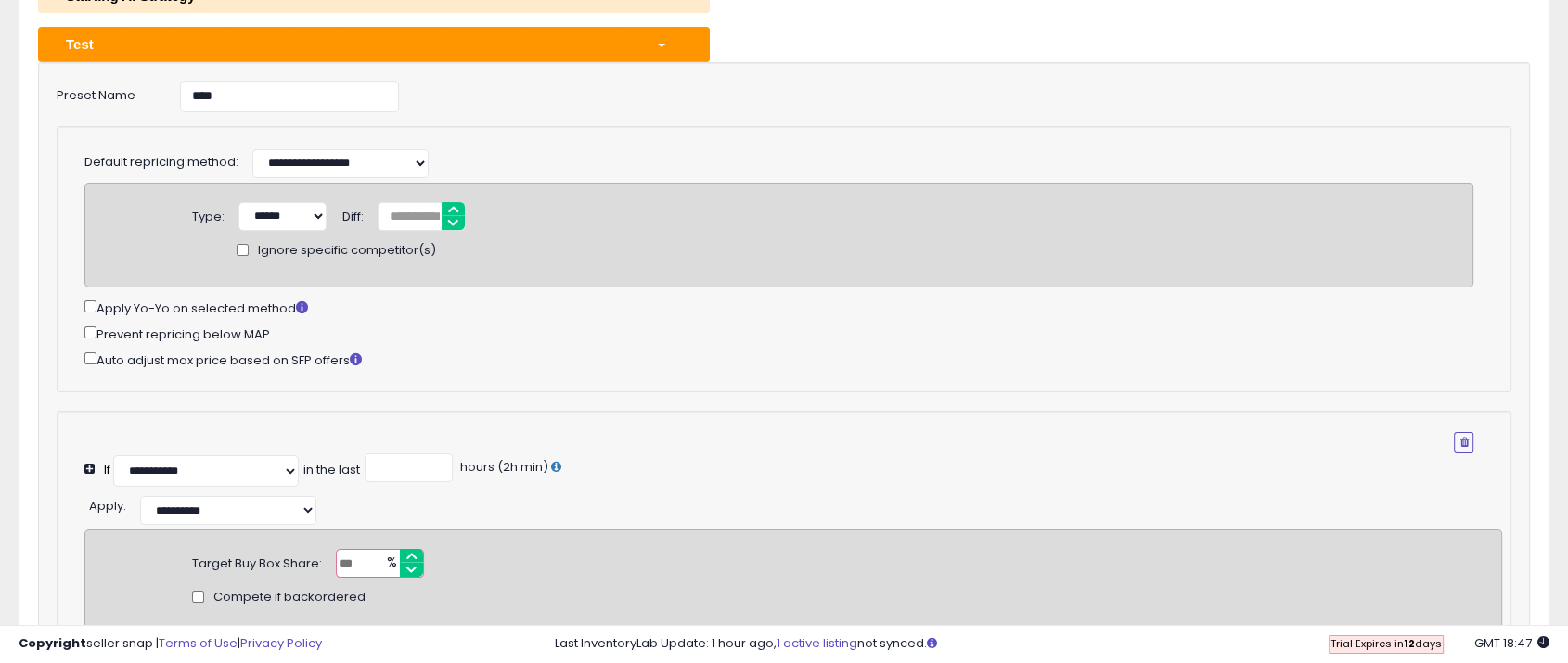 scroll, scrollTop: 232, scrollLeft: 0, axis: vertical 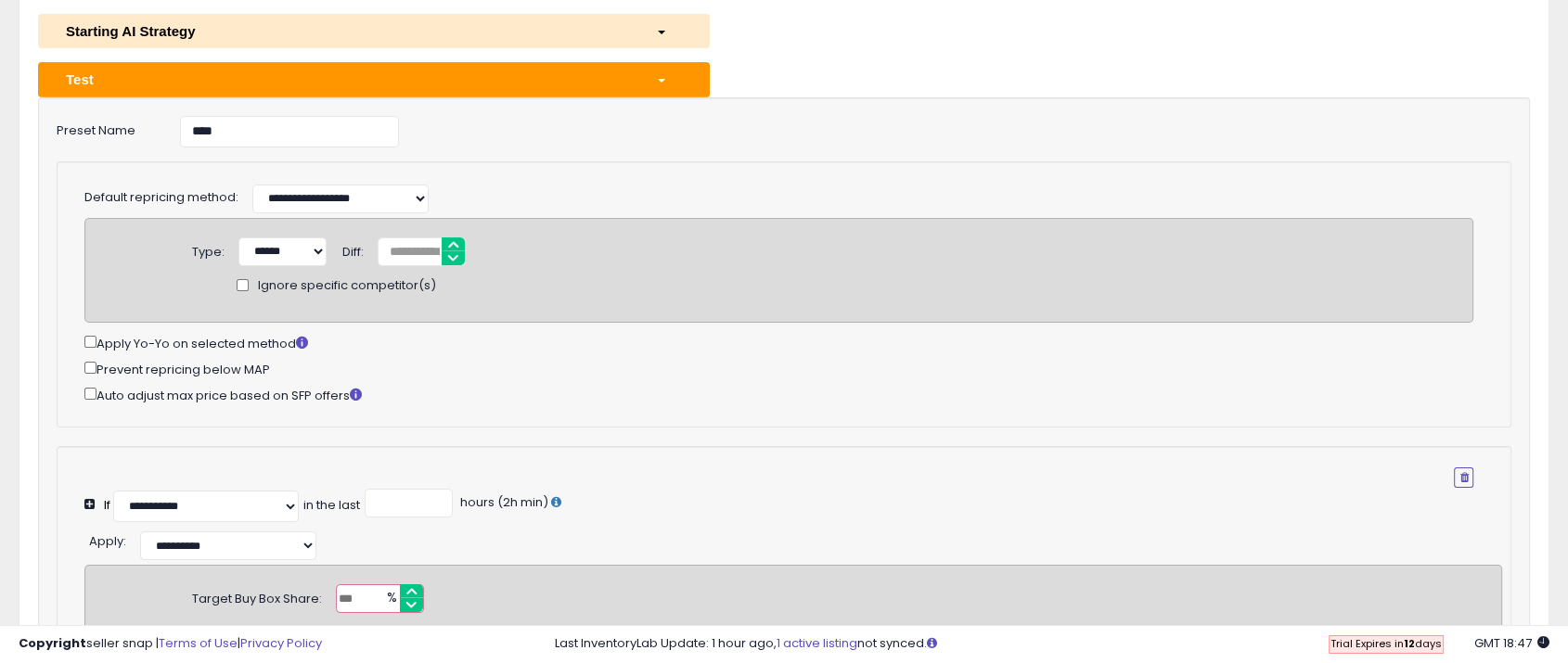 click on "Test" at bounding box center [347, 79] 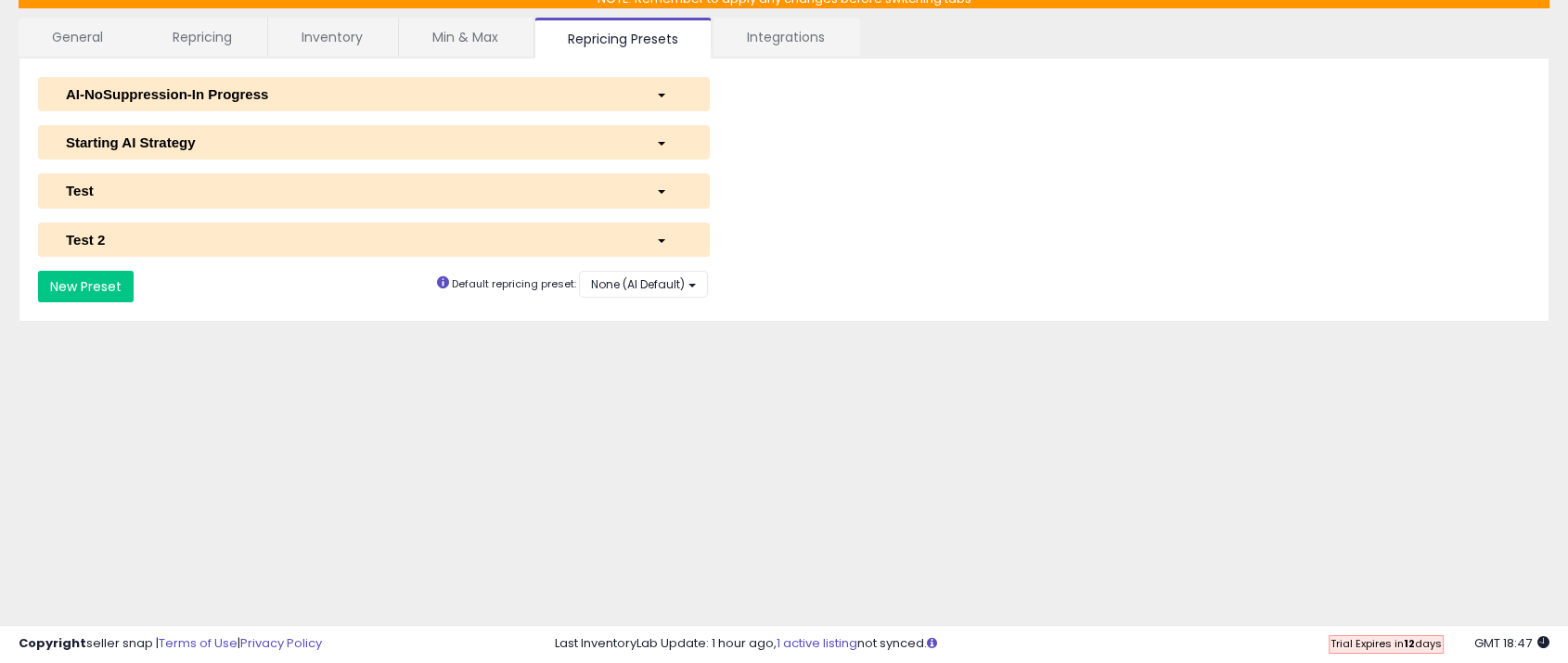 scroll, scrollTop: 26, scrollLeft: 0, axis: vertical 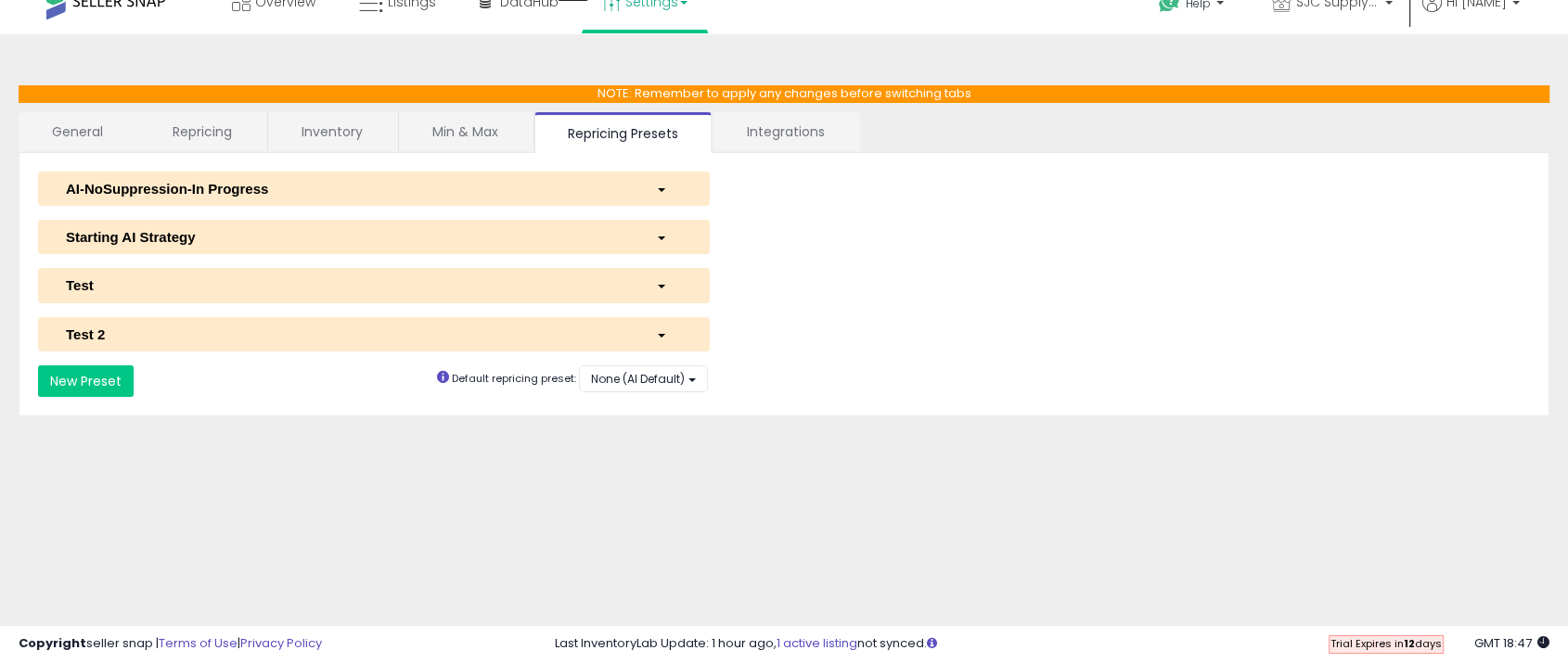 click on "Starting AI Strategy" at bounding box center (347, 236) 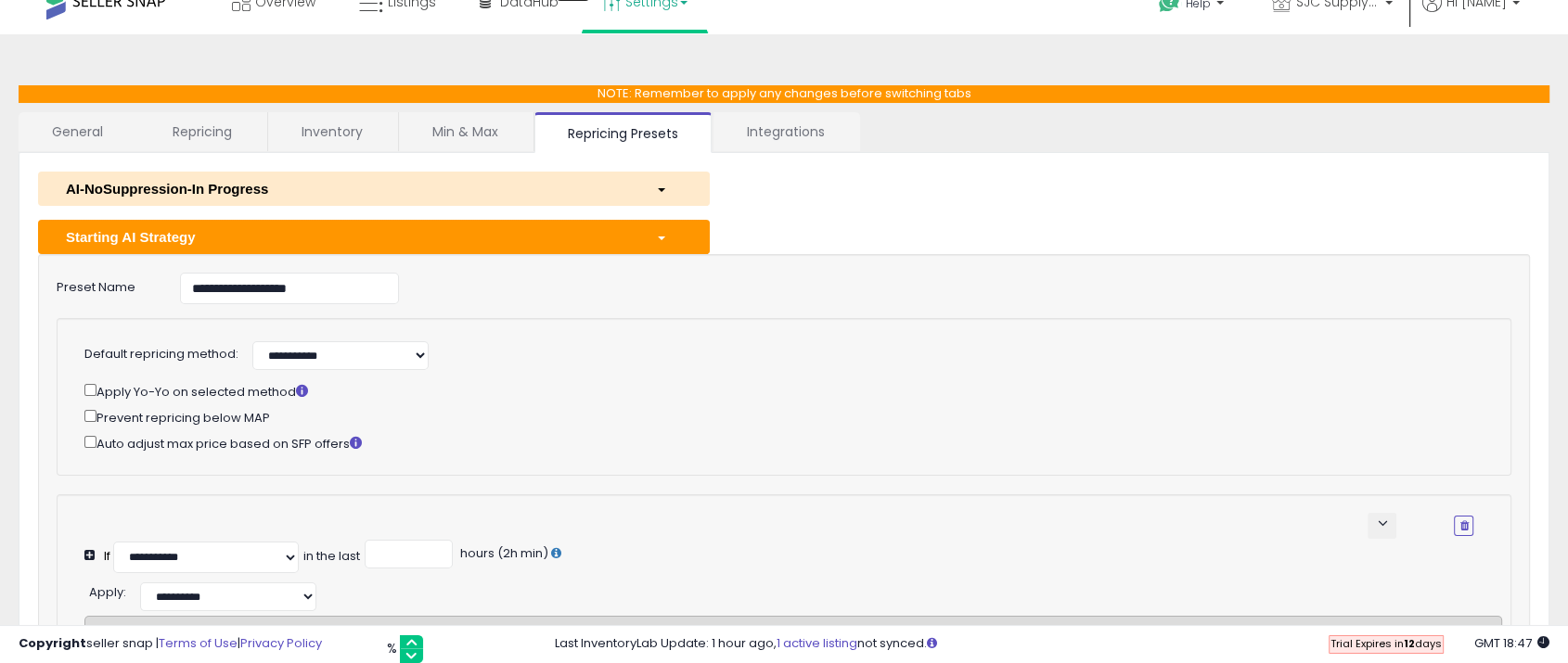 drag, startPoint x: 339, startPoint y: 231, endPoint x: 590, endPoint y: 246, distance: 251.44781 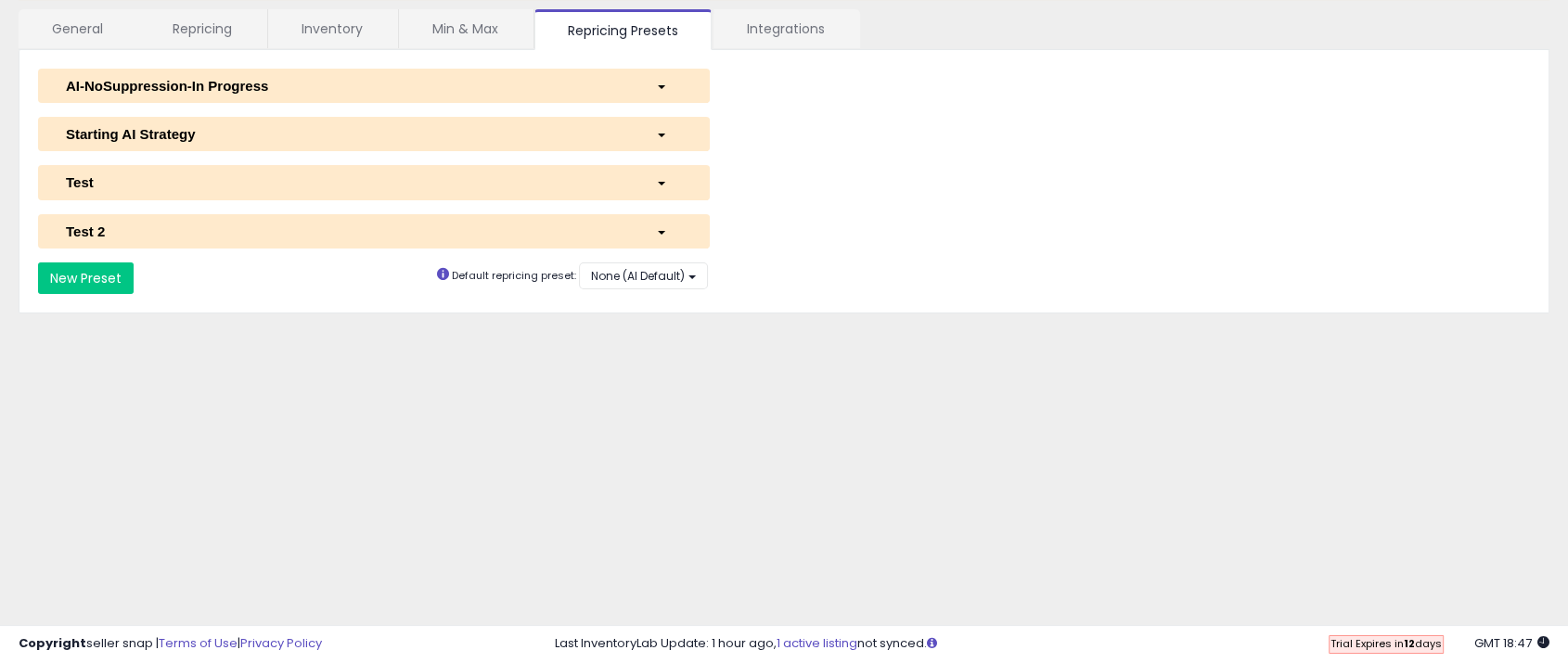 click on "Starting AI Strategy" at bounding box center (374, 134) 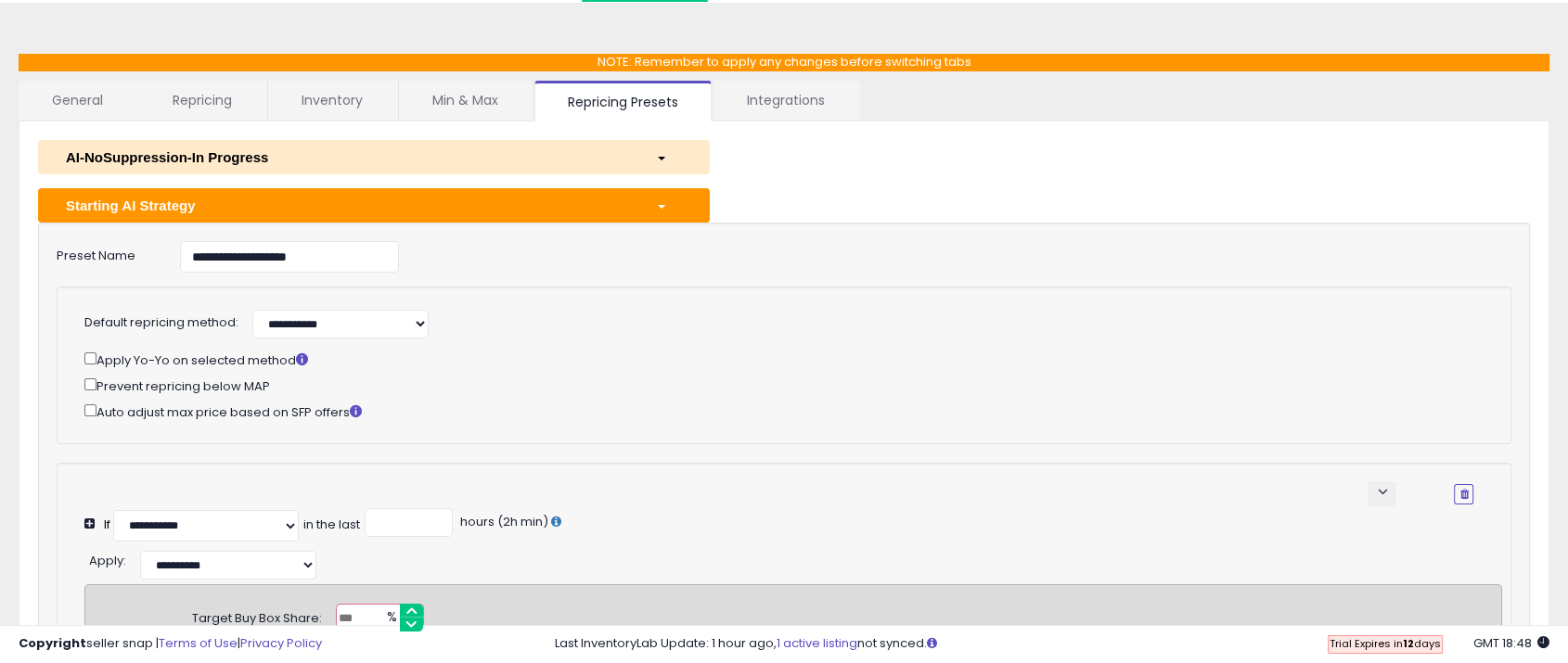 scroll, scrollTop: 26, scrollLeft: 0, axis: vertical 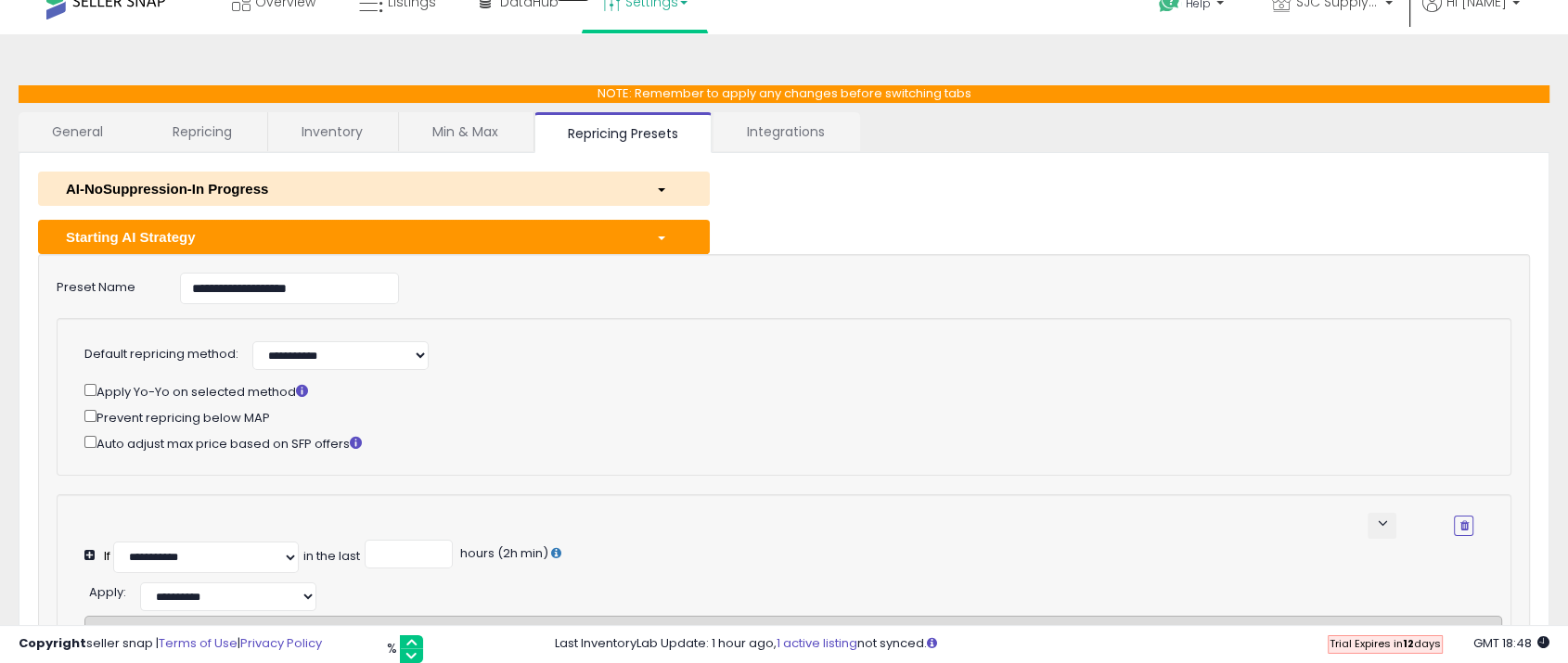 click on "Starting AI Strategy" at bounding box center (347, 236) 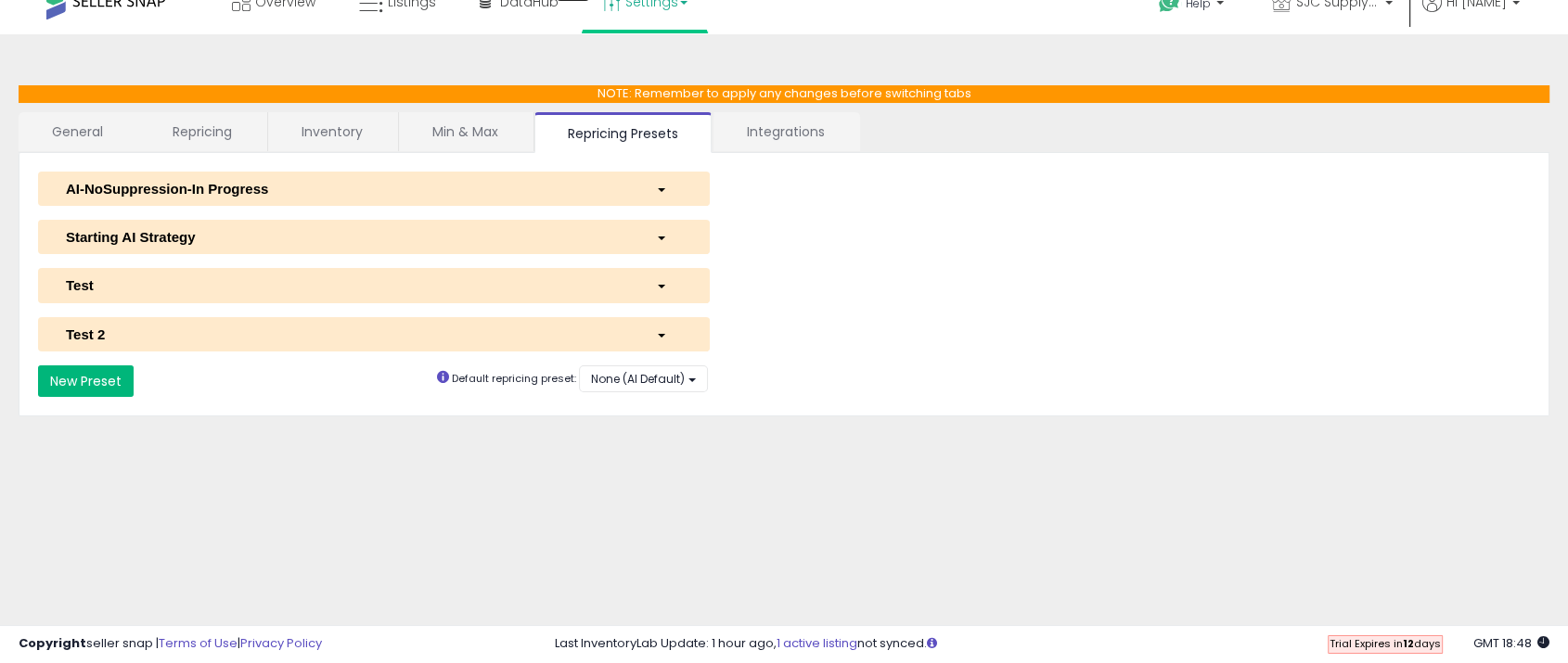 click on "New Preset" at bounding box center [85, 381] 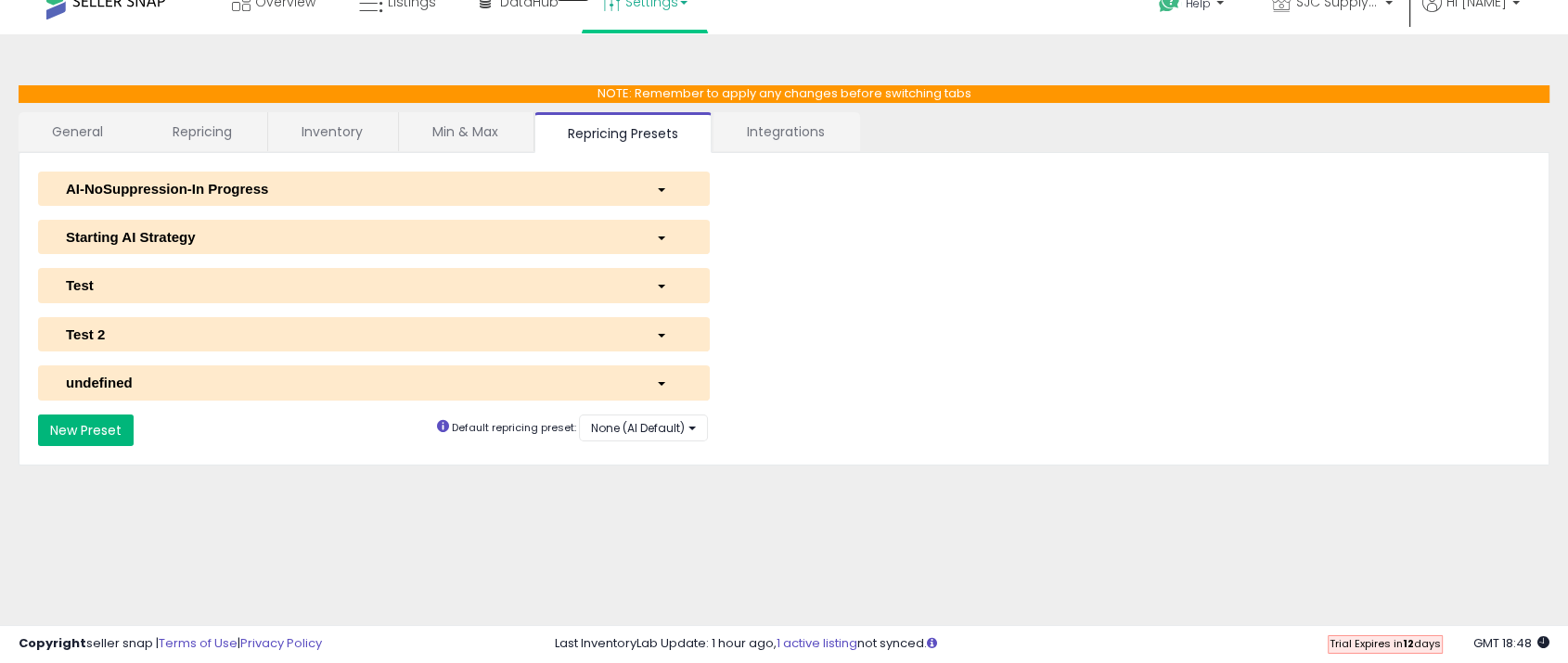 select on "*********" 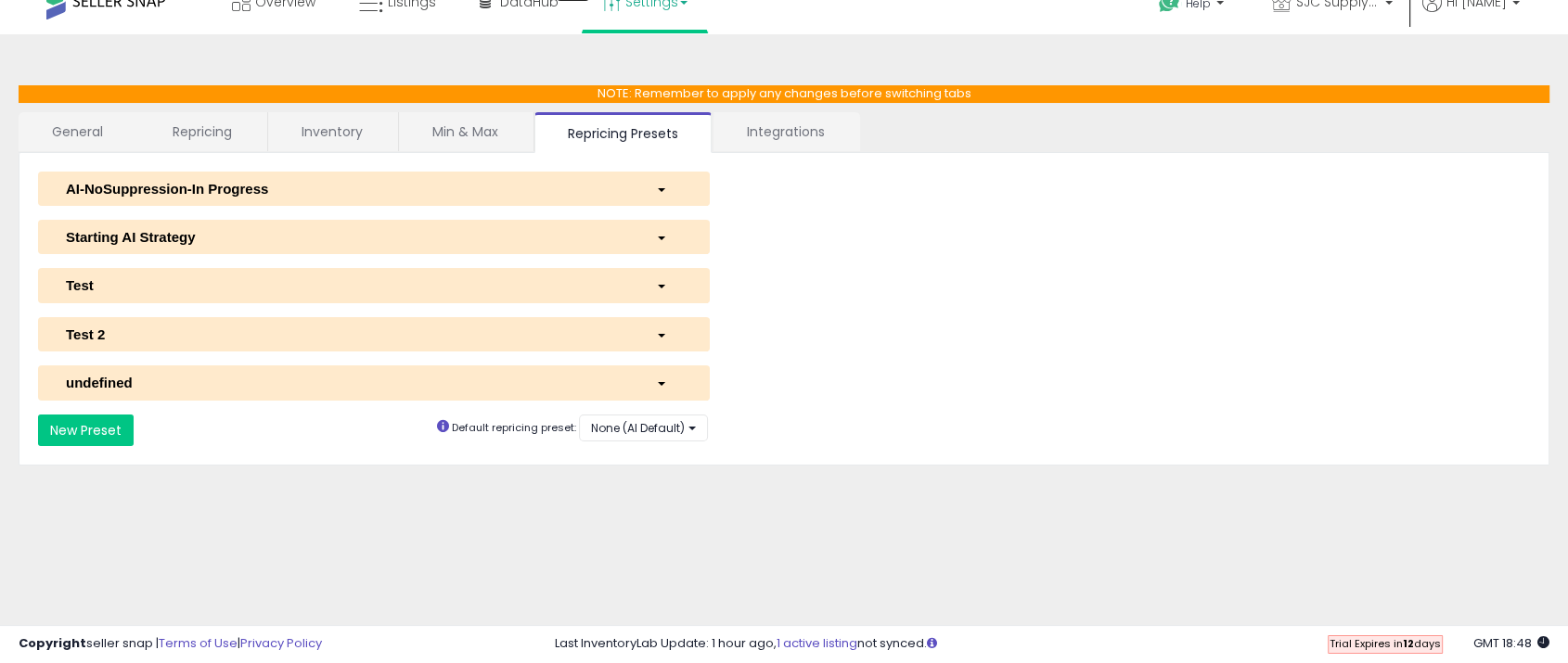 click on "undefined" at bounding box center (347, 382) 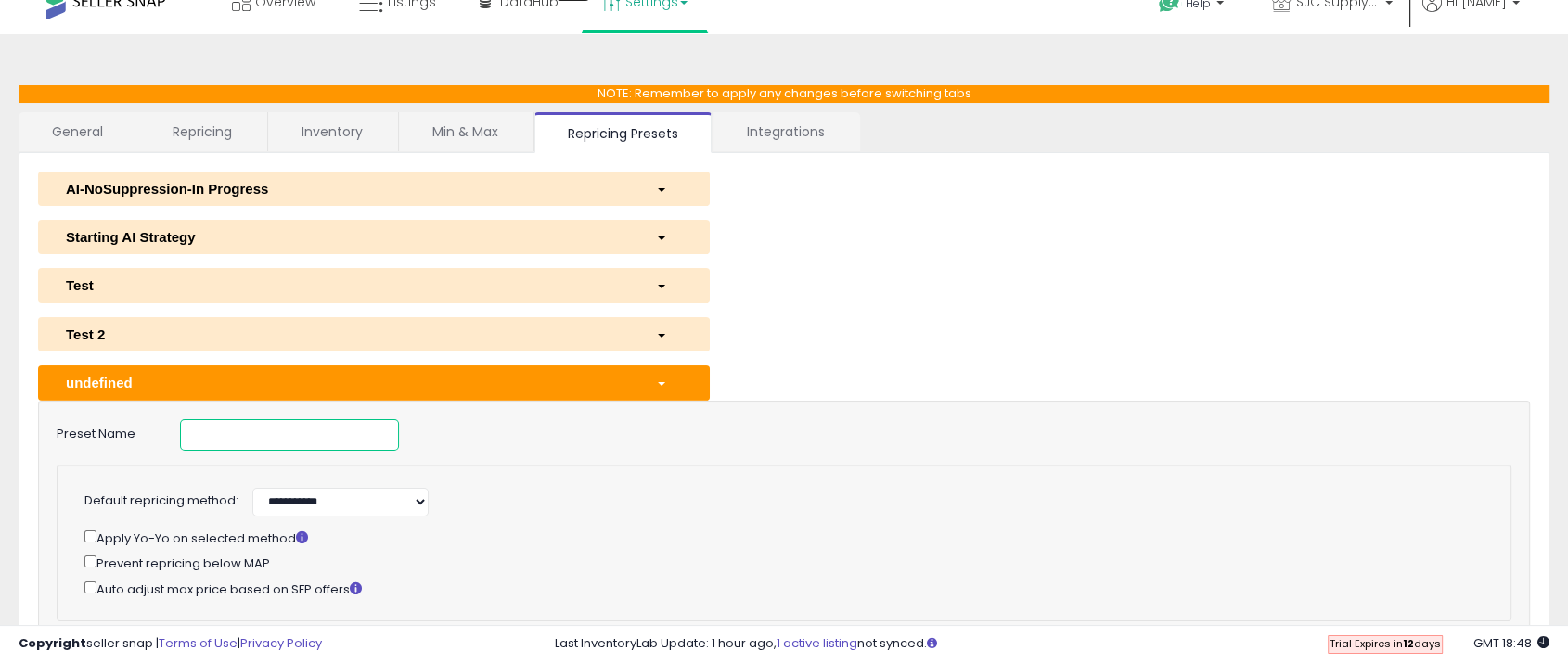 click at bounding box center [289, 435] 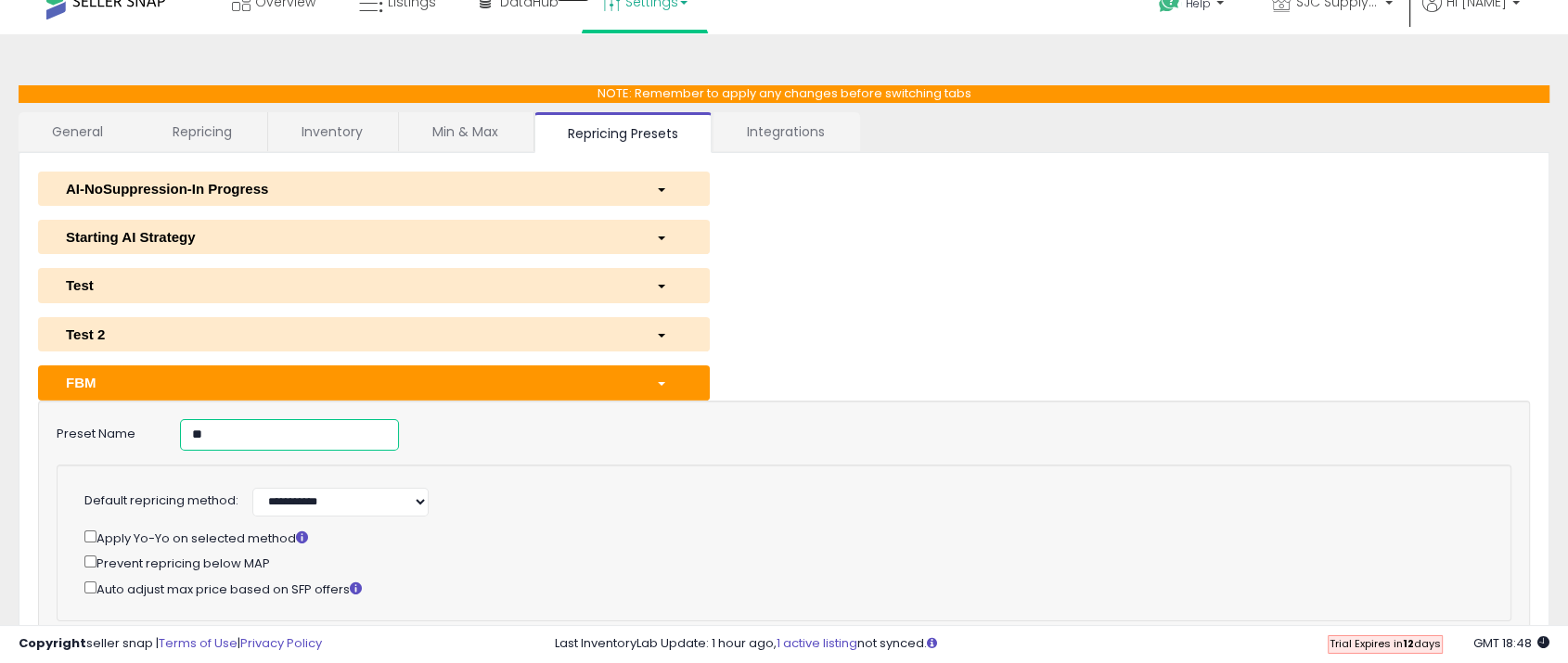 type on "*" 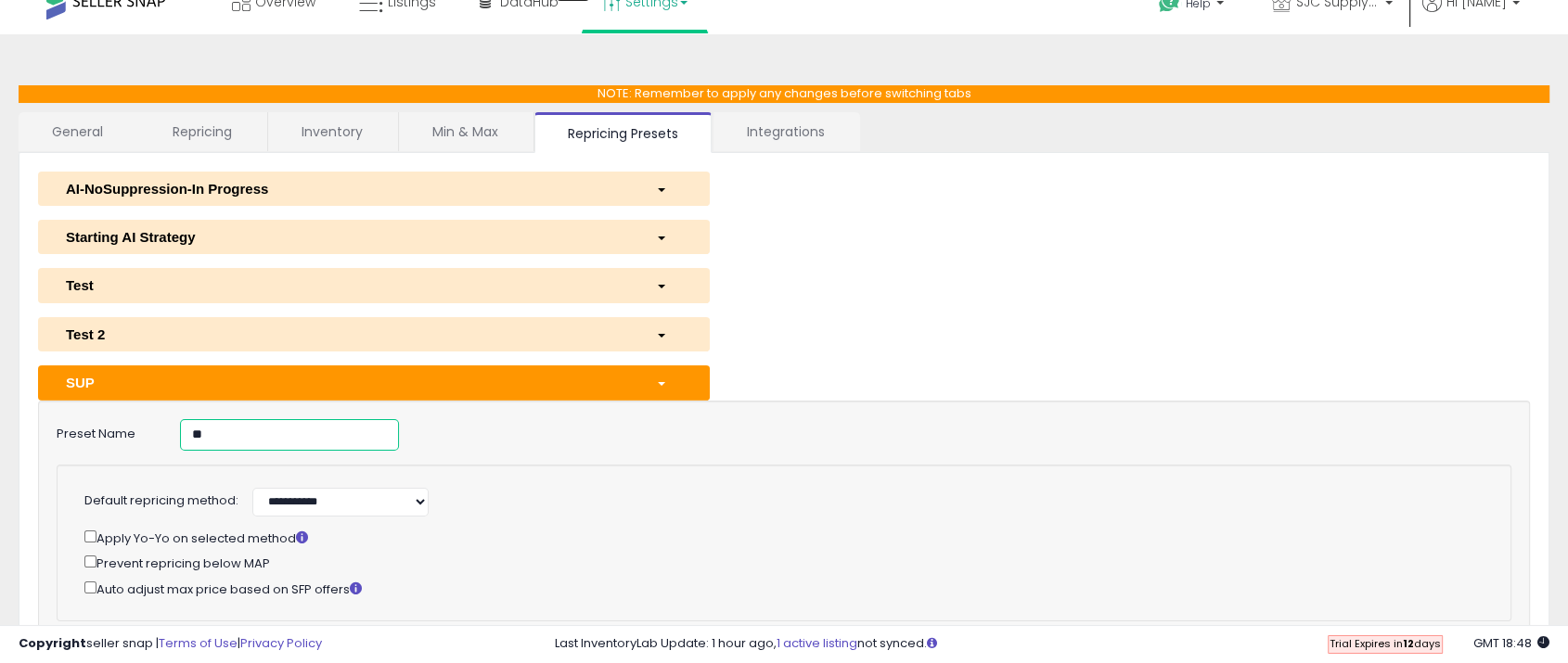 type on "*" 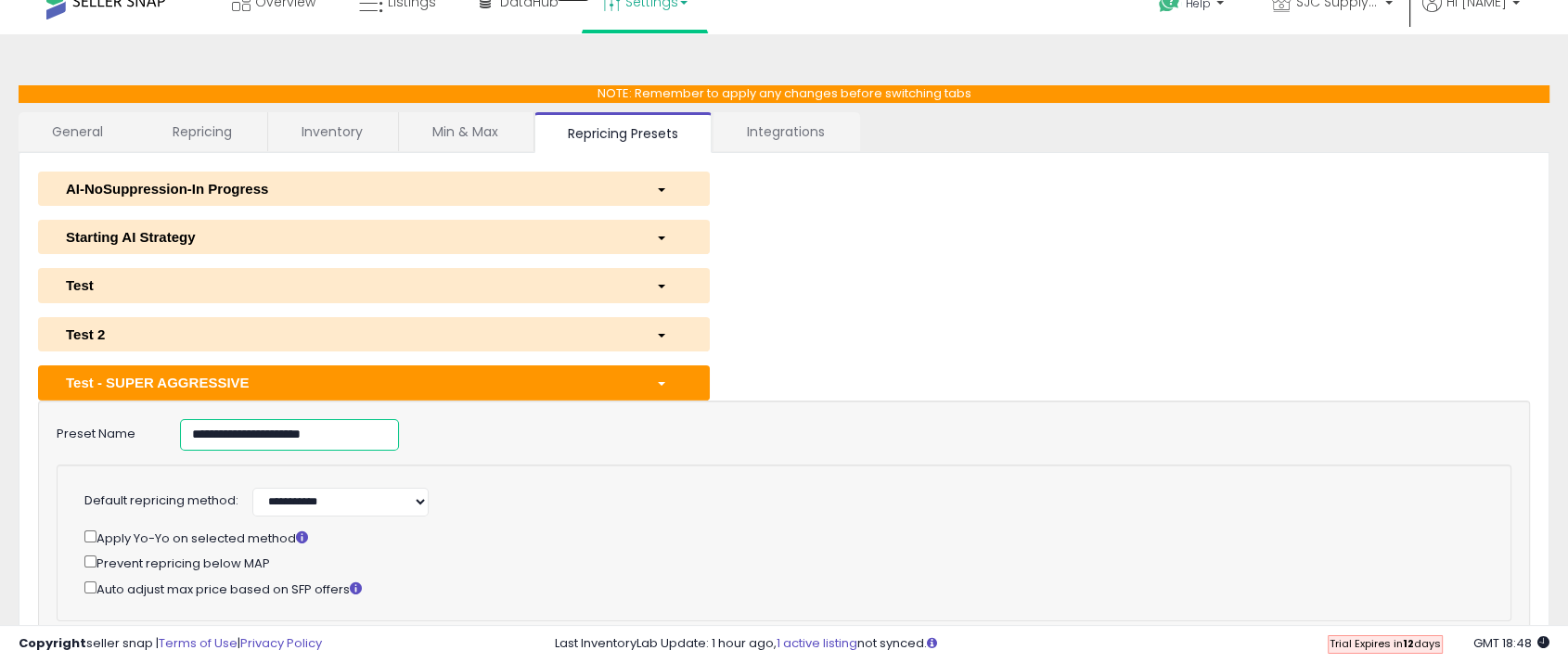 type on "**********" 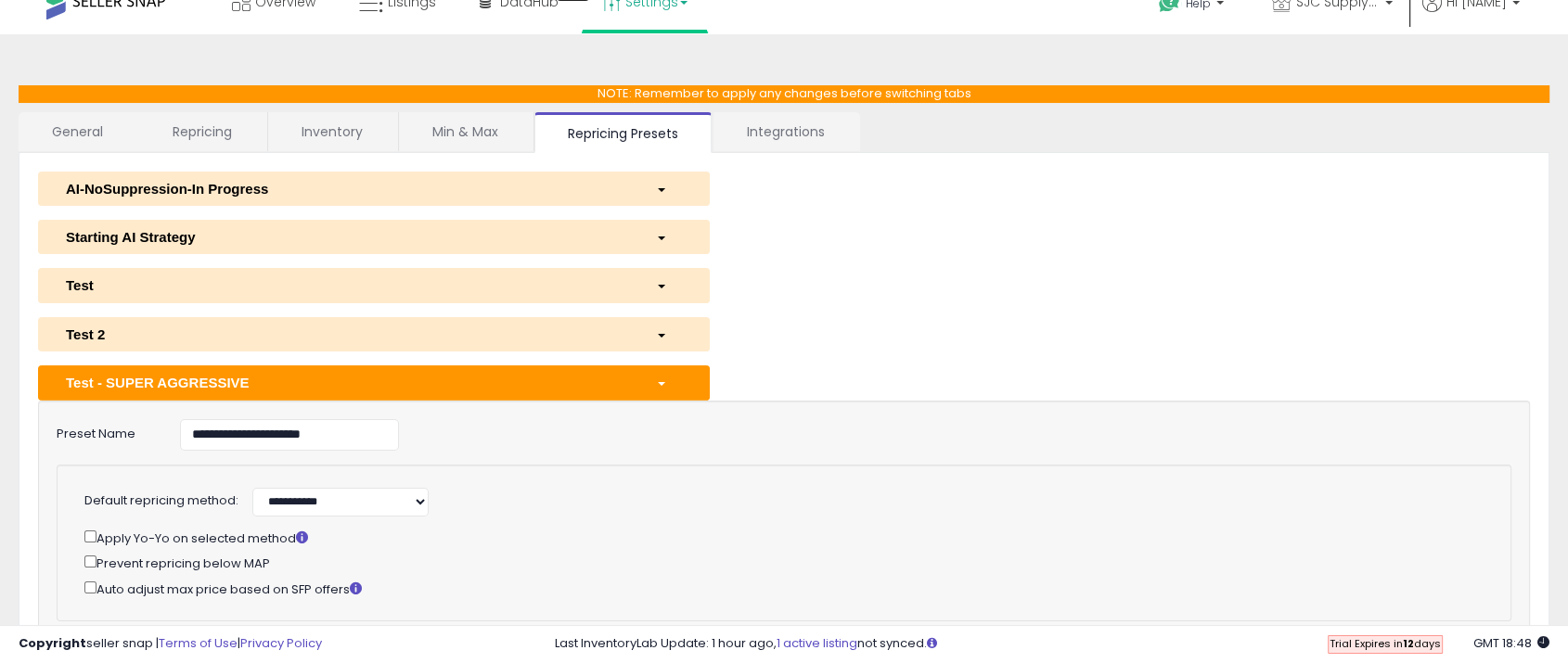 click on "Apply Yo-Yo on selected method" at bounding box center [778, 537] 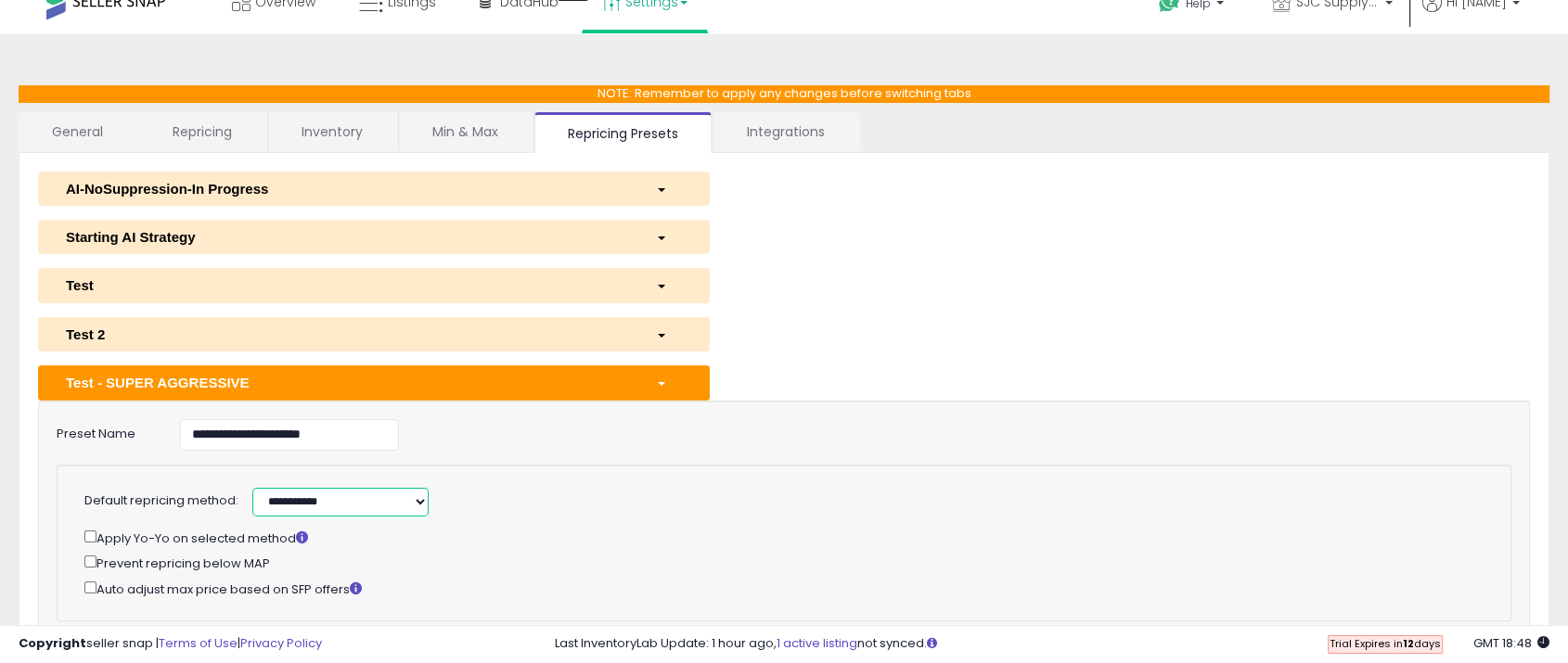 click on "**********" at bounding box center (341, 502) 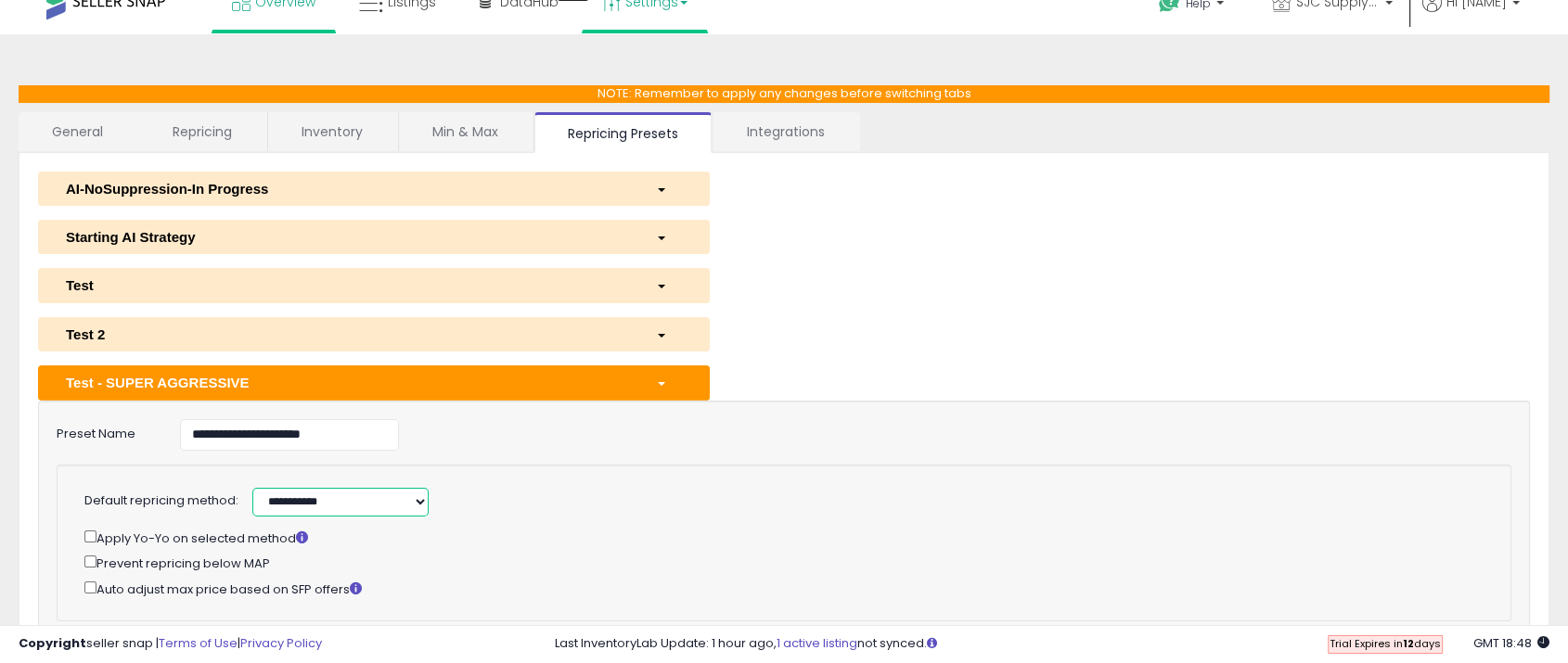 select on "******" 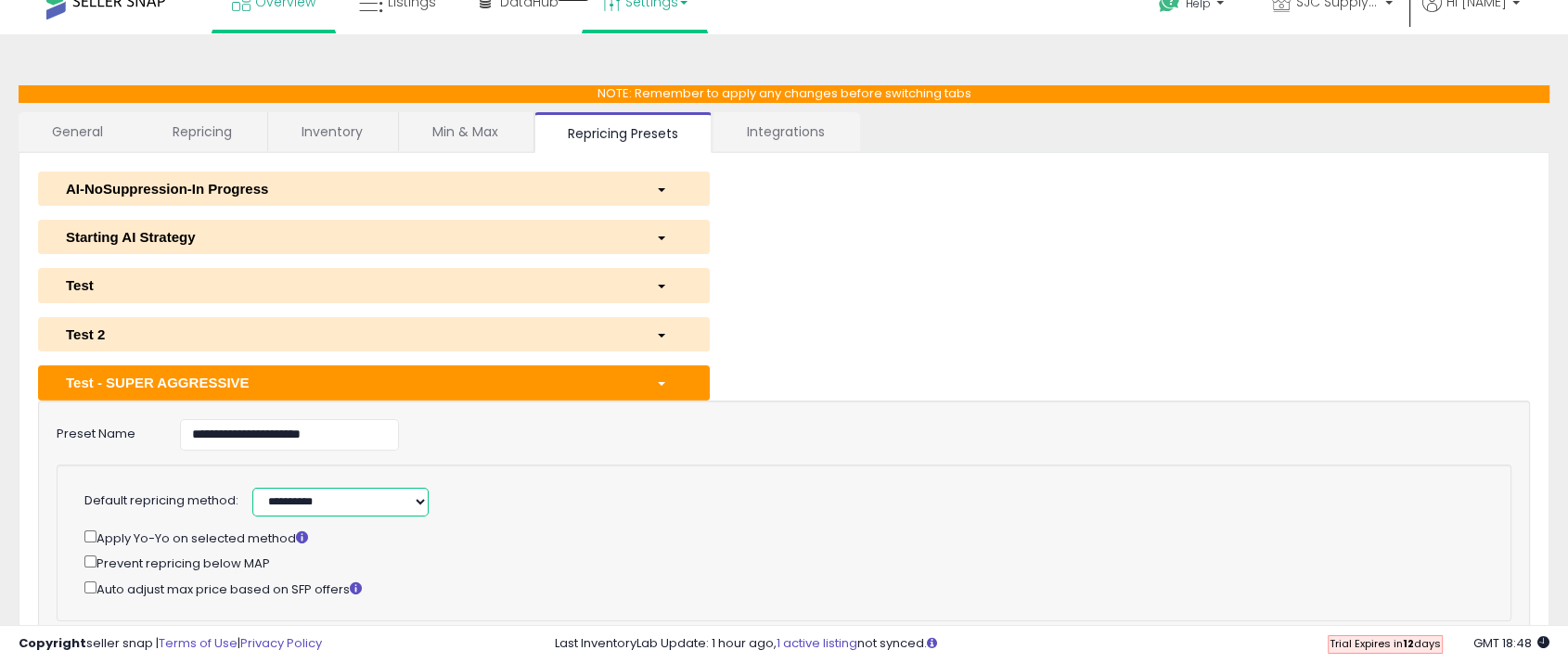 click on "**********" at bounding box center [341, 502] 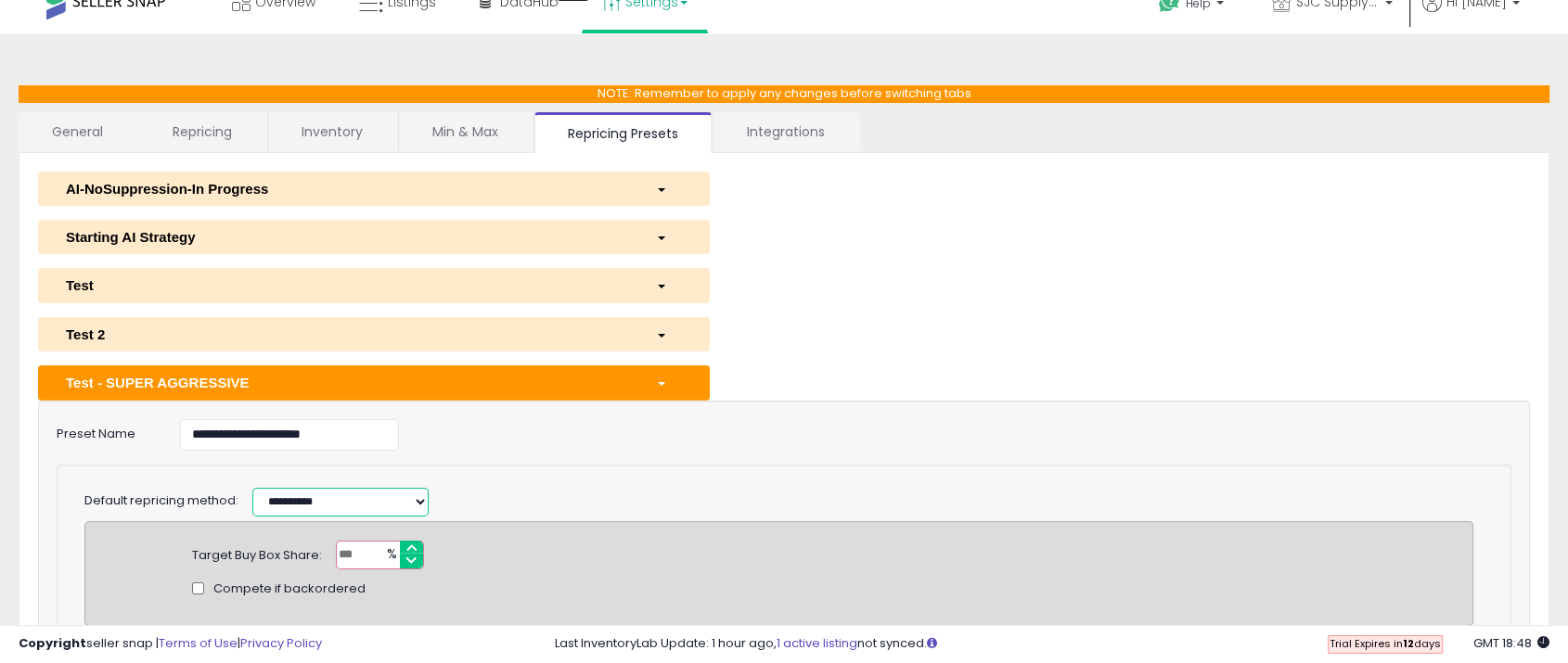 scroll, scrollTop: 335, scrollLeft: 0, axis: vertical 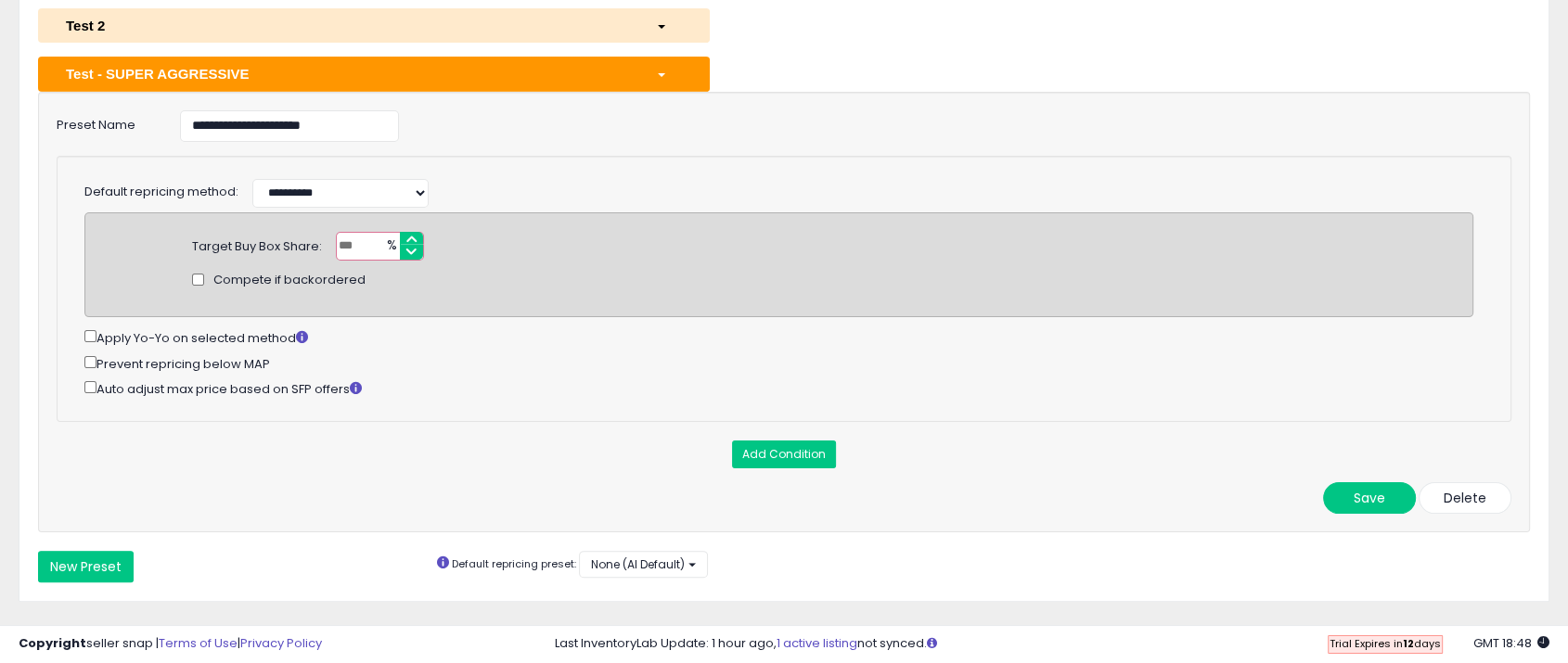 click at bounding box center [379, 246] 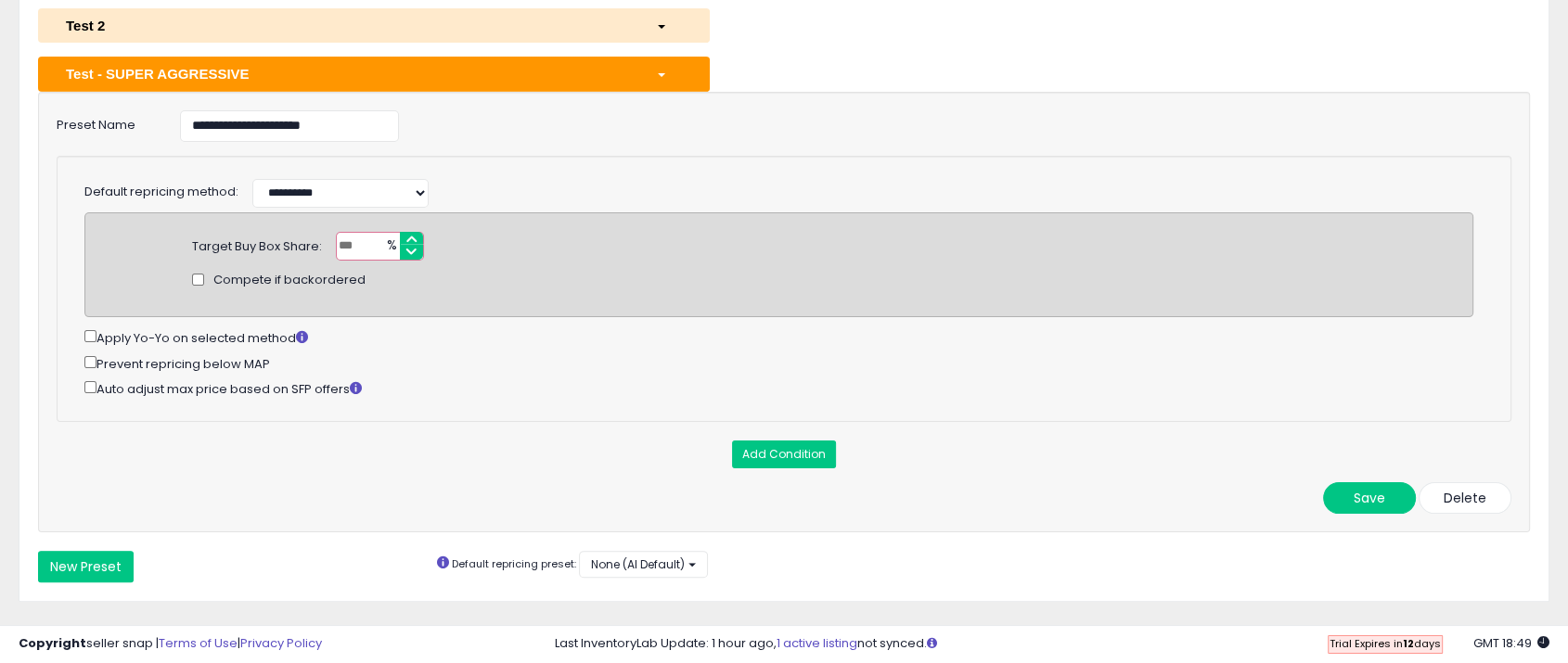 type on "***" 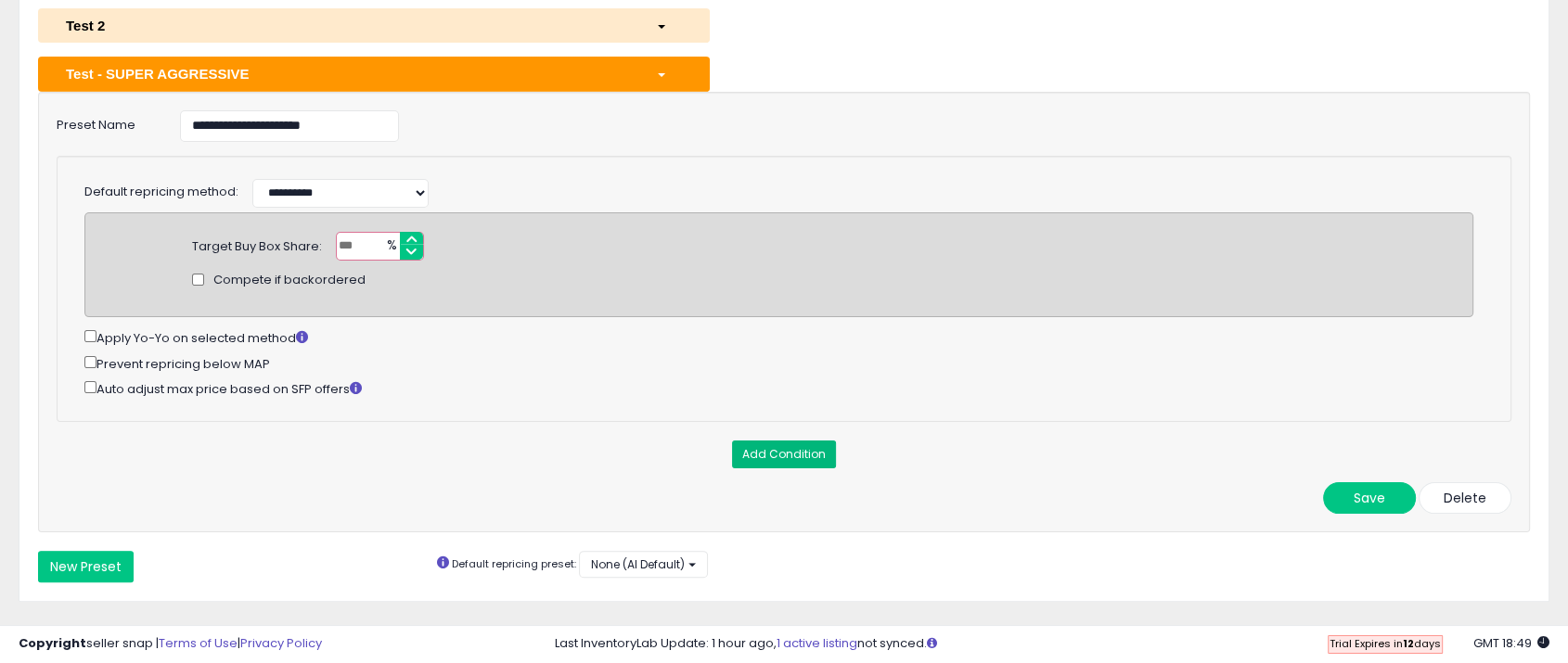 click on "Add Condition" at bounding box center [784, 454] 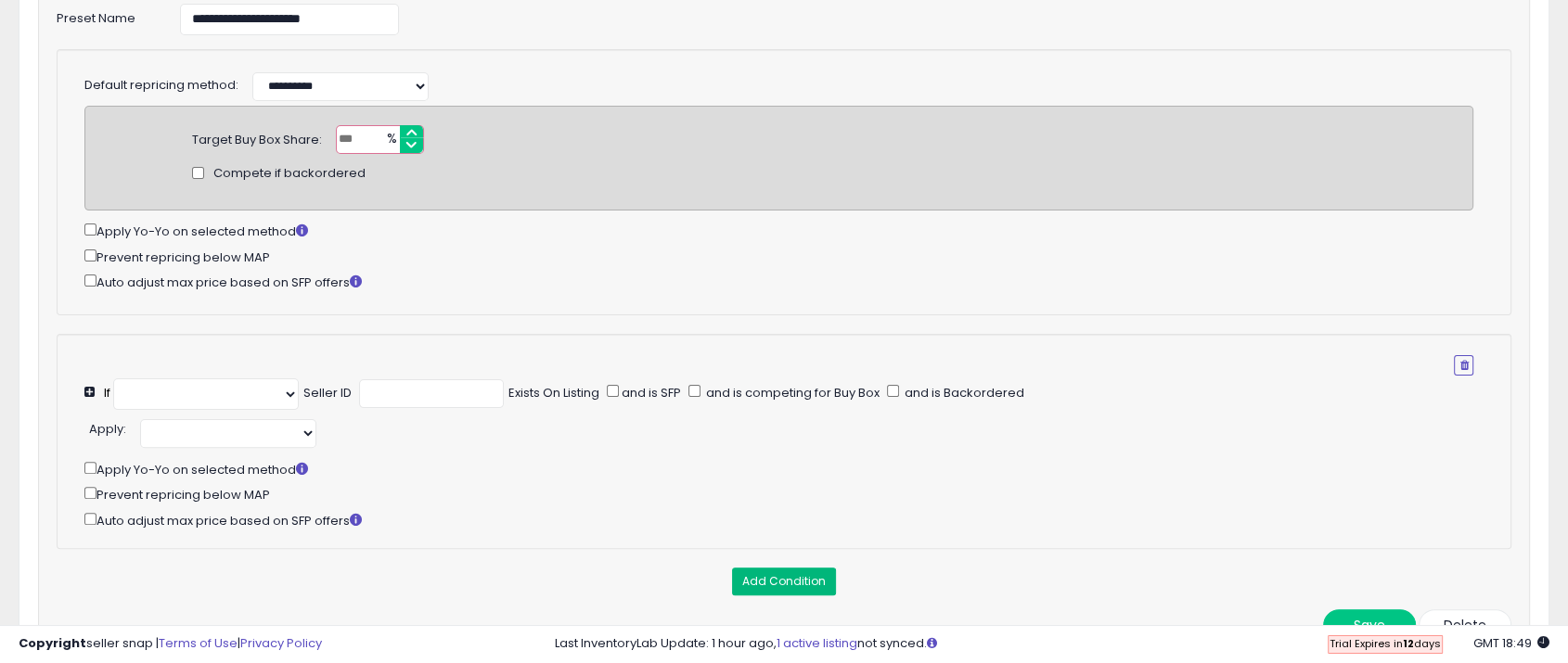 select on "**********" 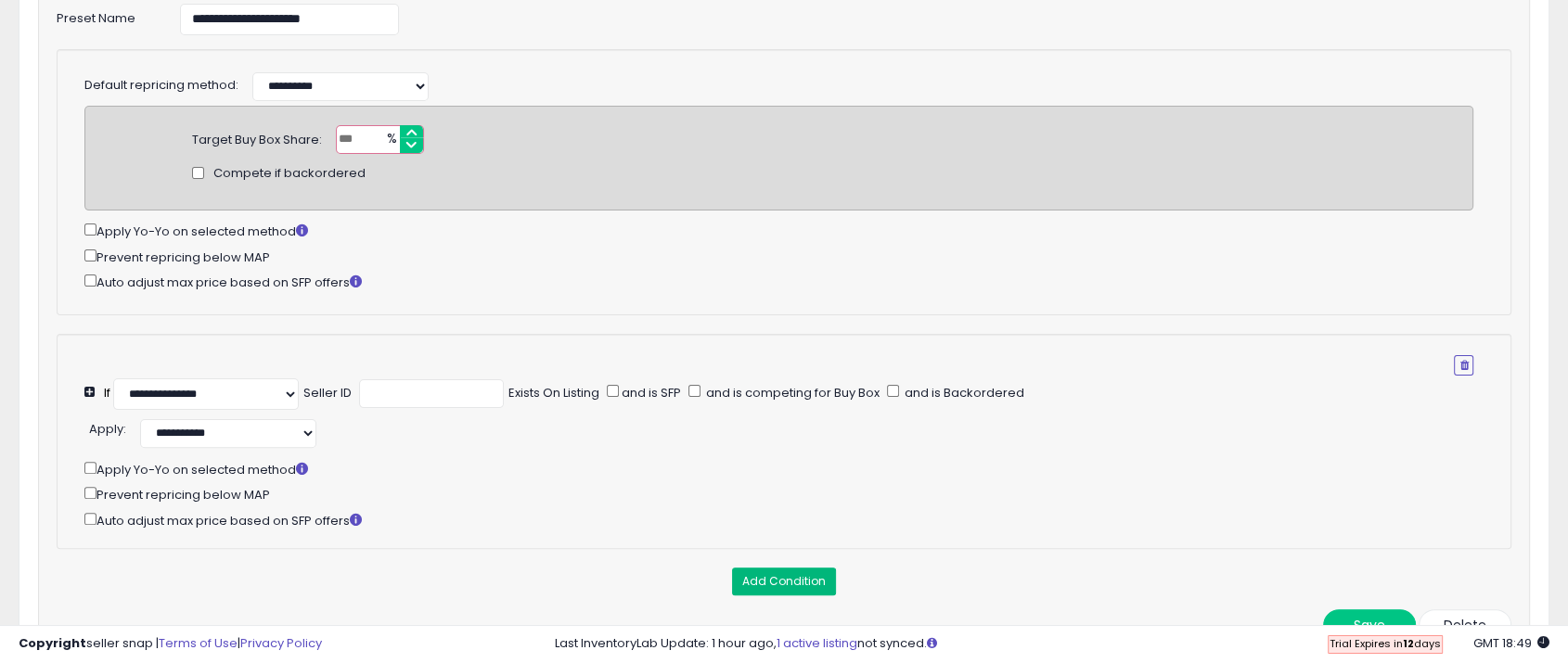 scroll, scrollTop: 542, scrollLeft: 0, axis: vertical 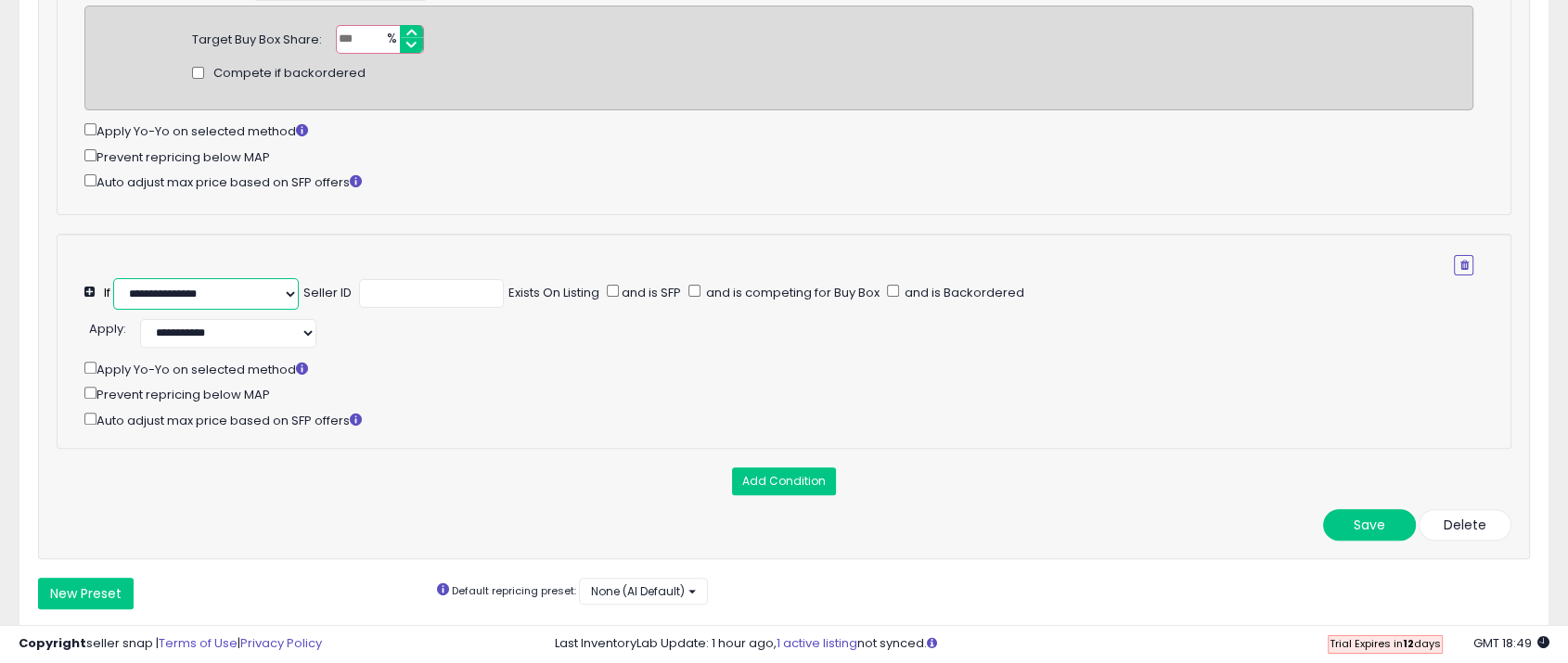 click on "**********" at bounding box center (206, 294) 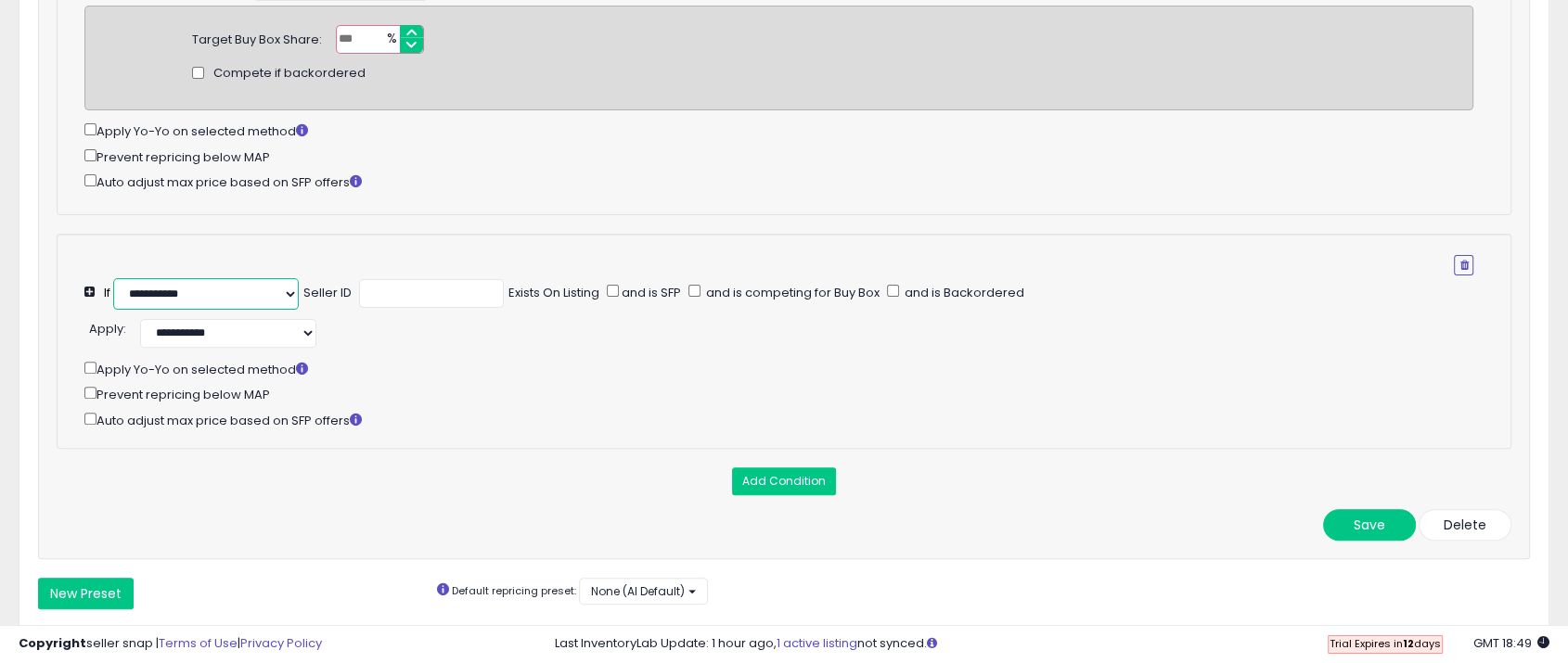 click on "**********" at bounding box center [206, 294] 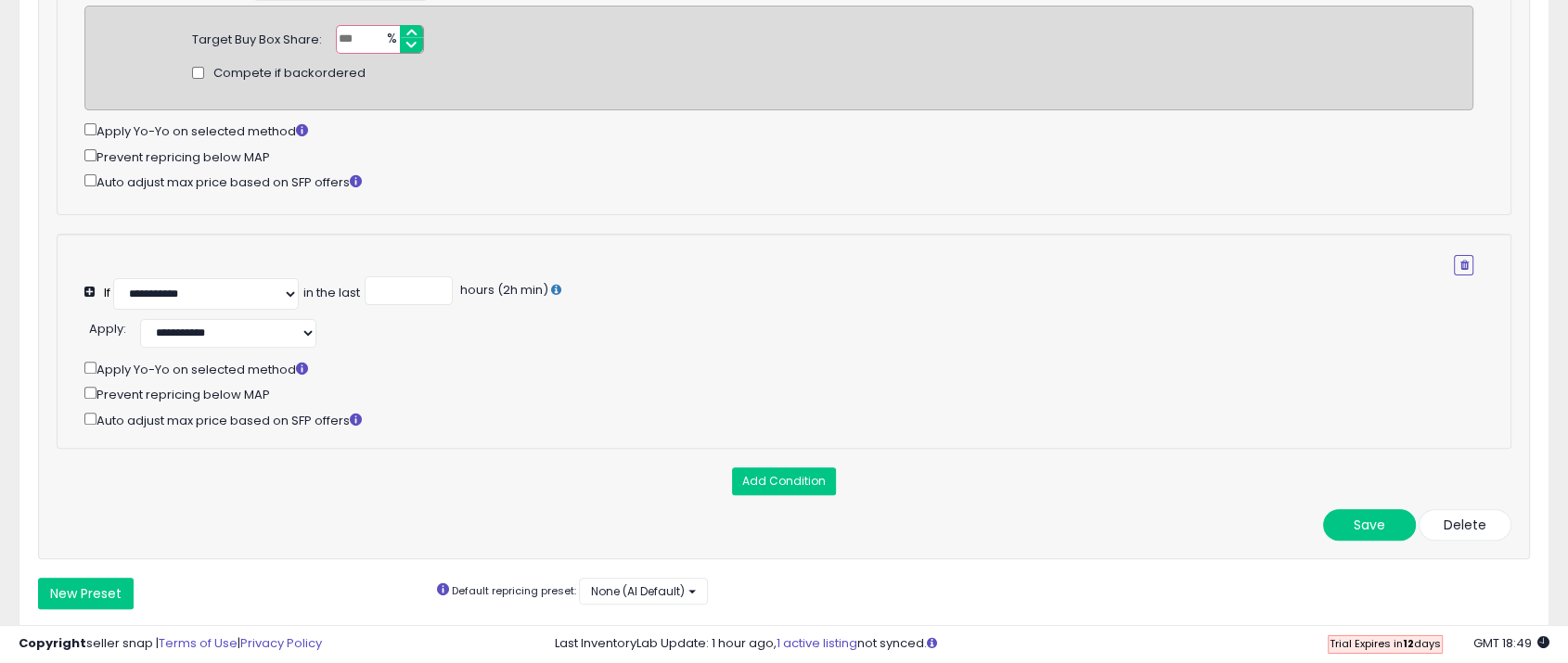 click on "**********" 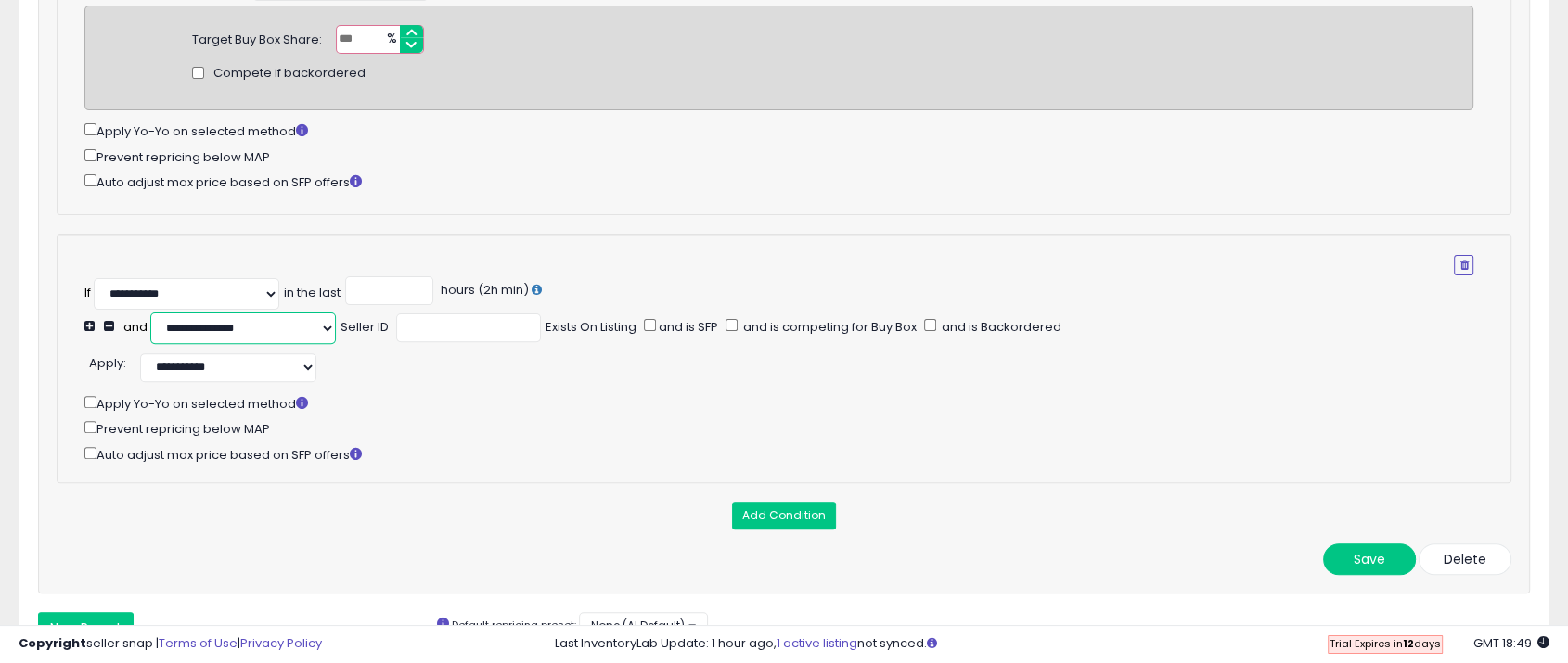 click on "**********" at bounding box center [243, 328] 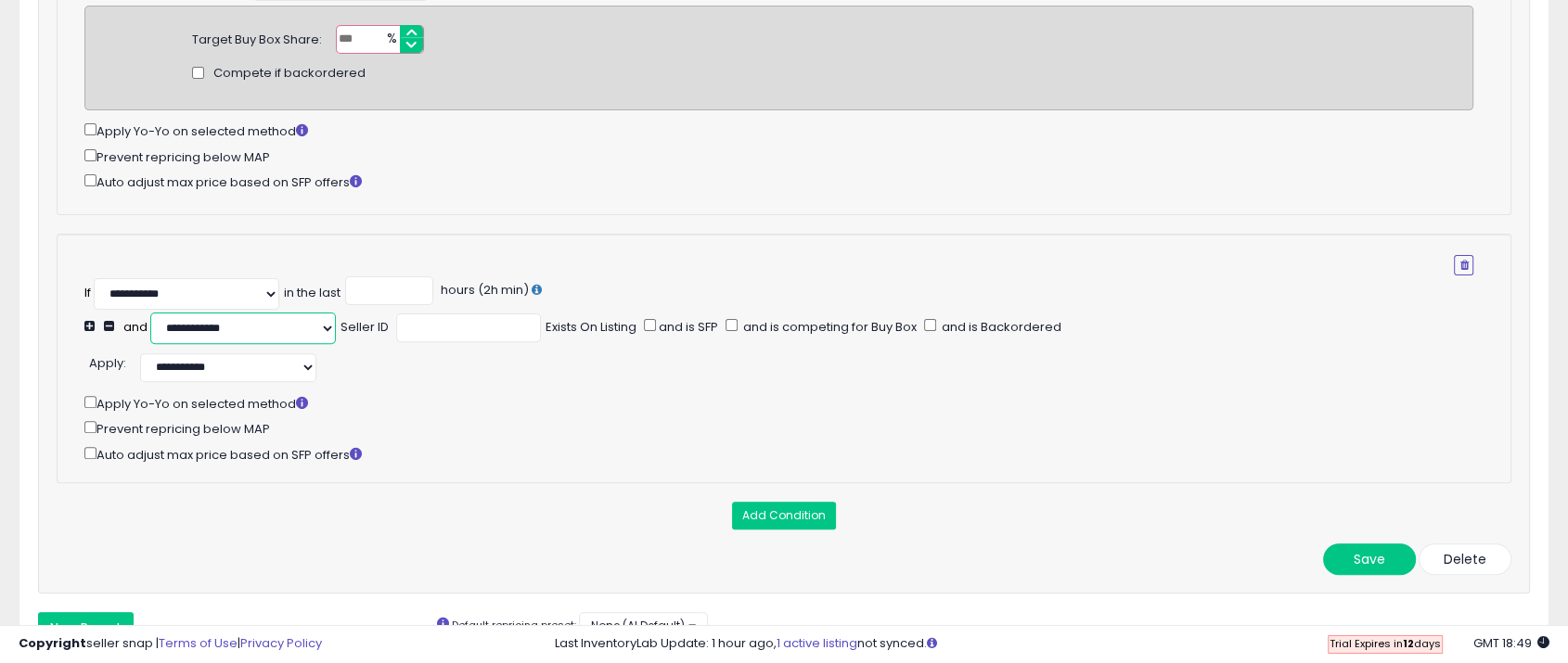click on "**********" at bounding box center [243, 328] 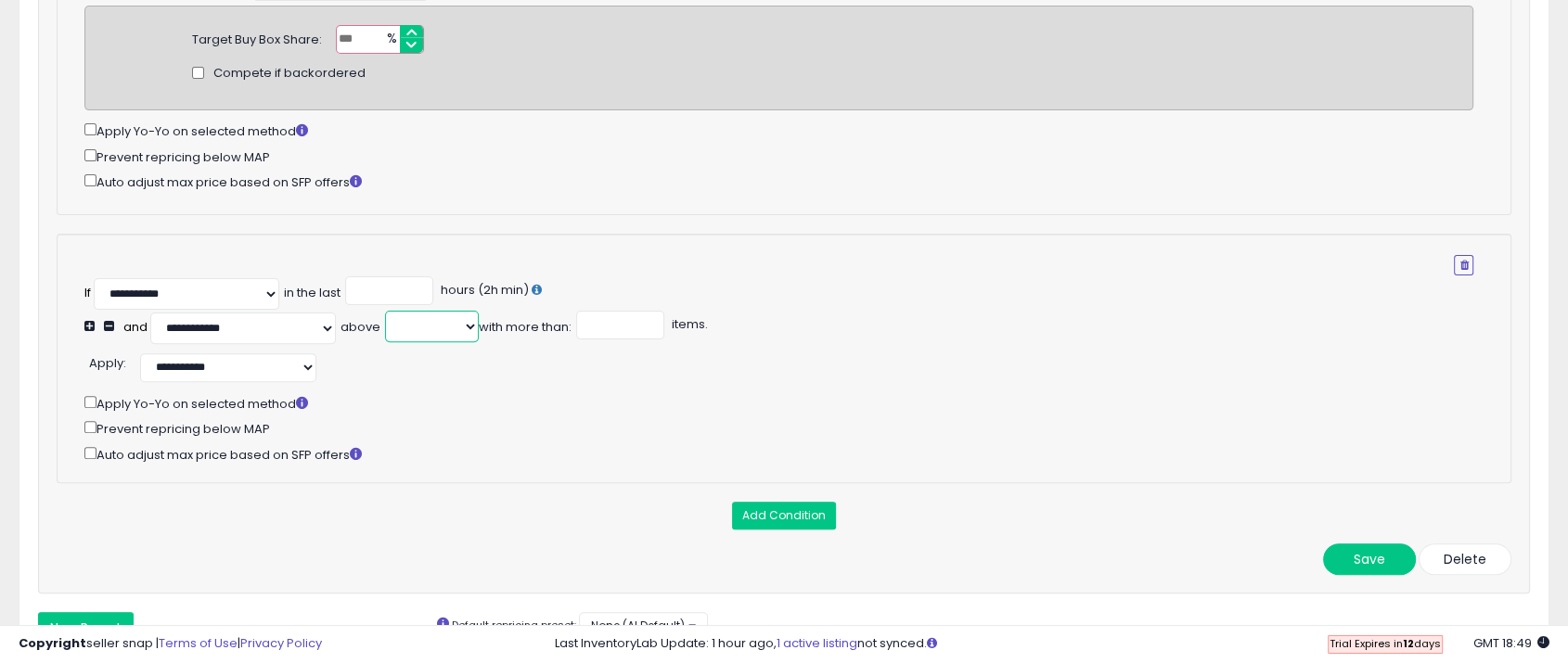 click on "*******
*******
*******
********
********
********" at bounding box center [431, 326] 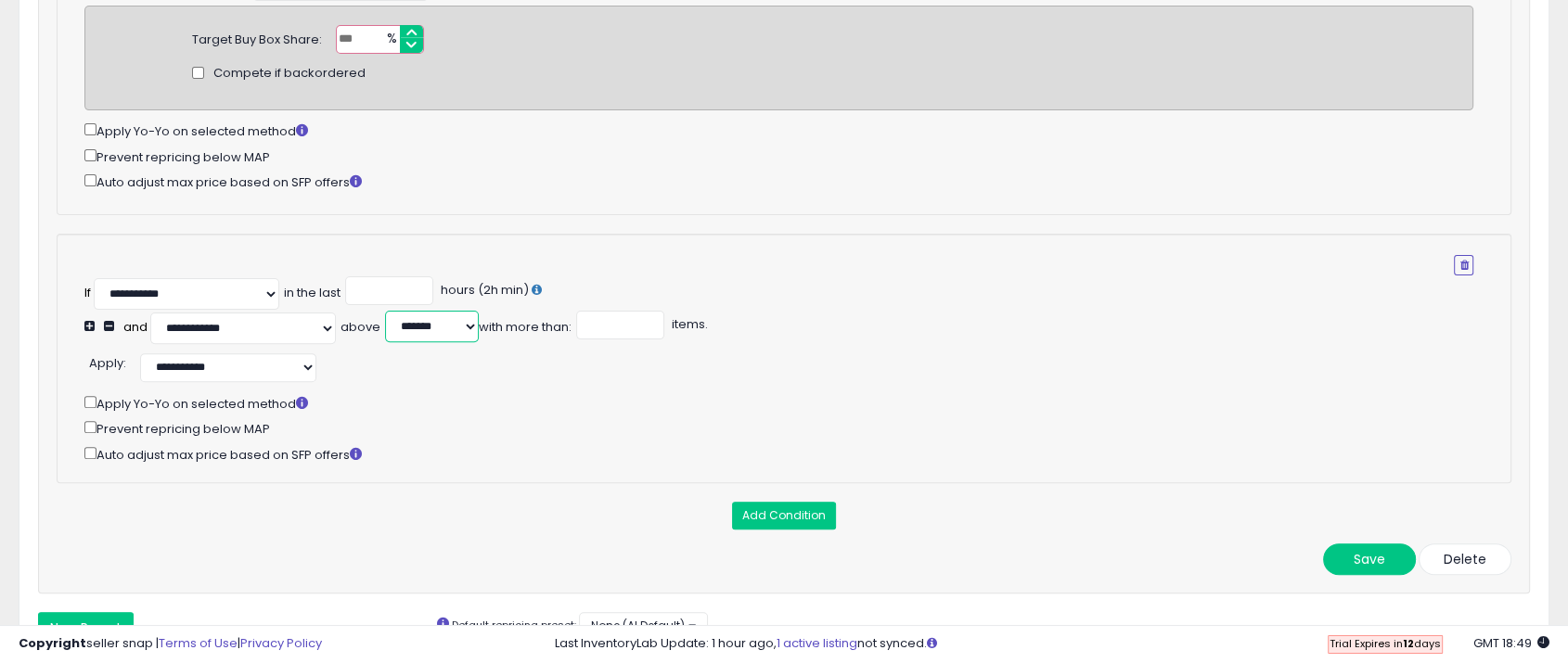 click on "*******
*******
*******
********
********
********" at bounding box center [431, 326] 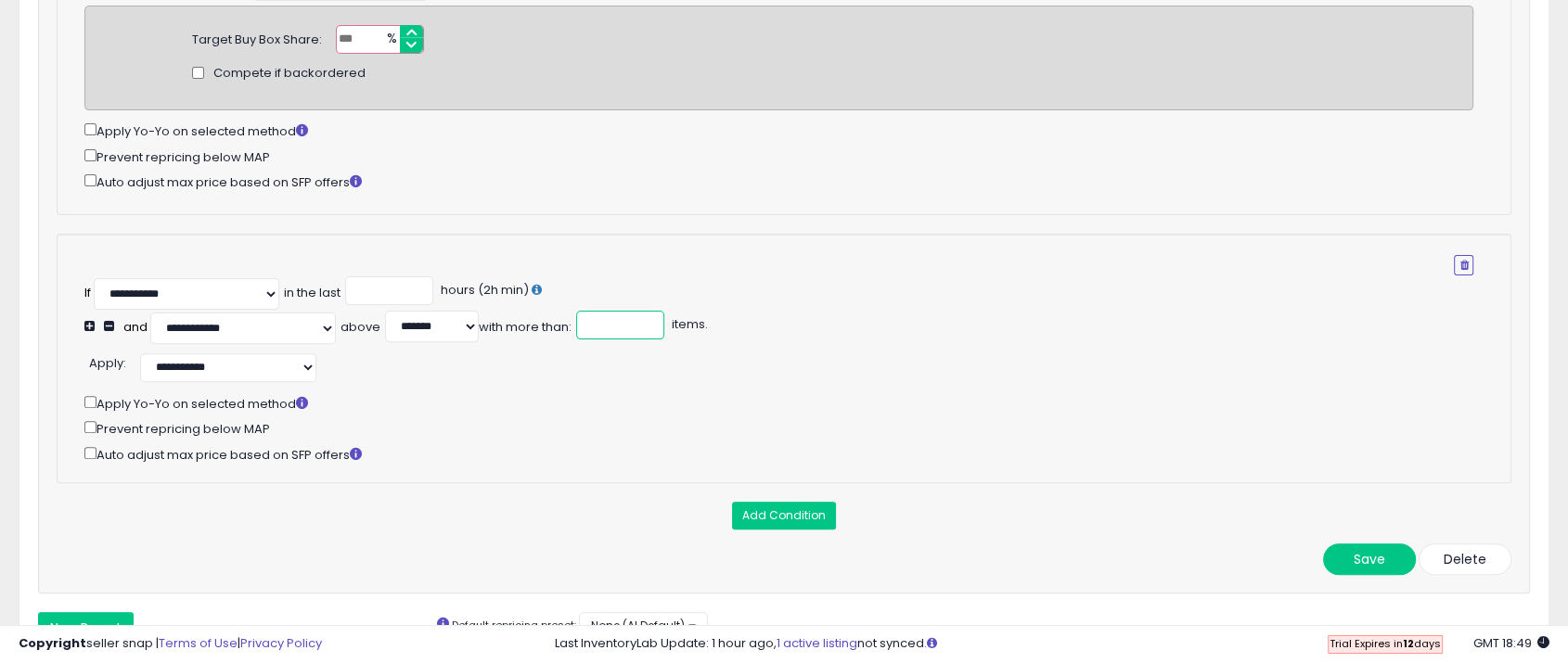 click at bounding box center [620, 325] 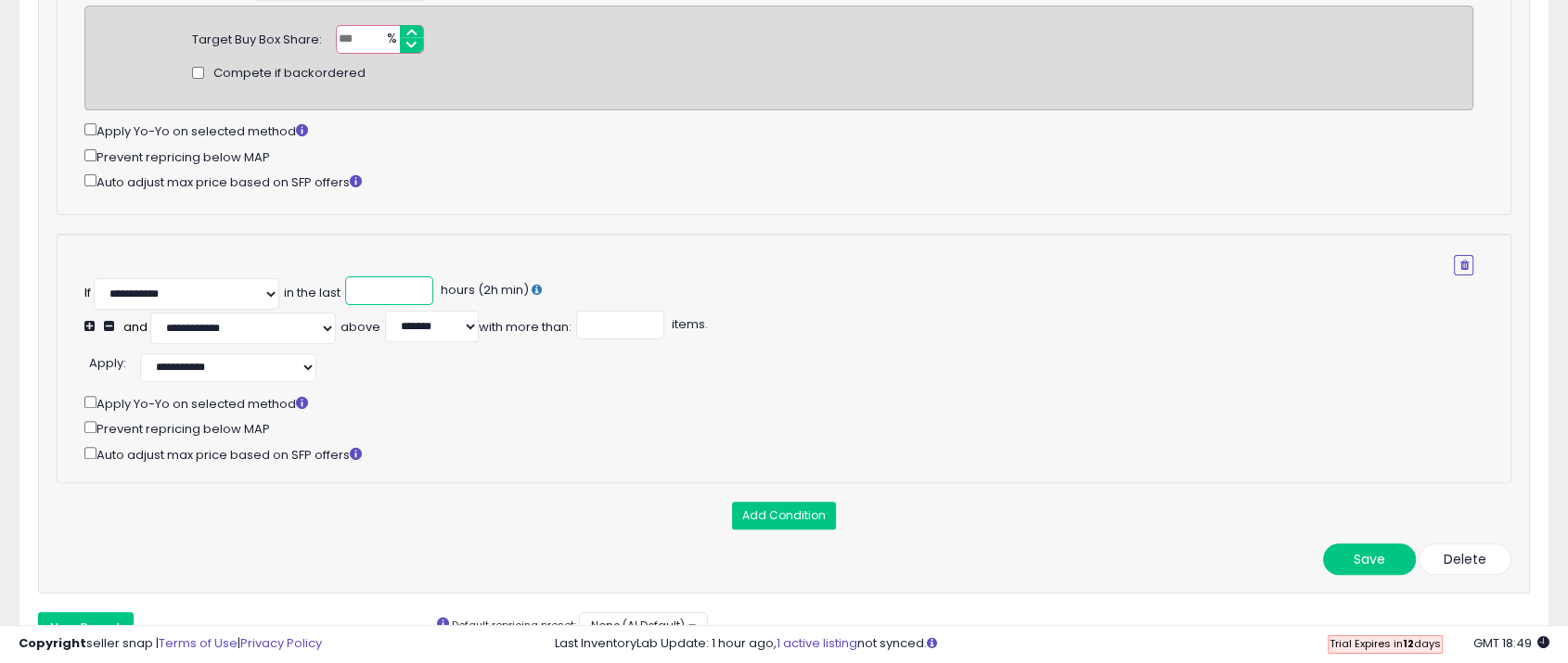 click at bounding box center (389, 290) 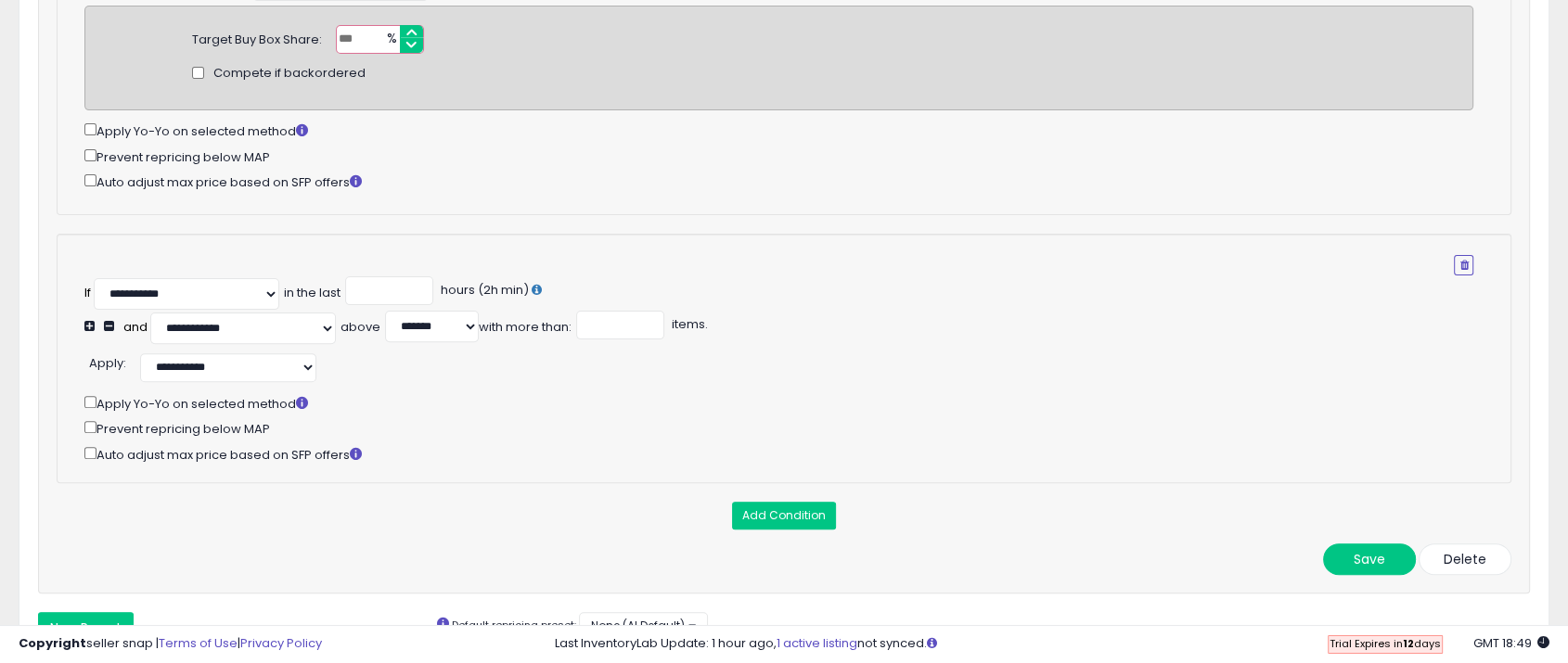 click on "**********" at bounding box center [778, 263] 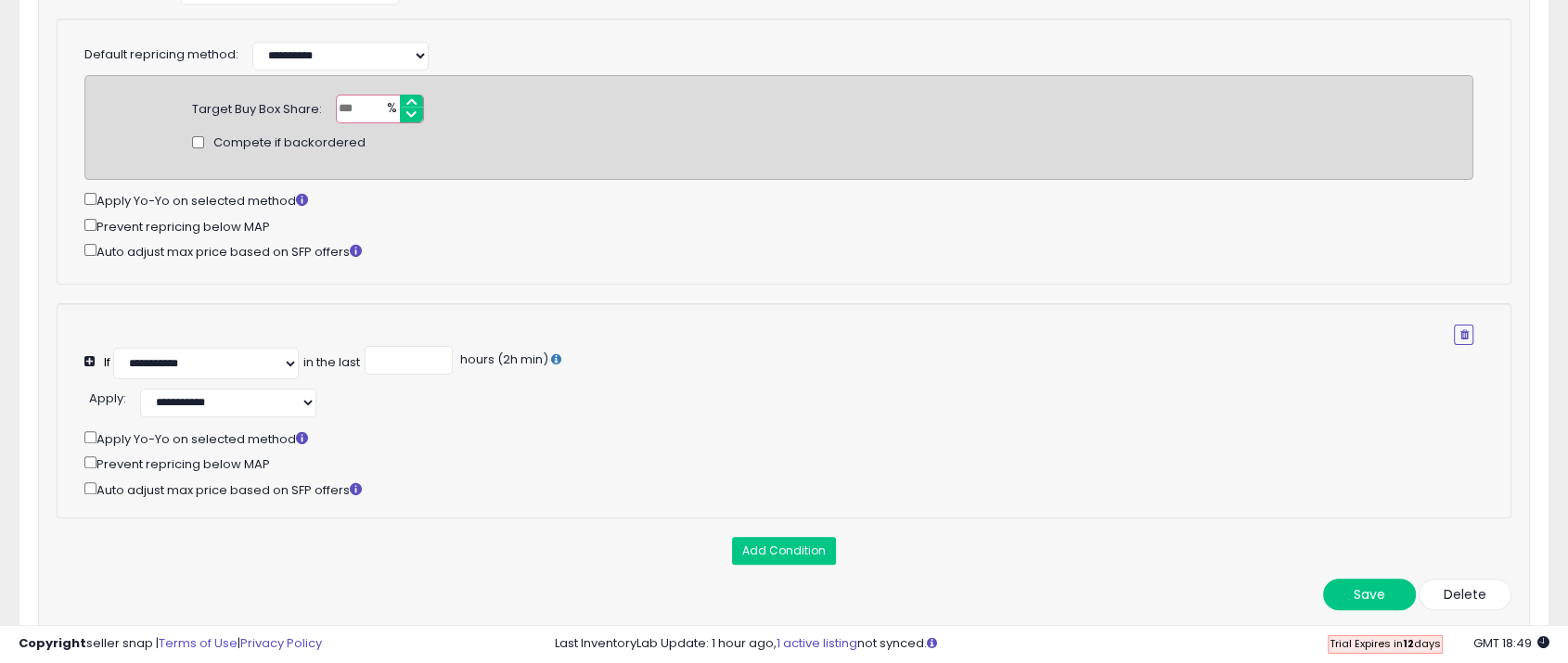 scroll, scrollTop: 438, scrollLeft: 0, axis: vertical 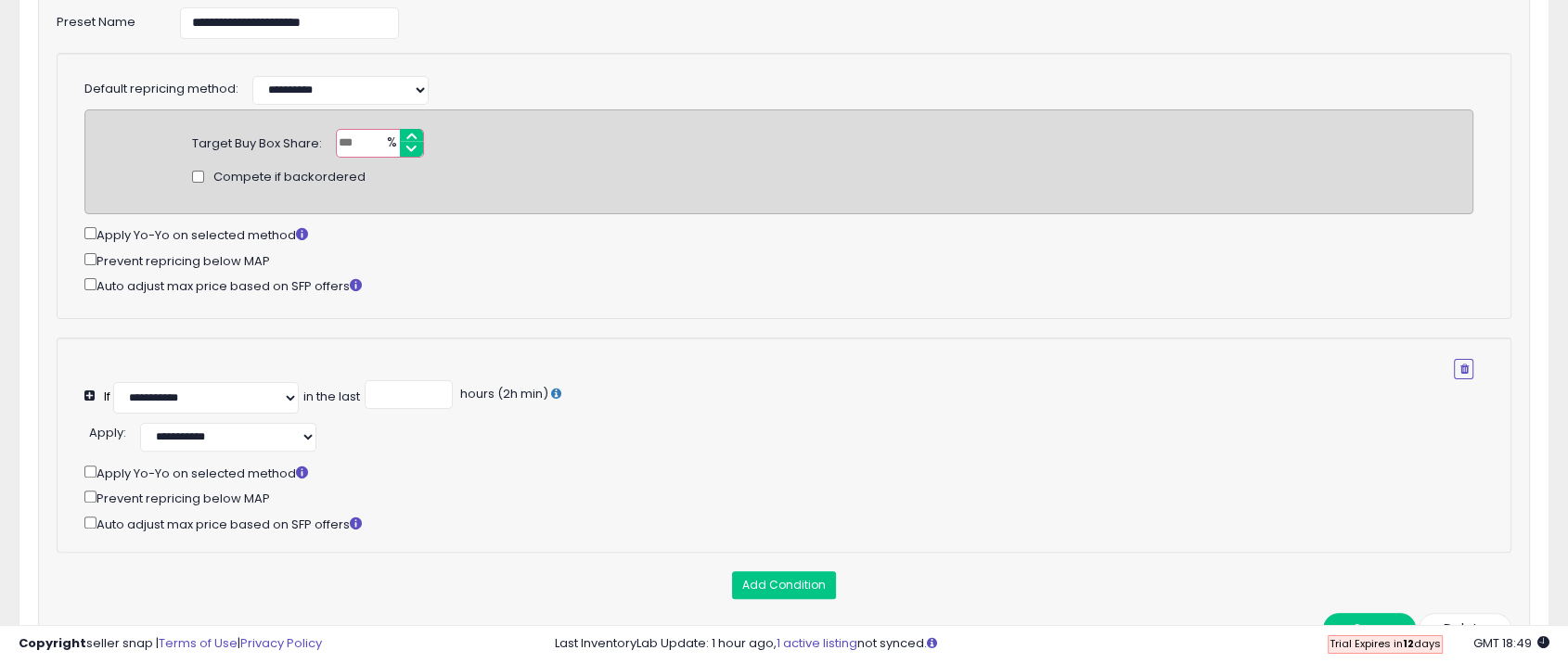click on "**********" at bounding box center (784, 325) 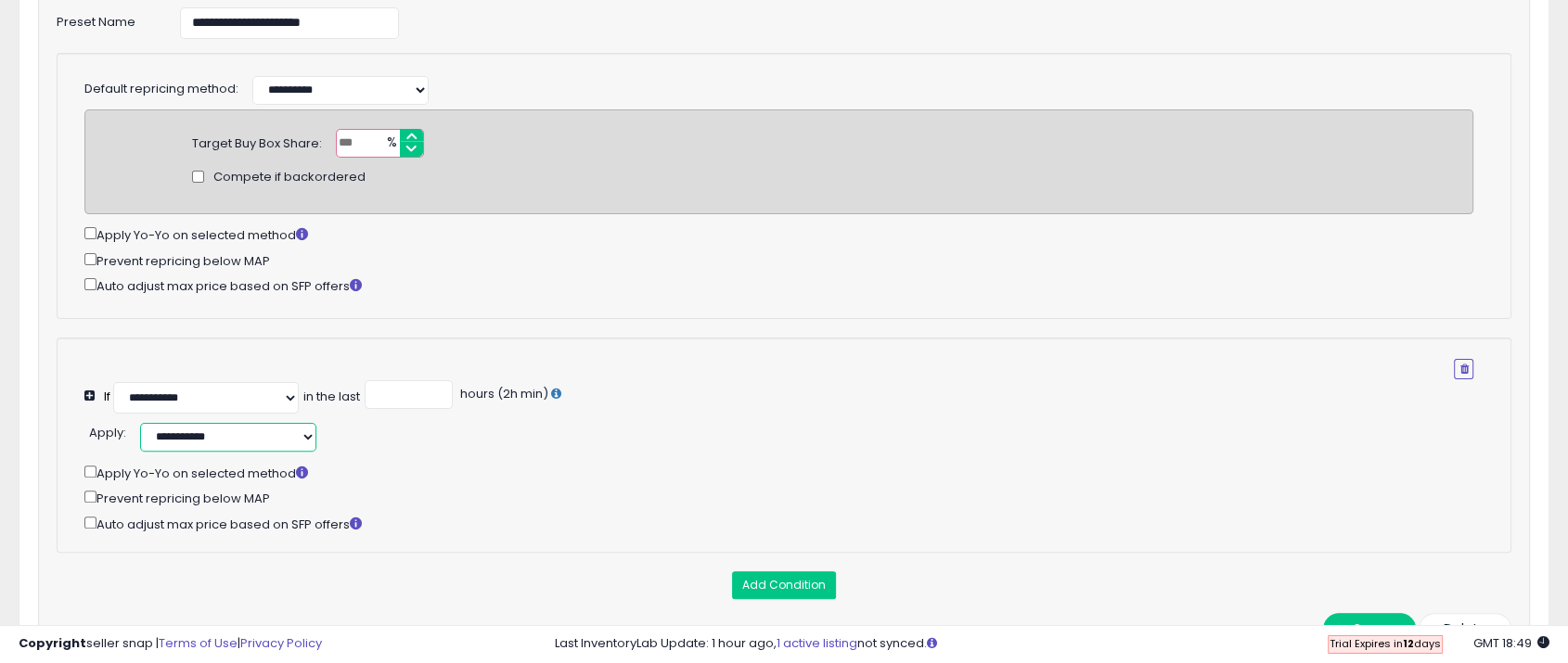 click on "**********" at bounding box center [228, 437] 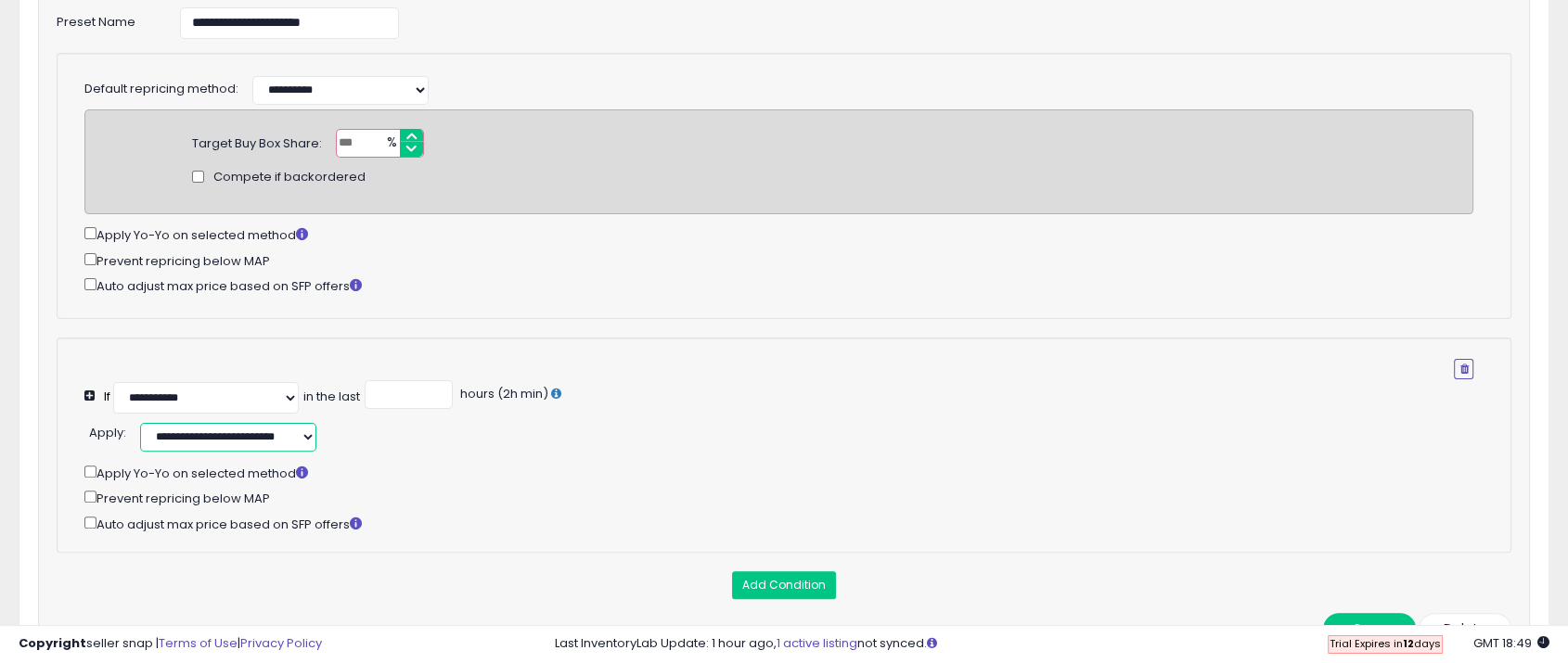 click on "**********" at bounding box center [228, 437] 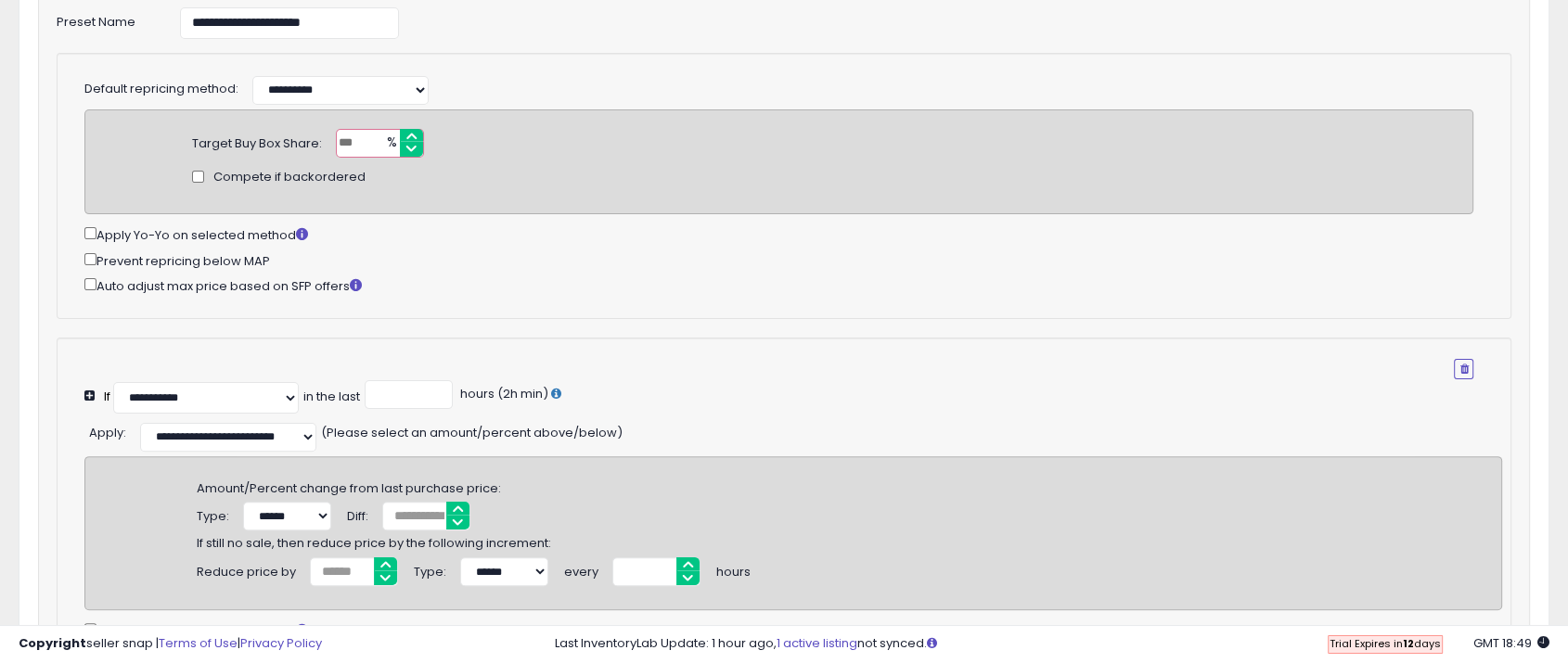 click on "(Please select an amount/percent above/below)" at bounding box center (471, 430) 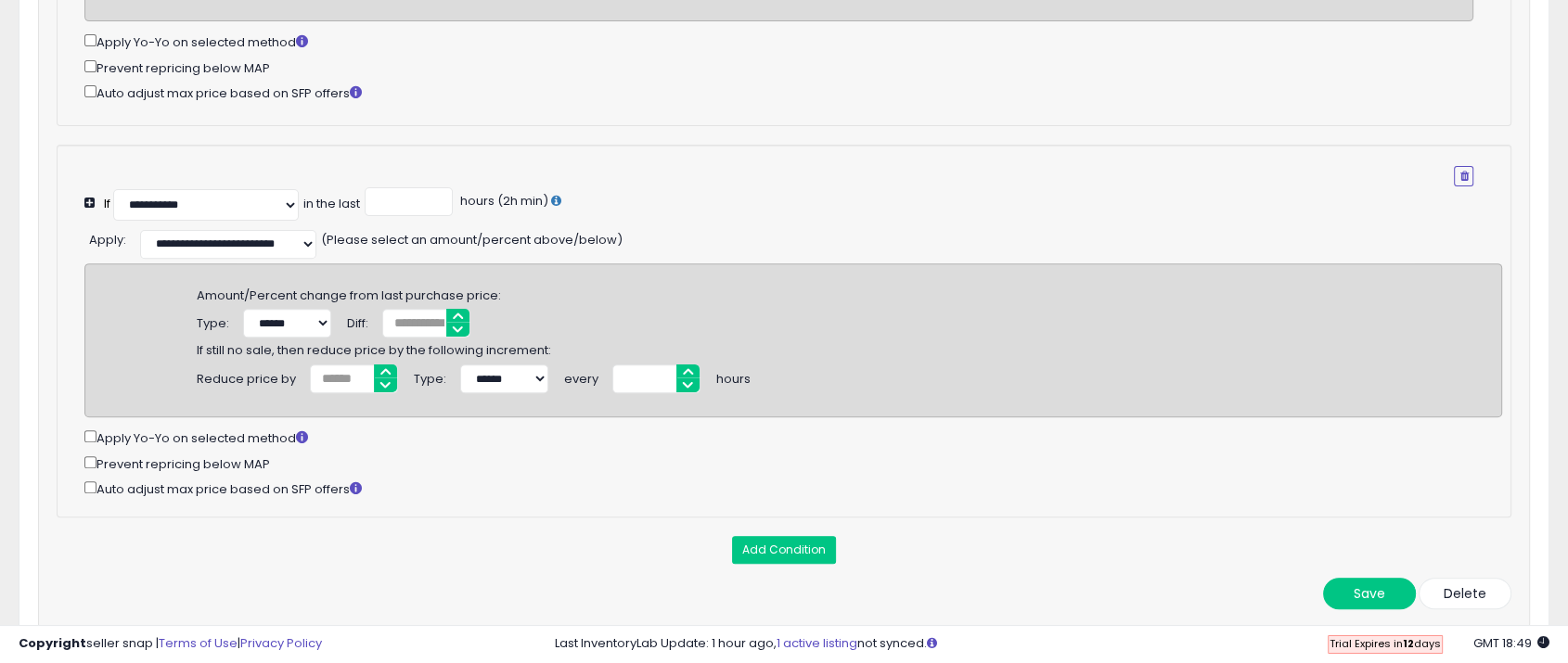 scroll, scrollTop: 644, scrollLeft: 0, axis: vertical 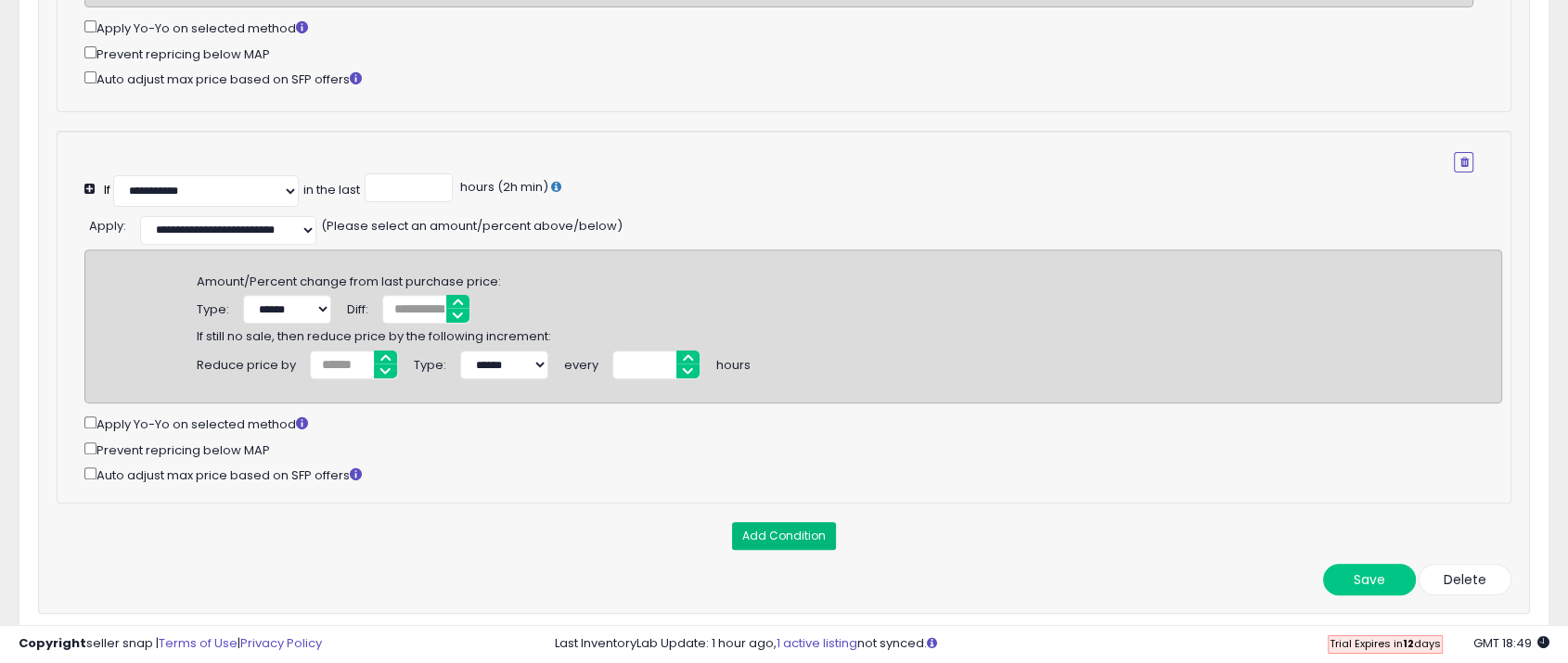 click on "Add Condition" at bounding box center [784, 536] 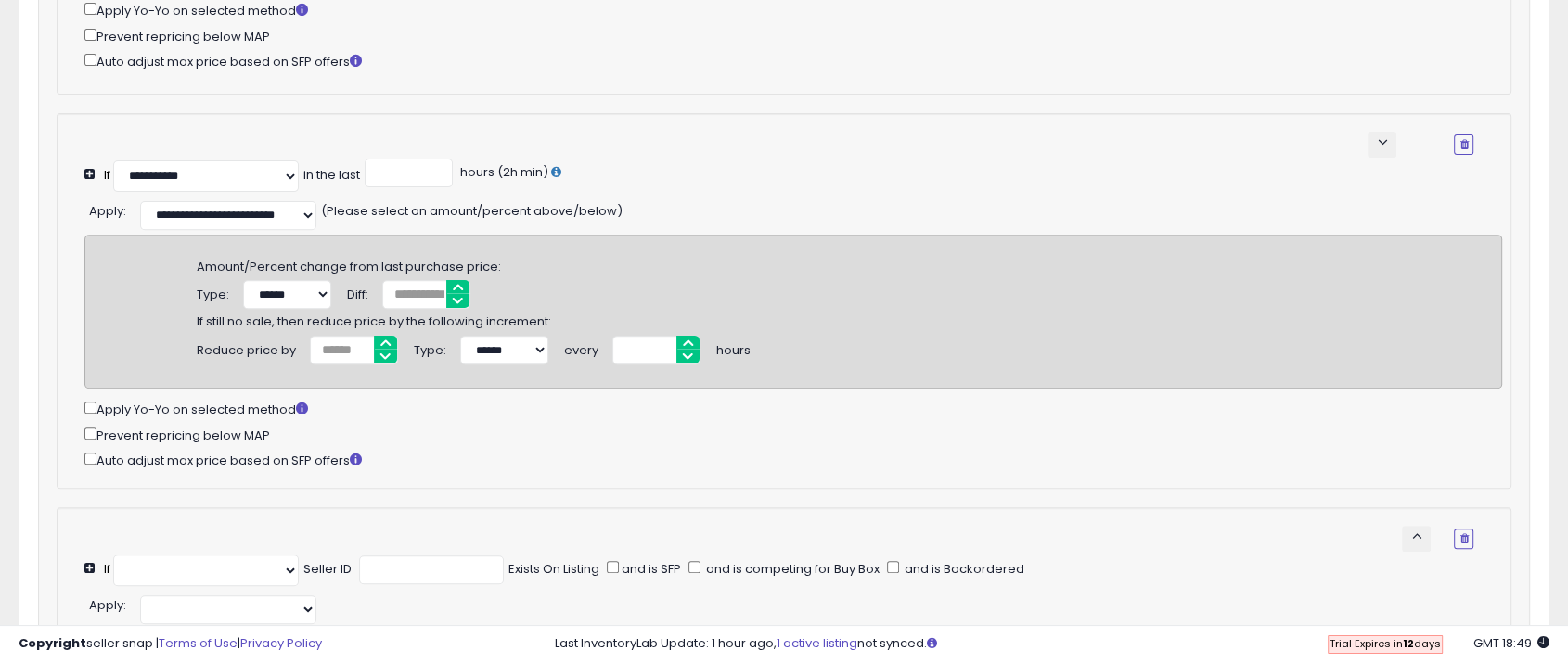 scroll, scrollTop: 850, scrollLeft: 0, axis: vertical 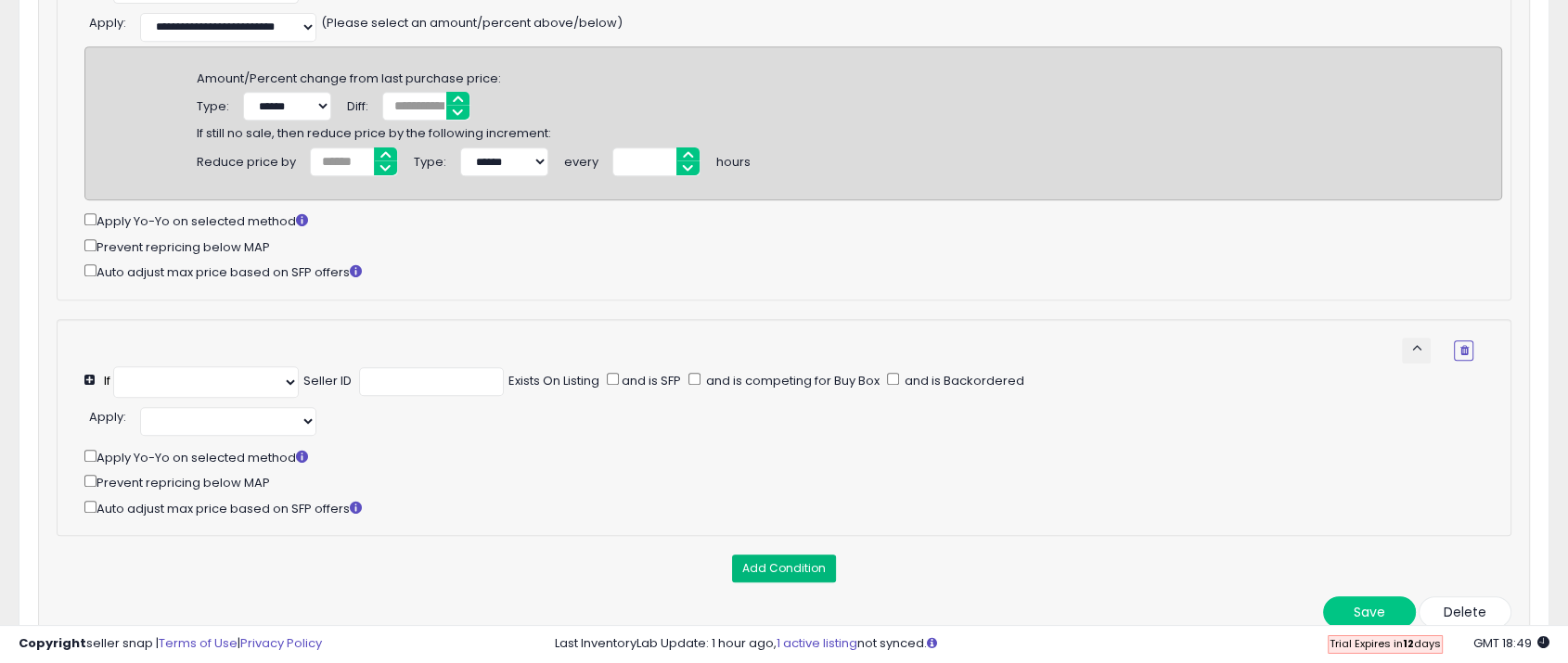 select on "**********" 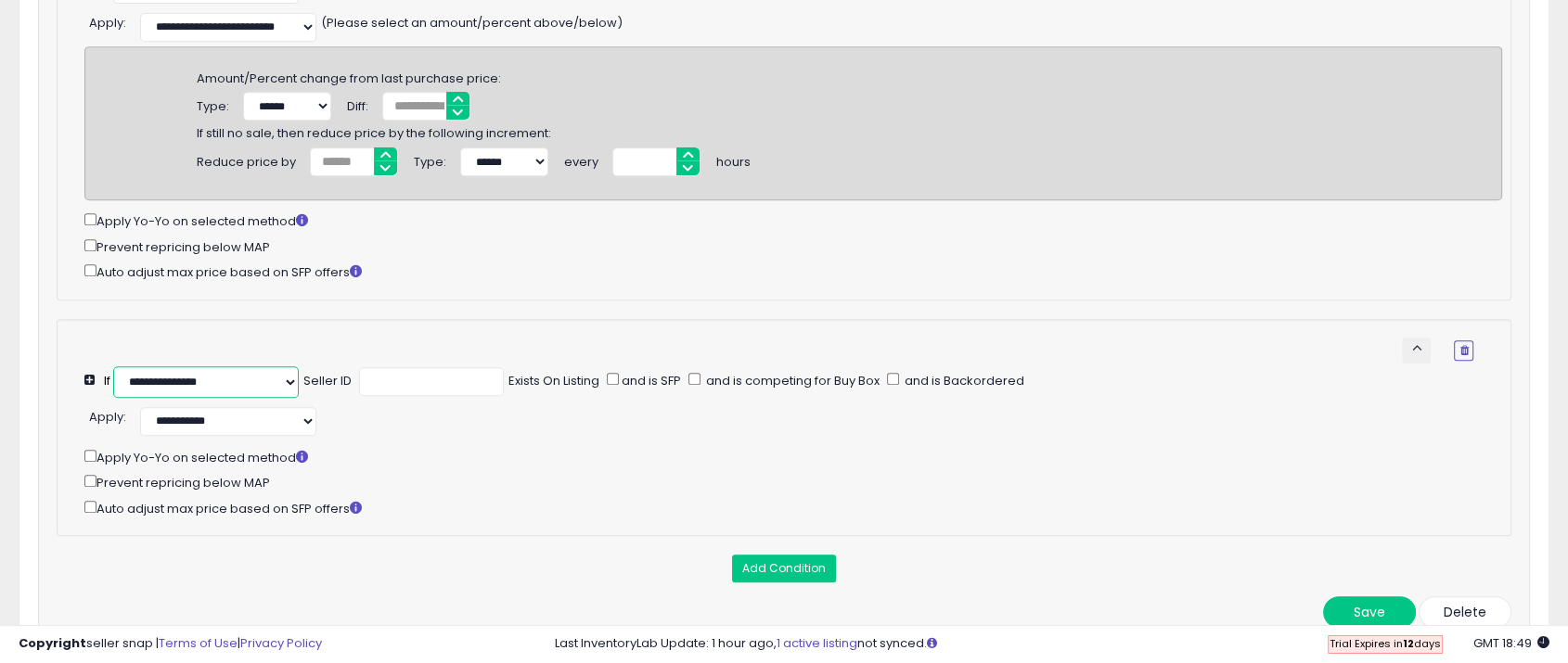 click on "**********" at bounding box center [206, 382] 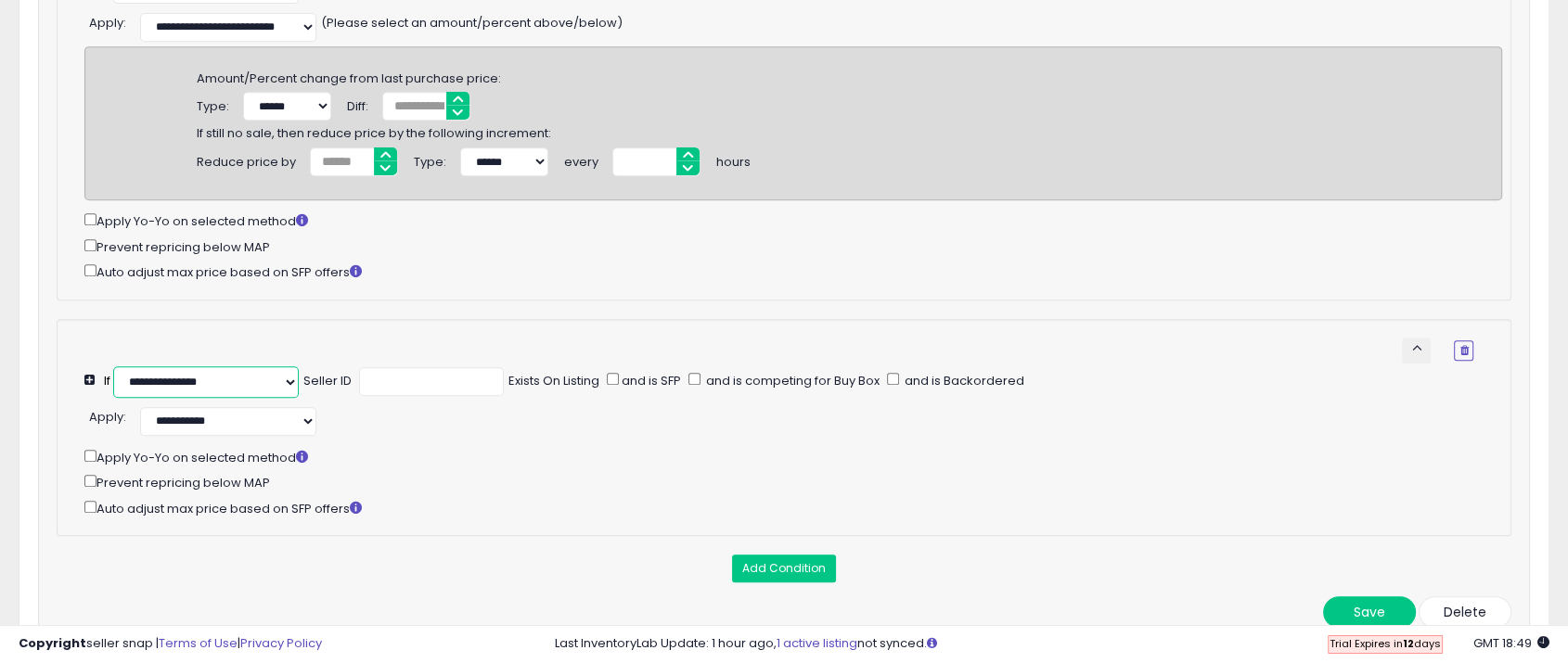 select on "**********" 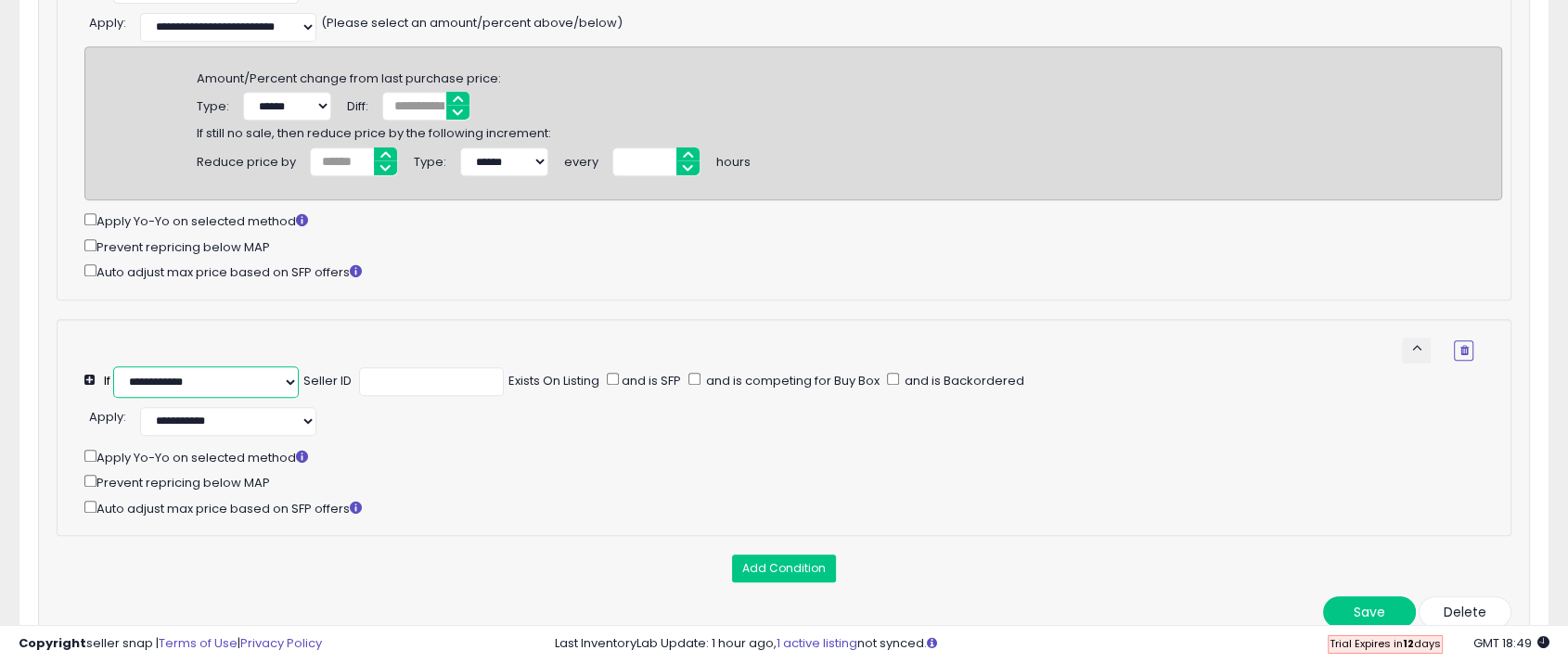 click on "**********" at bounding box center (206, 382) 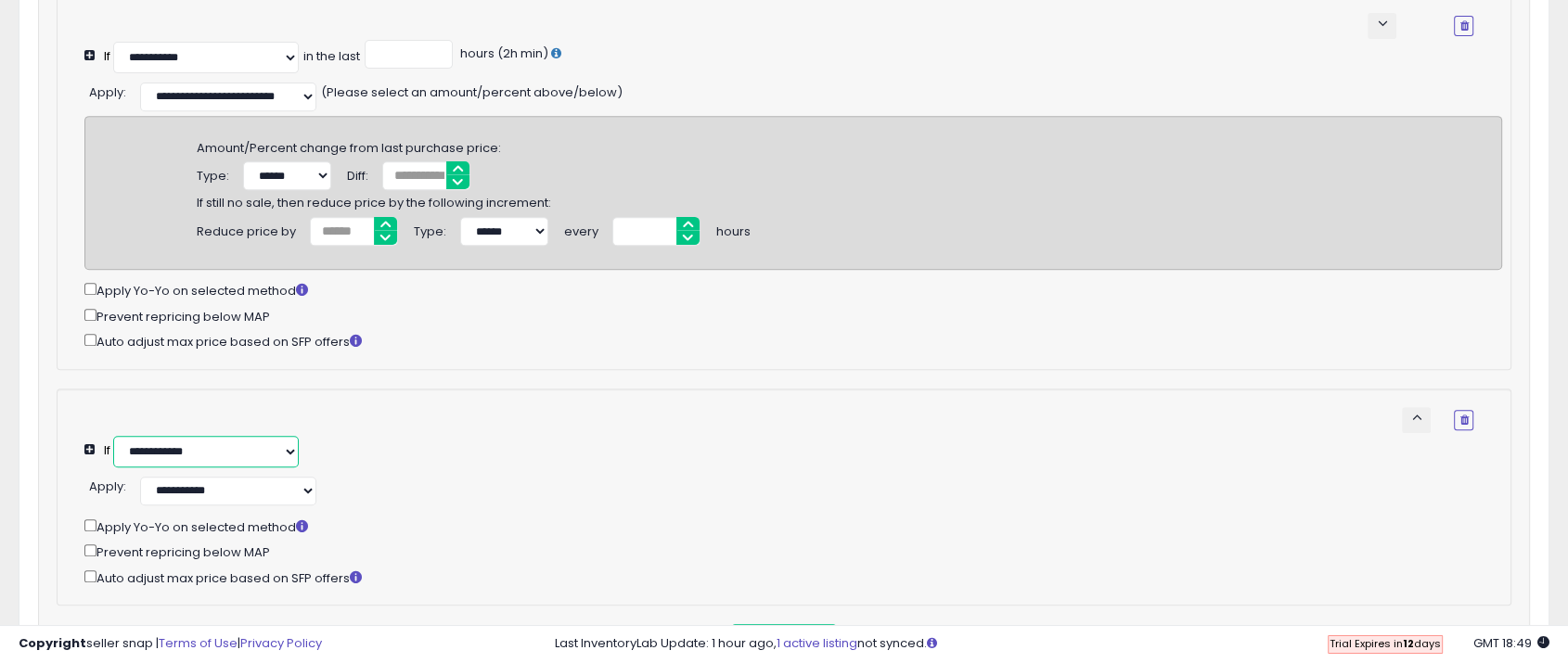 scroll, scrollTop: 747, scrollLeft: 0, axis: vertical 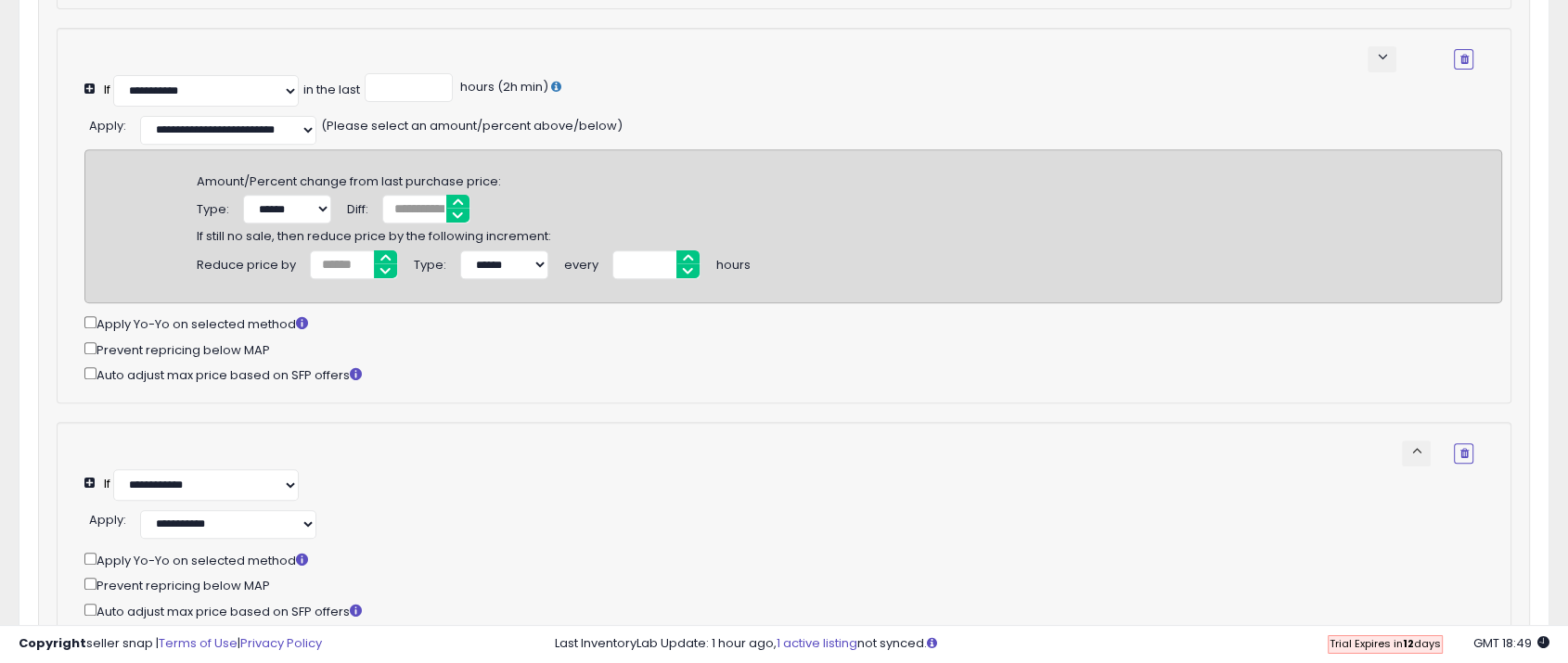 click on "keyboard_arrow_up" at bounding box center [1416, 451] 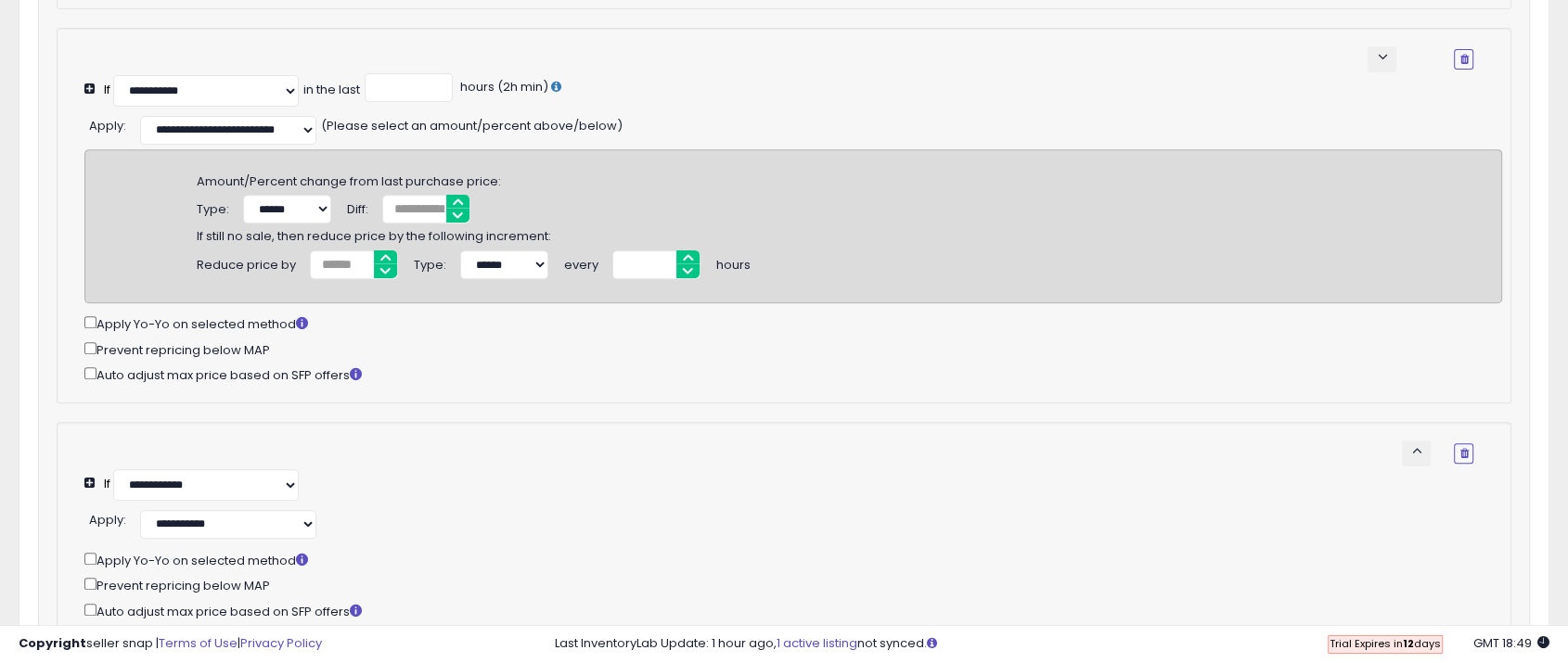 select on "**********" 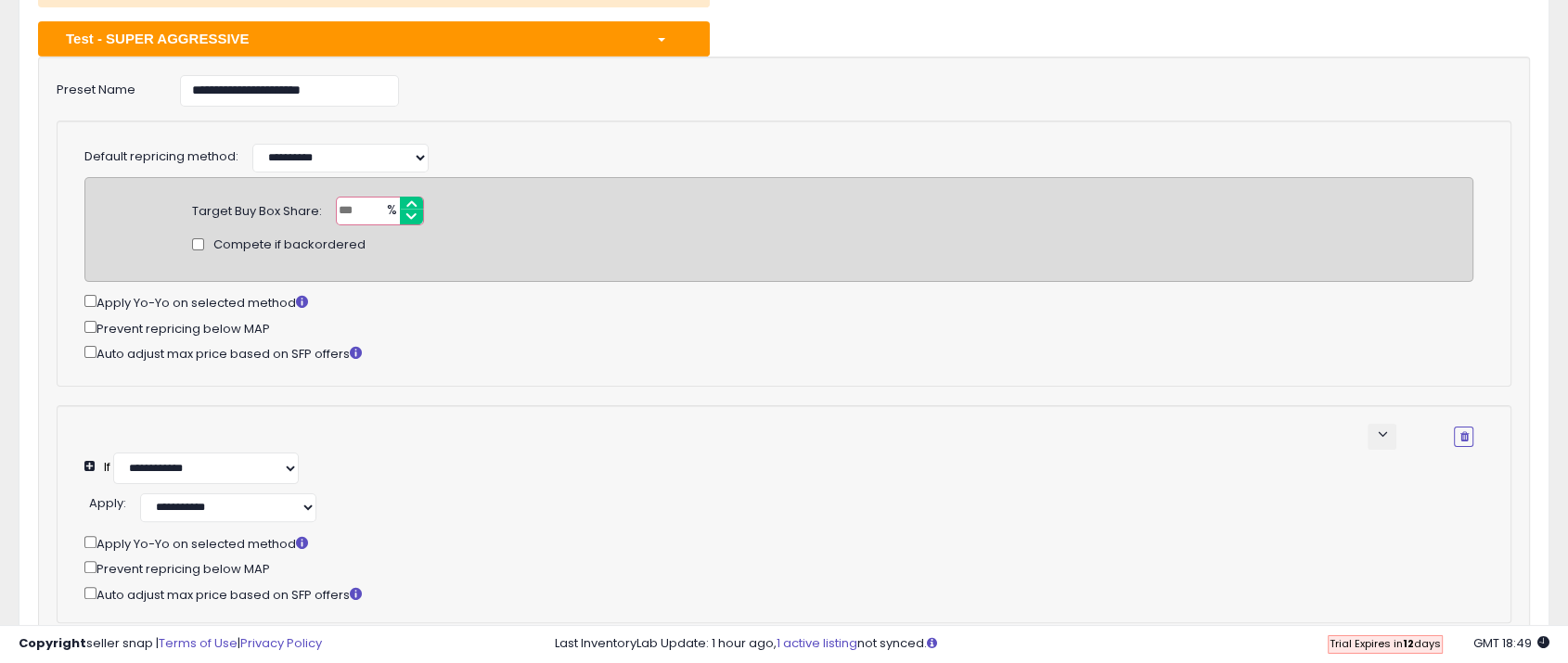 scroll, scrollTop: 335, scrollLeft: 0, axis: vertical 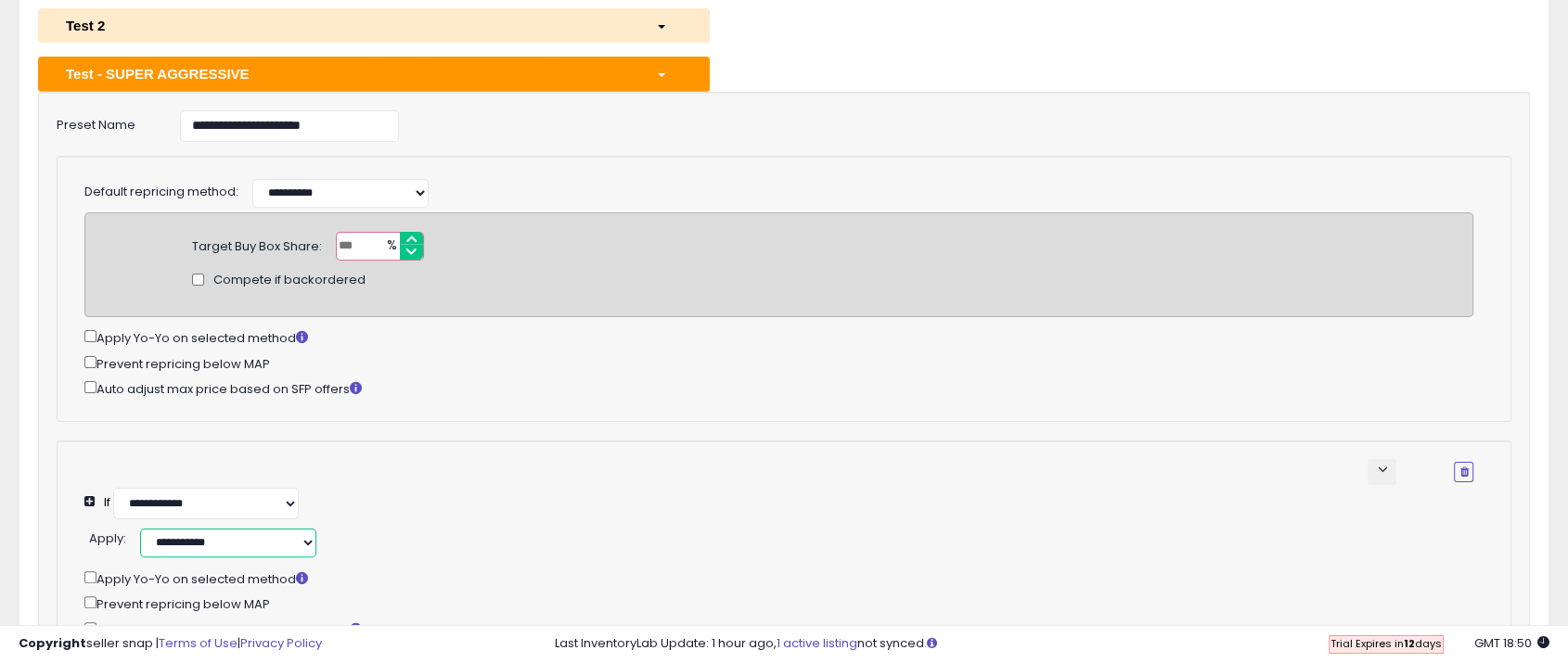 click on "**********" at bounding box center (228, 542) 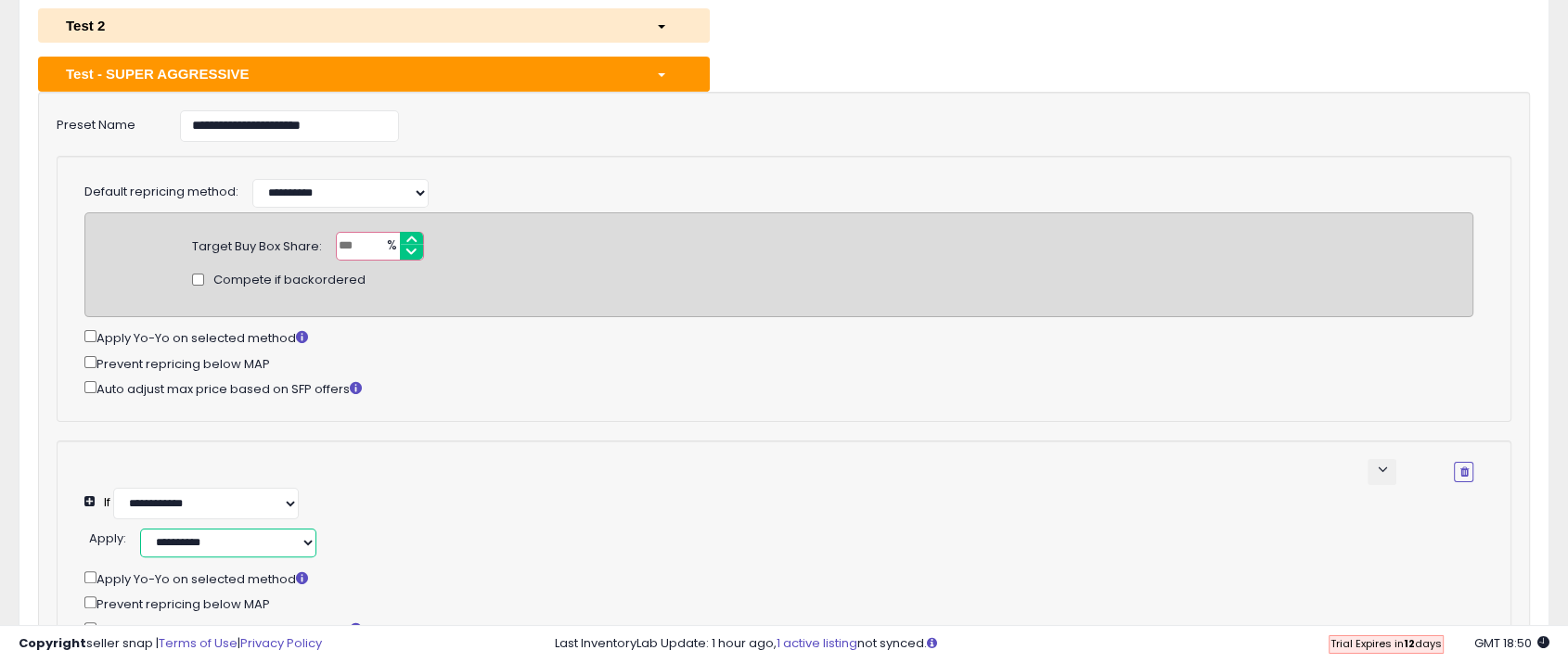 click on "**********" at bounding box center [228, 542] 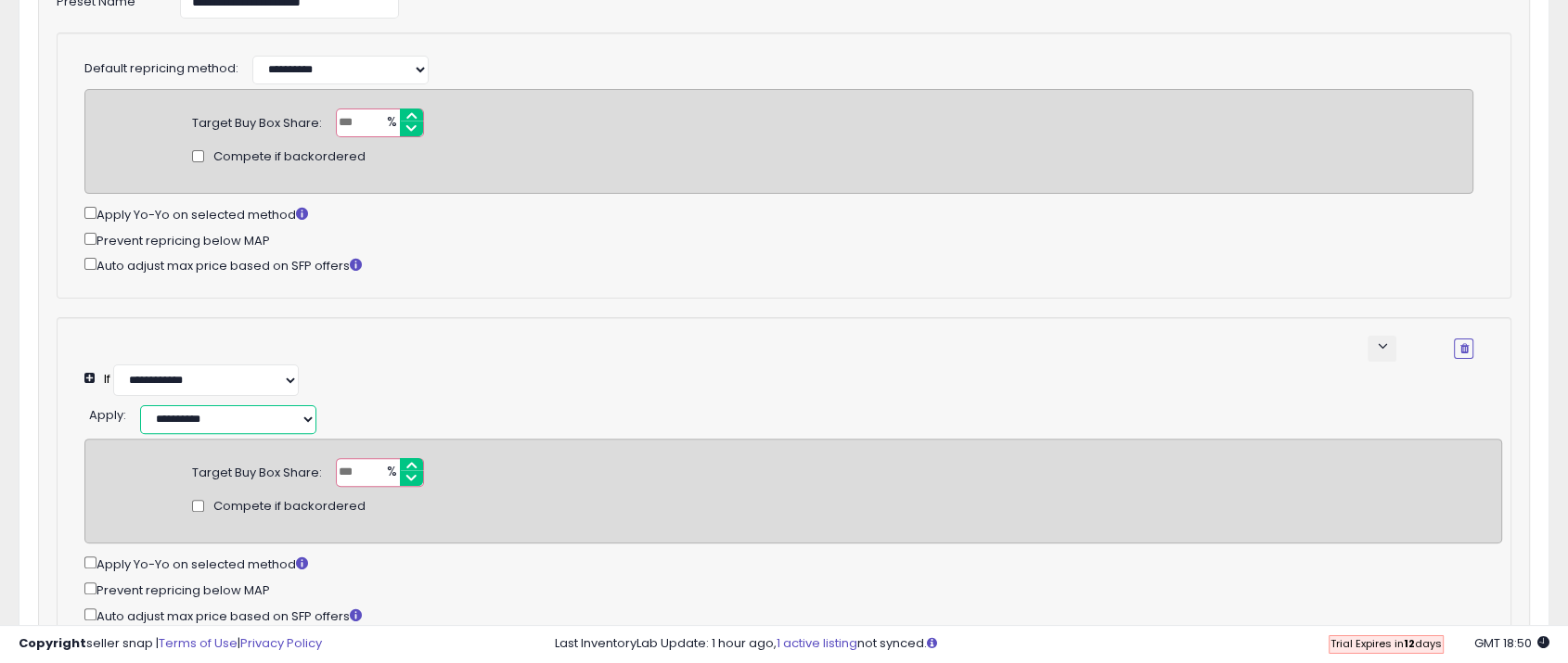 scroll, scrollTop: 542, scrollLeft: 0, axis: vertical 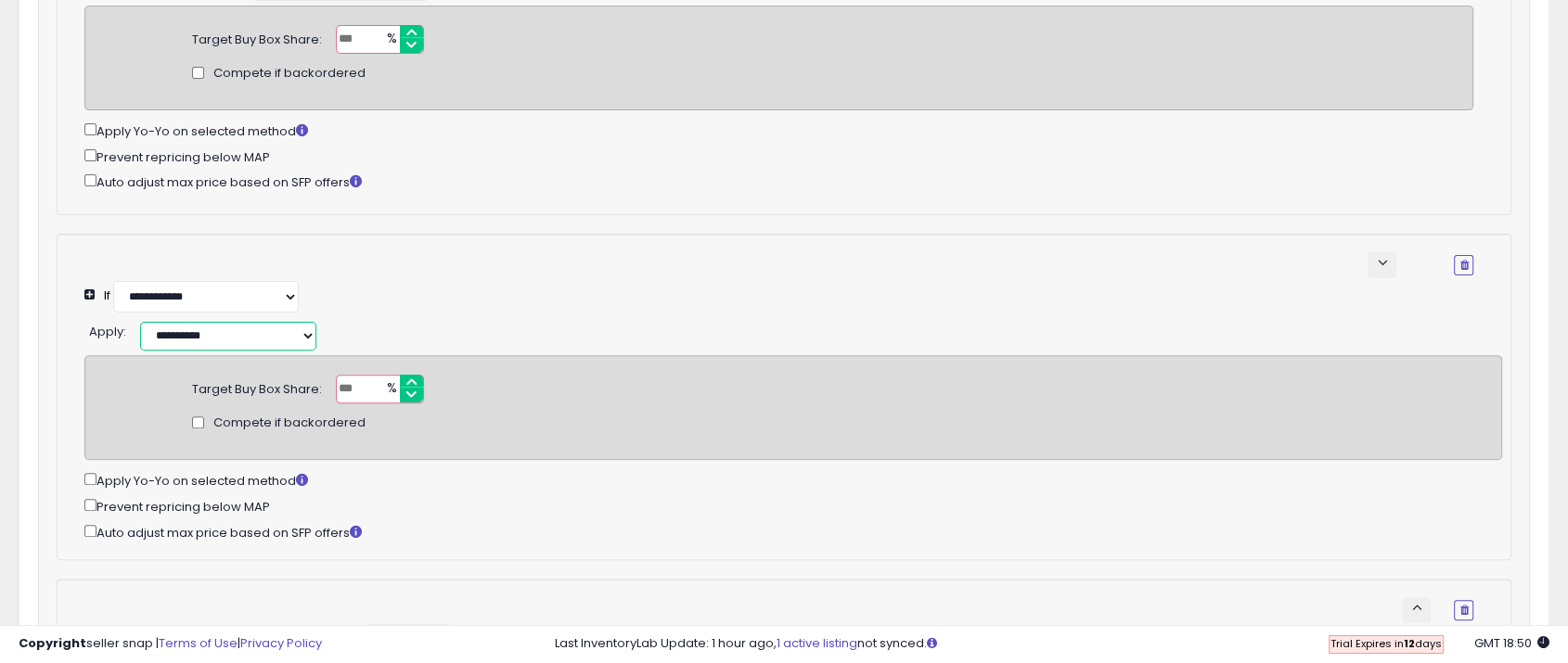 click on "**********" at bounding box center (228, 336) 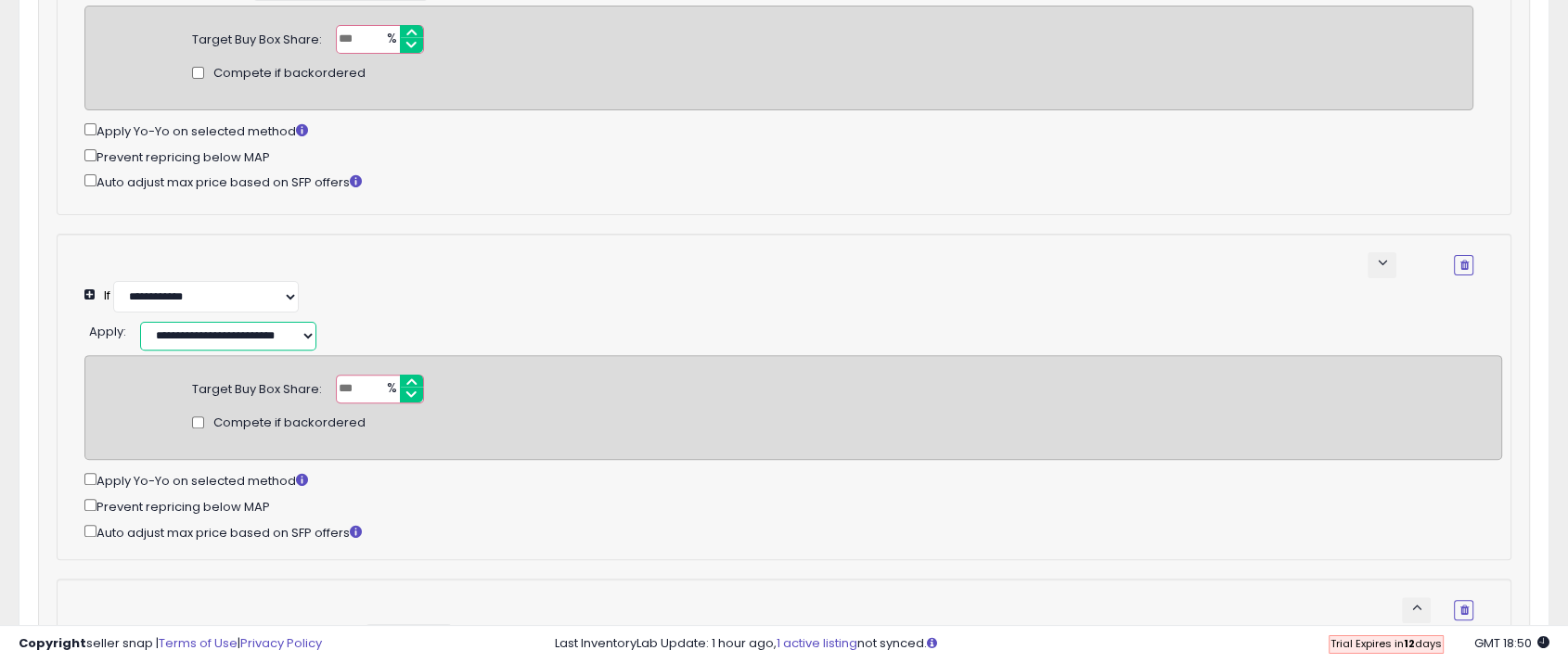 click on "**********" at bounding box center [228, 336] 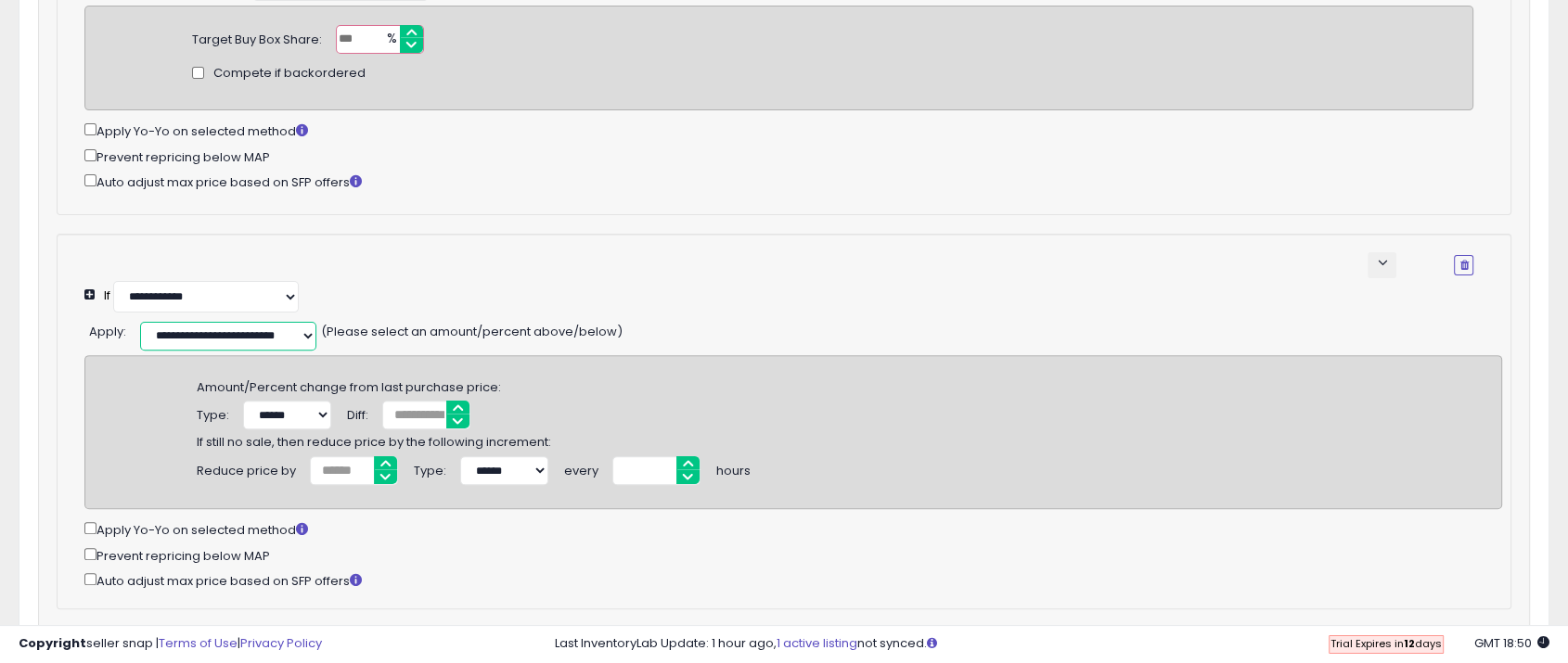 click on "**********" at bounding box center (228, 336) 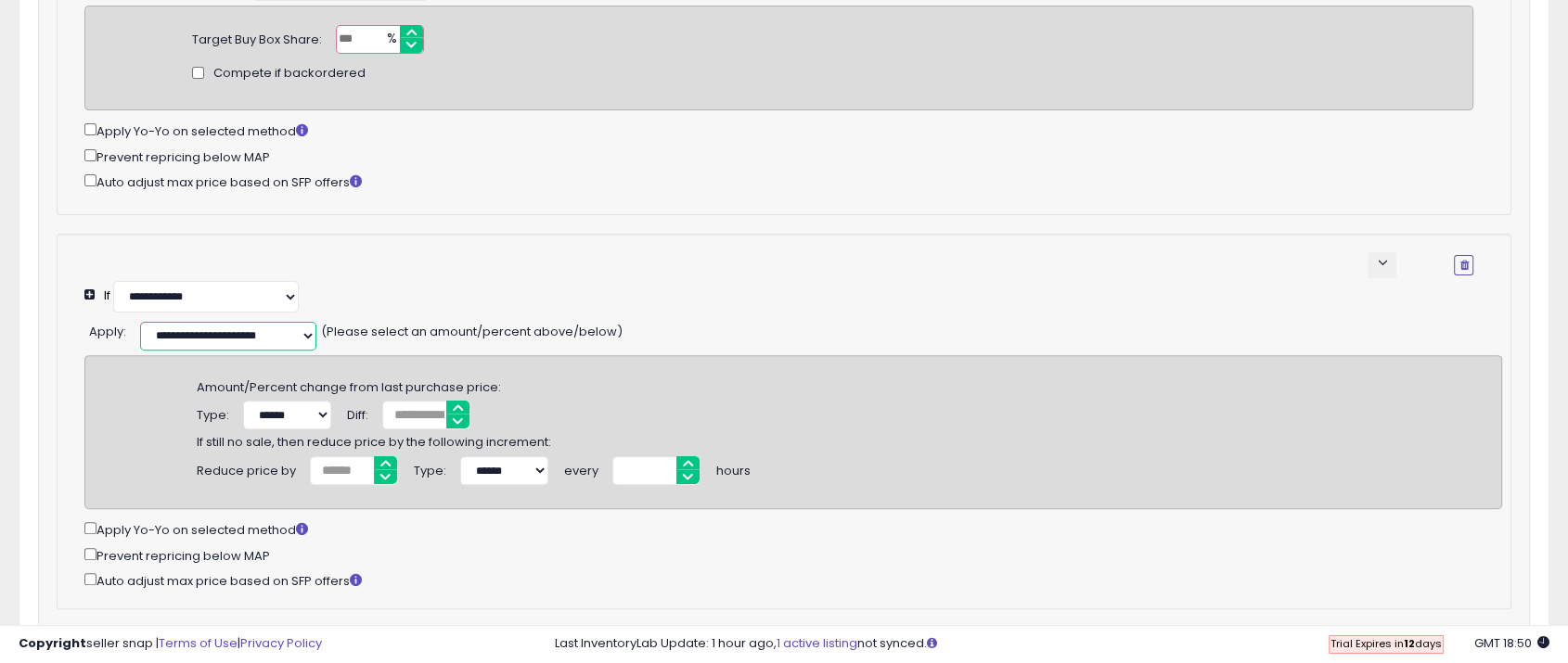 click on "**********" at bounding box center [228, 336] 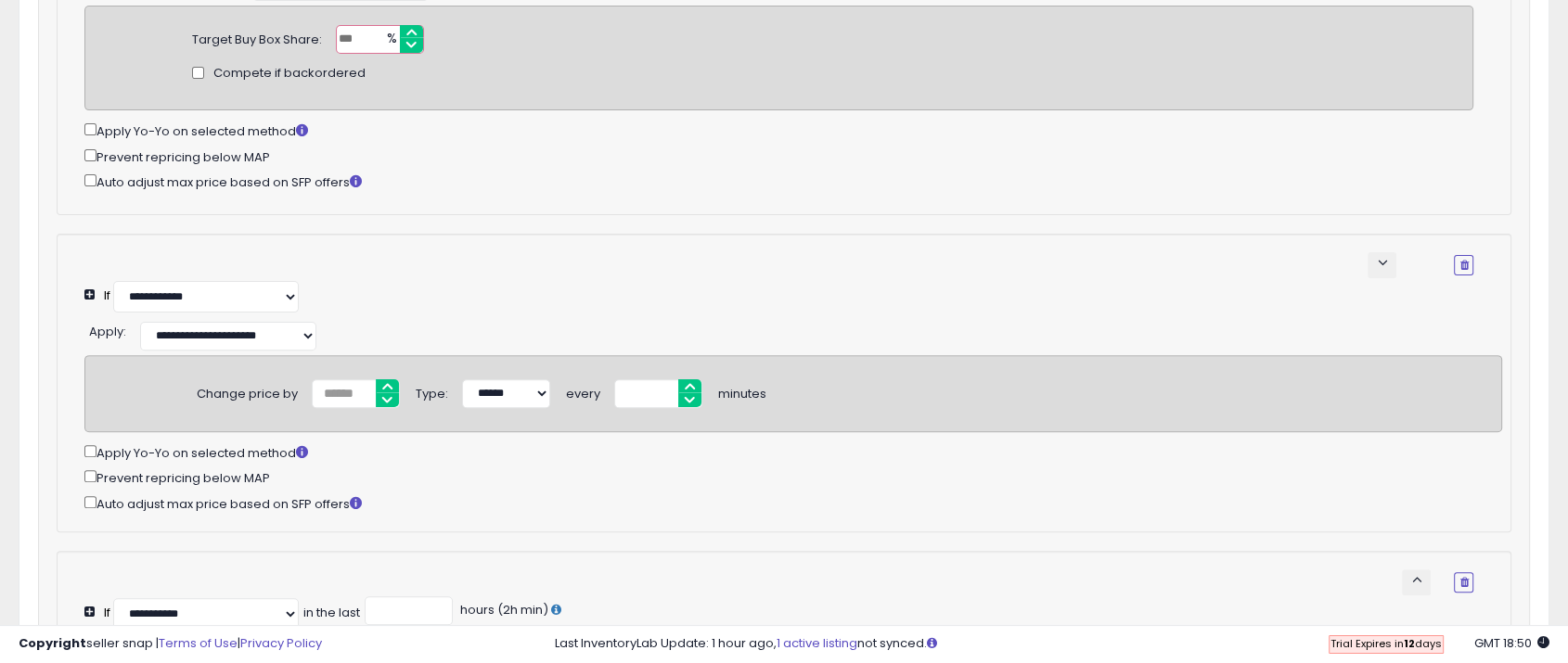 click on "**********" at bounding box center (793, 334) 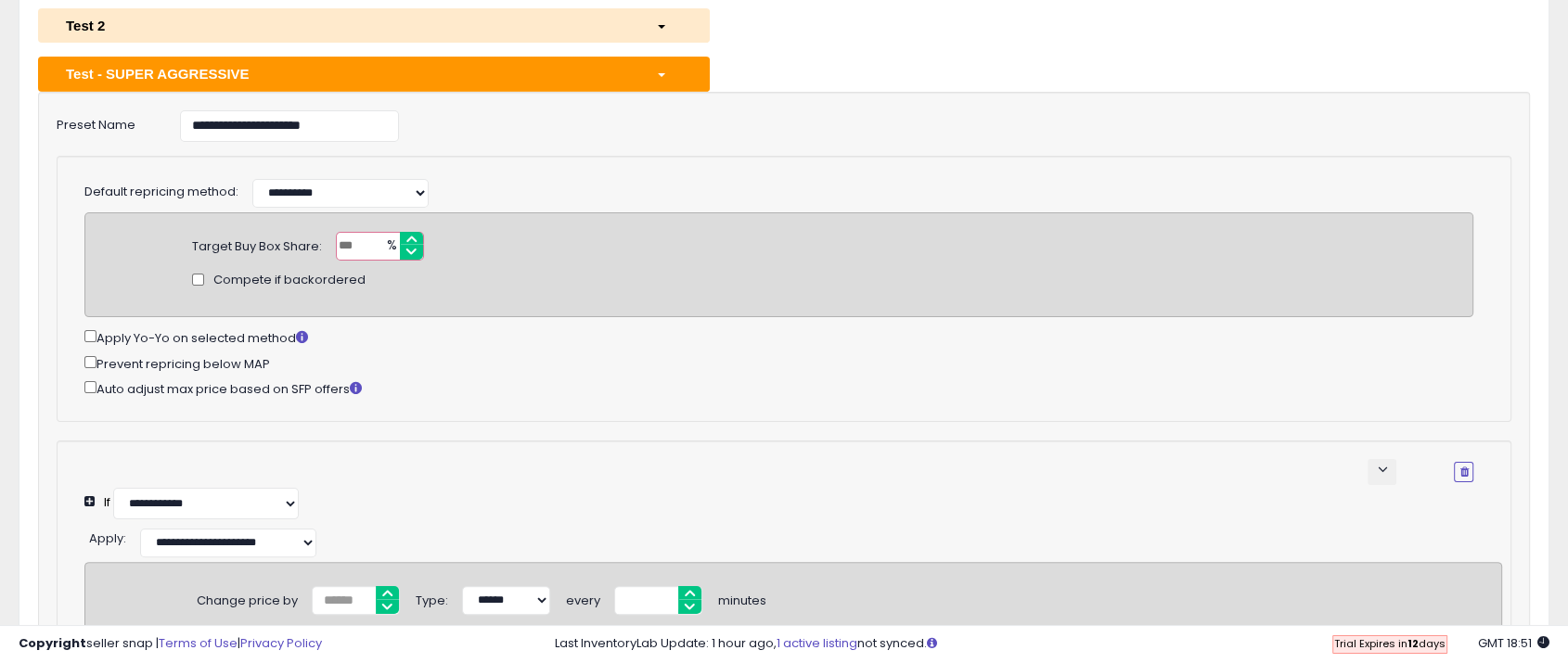 click on "**********" at bounding box center [793, 541] 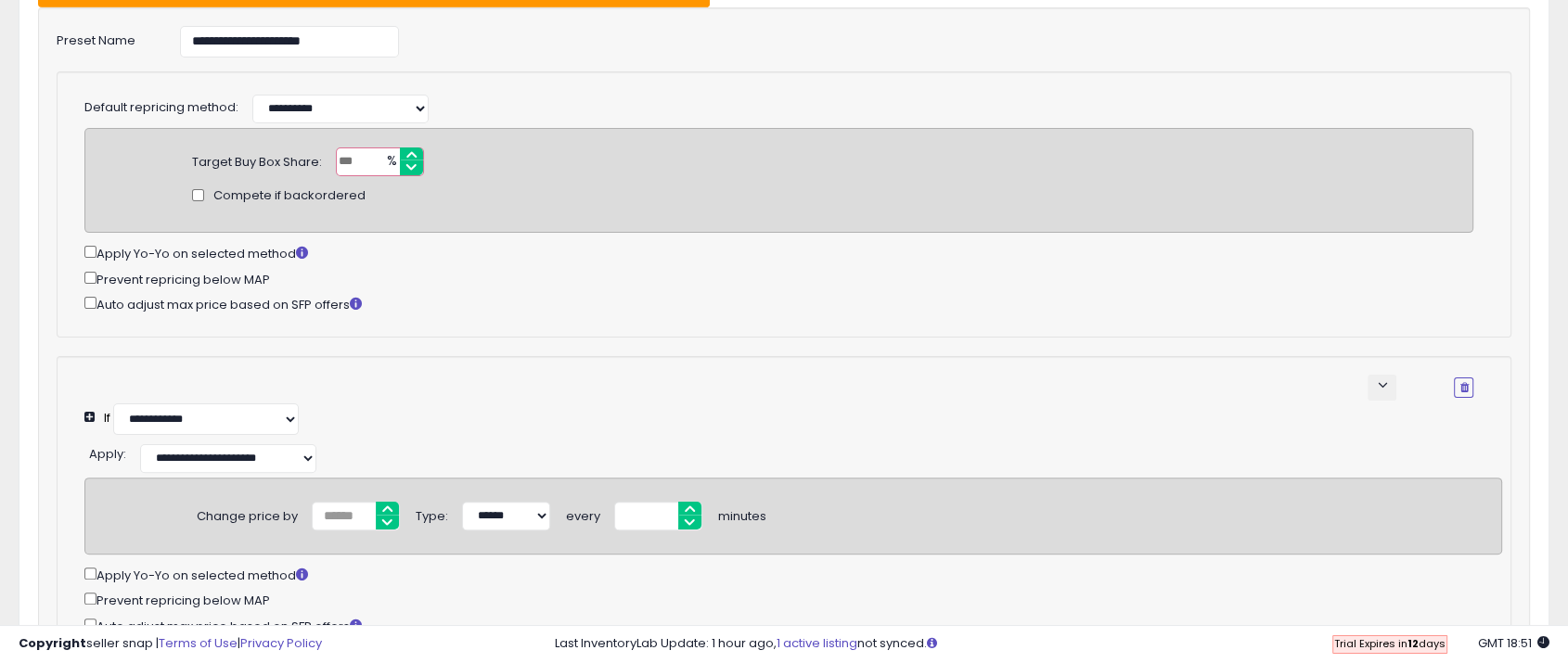 scroll, scrollTop: 542, scrollLeft: 0, axis: vertical 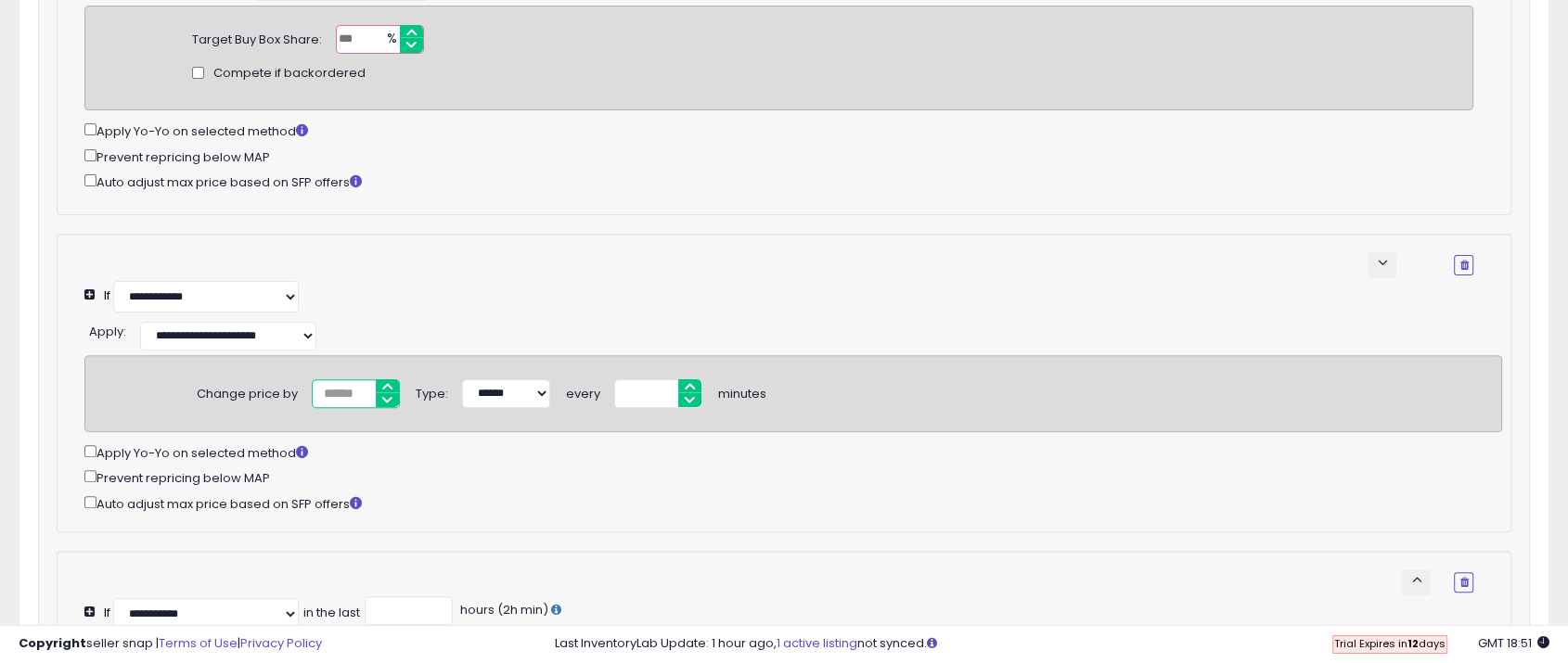 click at bounding box center [355, 393] 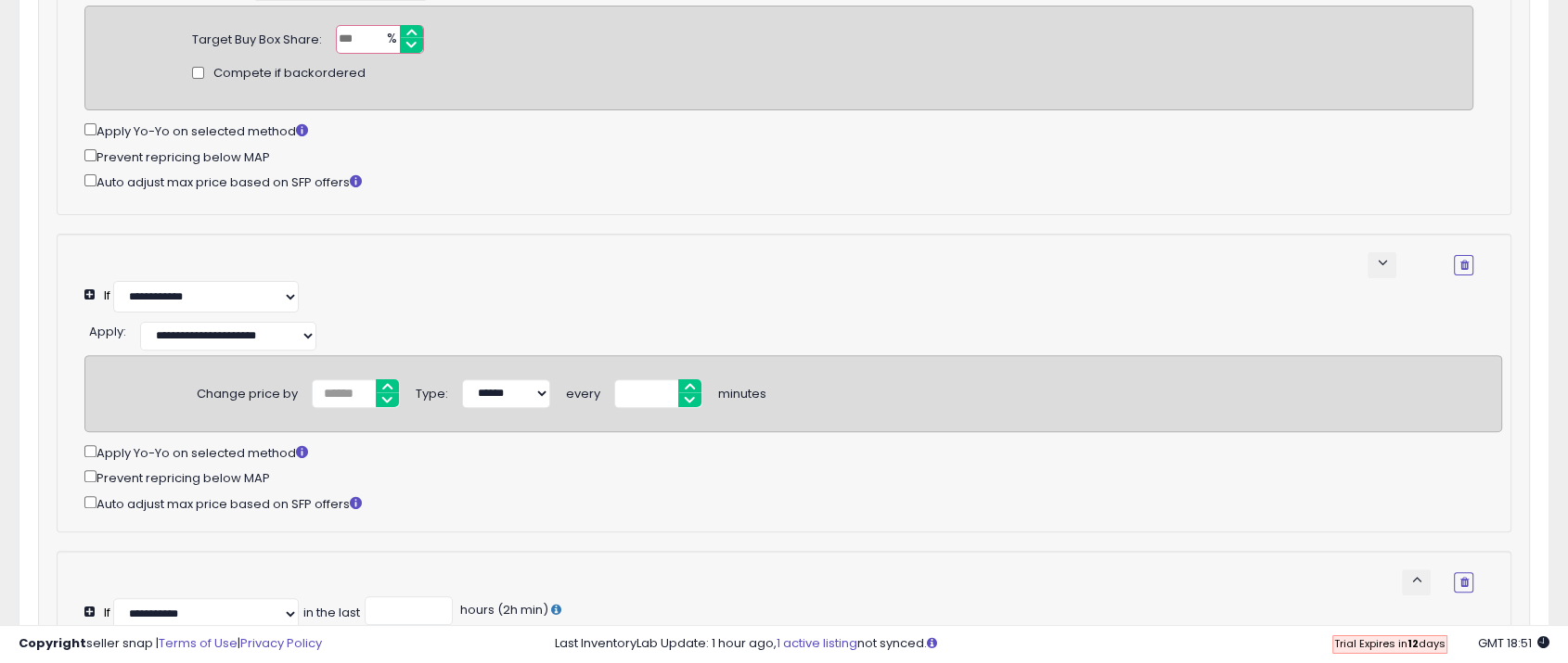 click on "Change price by
*****
Type:
******
*******
every
**
minutes" at bounding box center (793, 391) 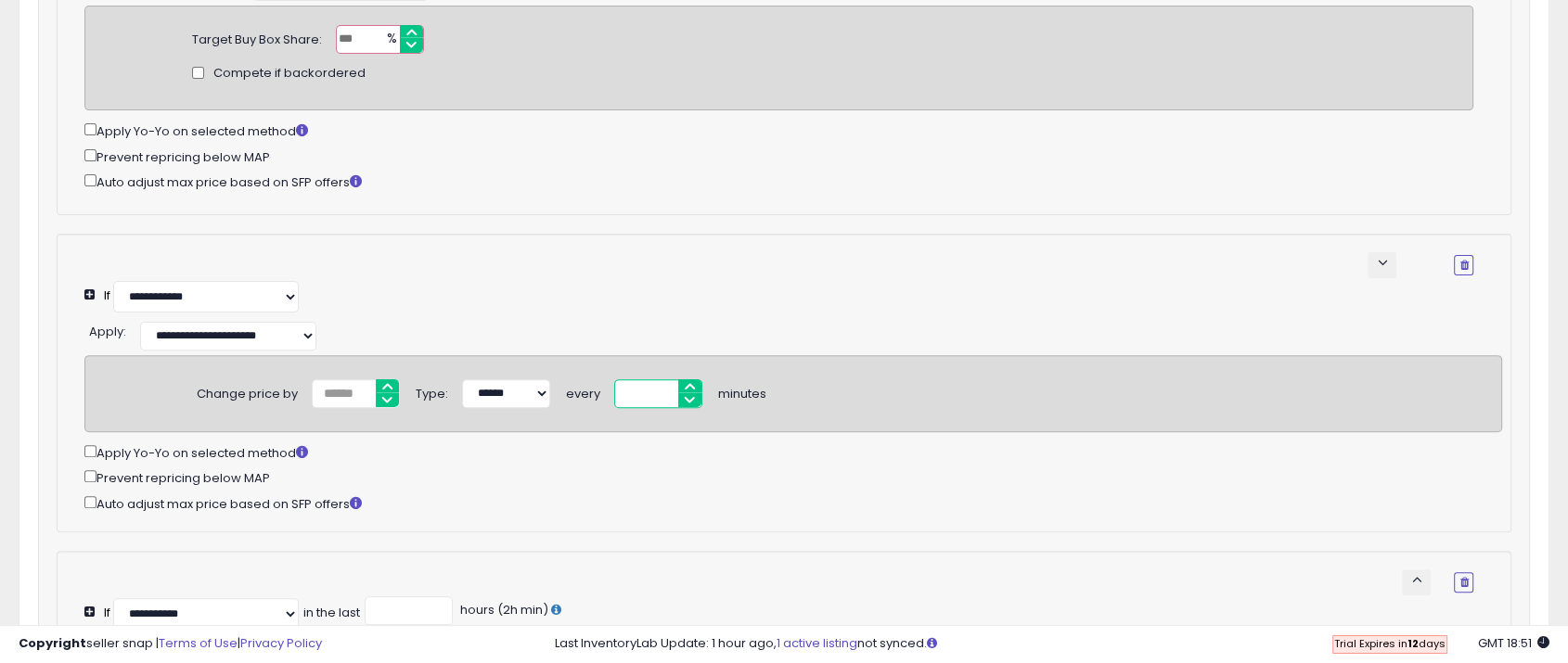 click on "**" at bounding box center (658, 393) 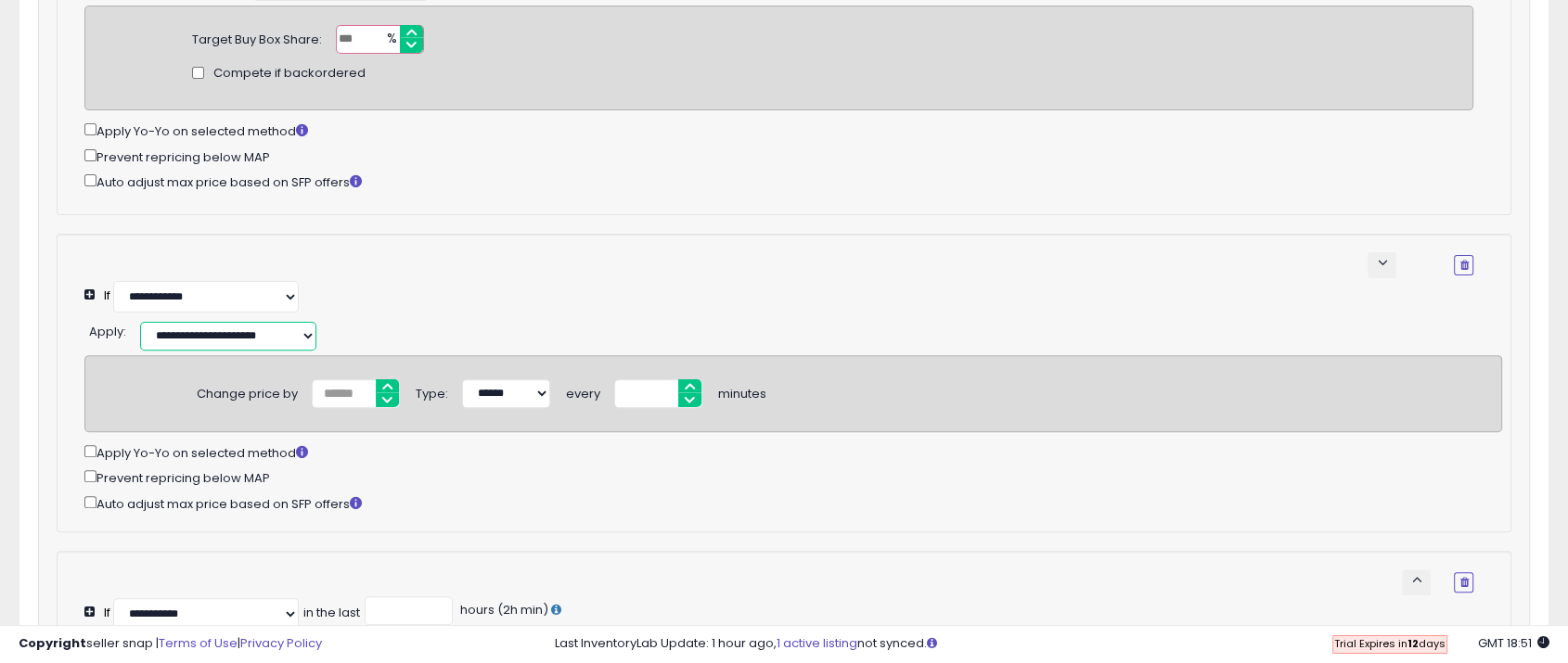 click on "**********" at bounding box center [228, 336] 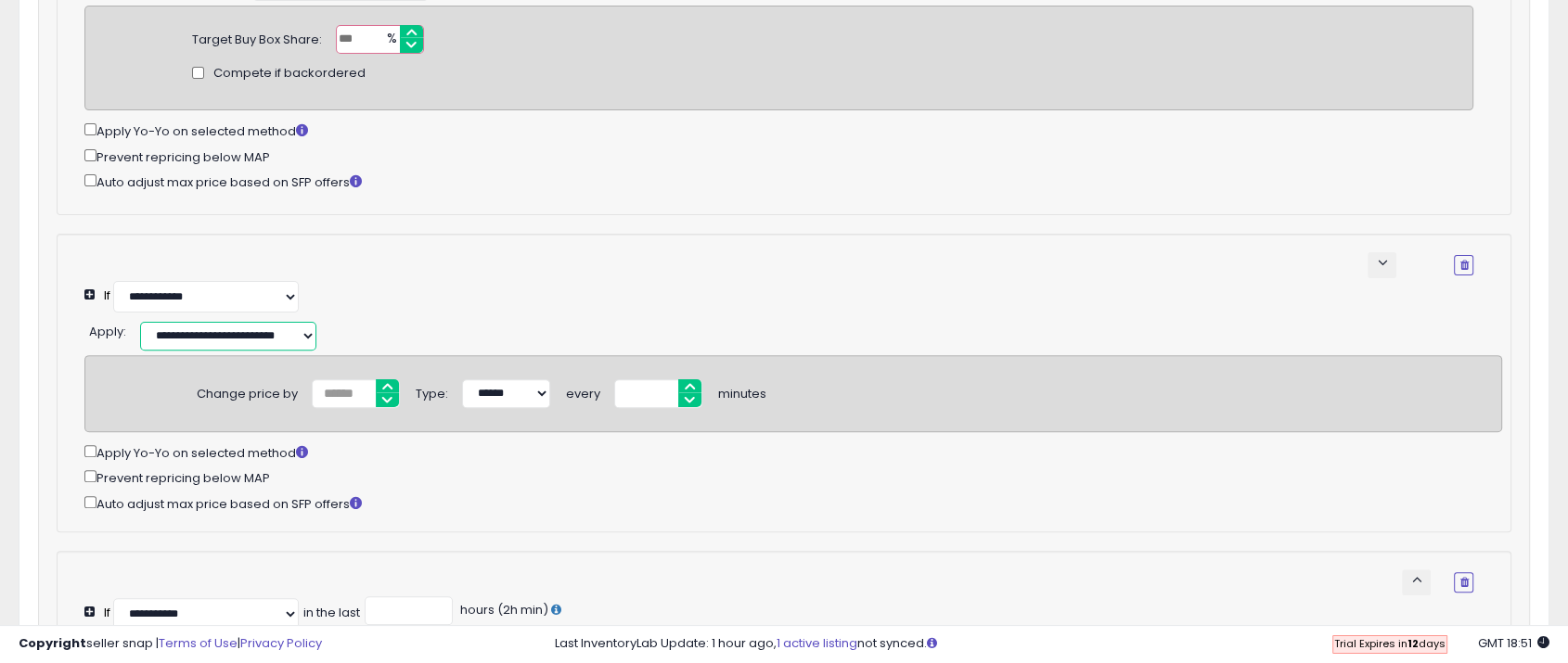 click on "**********" at bounding box center [228, 336] 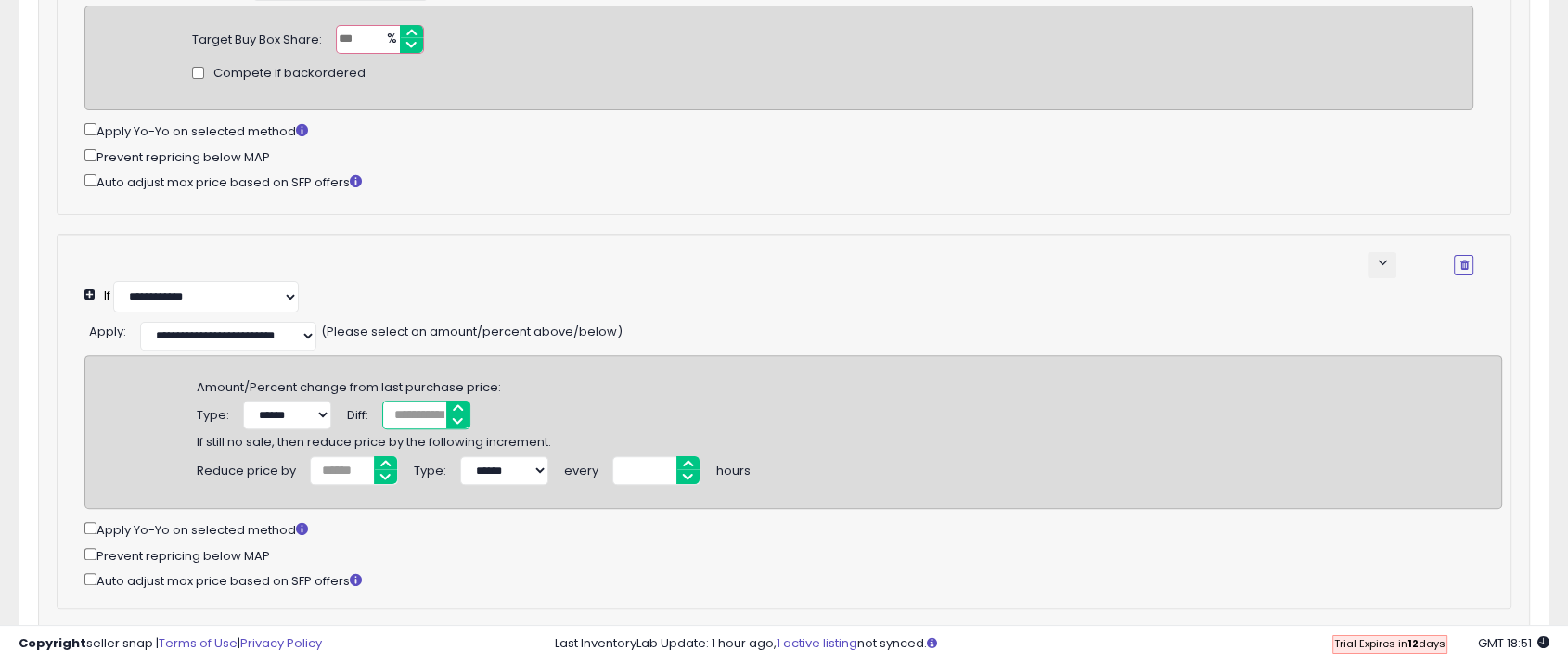click on "*" at bounding box center [426, 414] 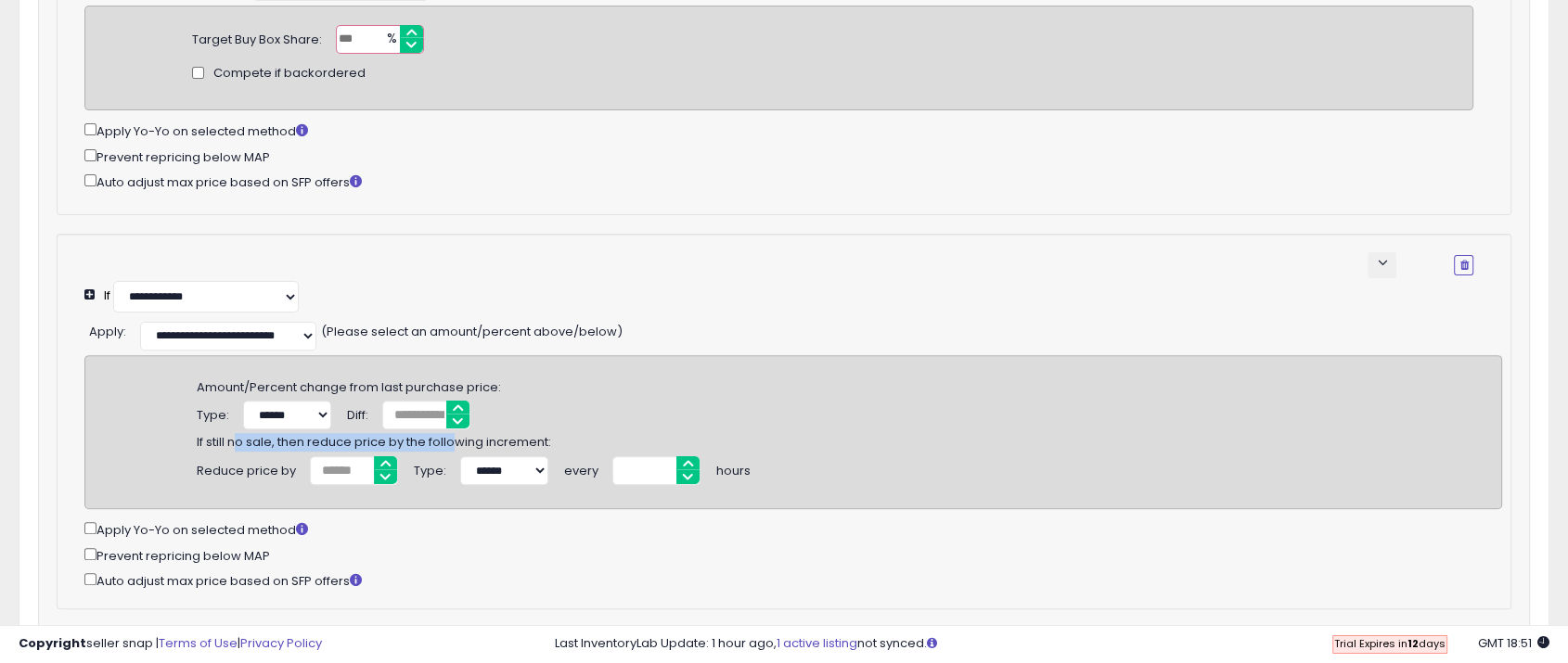 drag, startPoint x: 236, startPoint y: 443, endPoint x: 451, endPoint y: 437, distance: 215.0837 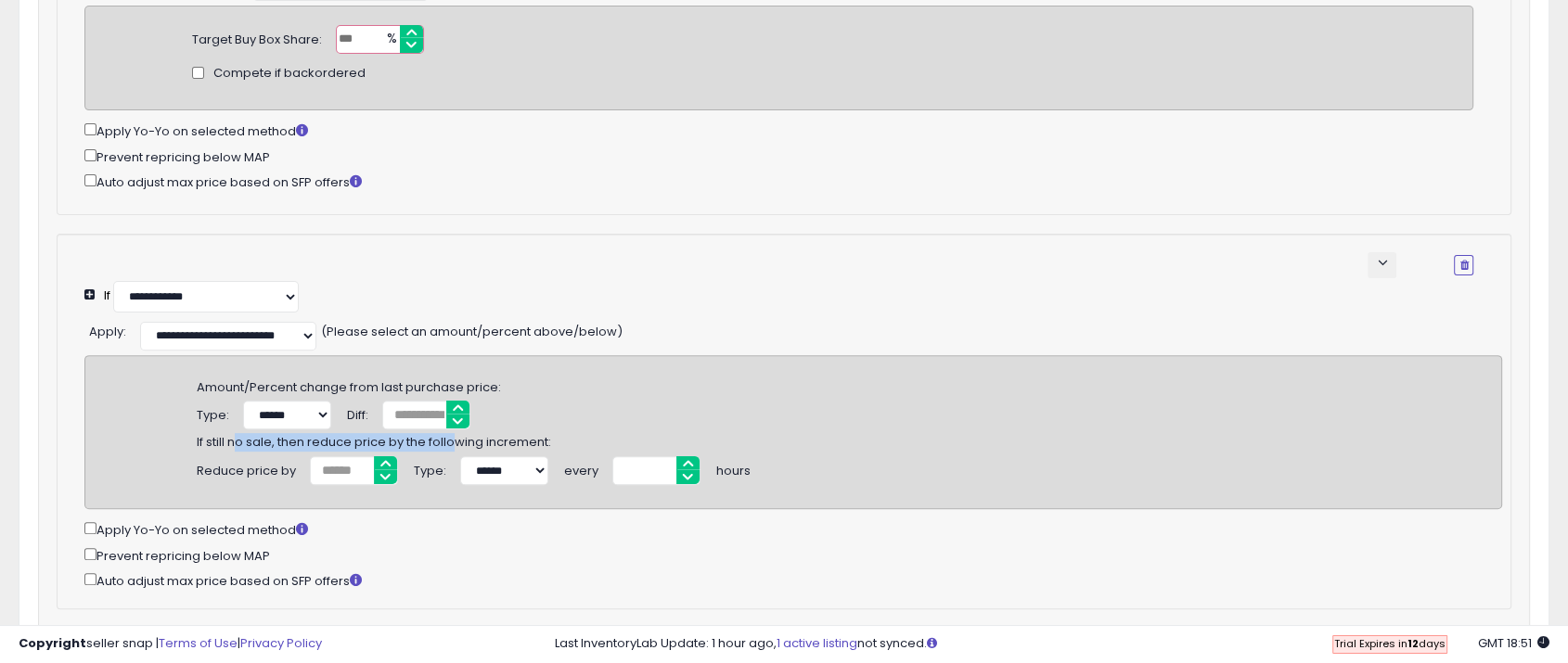 click on "If still no sale, then reduce price by the following increment:" at bounding box center [374, 439] 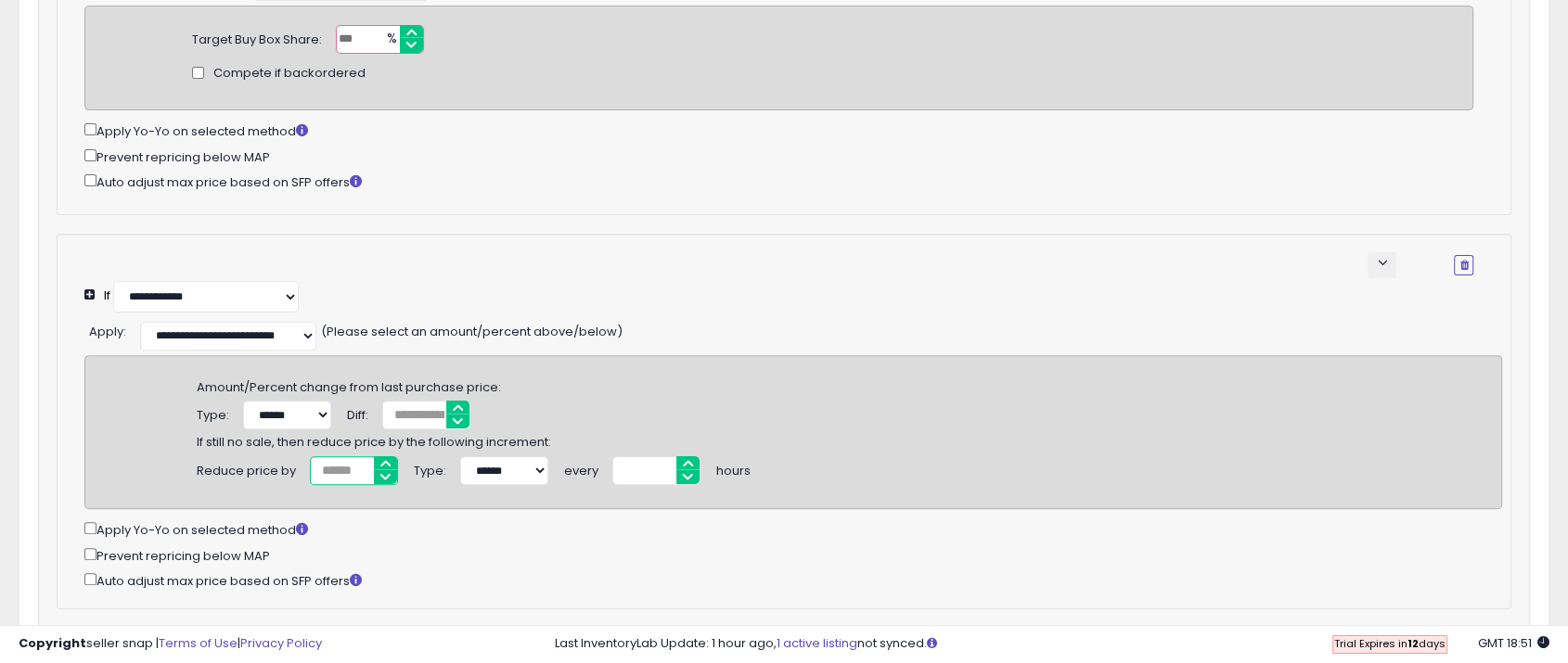 drag, startPoint x: 322, startPoint y: 469, endPoint x: 297, endPoint y: 465, distance: 25.317978 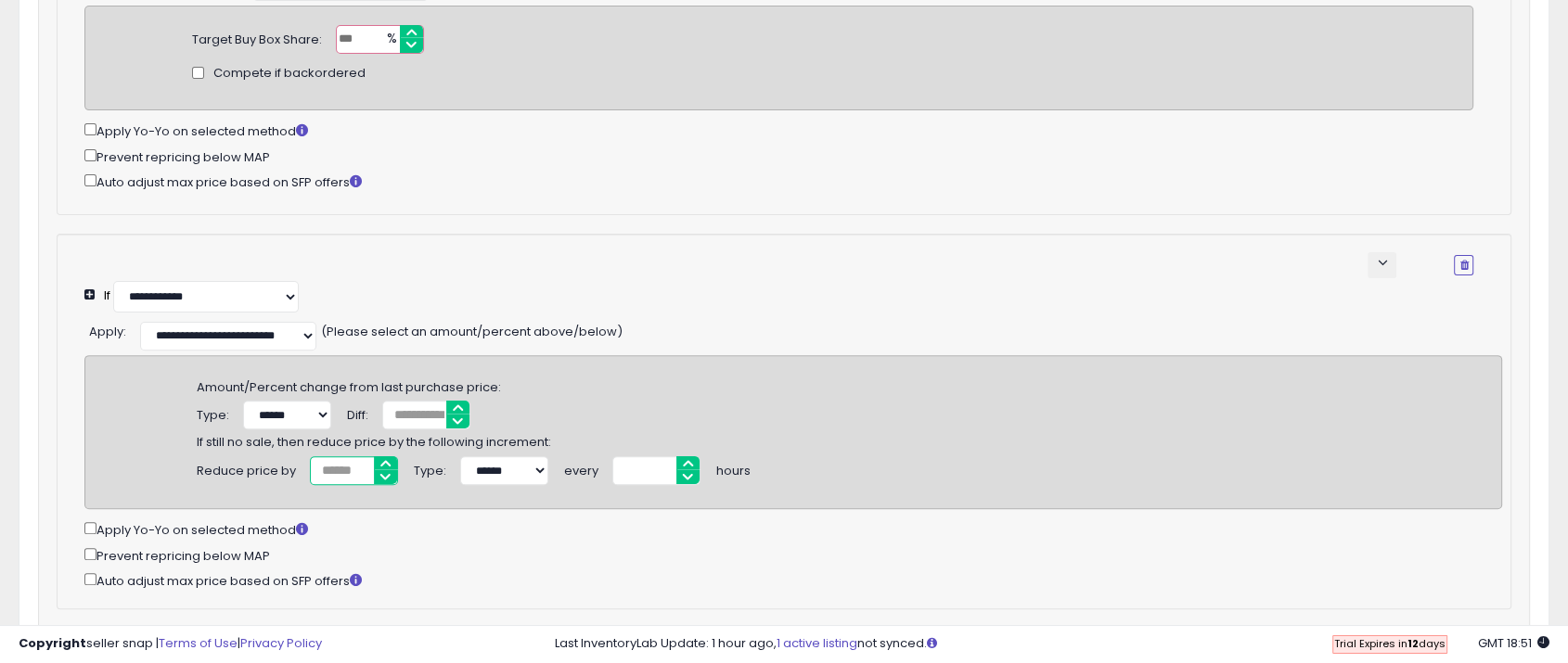 click on "Reduce price by
*
Type:
******
*******
every
*
hours" at bounding box center (473, 470) 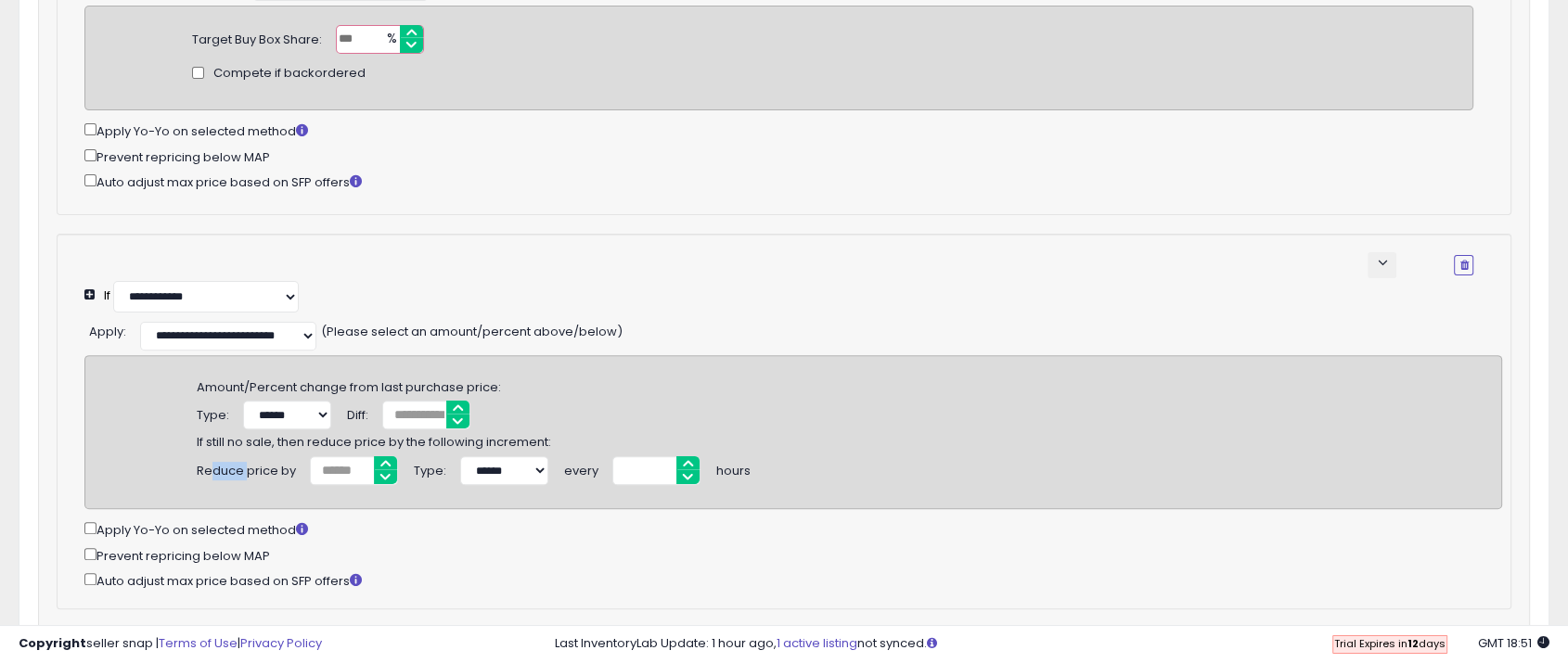 drag, startPoint x: 208, startPoint y: 471, endPoint x: 247, endPoint y: 466, distance: 39.319207 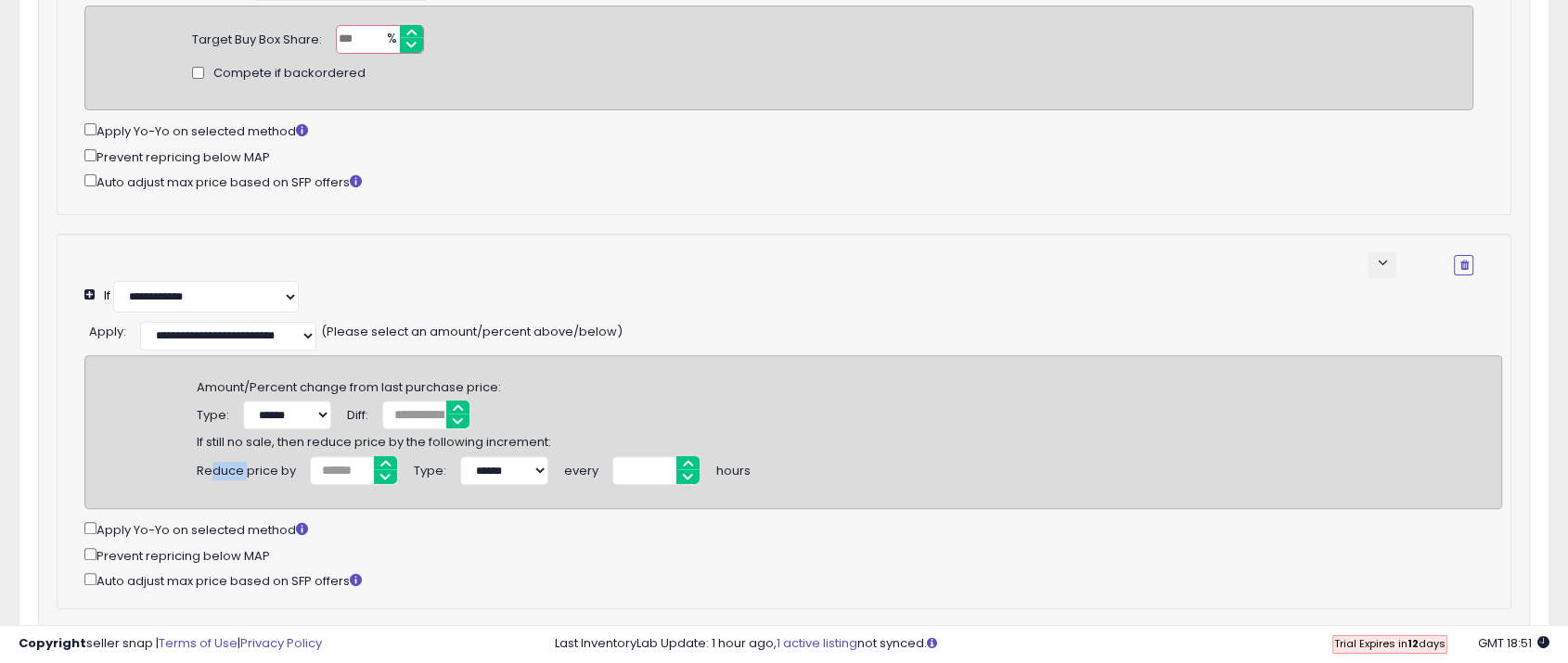 click on "Reduce price by" at bounding box center [246, 468] 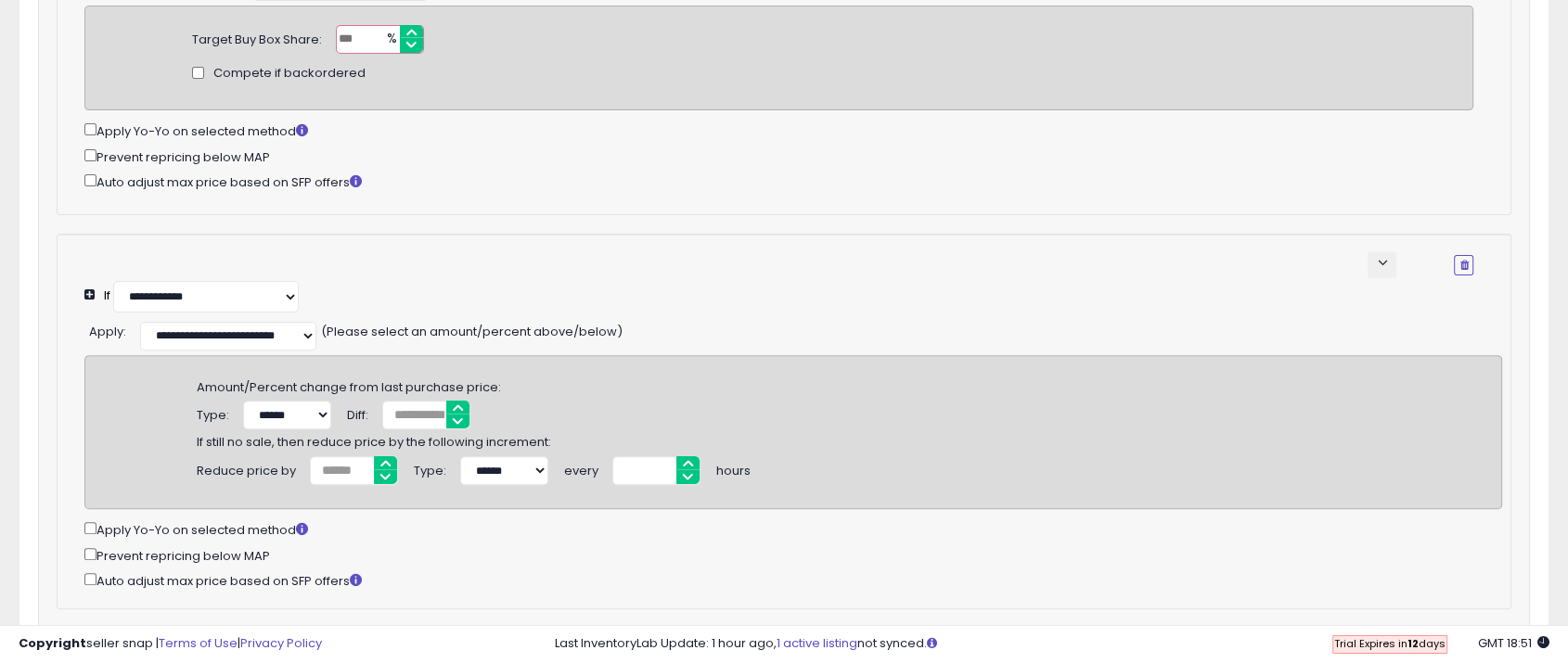 click on "Amount/Percent change from last purchase price:
Type:
******
*******
Diff:
*
If still no sale, then reduce price by the following increment:
Reduce price by
****
Type:
******
*******
every
*" 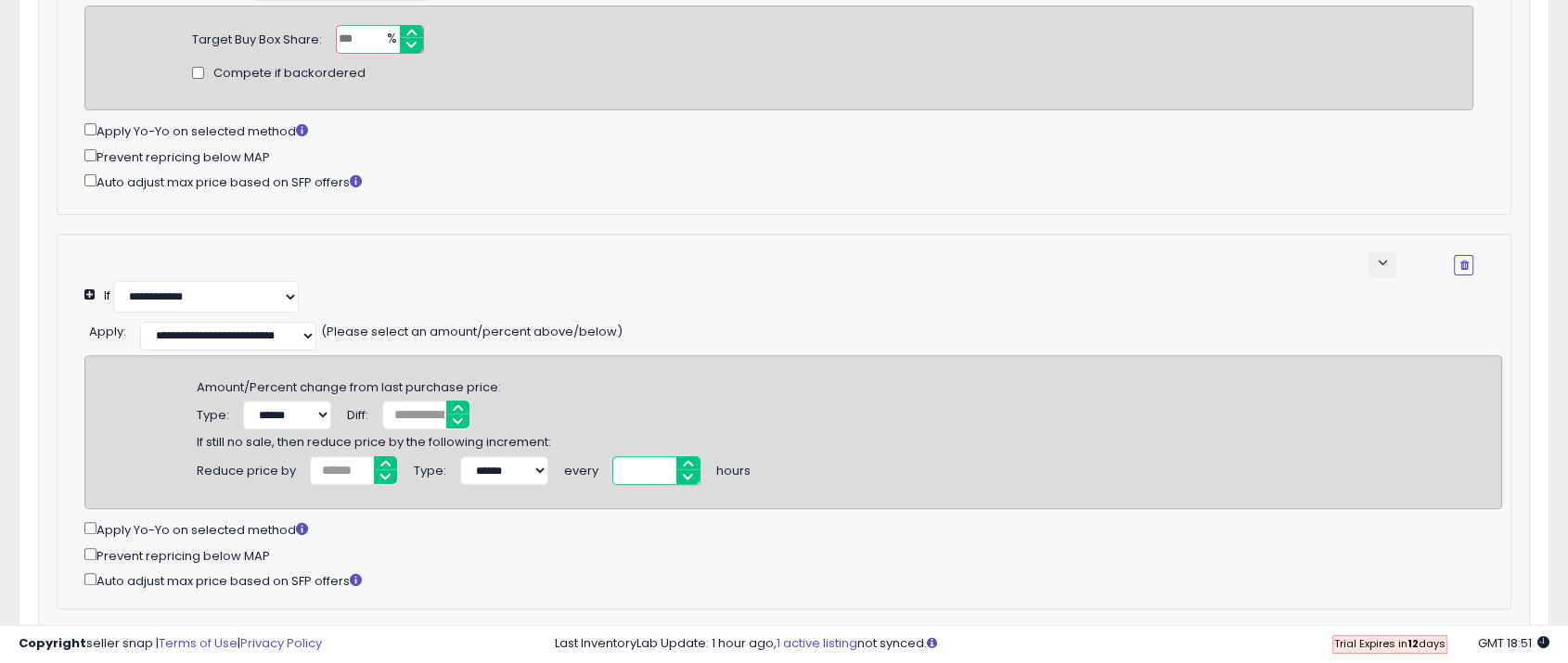 click on "*" at bounding box center (656, 470) 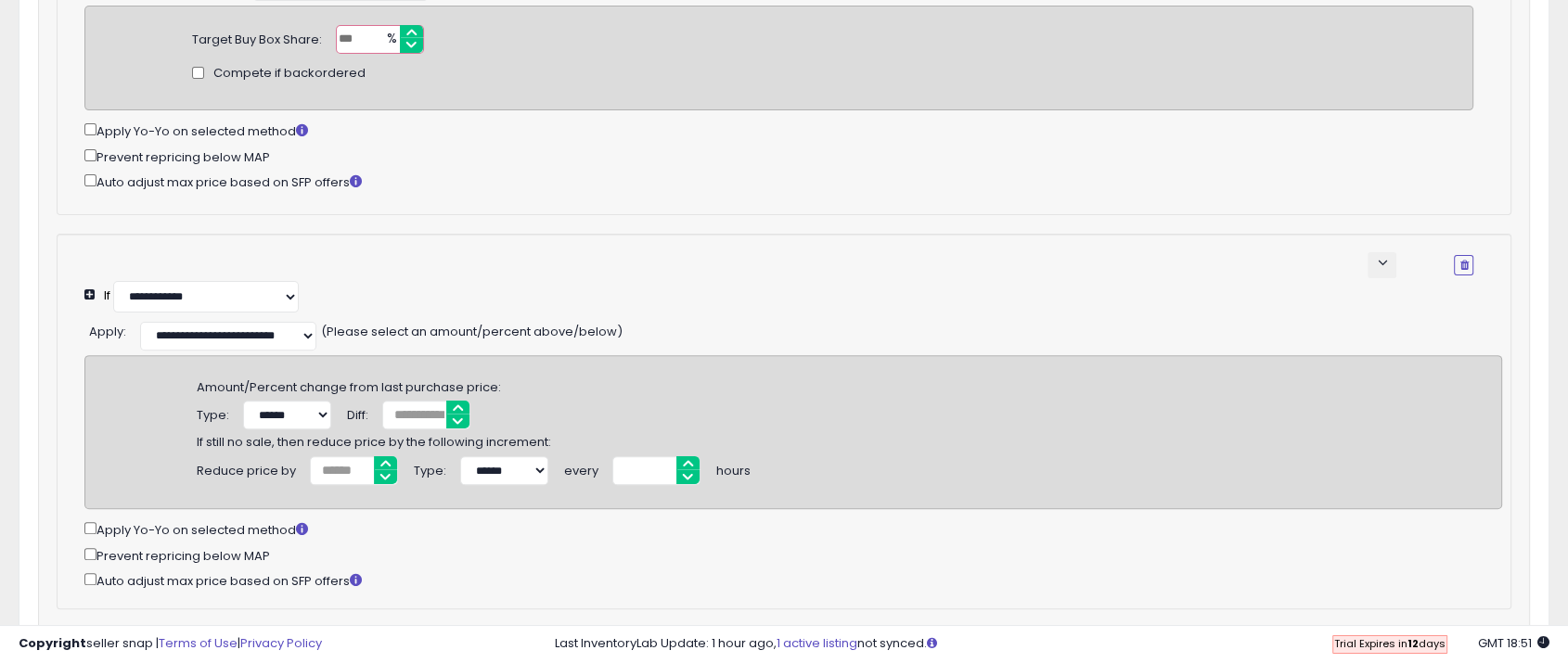 click on "hours" at bounding box center (733, 468) 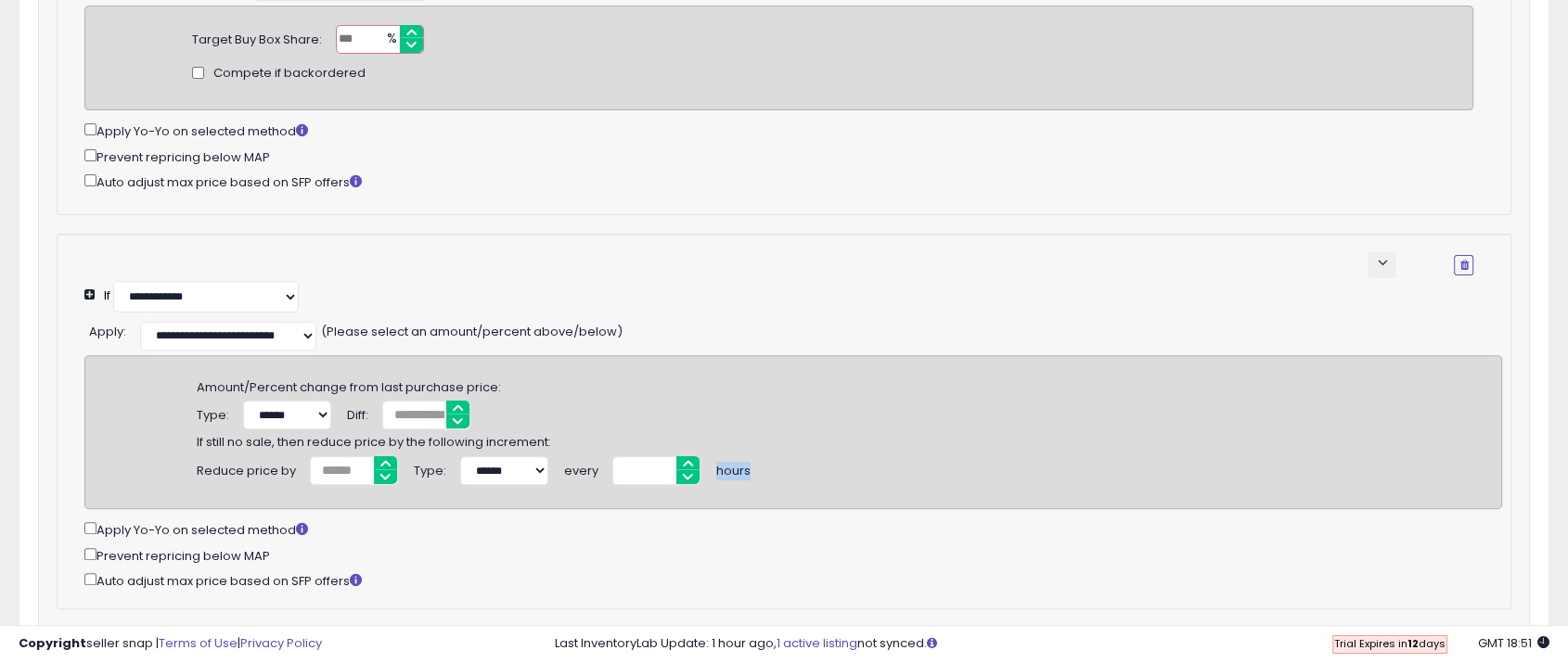 click on "hours" at bounding box center [733, 468] 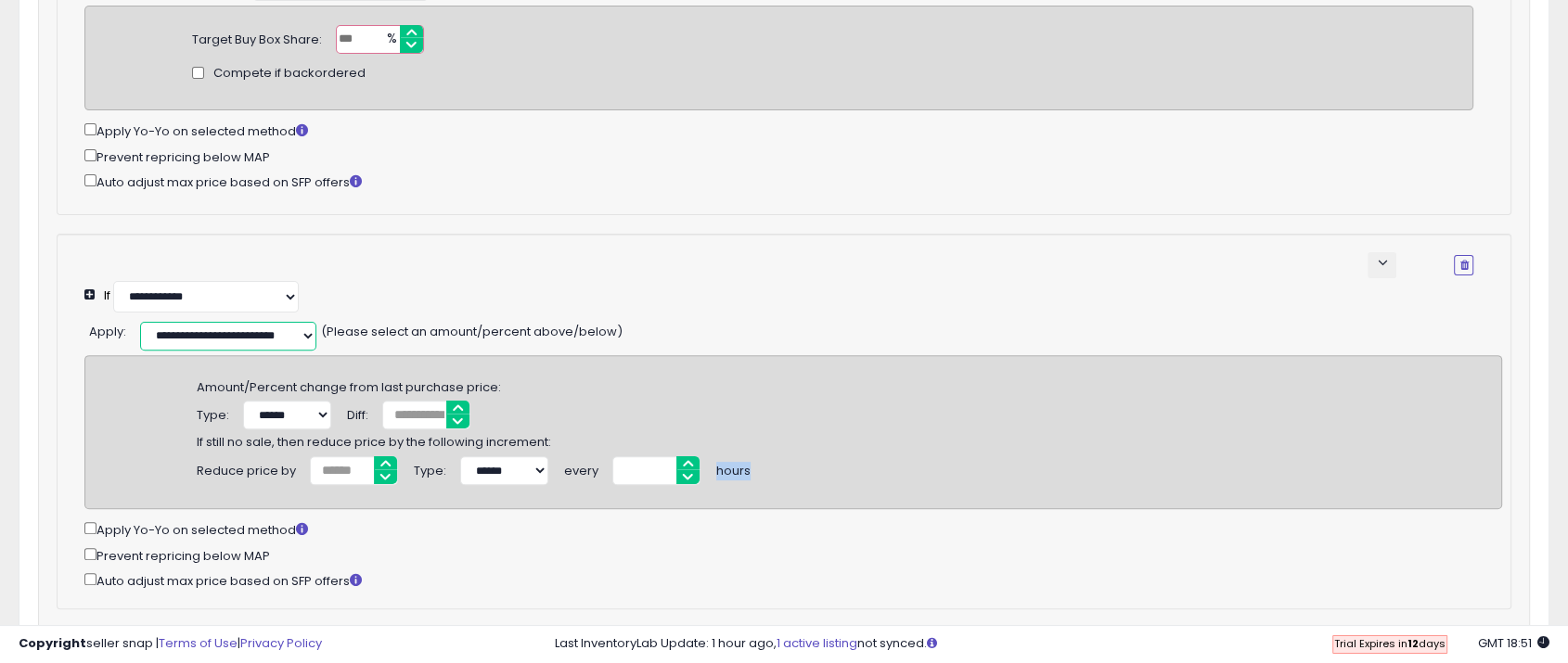 click on "**********" at bounding box center (228, 336) 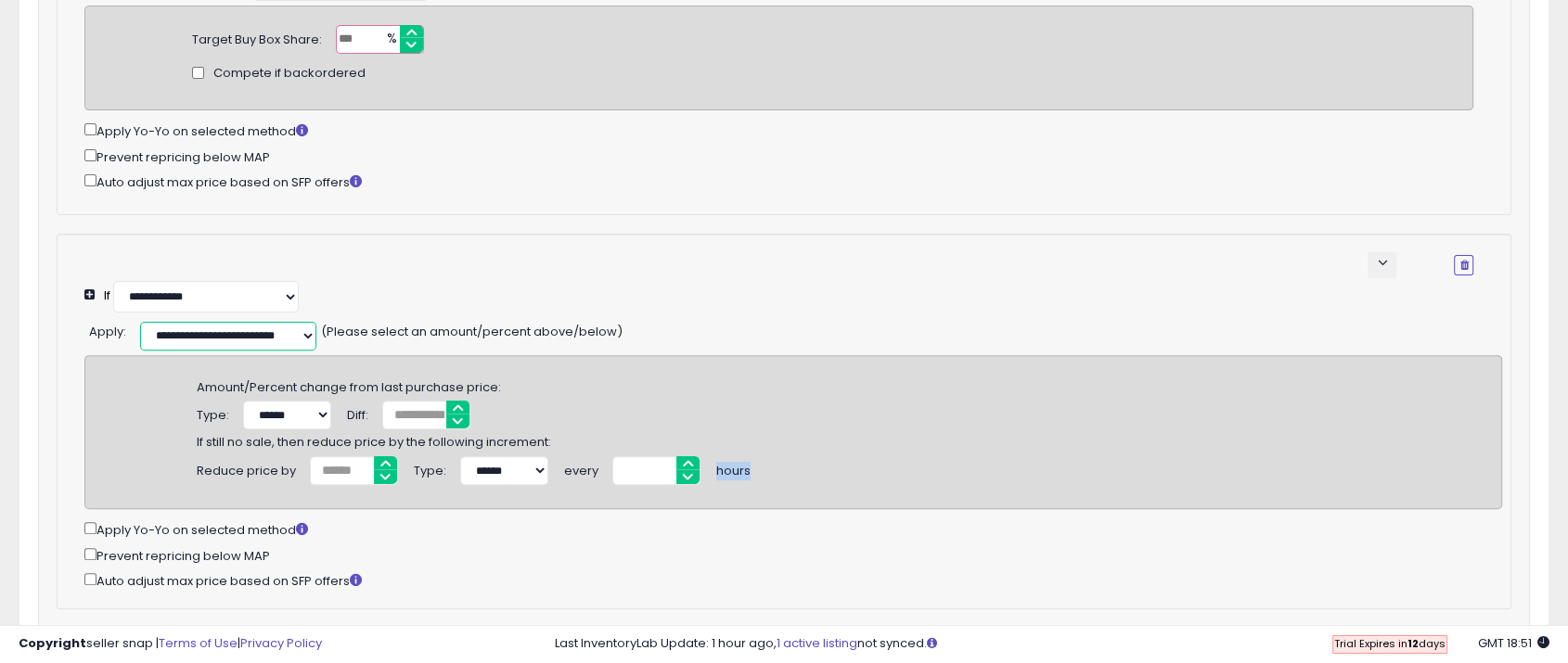 select on "**********" 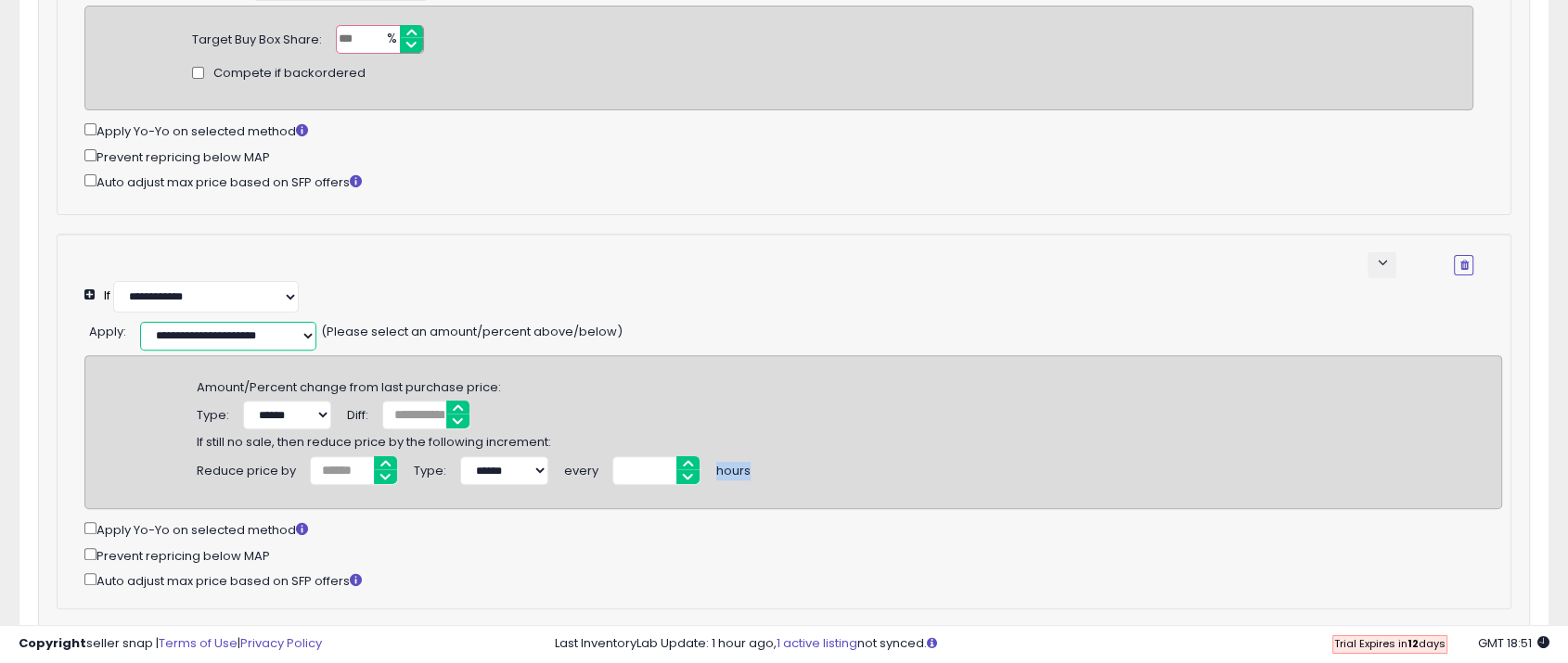 click on "**********" at bounding box center (228, 336) 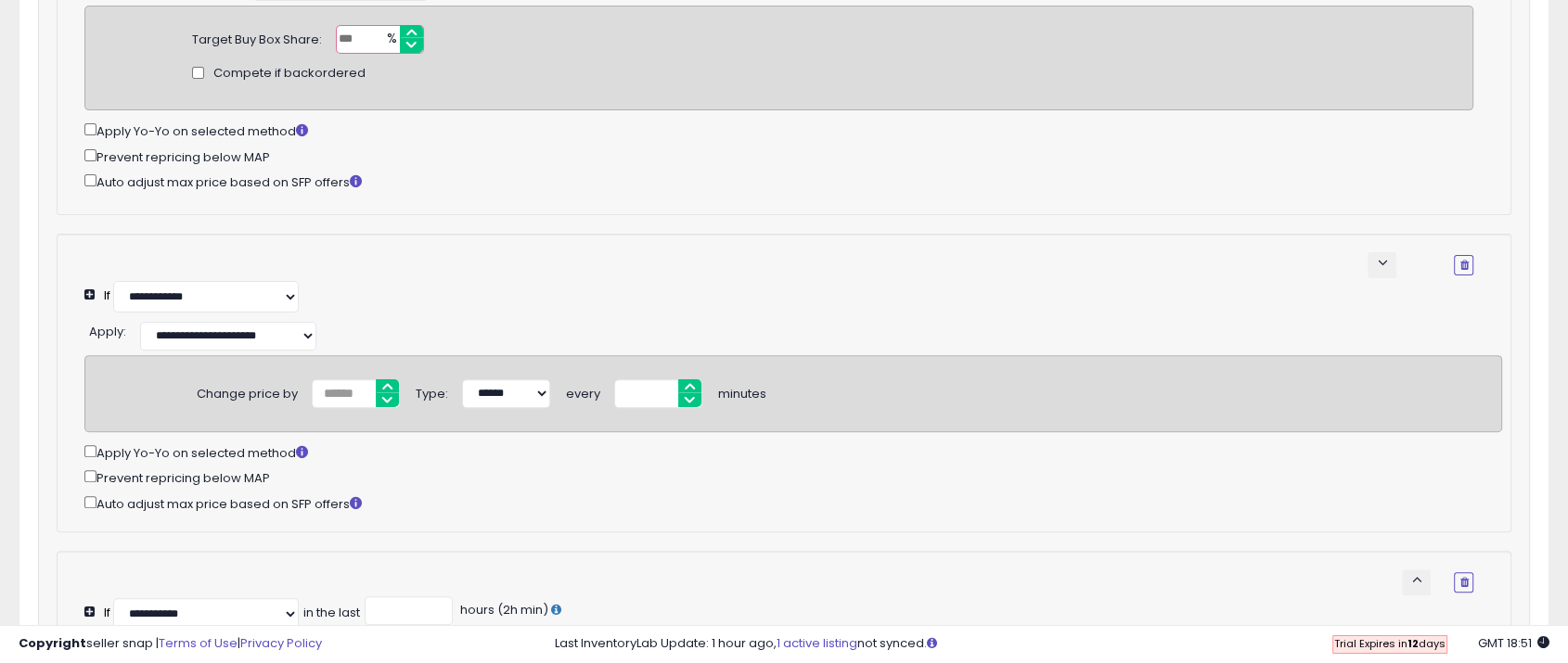 click on "minutes" at bounding box center [742, 391] 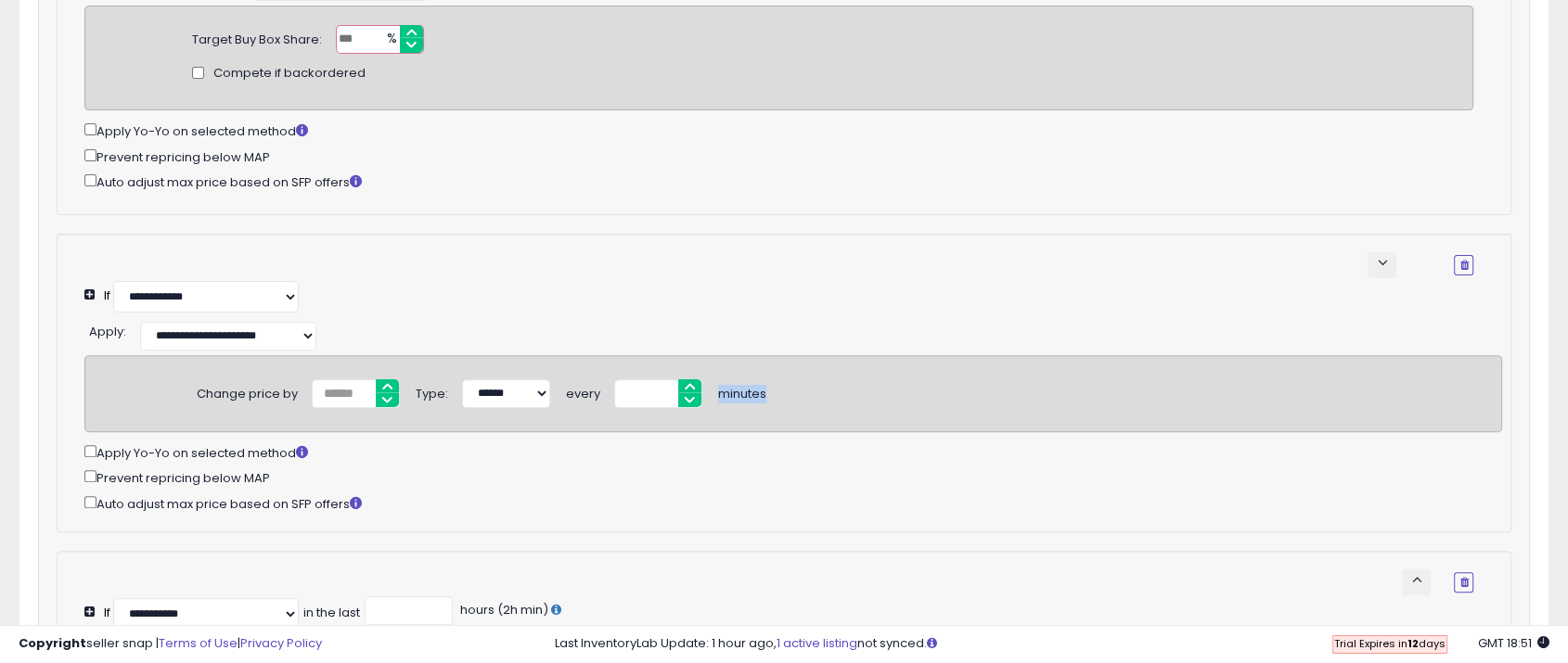 click on "minutes" at bounding box center (742, 391) 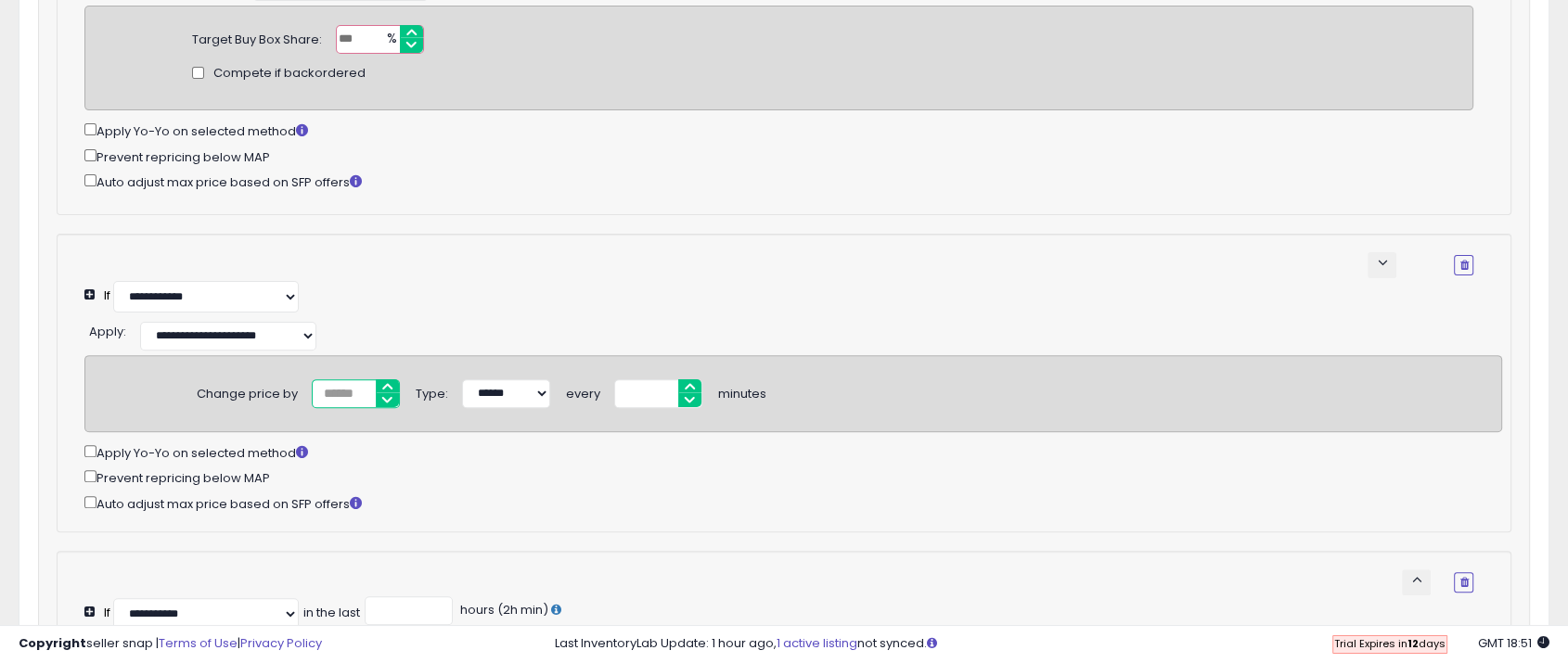drag, startPoint x: 321, startPoint y: 385, endPoint x: 332, endPoint y: 386, distance: 11.045361 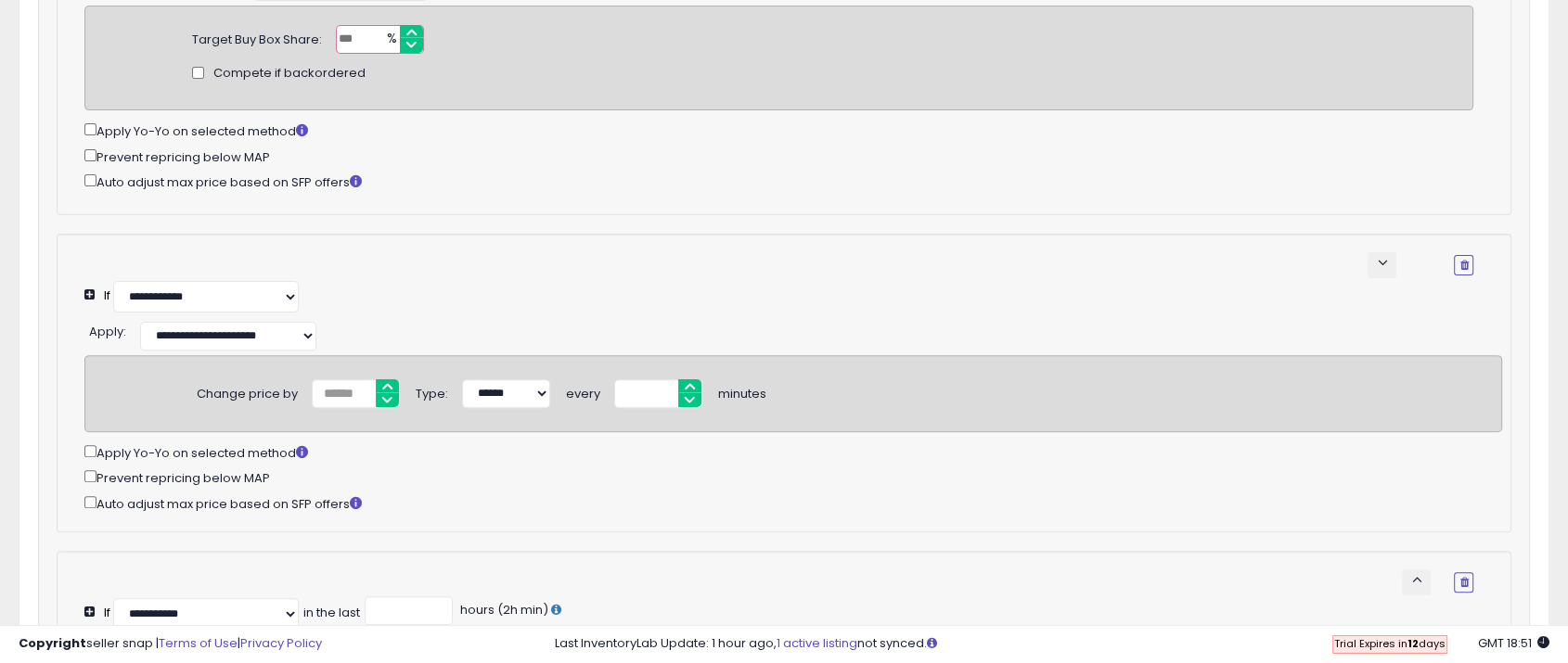 click on "Change price by
*****
Type:
******
*******
every
**
minutes" at bounding box center [793, 393] 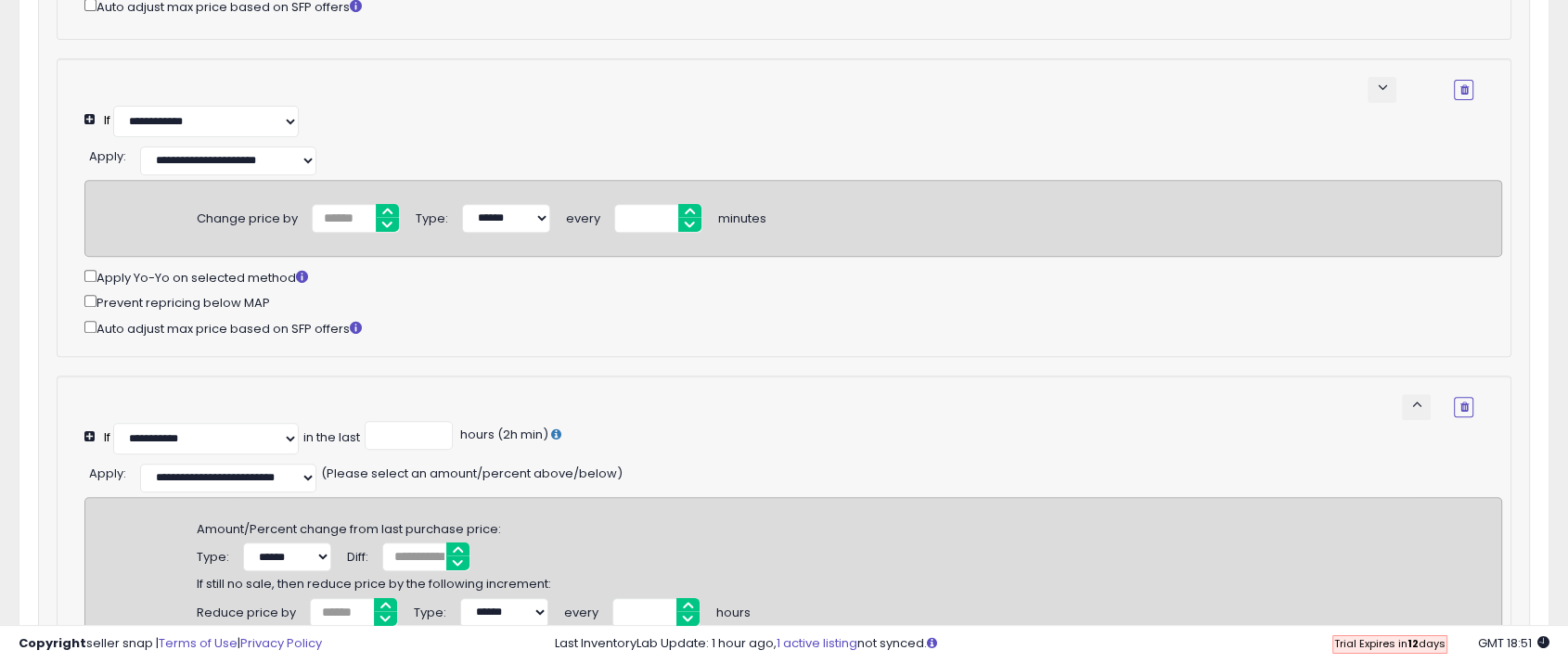 scroll, scrollTop: 747, scrollLeft: 0, axis: vertical 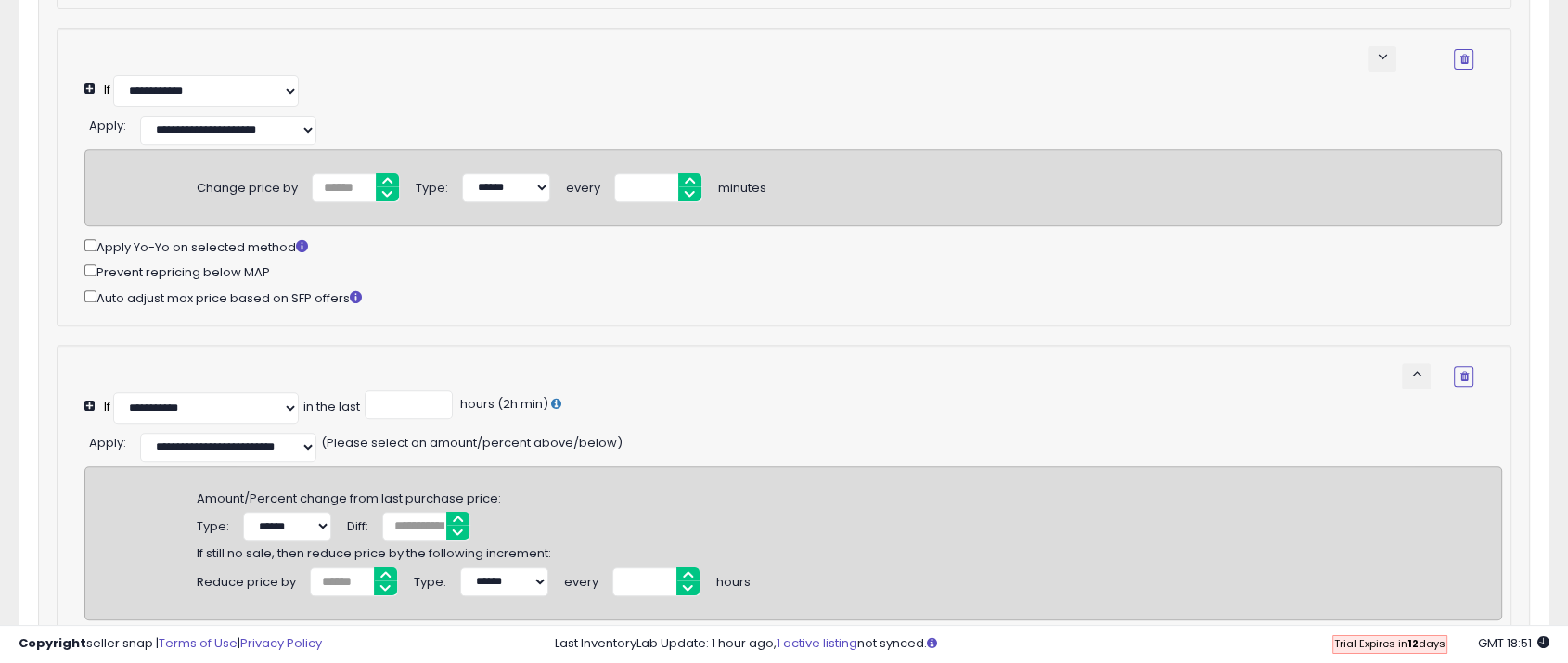click on "in the last" at bounding box center [331, 407] 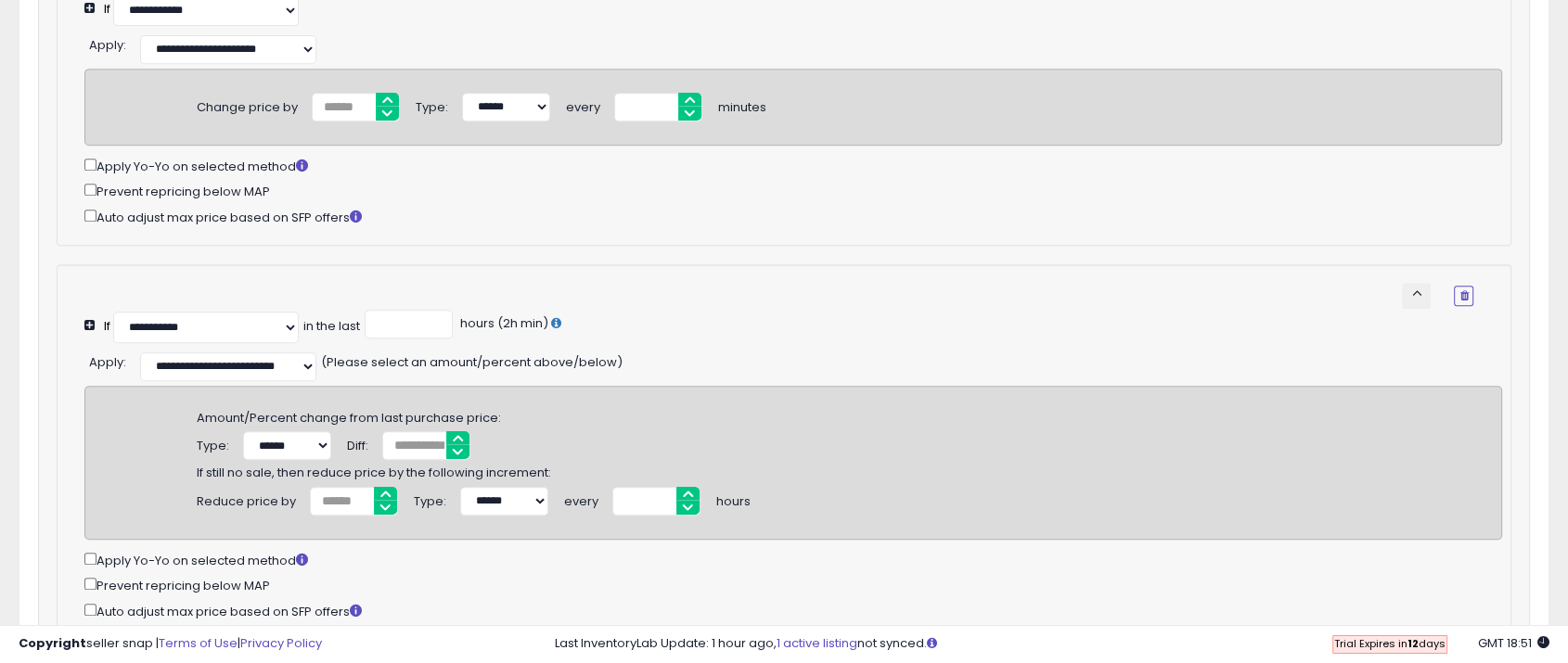 scroll, scrollTop: 850, scrollLeft: 0, axis: vertical 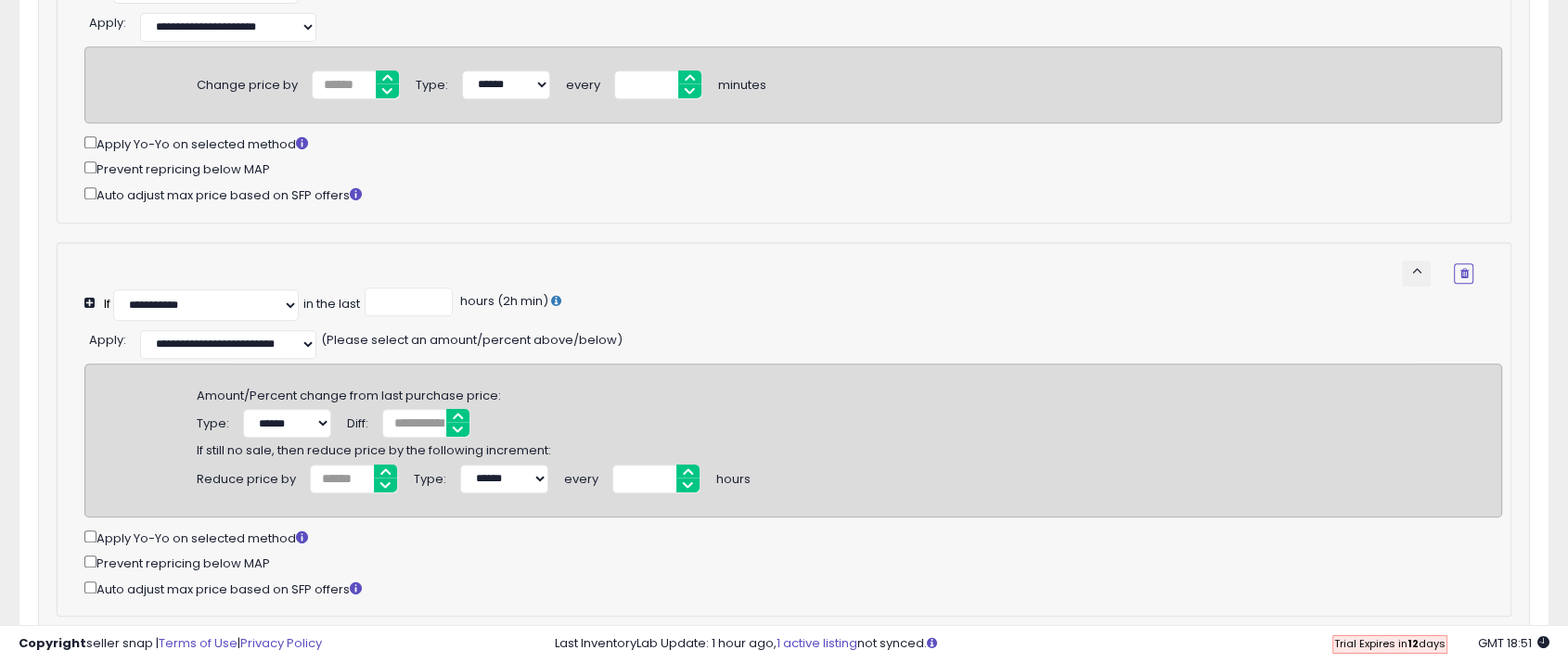 click on "(Please select an amount/percent above/below)" at bounding box center (471, 338) 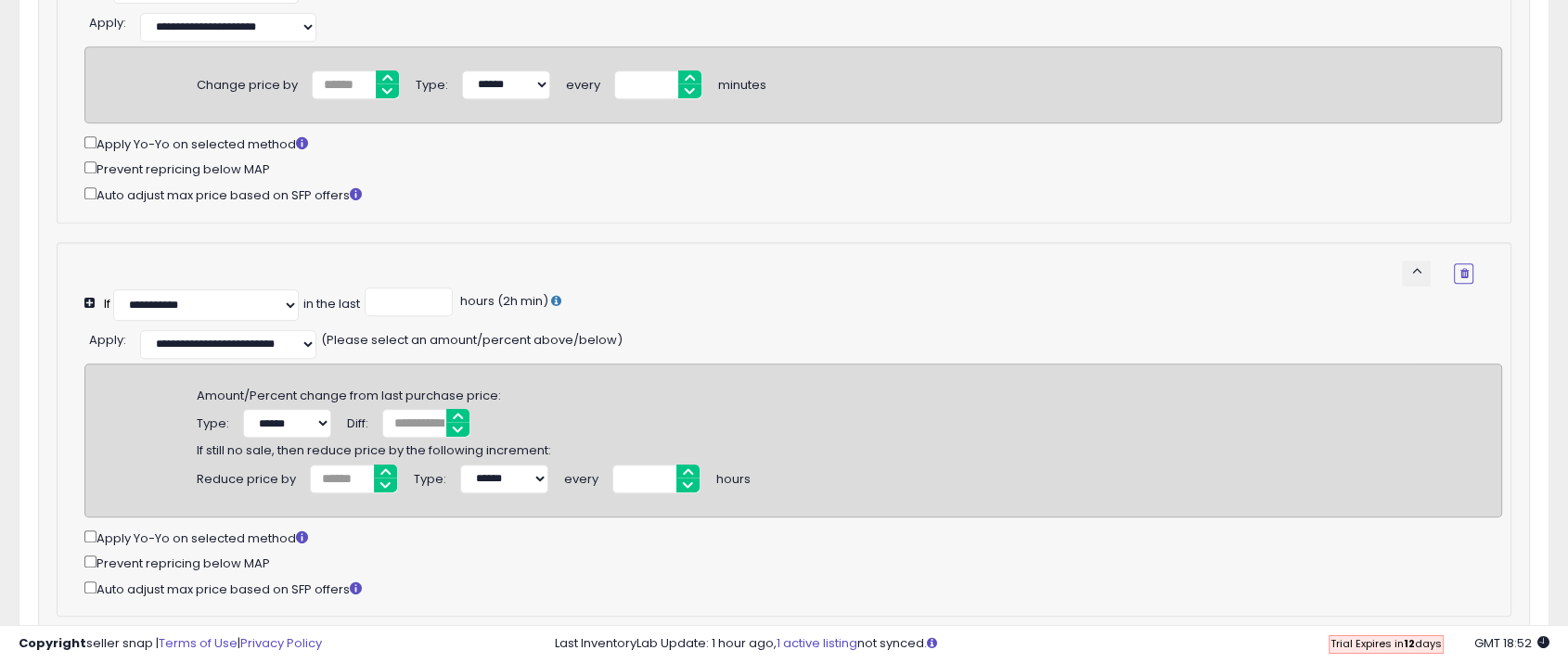click on "**********" at bounding box center (778, 274) 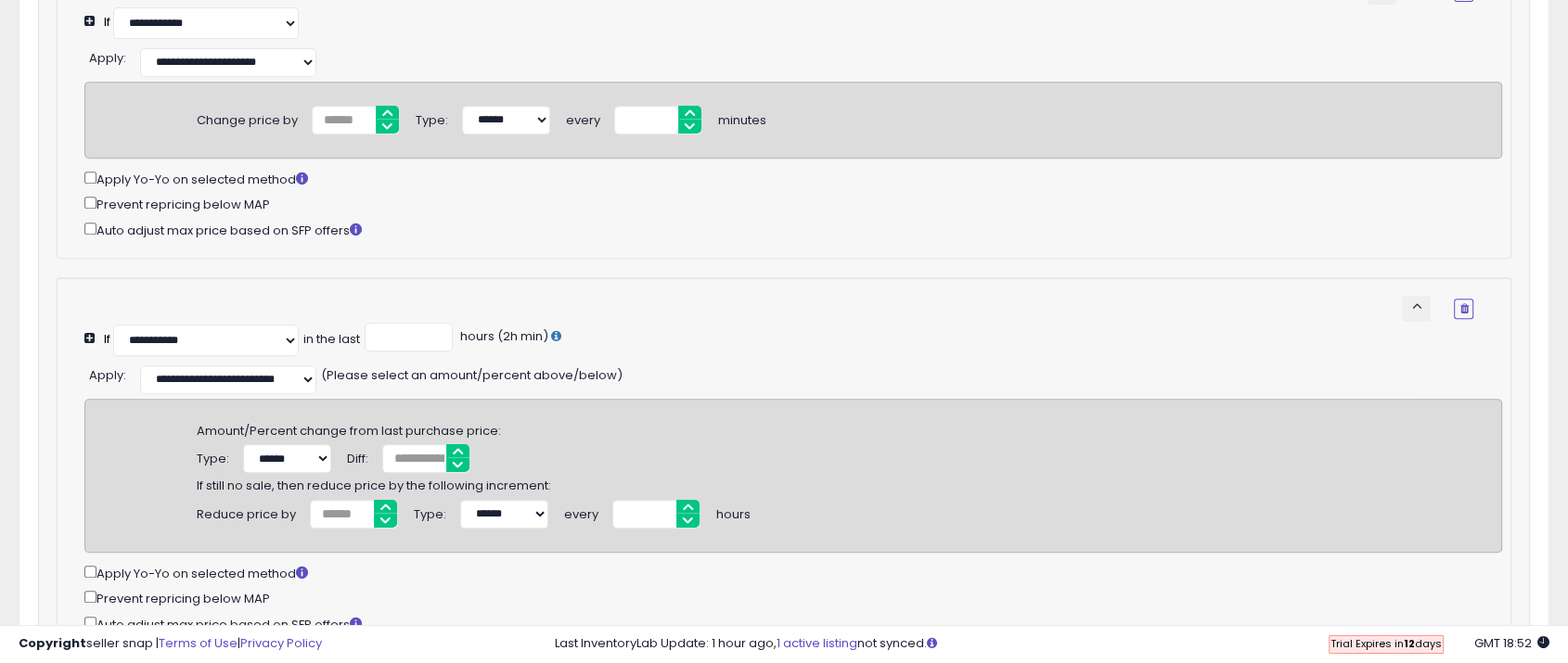 scroll, scrollTop: 850, scrollLeft: 0, axis: vertical 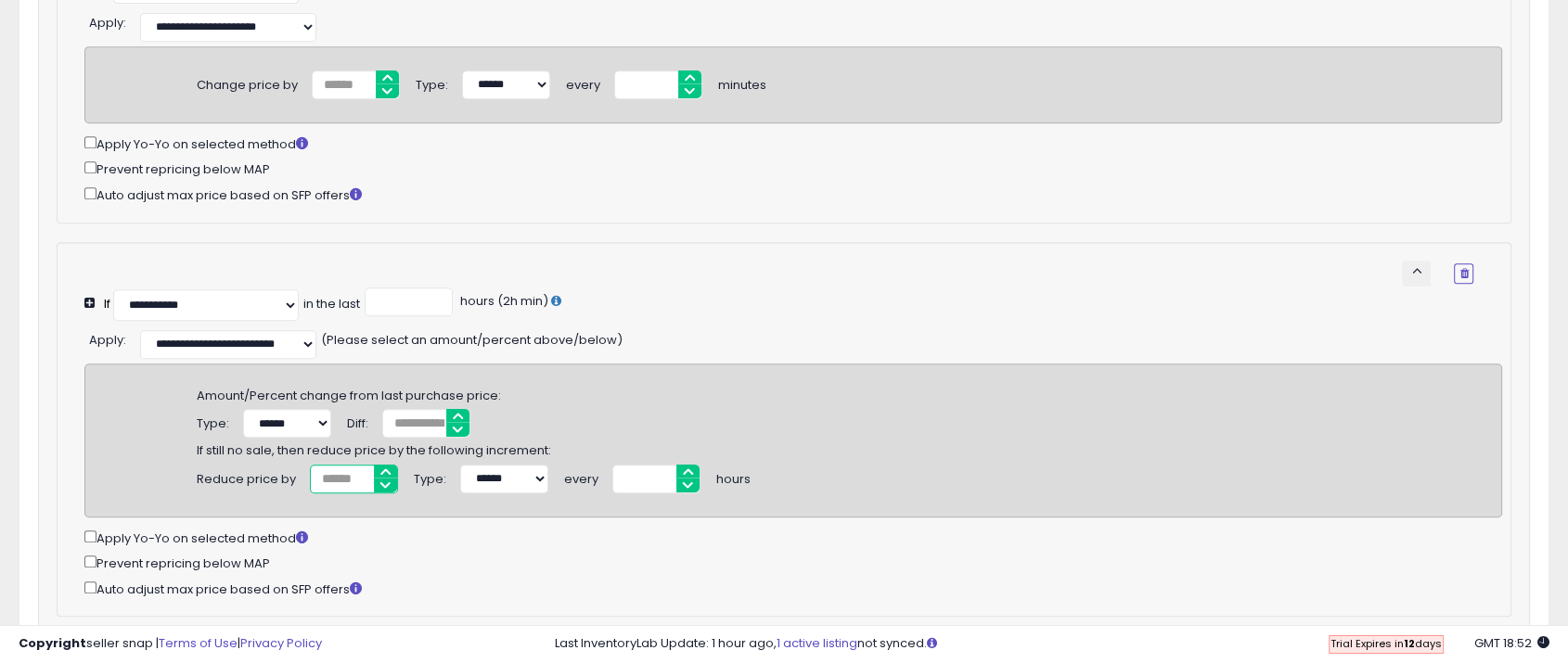 click on "*" at bounding box center (353, 478) 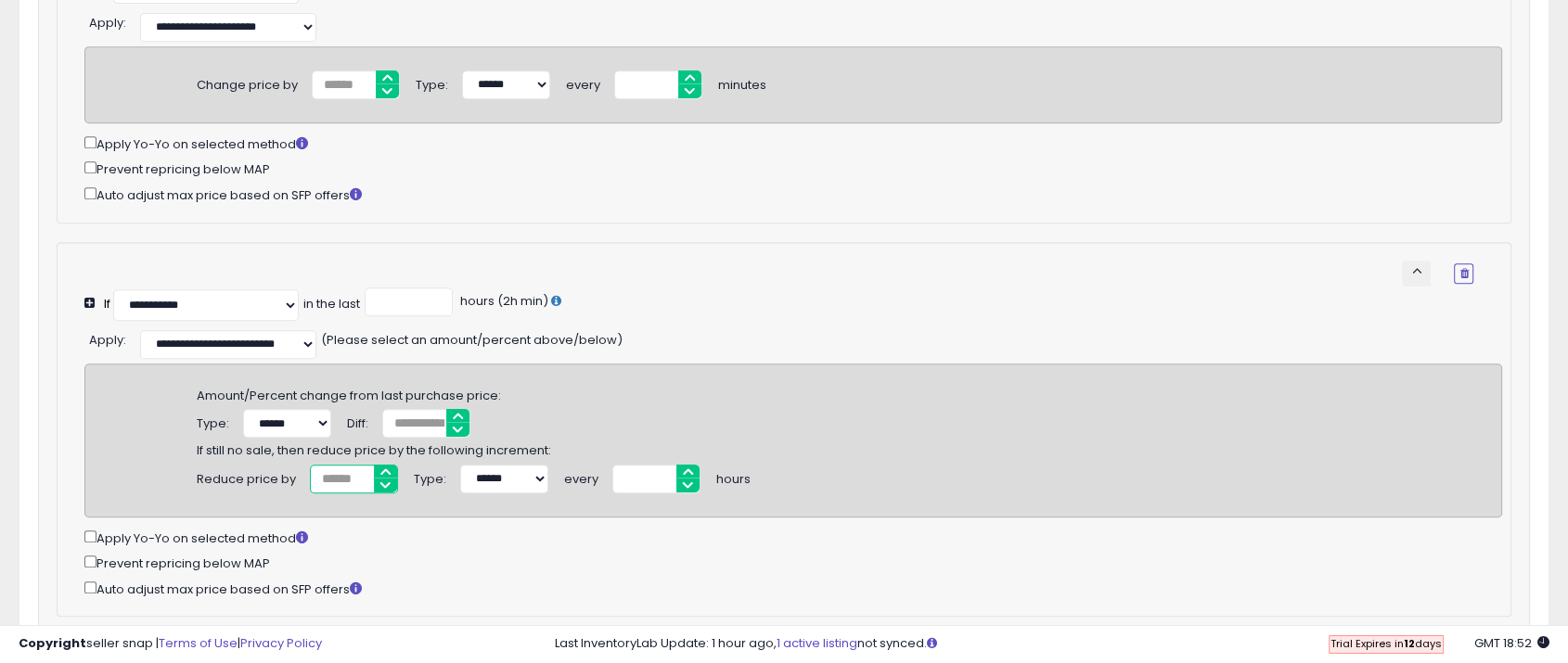 type on "****" 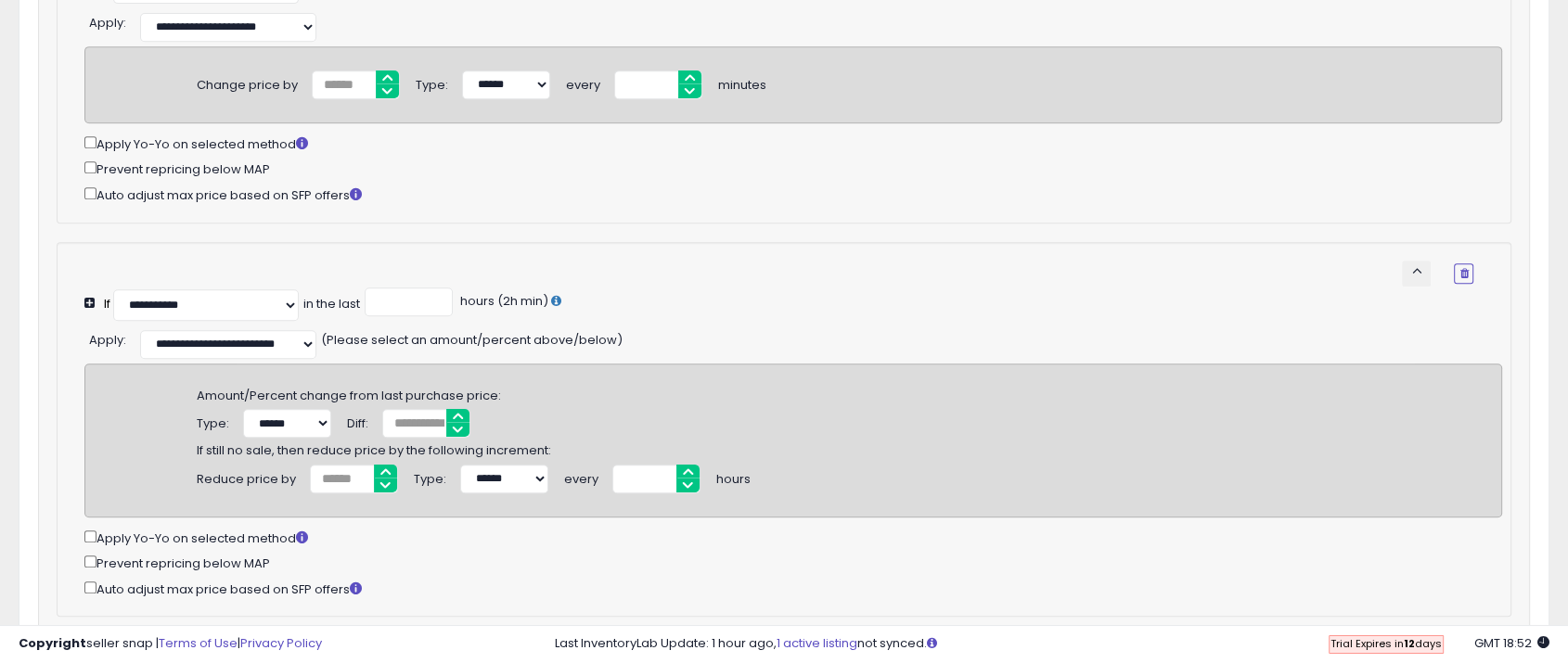 click on "Amount/Percent change from last purchase price:
Type:
******
*******
Diff:
*
If still no sale, then reduce price by the following increment:
Reduce price by
****
Type:
****** *" at bounding box center [793, 440] 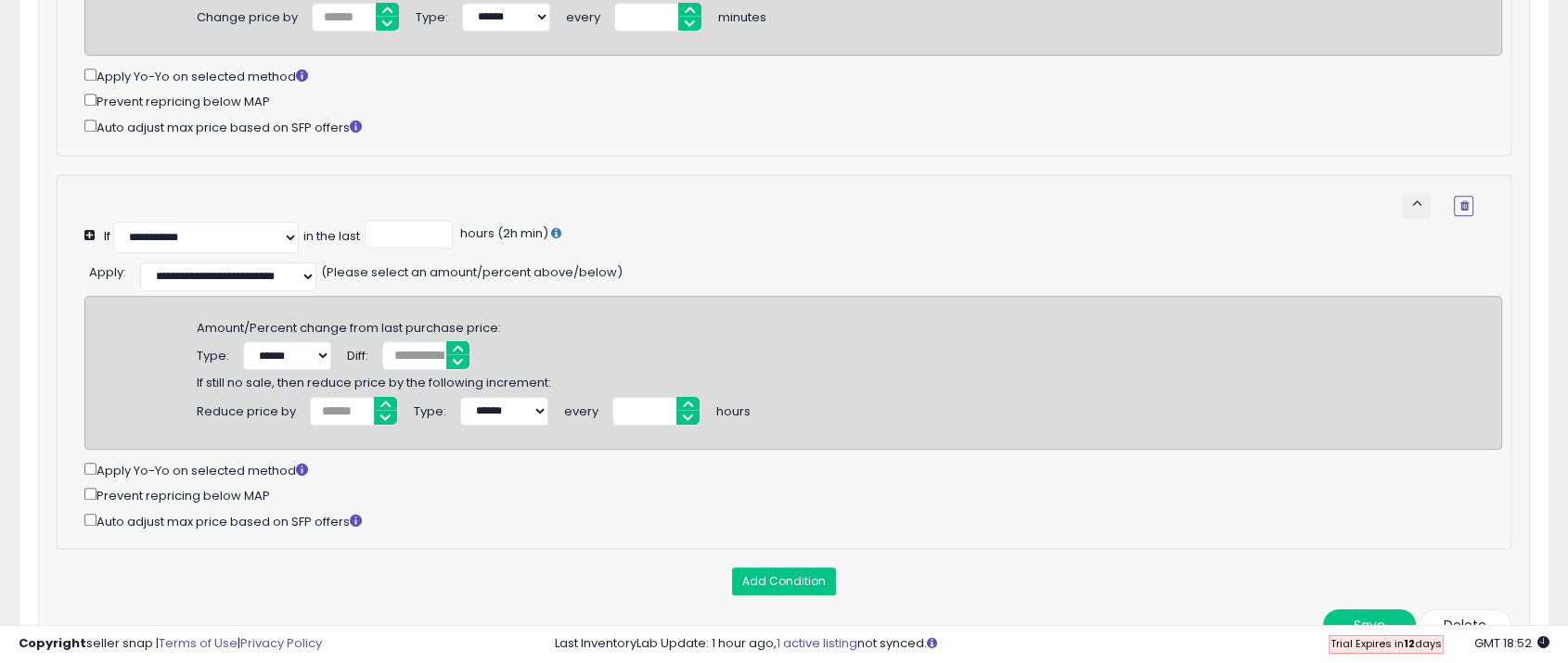 scroll, scrollTop: 953, scrollLeft: 0, axis: vertical 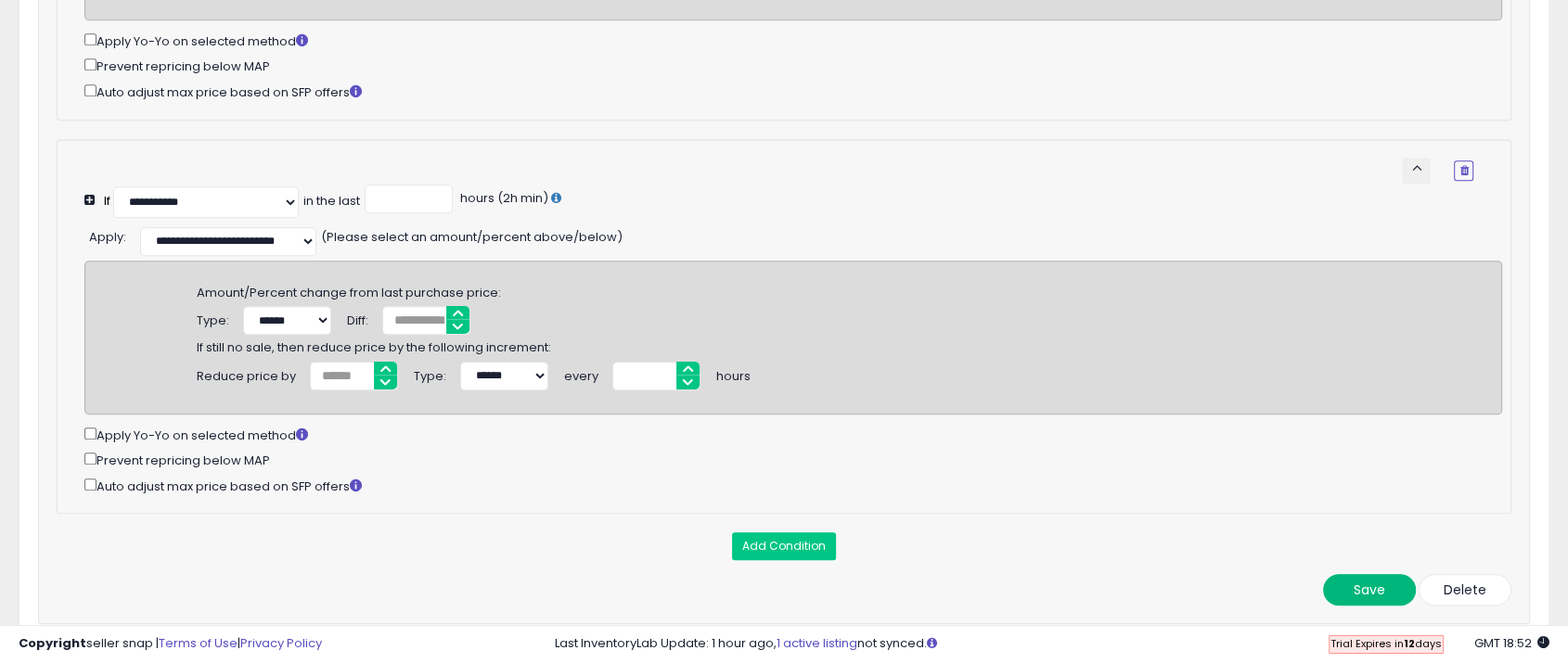 click on "Save" at bounding box center (1369, 590) 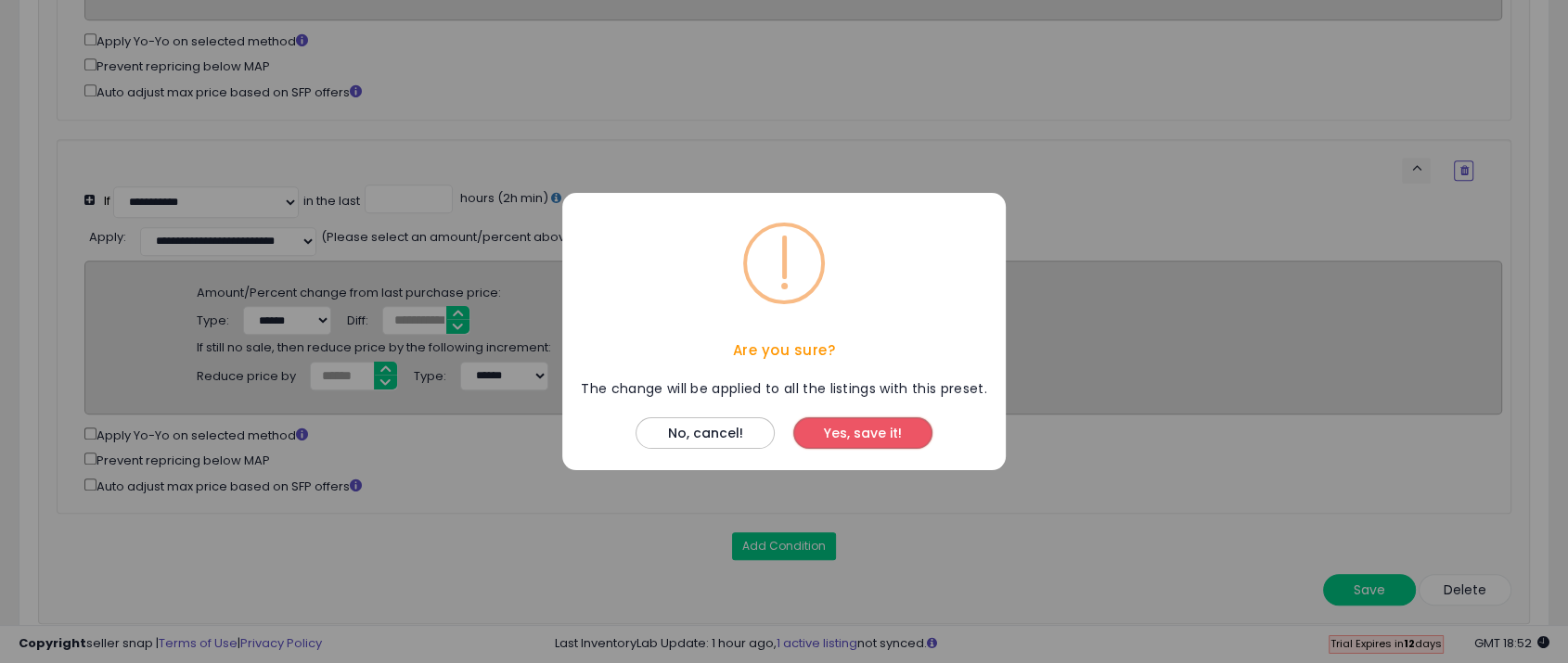 click on "Yes, save it!" at bounding box center [863, 433] 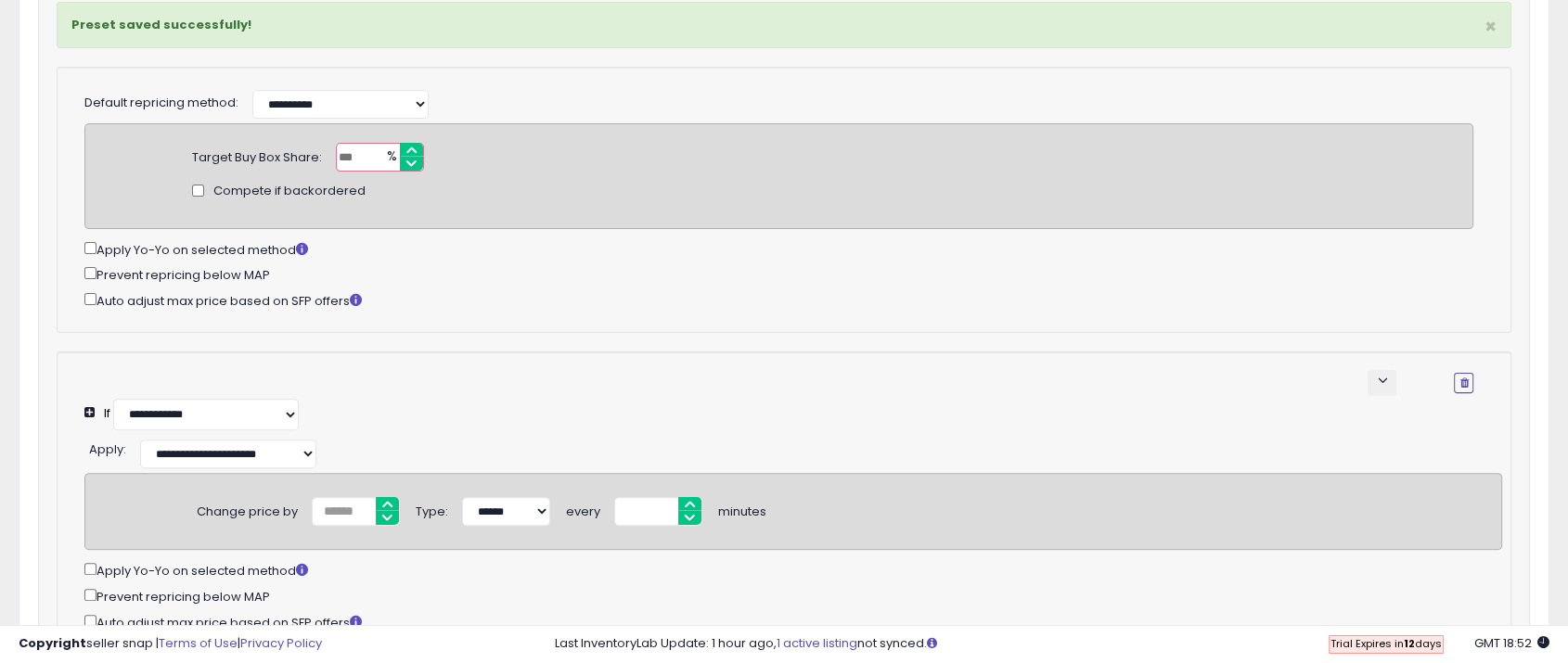 scroll, scrollTop: 297, scrollLeft: 0, axis: vertical 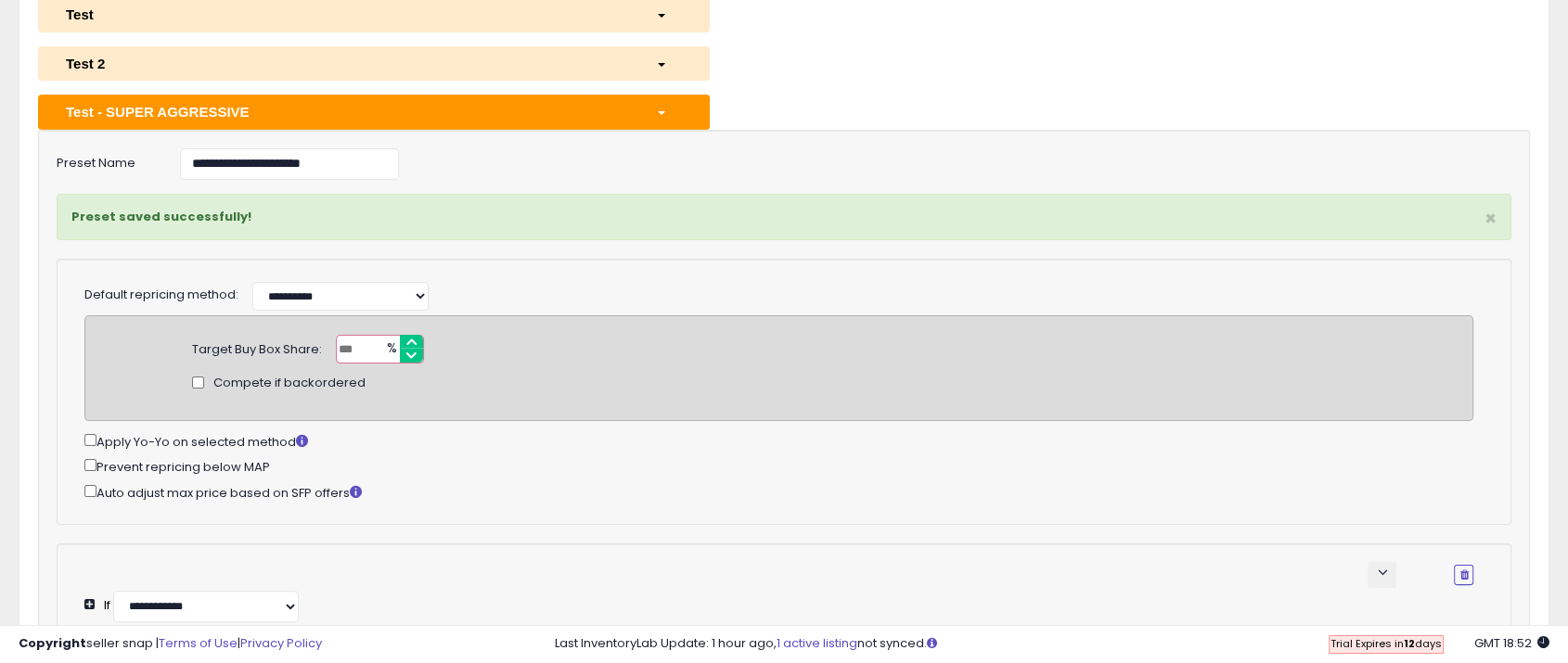 click on "Test - SUPER AGGRESSIVE" at bounding box center (347, 111) 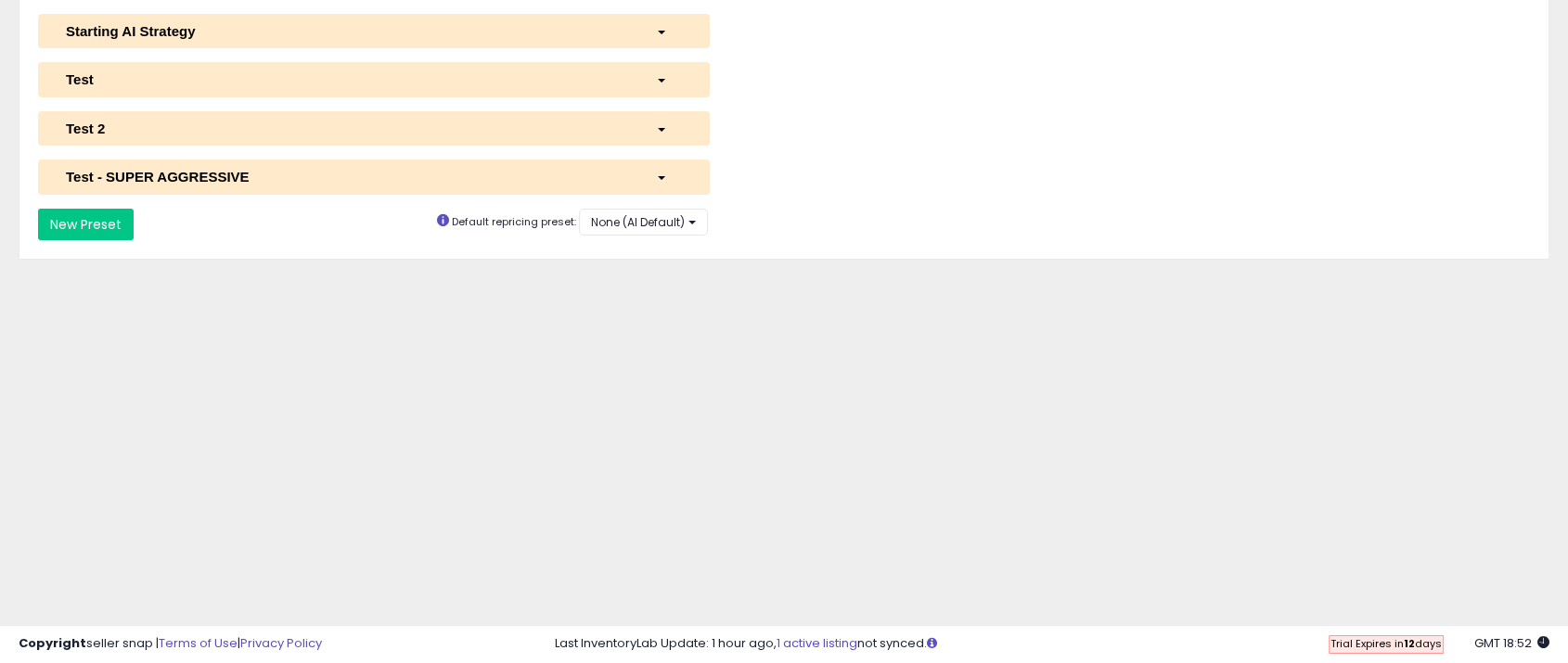 click on "Test - SUPER AGGRESSIVE" at bounding box center (347, 176) 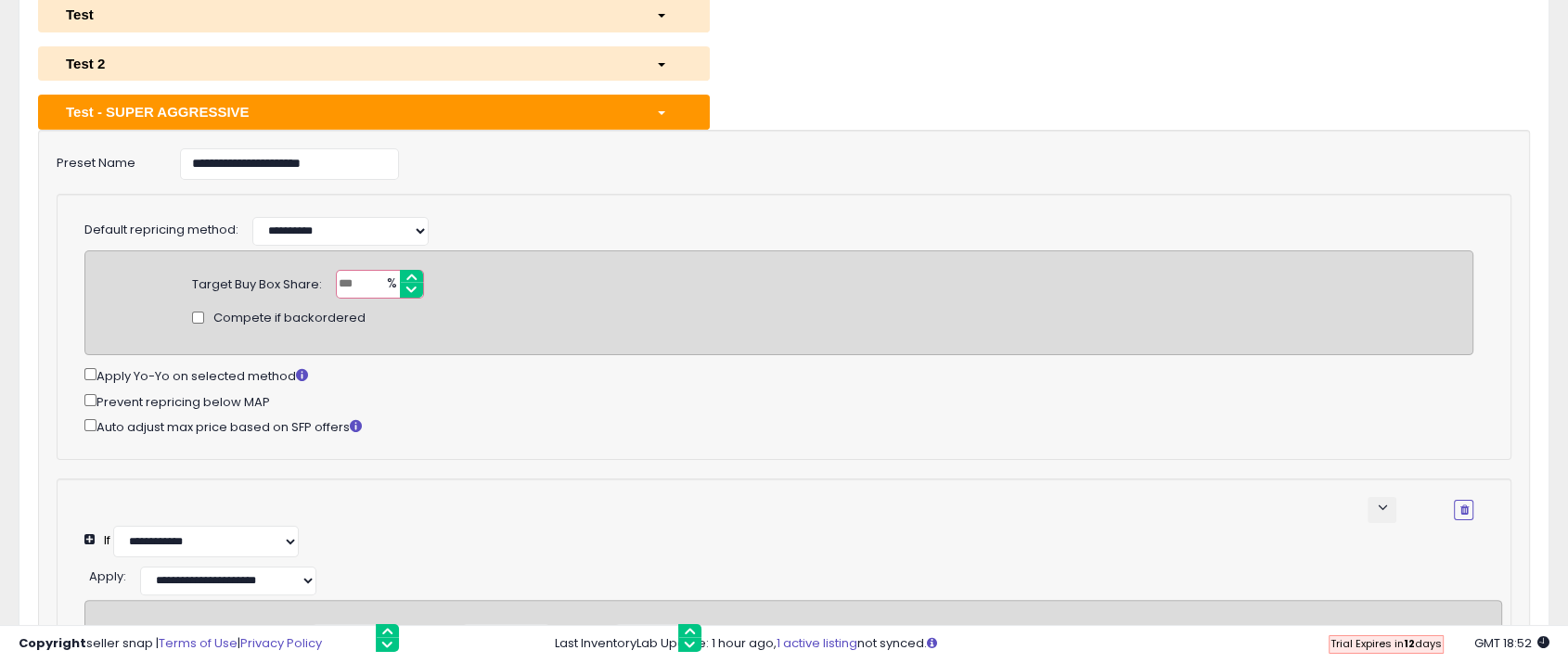 click on "Test - SUPER AGGRESSIVE" at bounding box center [347, 111] 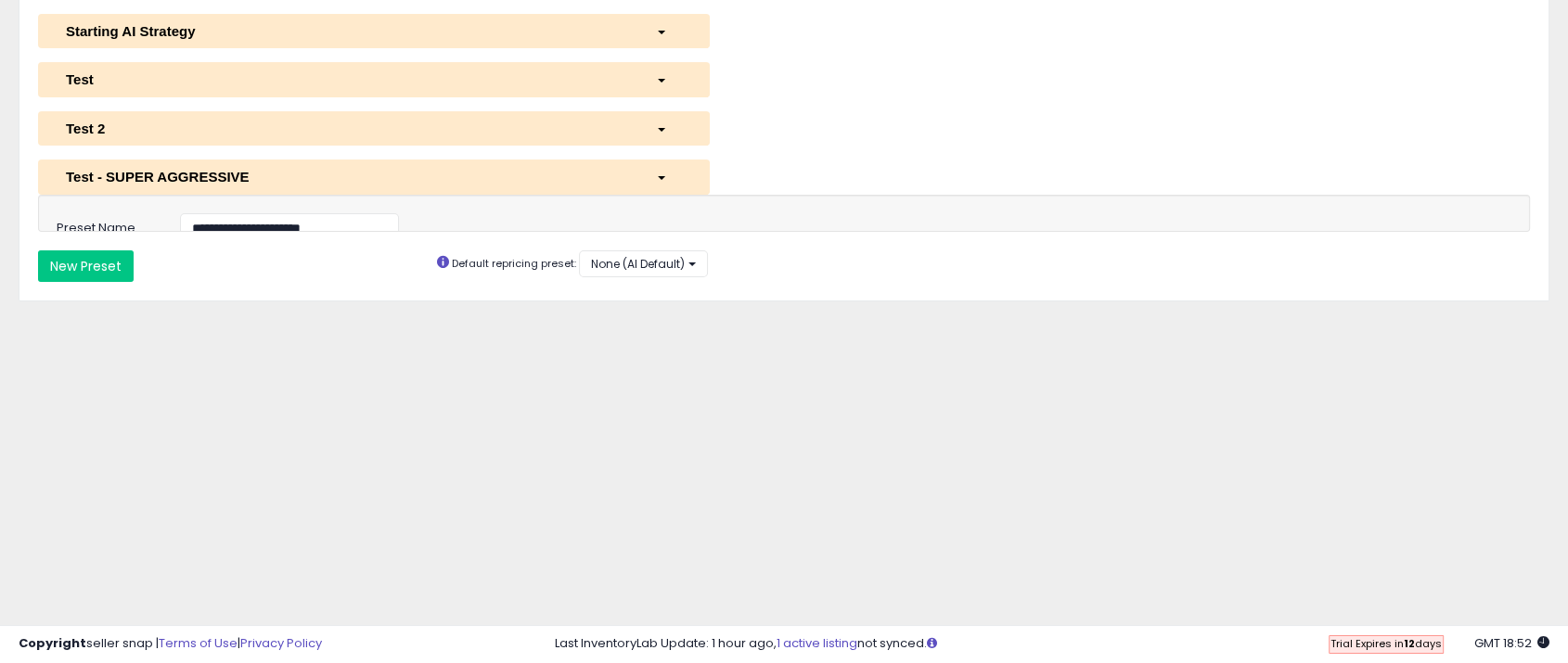 scroll, scrollTop: 232, scrollLeft: 0, axis: vertical 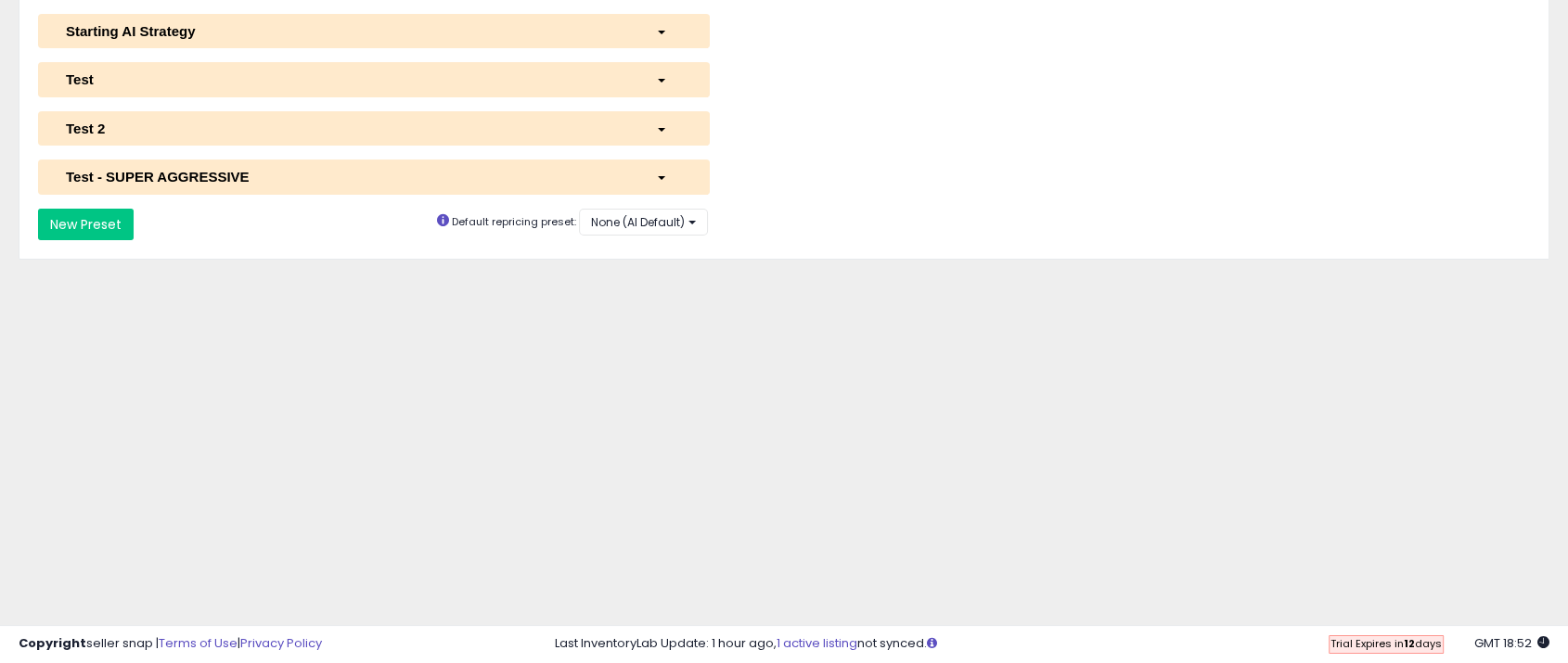 click on "Test - SUPER AGGRESSIVE" at bounding box center [347, 176] 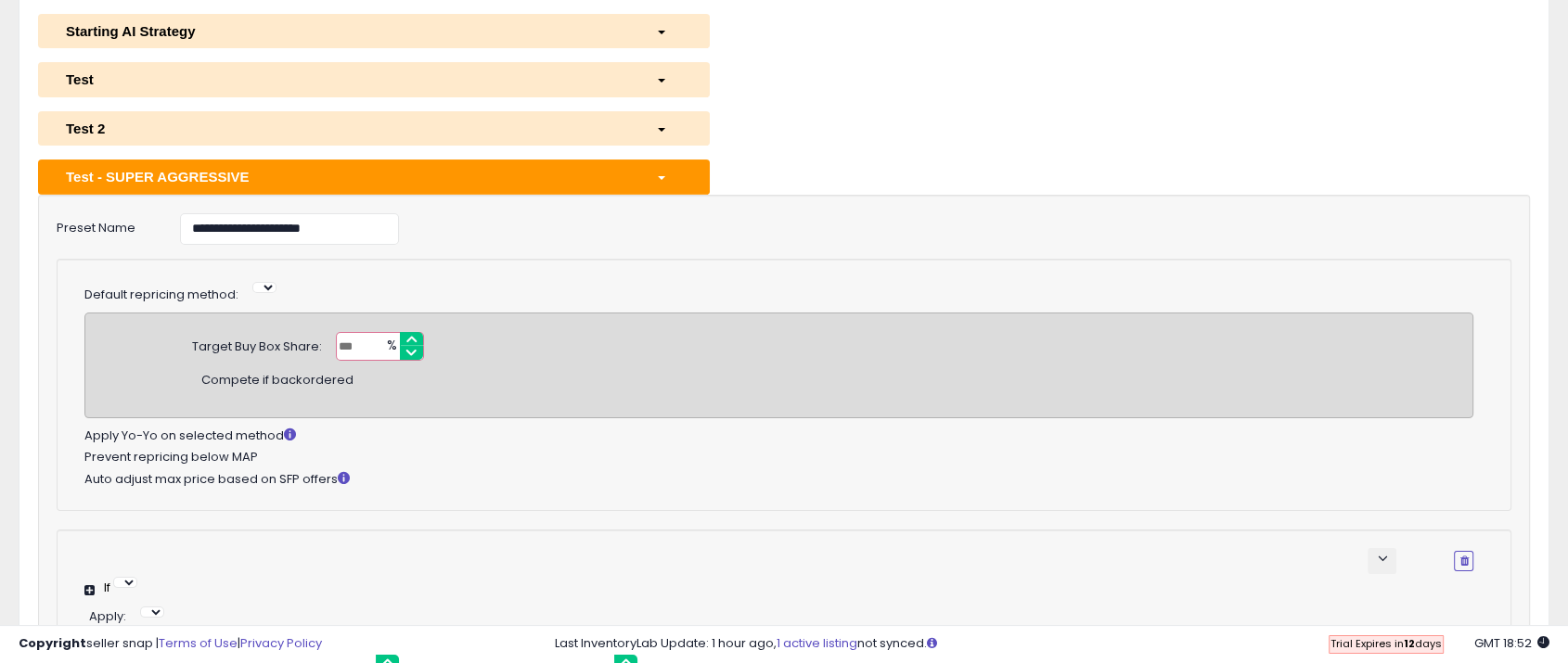 scroll, scrollTop: 297, scrollLeft: 0, axis: vertical 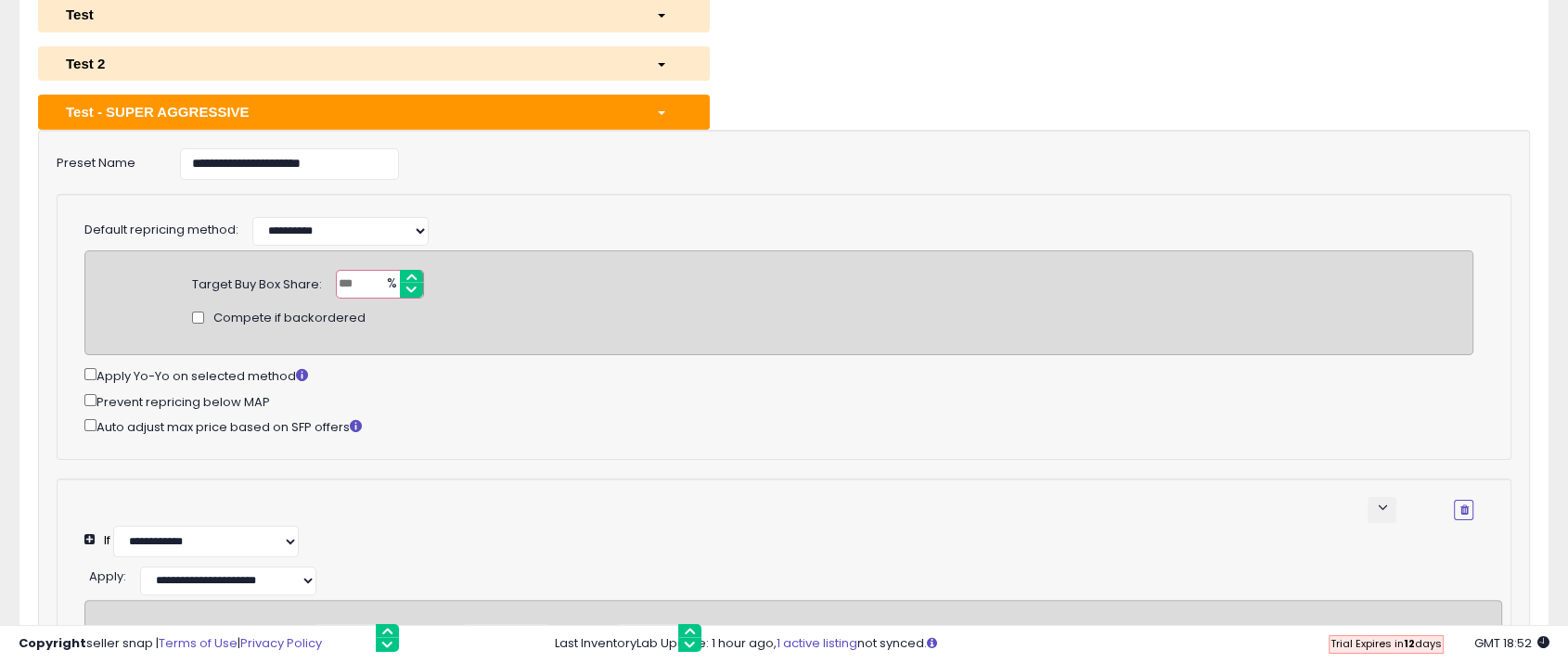 click on "Test - SUPER AGGRESSIVE" at bounding box center [347, 111] 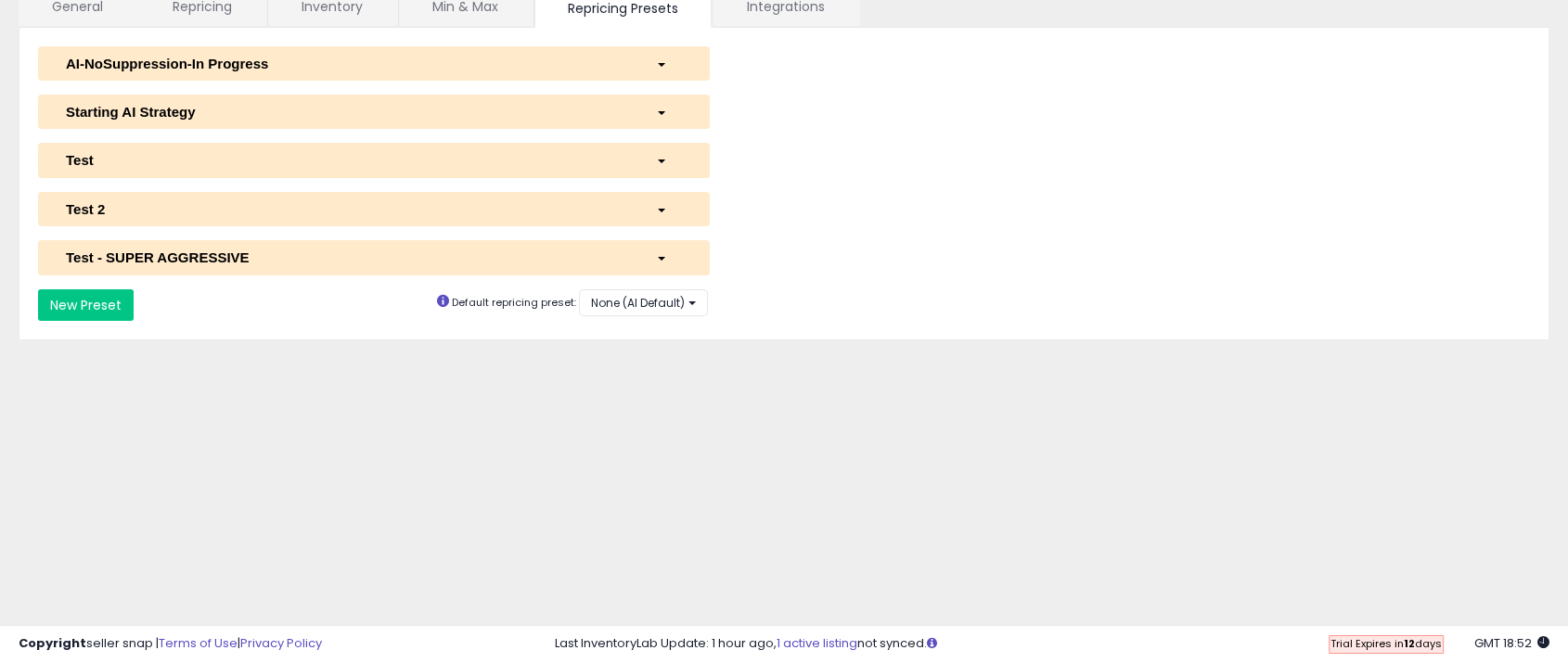 scroll, scrollTop: 129, scrollLeft: 0, axis: vertical 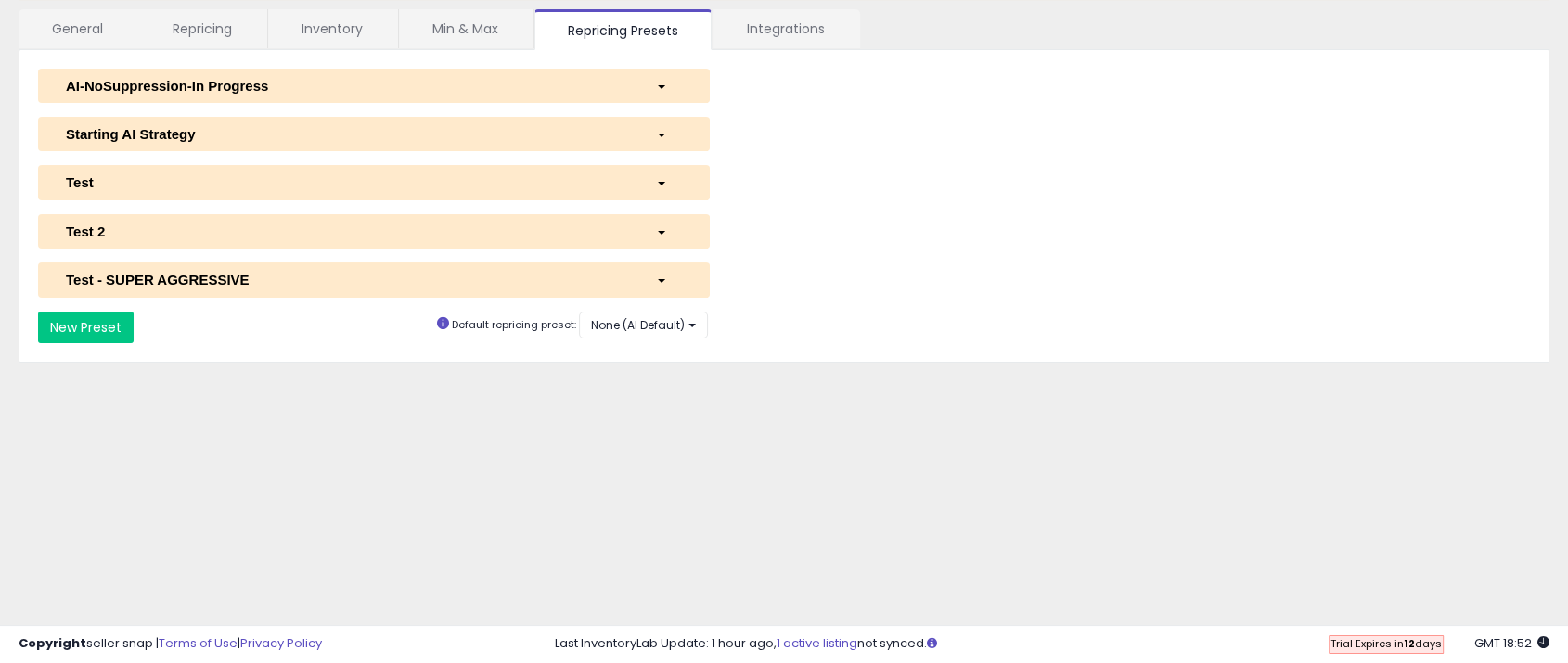 click on "Starting AI Strategy" at bounding box center (347, 134) 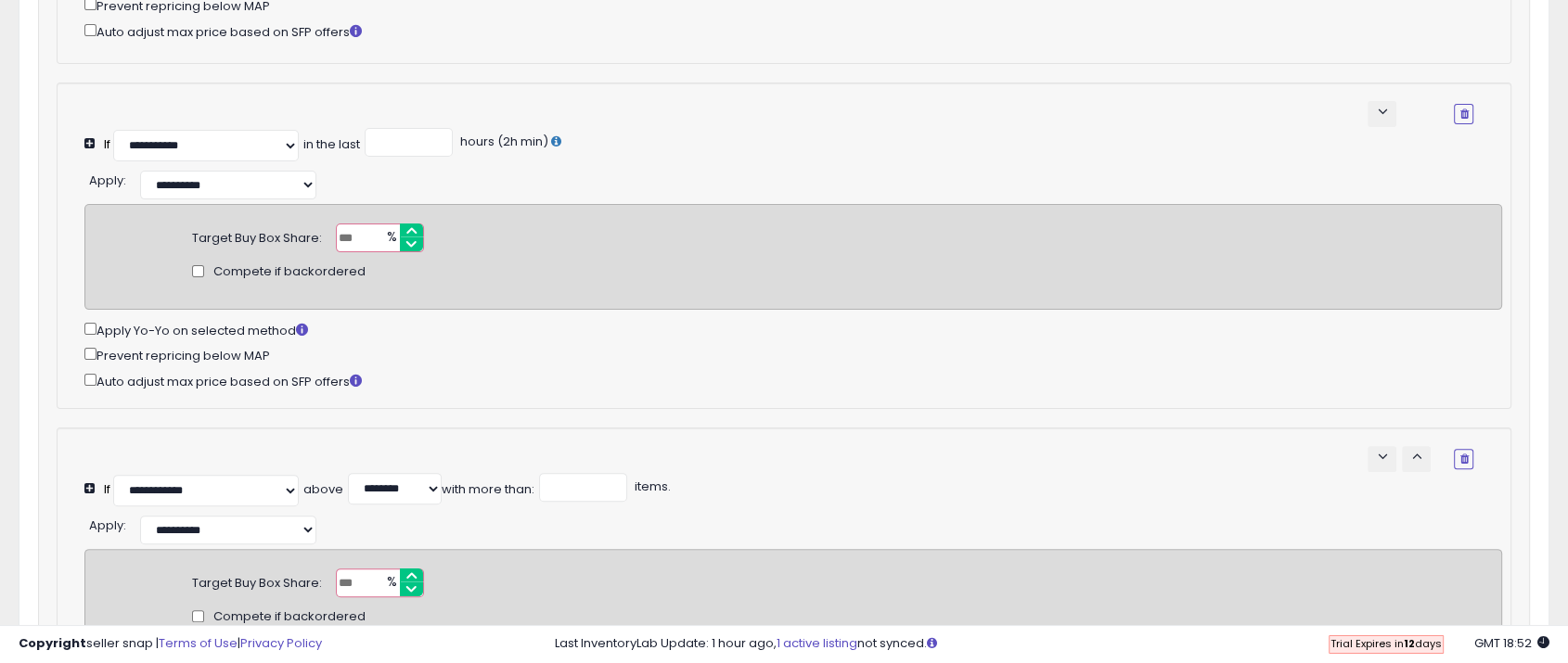 scroll, scrollTop: 129, scrollLeft: 0, axis: vertical 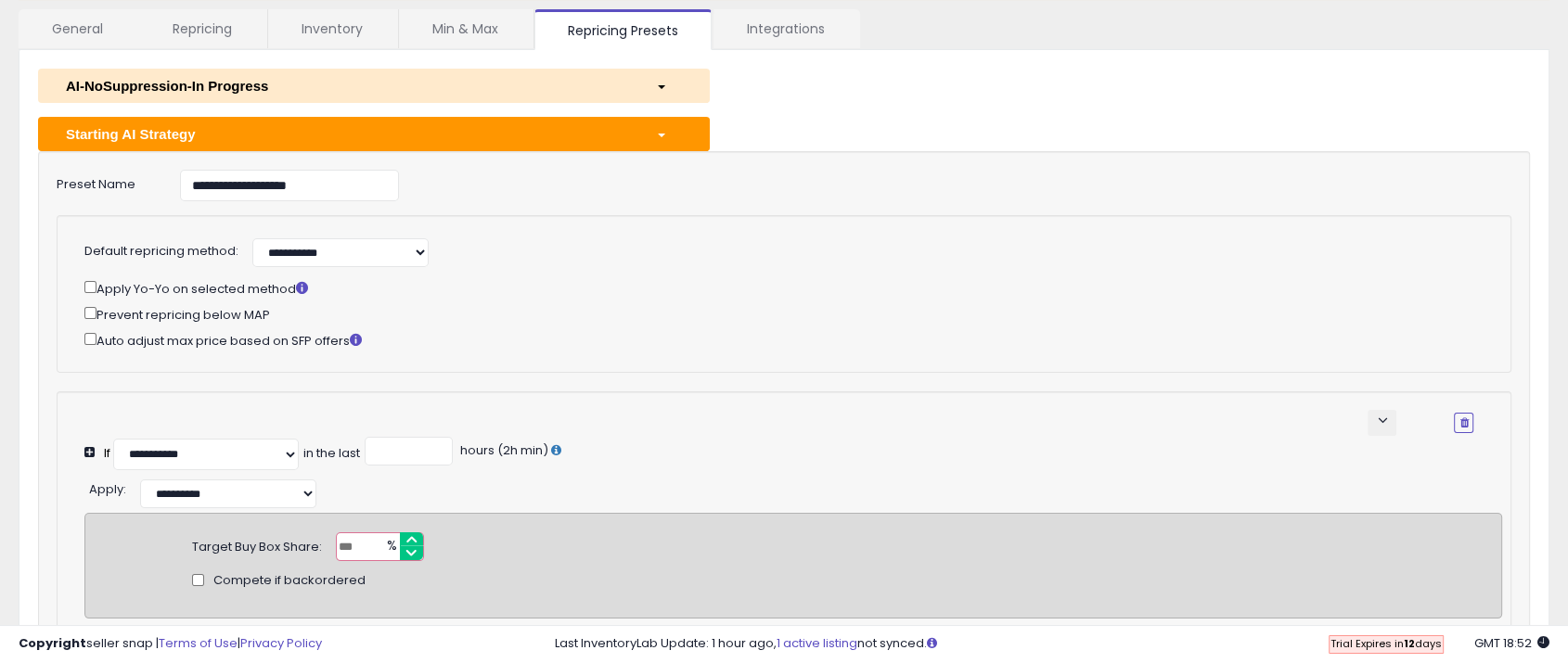 click on "Starting AI Strategy" at bounding box center [347, 134] 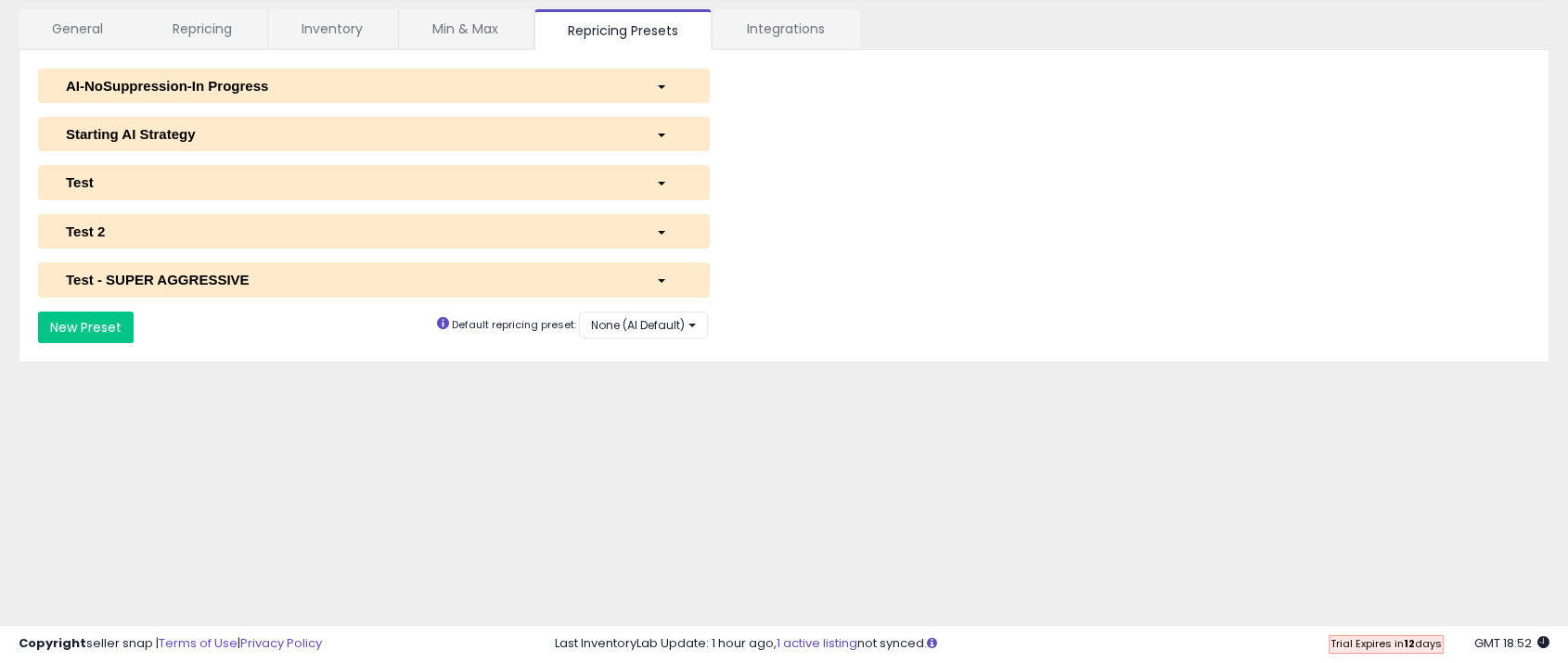 click on "AI-NoSuppression-In Progress" at bounding box center (347, 85) 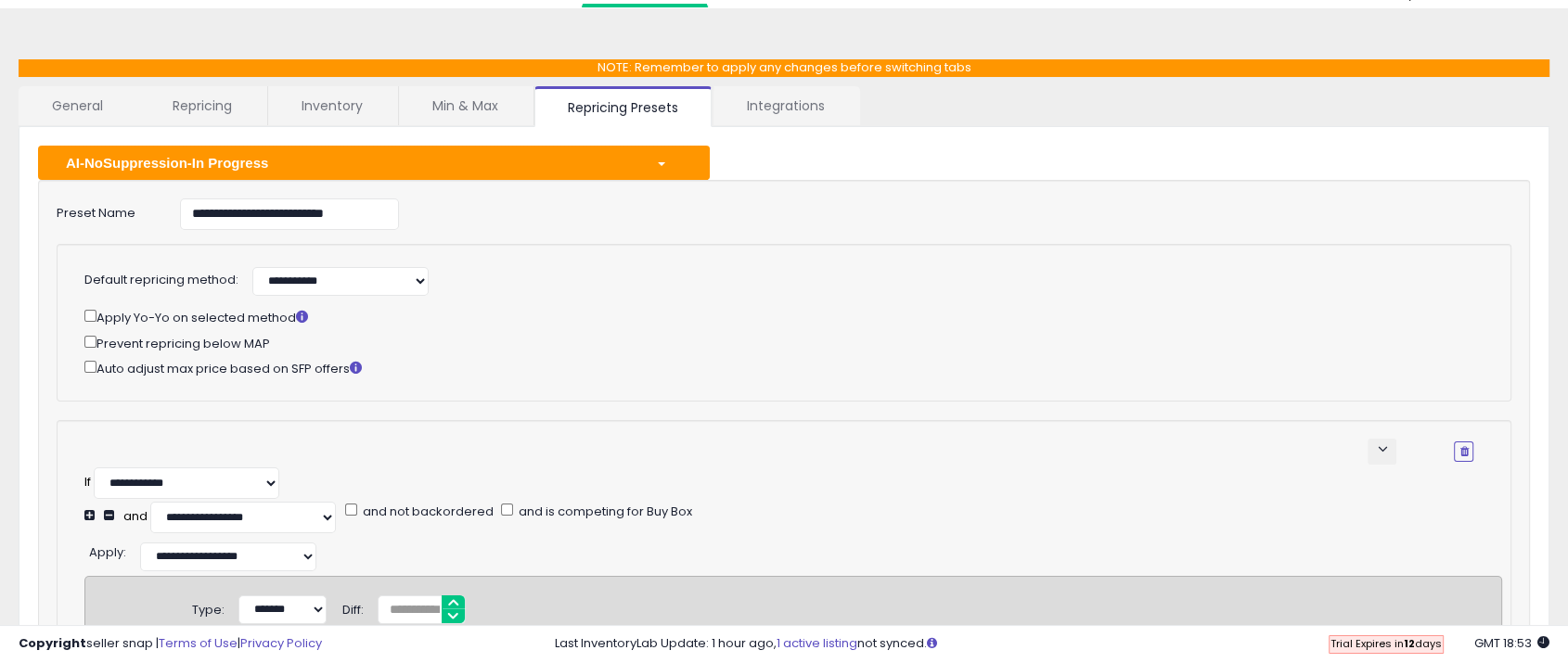 scroll, scrollTop: 0, scrollLeft: 0, axis: both 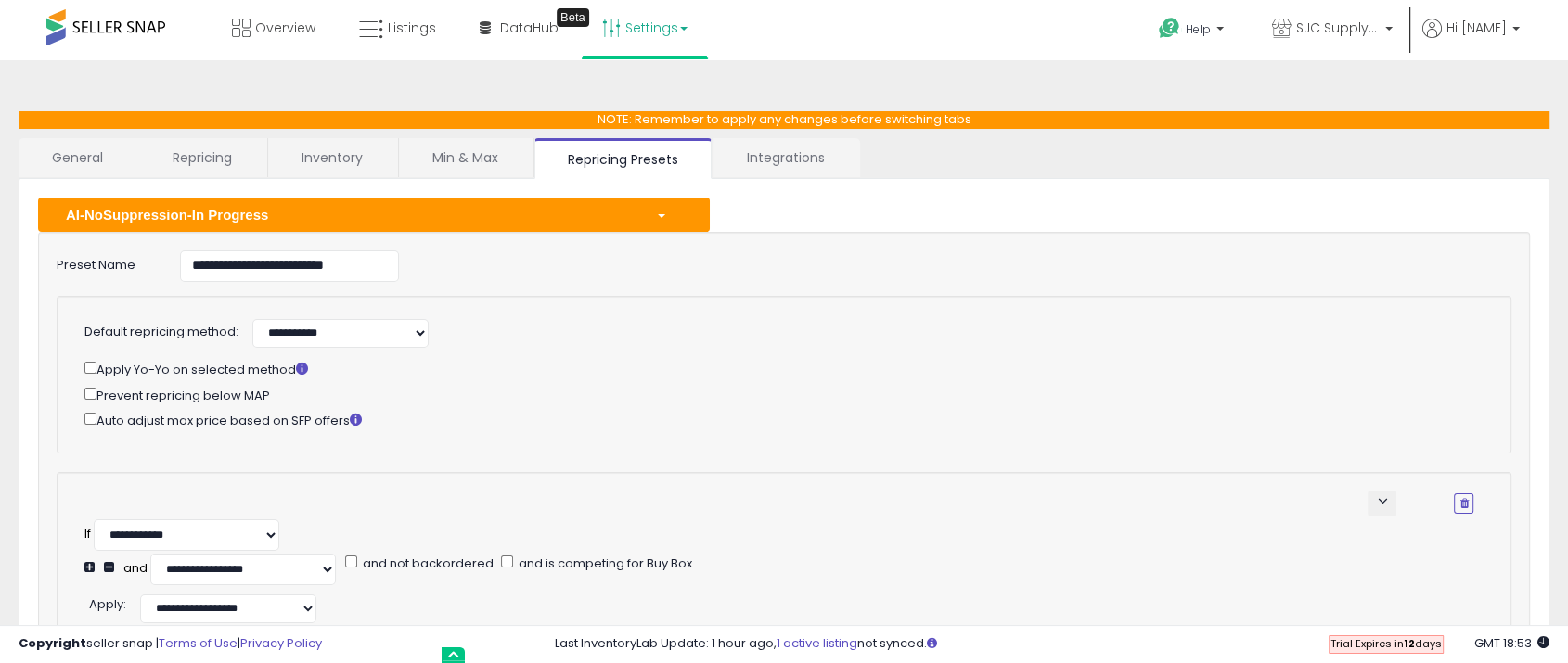 click on "AI-NoSuppression-In Progress" at bounding box center [347, 214] 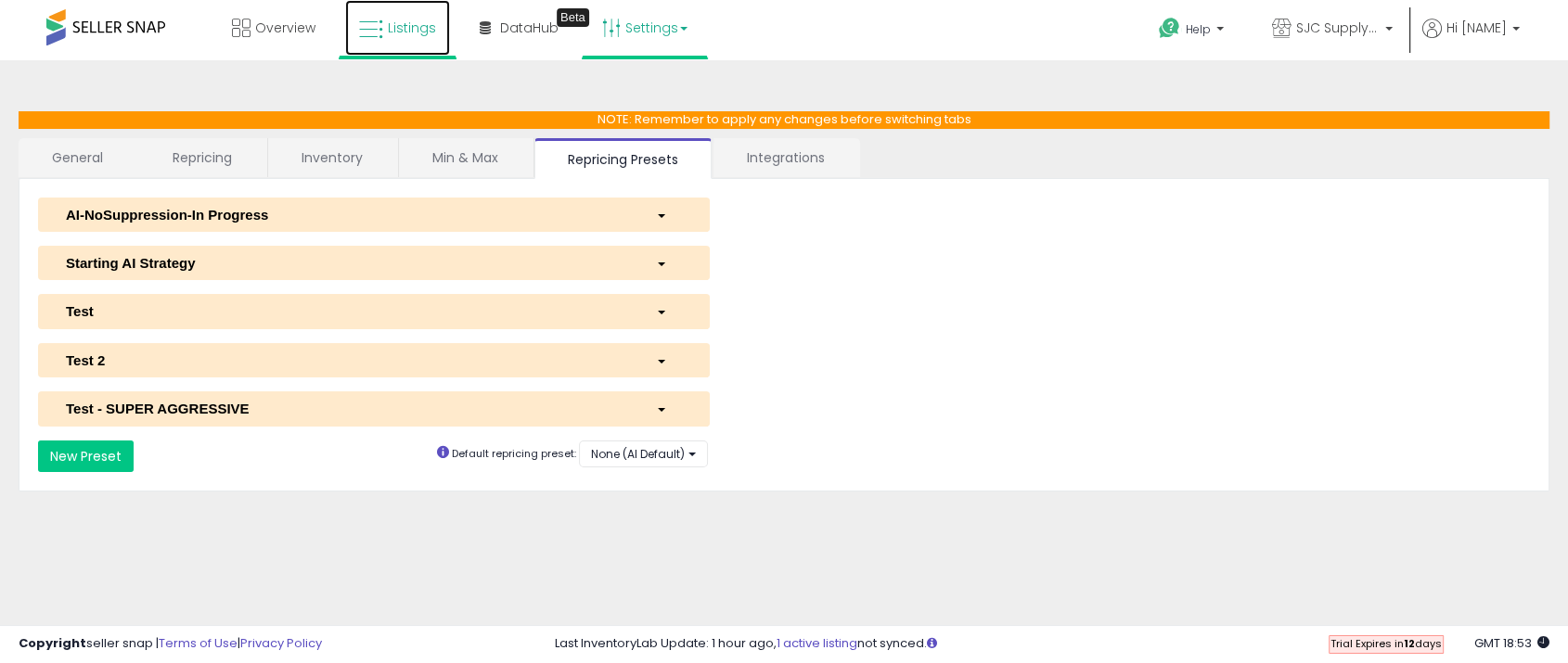 click on "Listings" at bounding box center [397, 28] 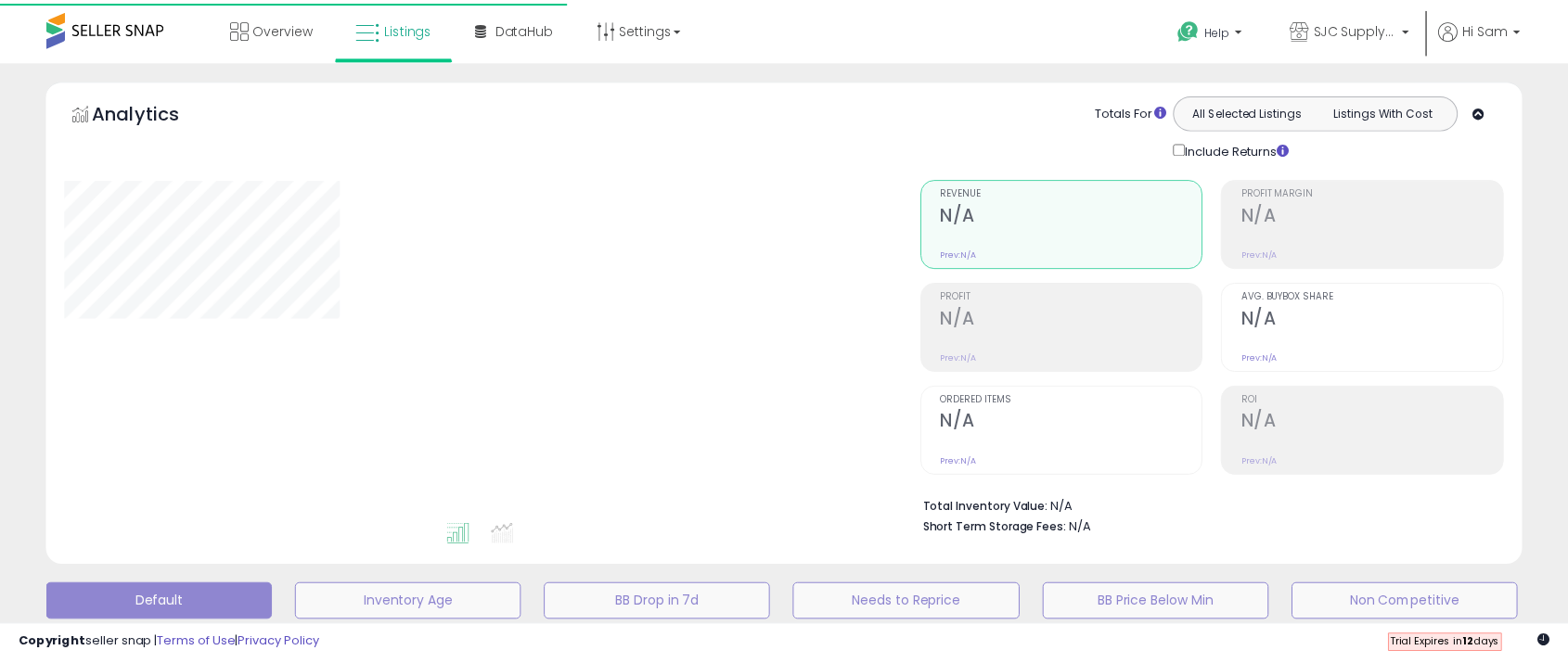 scroll, scrollTop: 0, scrollLeft: 0, axis: both 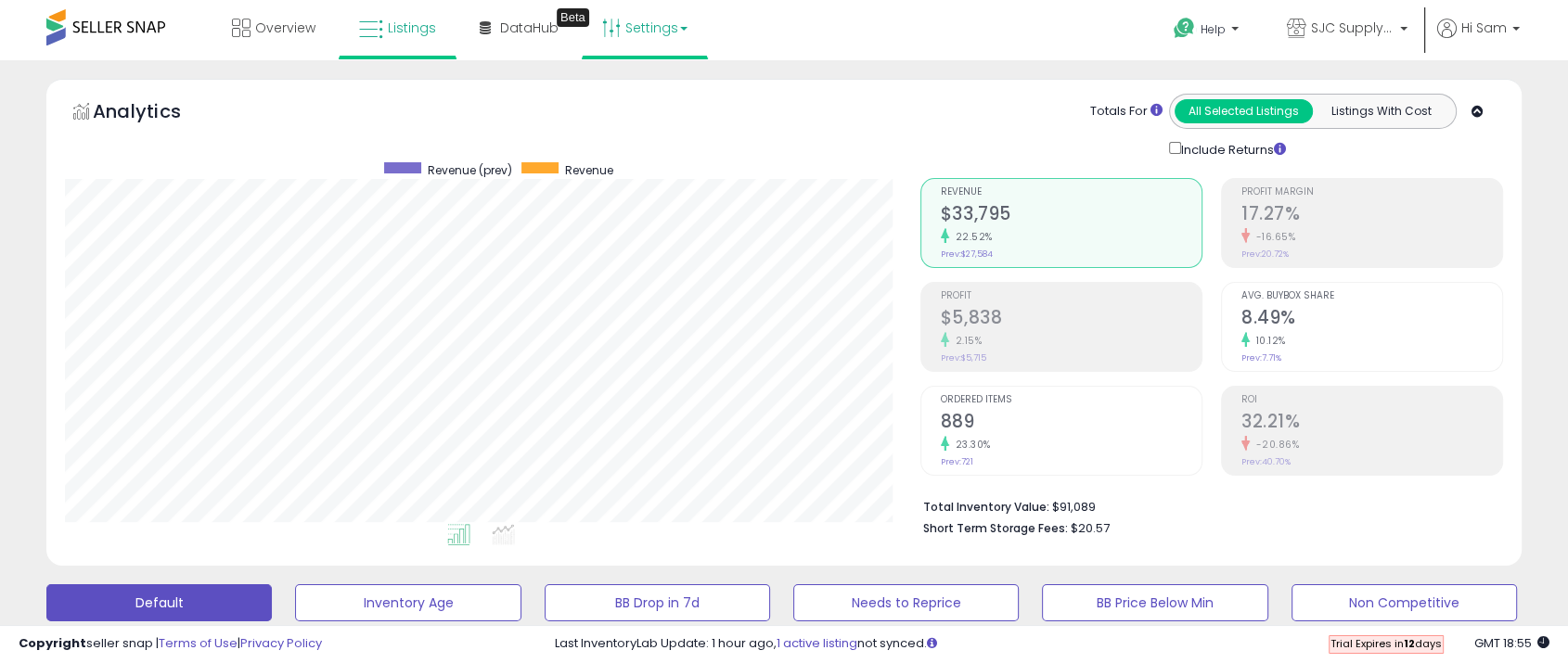 click on "Settings" at bounding box center [645, 28] 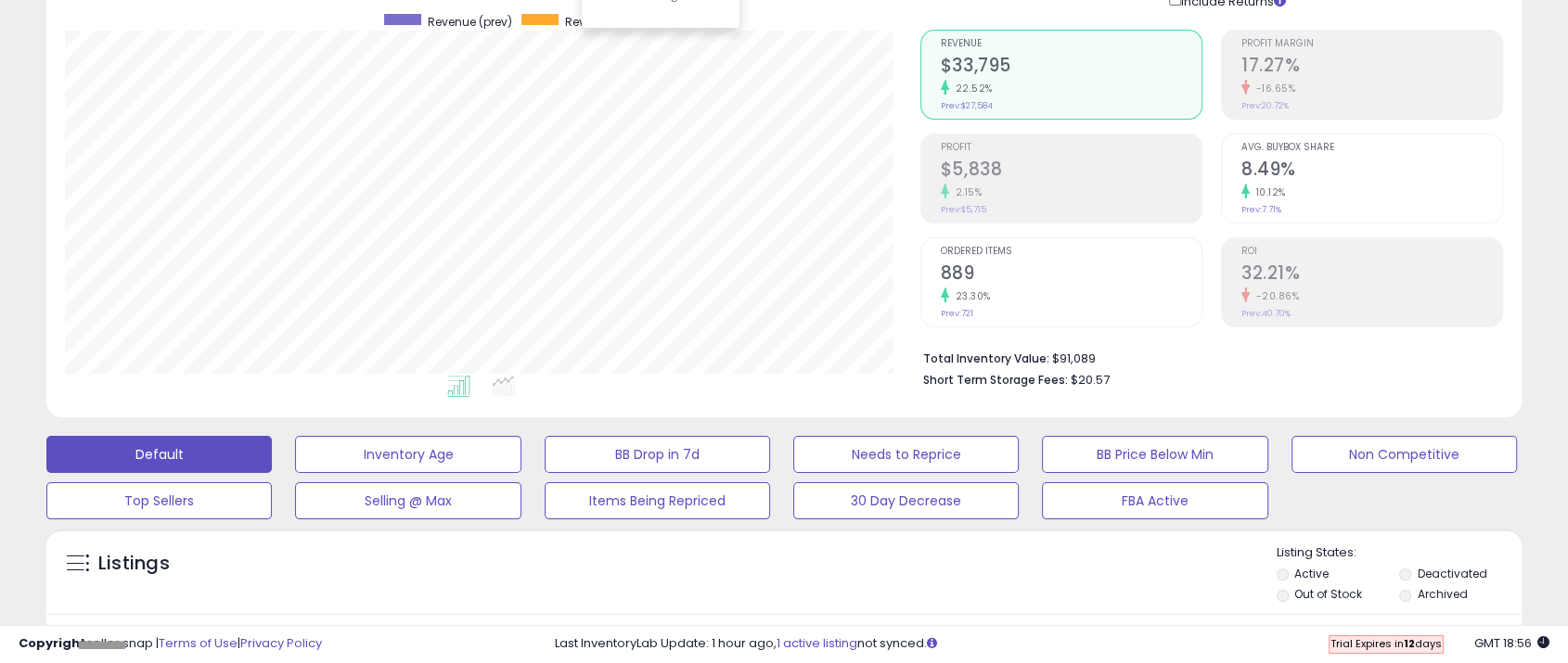 scroll, scrollTop: 0, scrollLeft: 0, axis: both 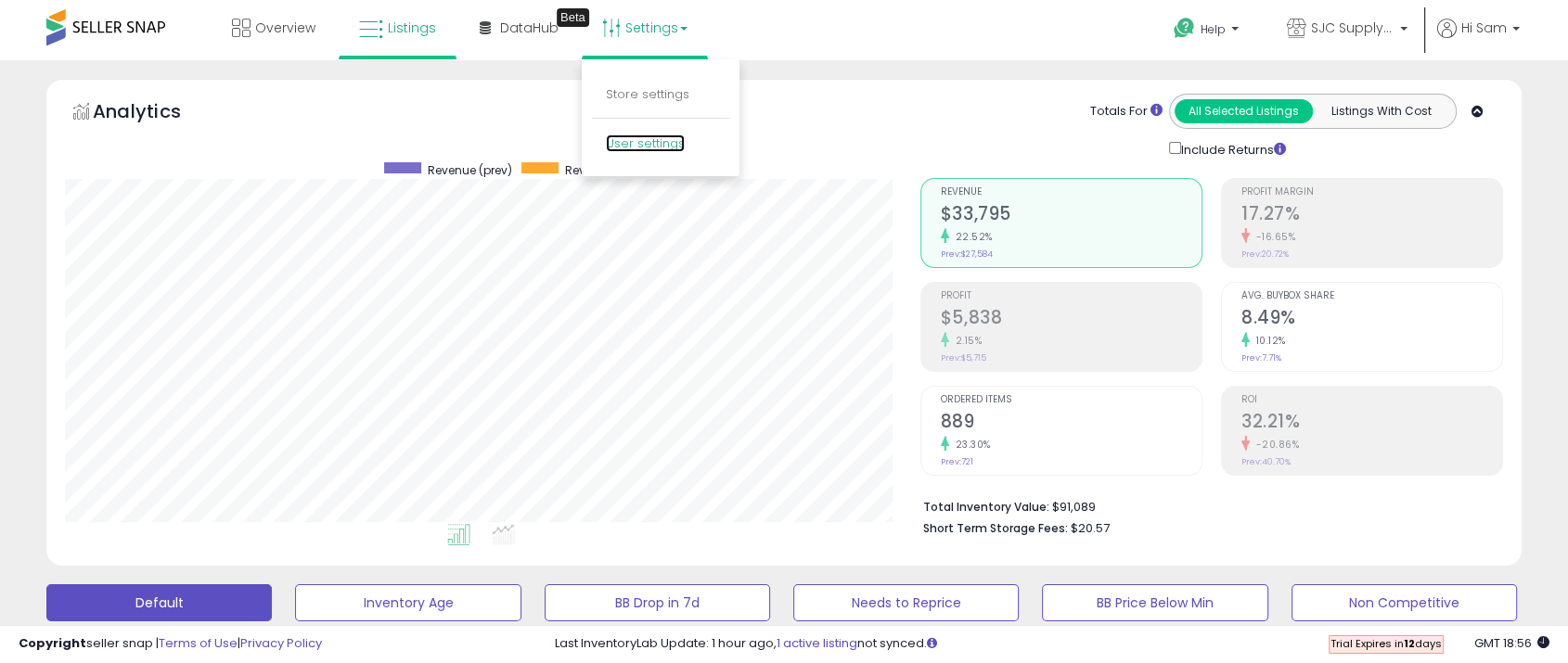 click on "User
settings" at bounding box center (645, 143) 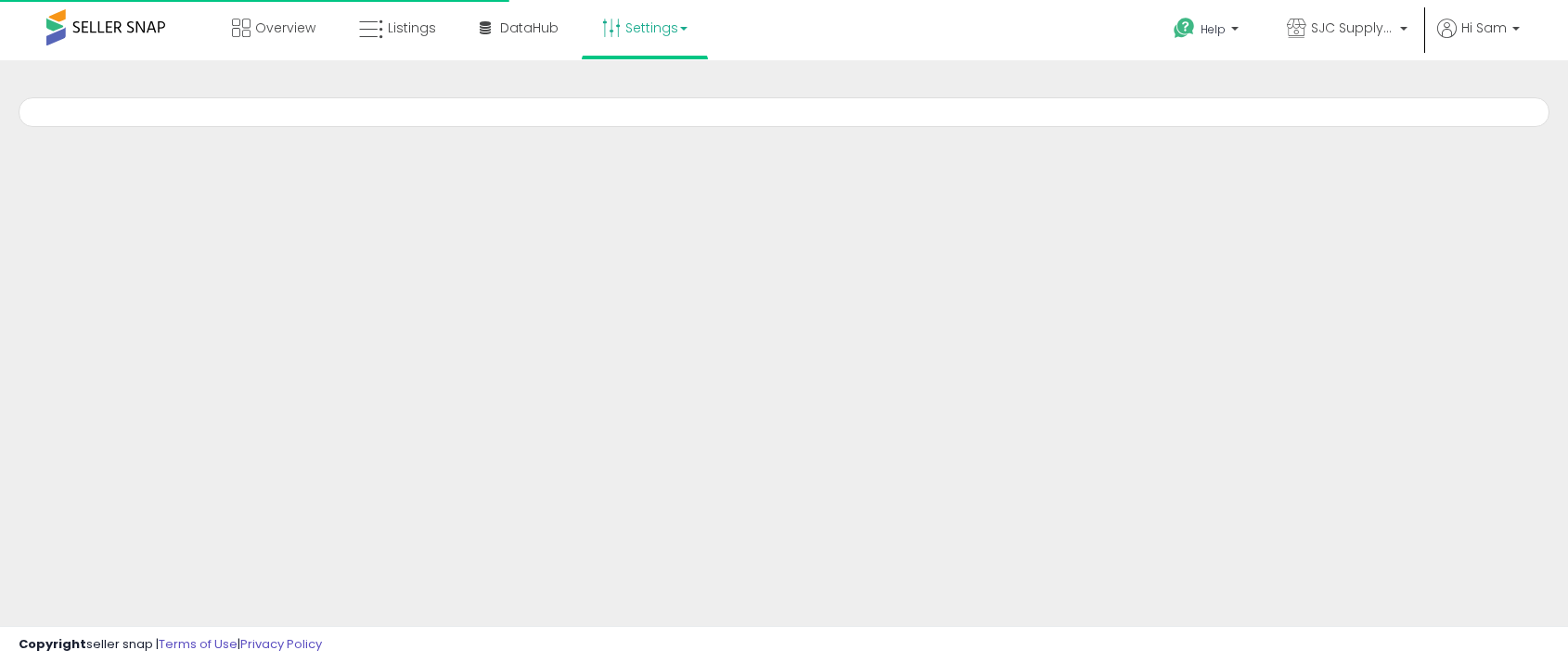 scroll, scrollTop: 0, scrollLeft: 0, axis: both 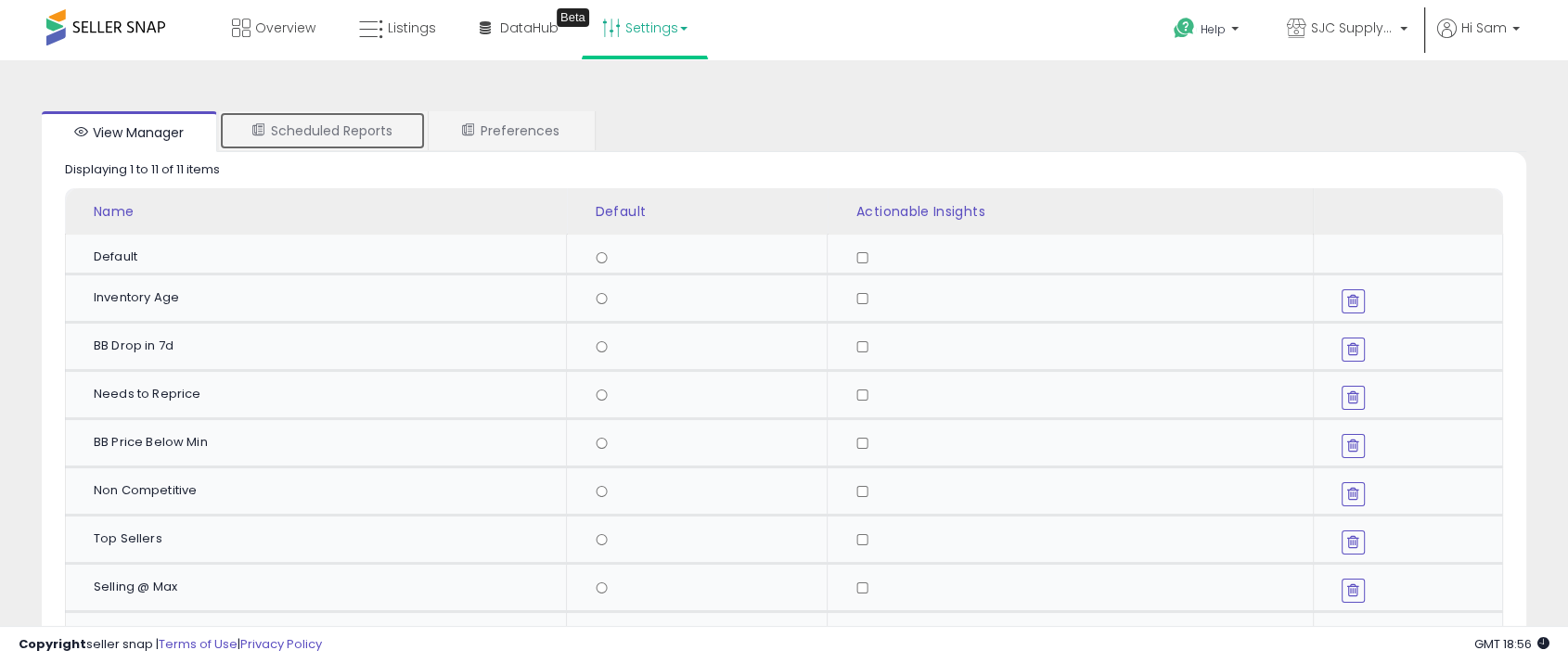 click on "Scheduled Reports" at bounding box center [322, 131] 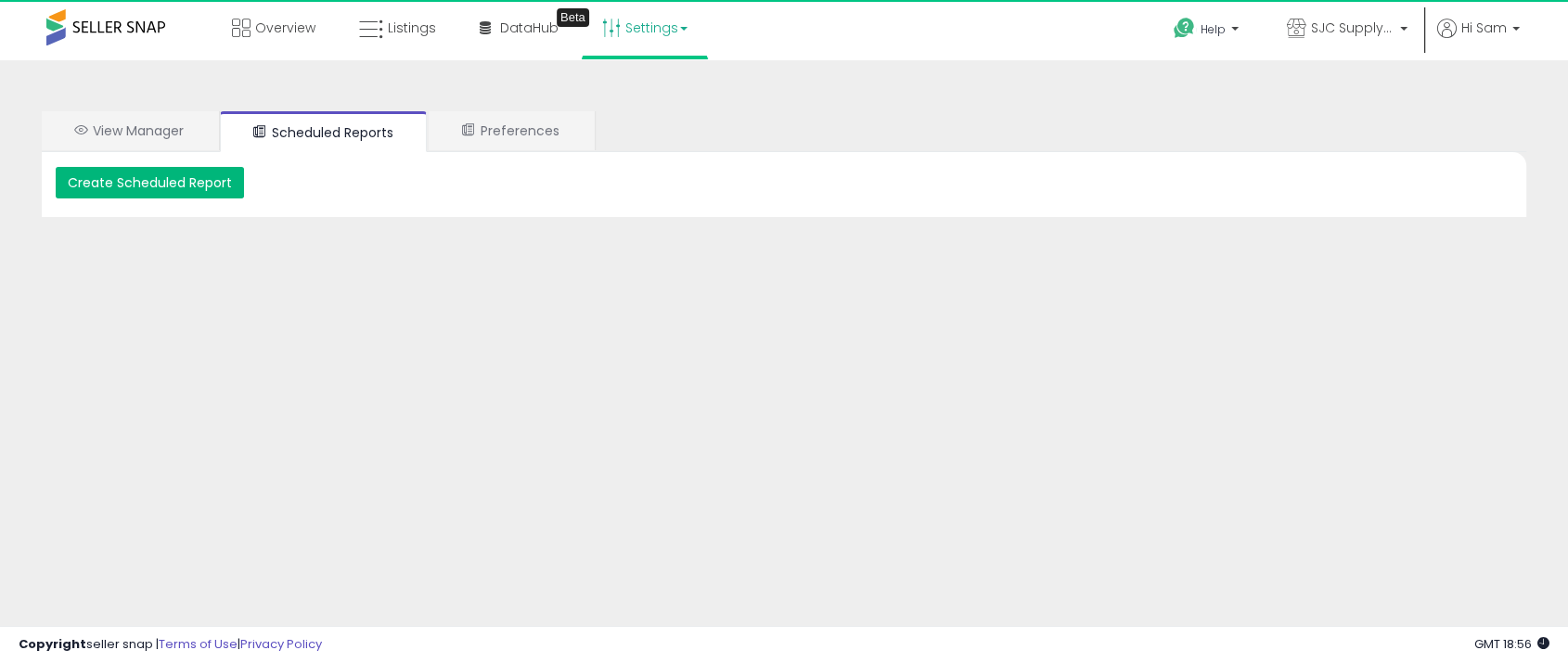 click on "Create Scheduled Report" at bounding box center (149, 183) 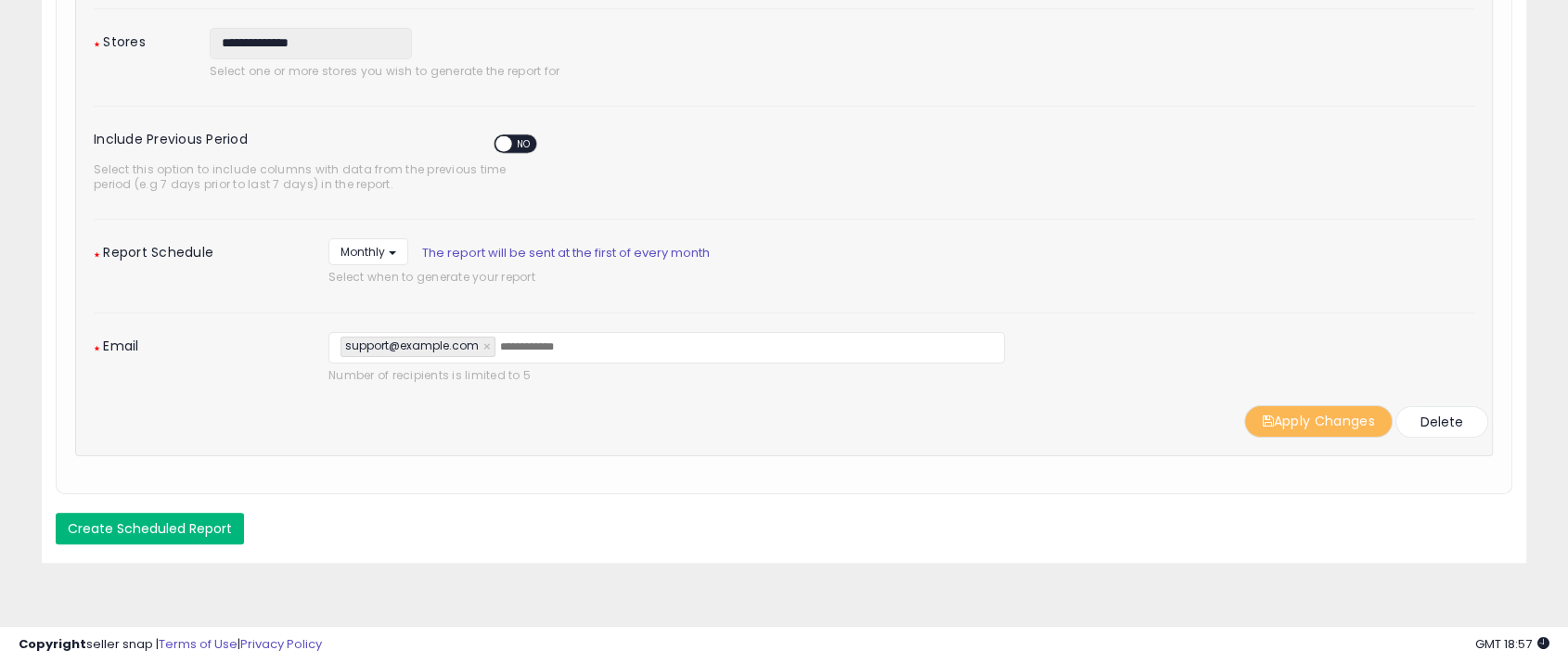 scroll, scrollTop: 394, scrollLeft: 0, axis: vertical 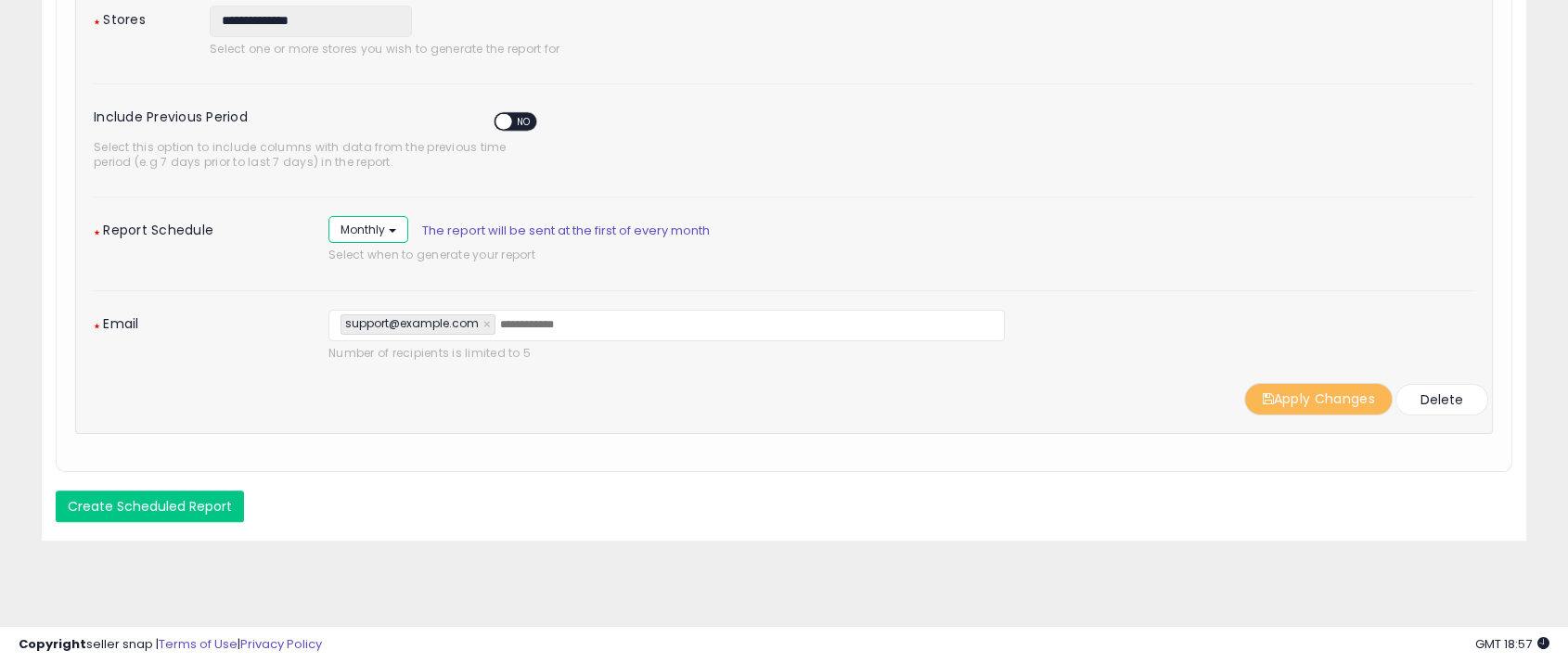 click on "Monthly" at bounding box center [368, 229] 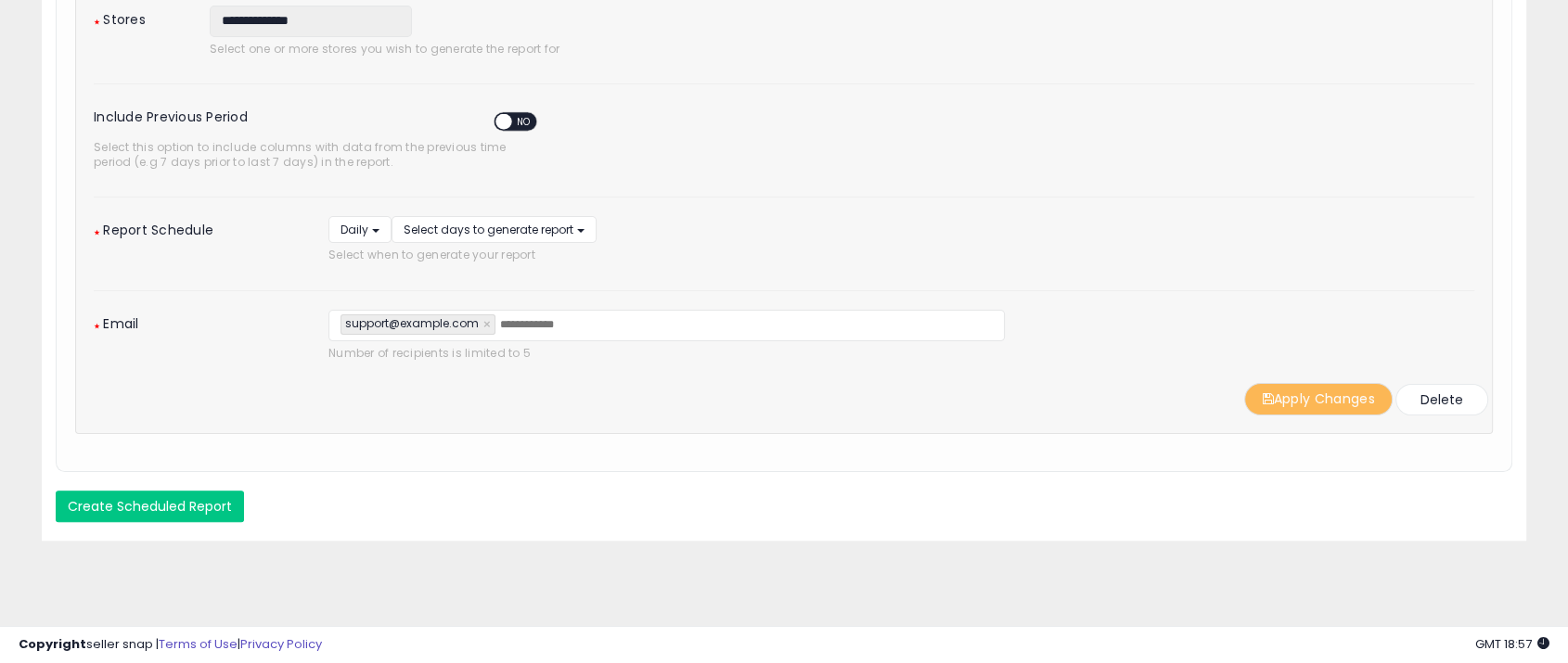 click on "Daily
***** *******
Daily
Monthly
Select days to generate report
****** ******* ********* ******** ****** ******** ******
Monday
Tuesday
Wednesday
Thursday
Friday" at bounding box center [901, 244] 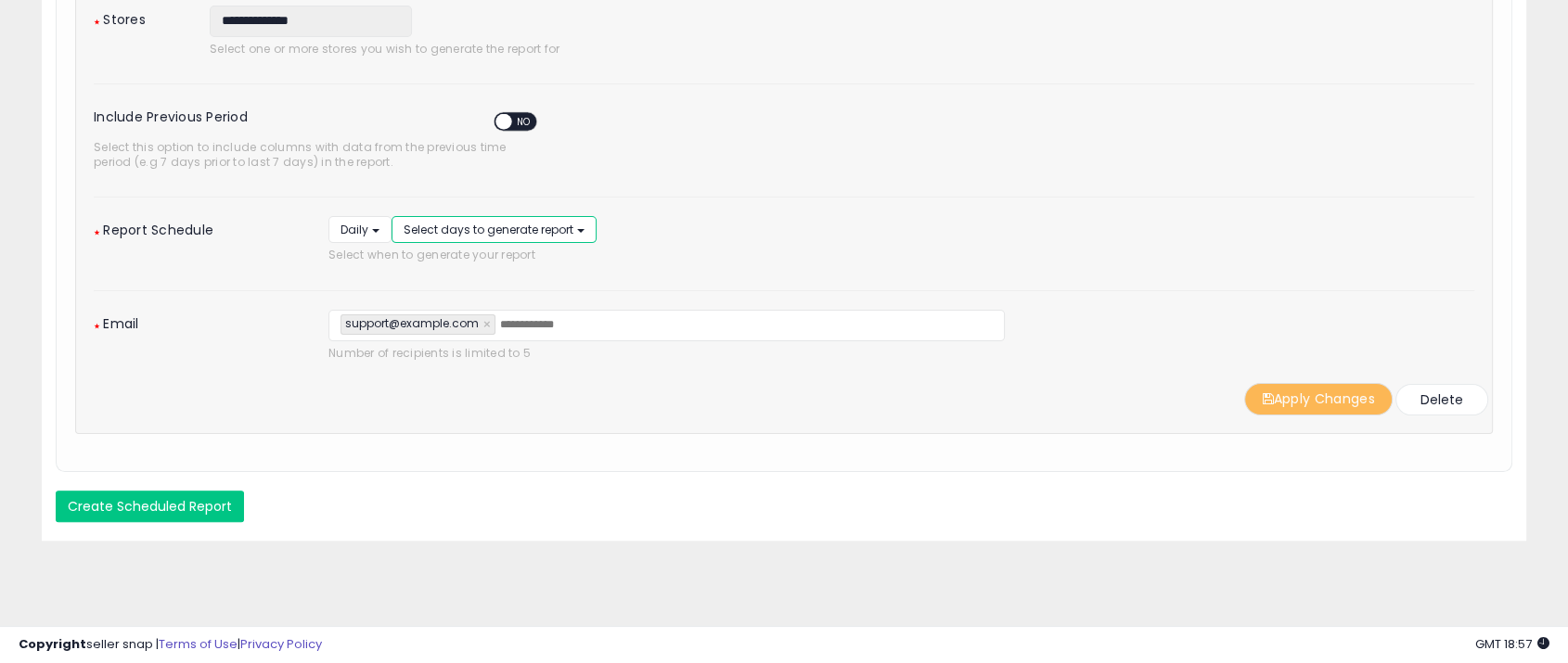 click on "Select days to generate report" at bounding box center [488, 229] 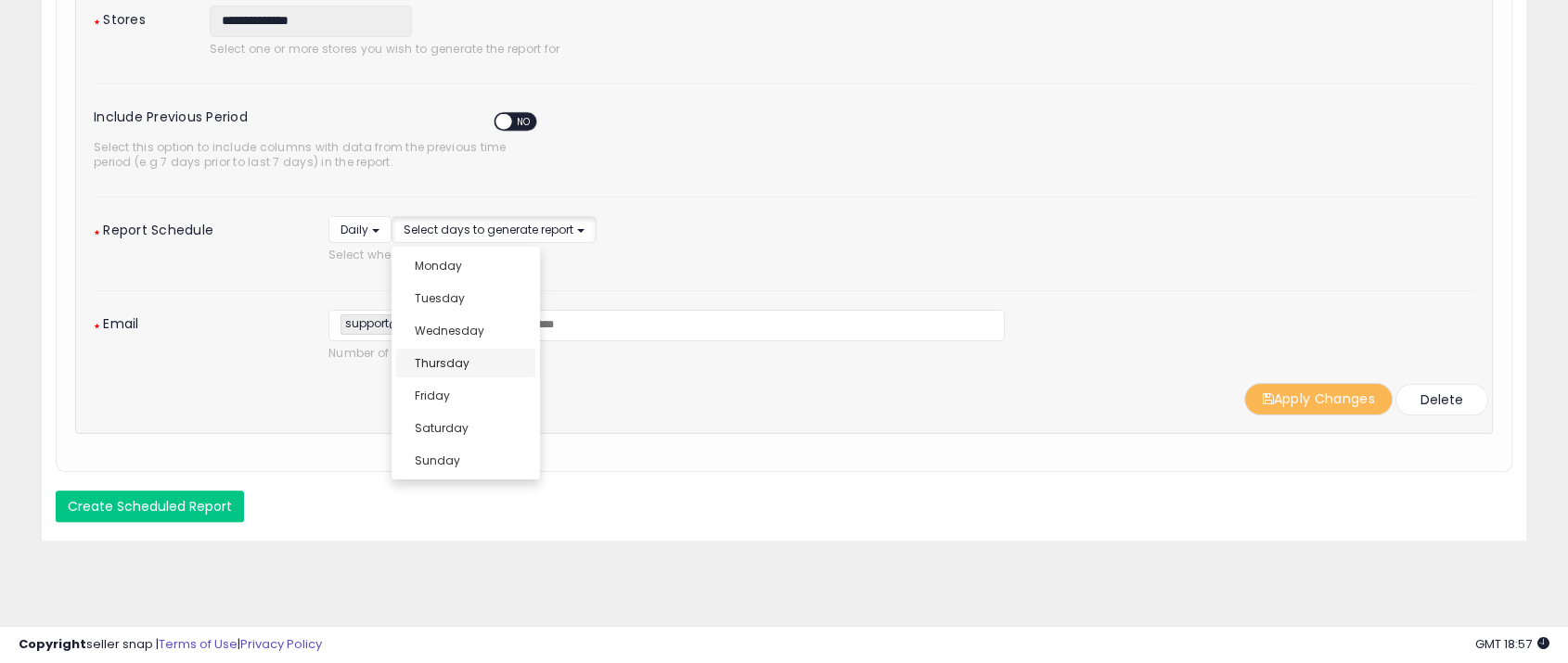 select on "********" 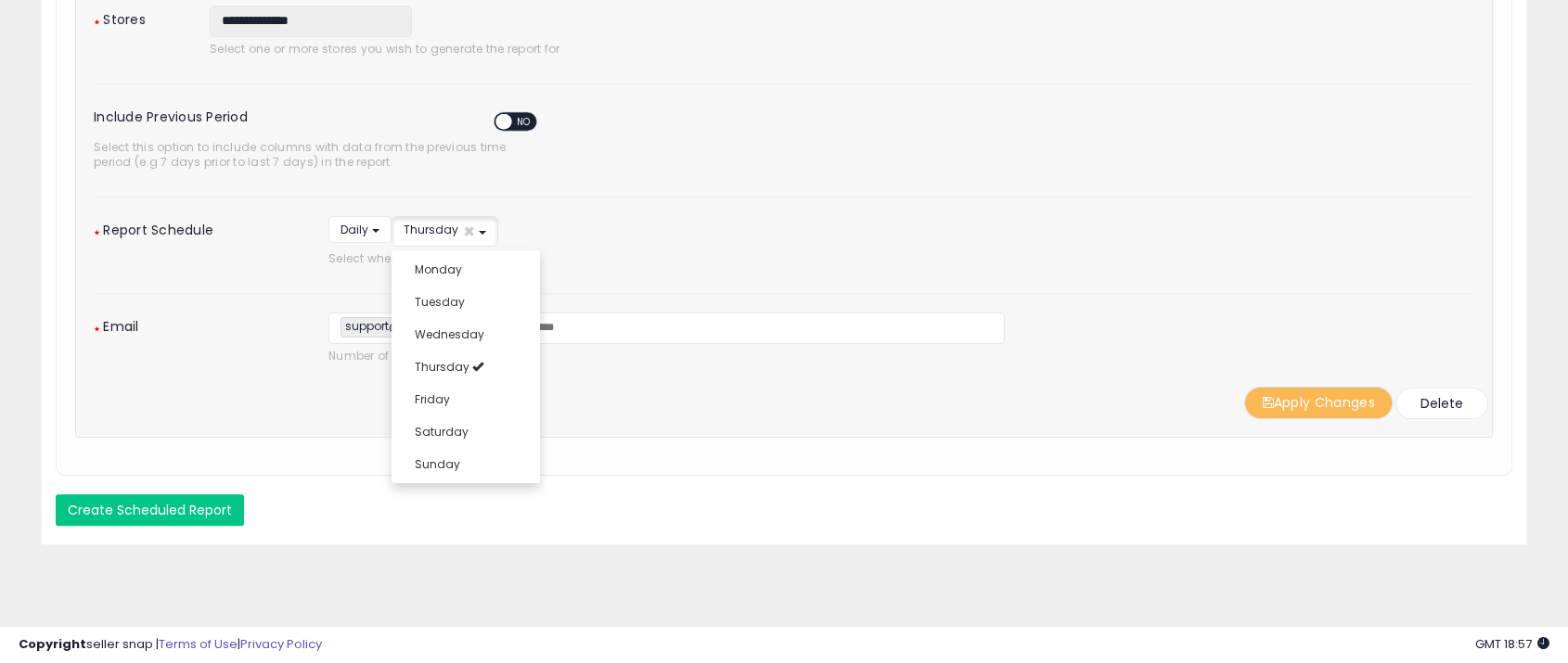 click on "**********" at bounding box center (784, 131) 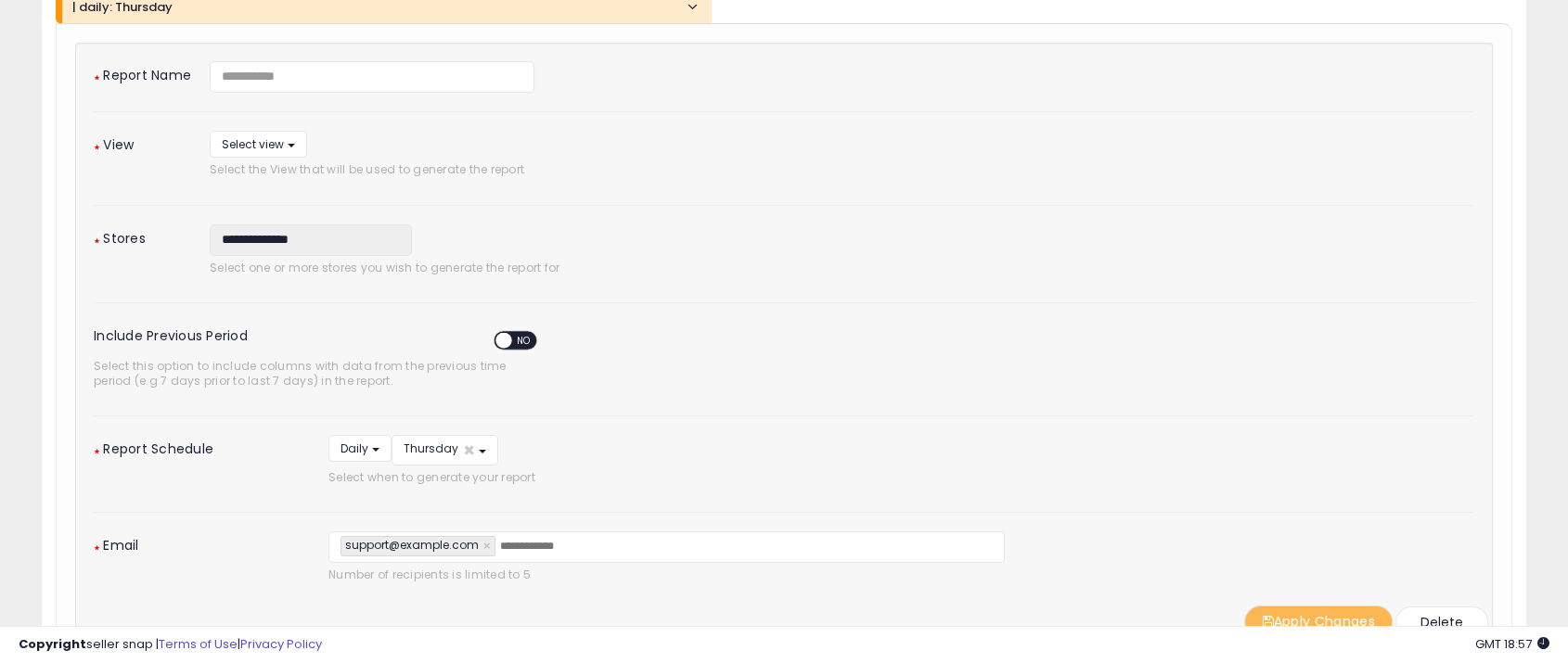 scroll, scrollTop: 85, scrollLeft: 0, axis: vertical 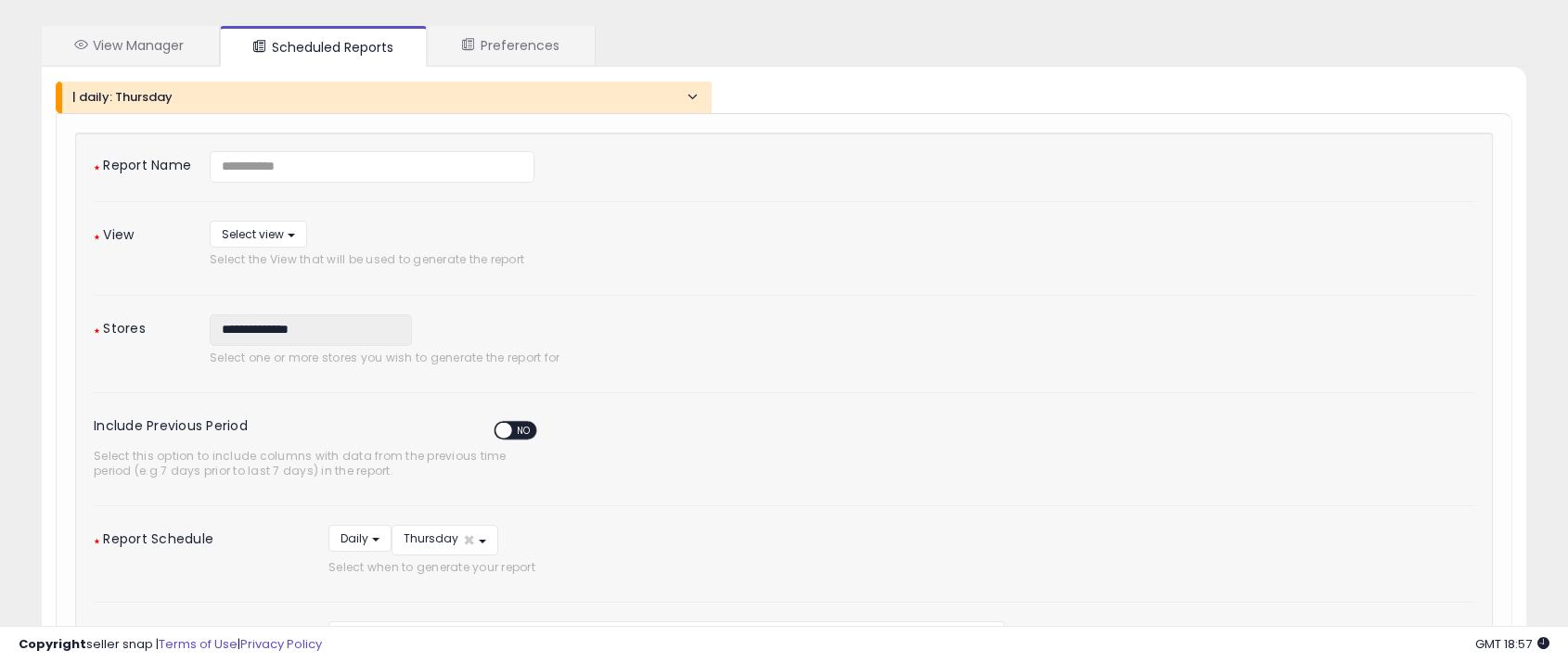 click on "| daily: Thursday" at bounding box center (385, 97) 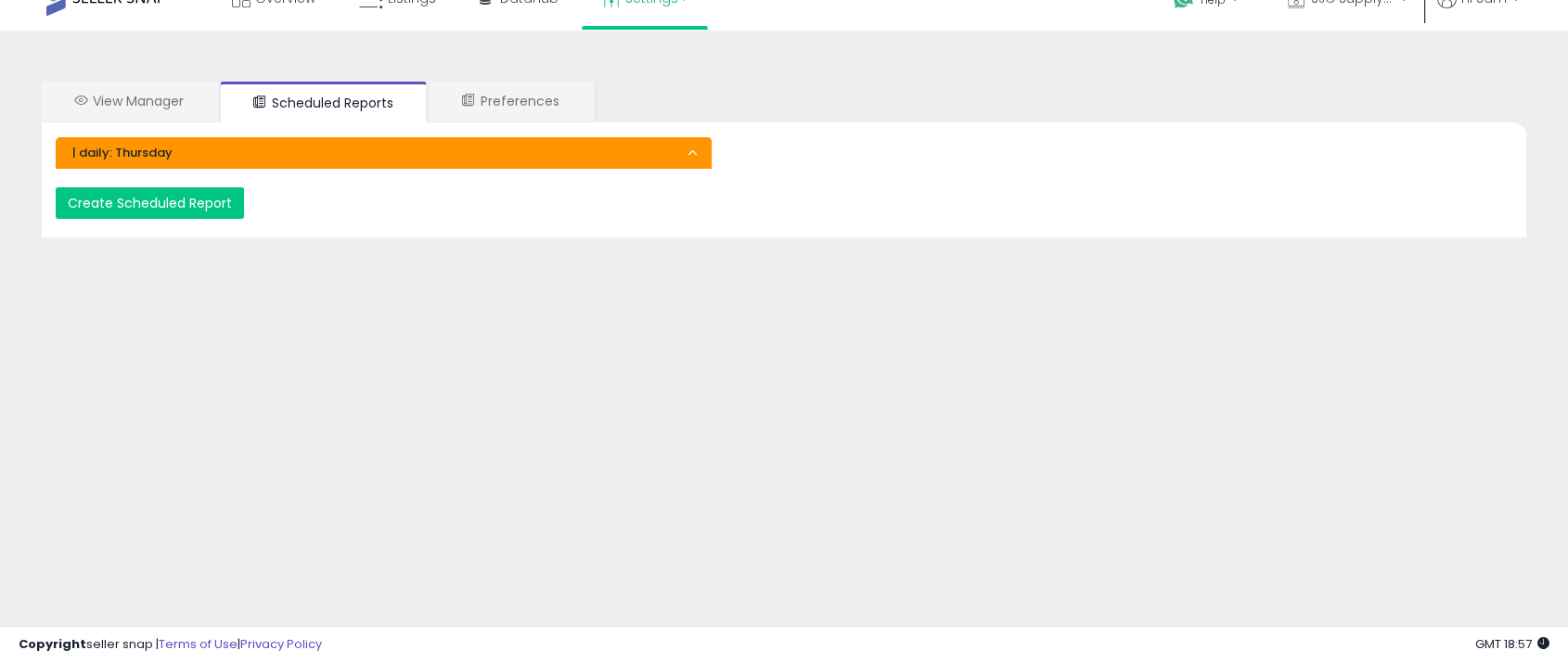 scroll, scrollTop: 0, scrollLeft: 0, axis: both 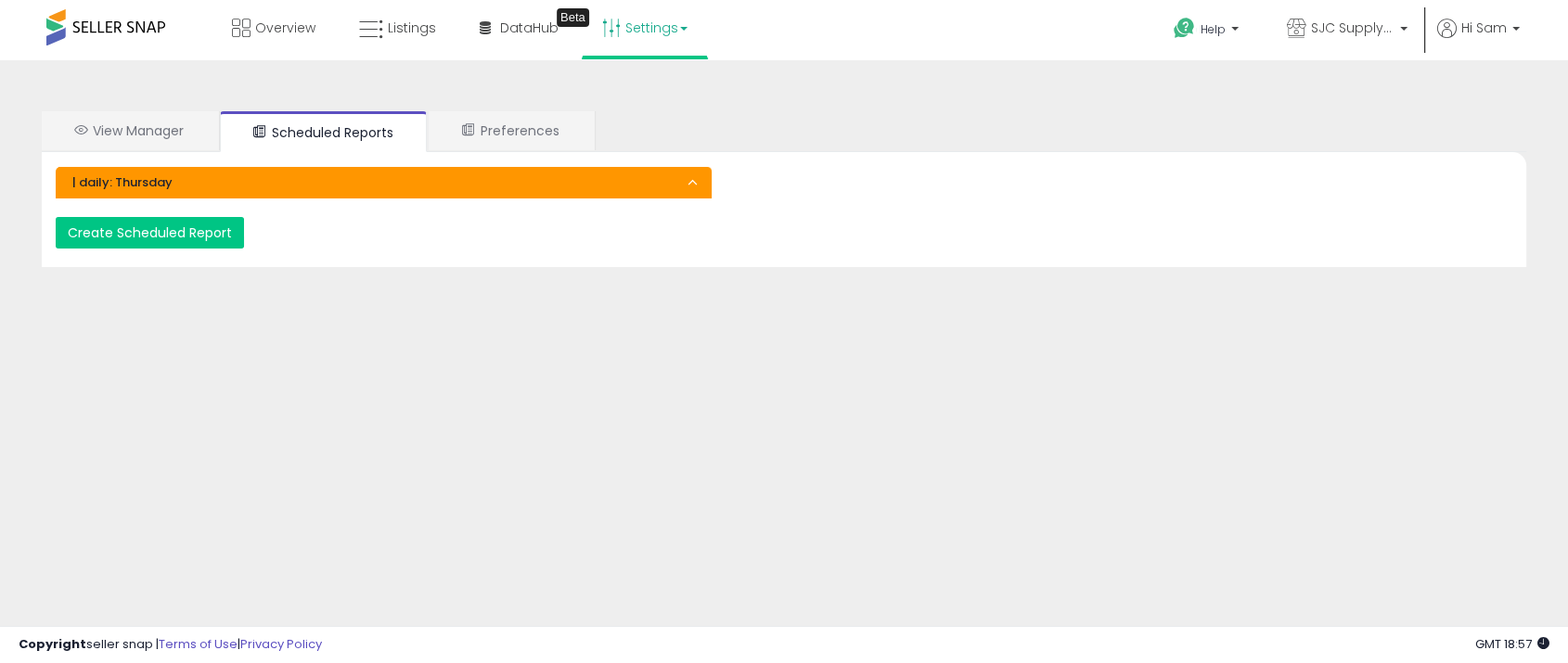 click on "| daily: Thursday" at bounding box center [385, 183] 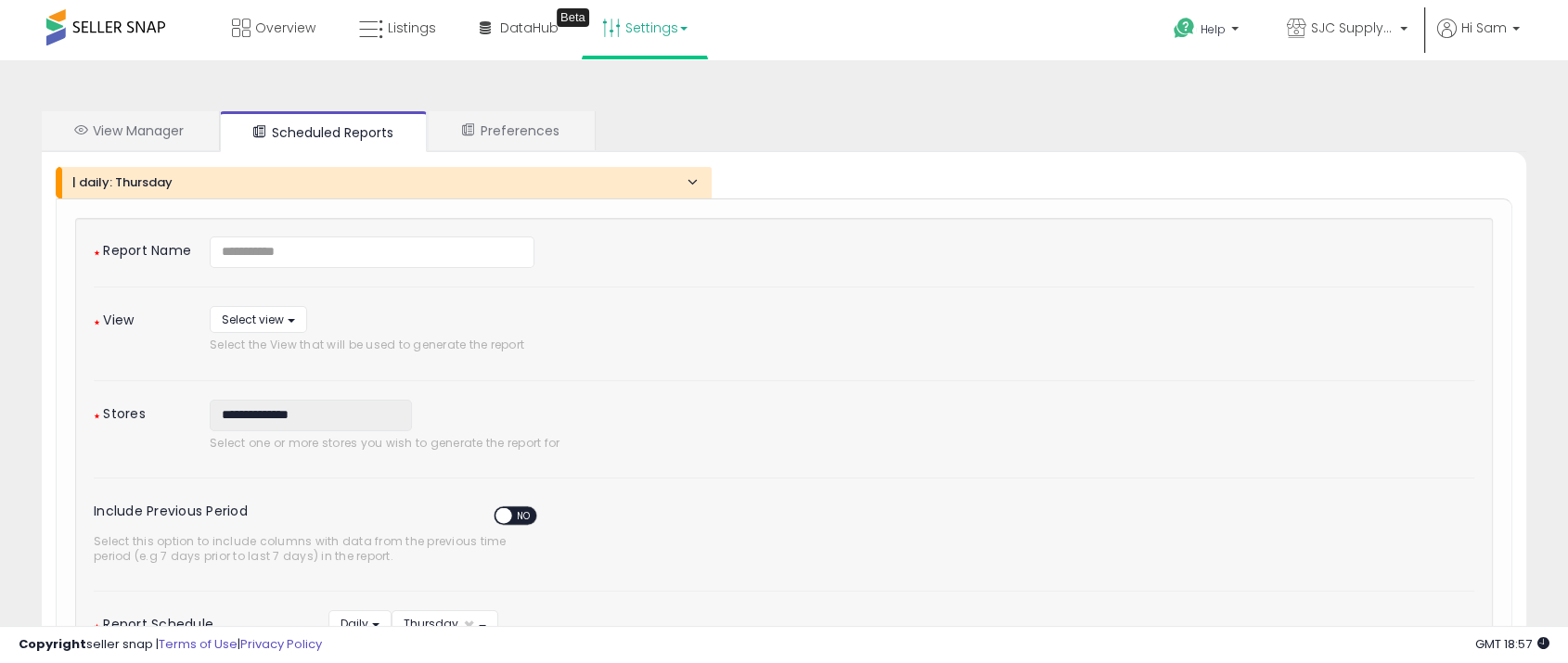scroll, scrollTop: 399, scrollLeft: 0, axis: vertical 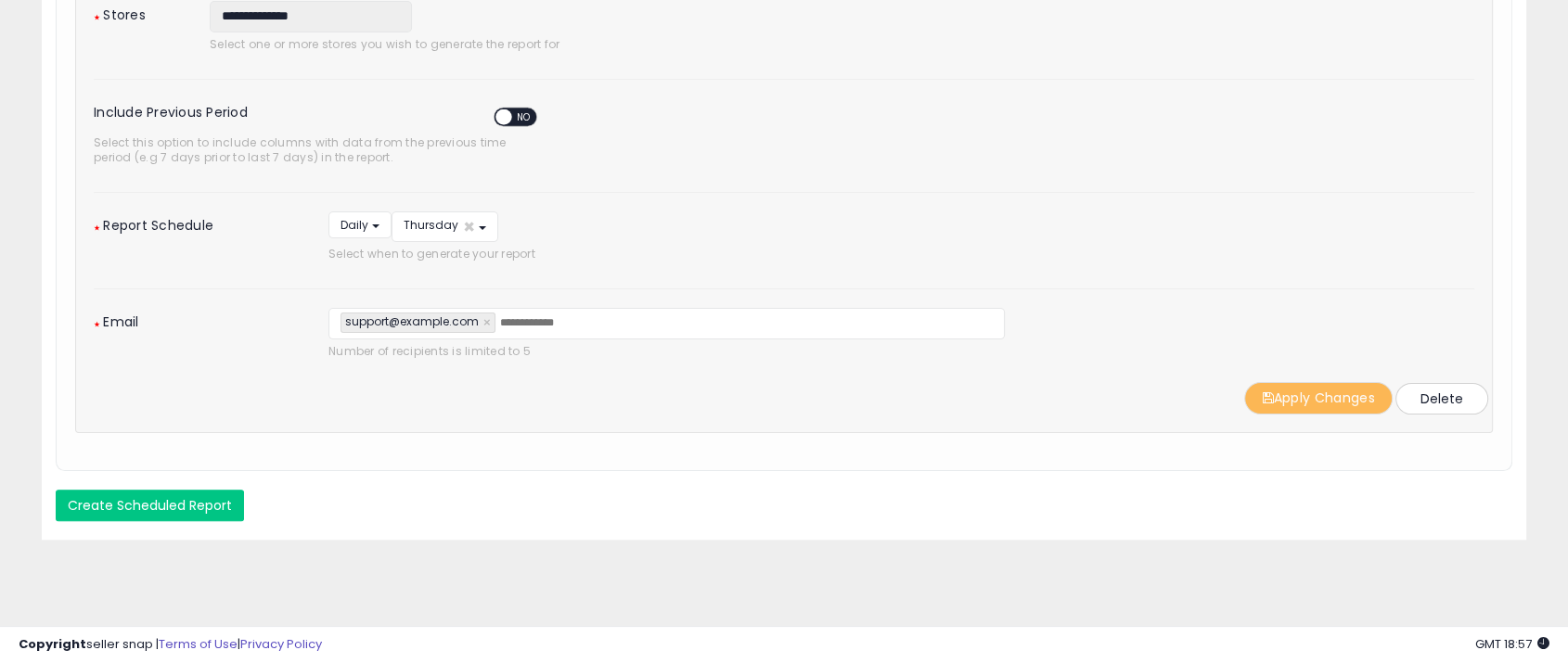 click on "Delete" at bounding box center [1442, 399] 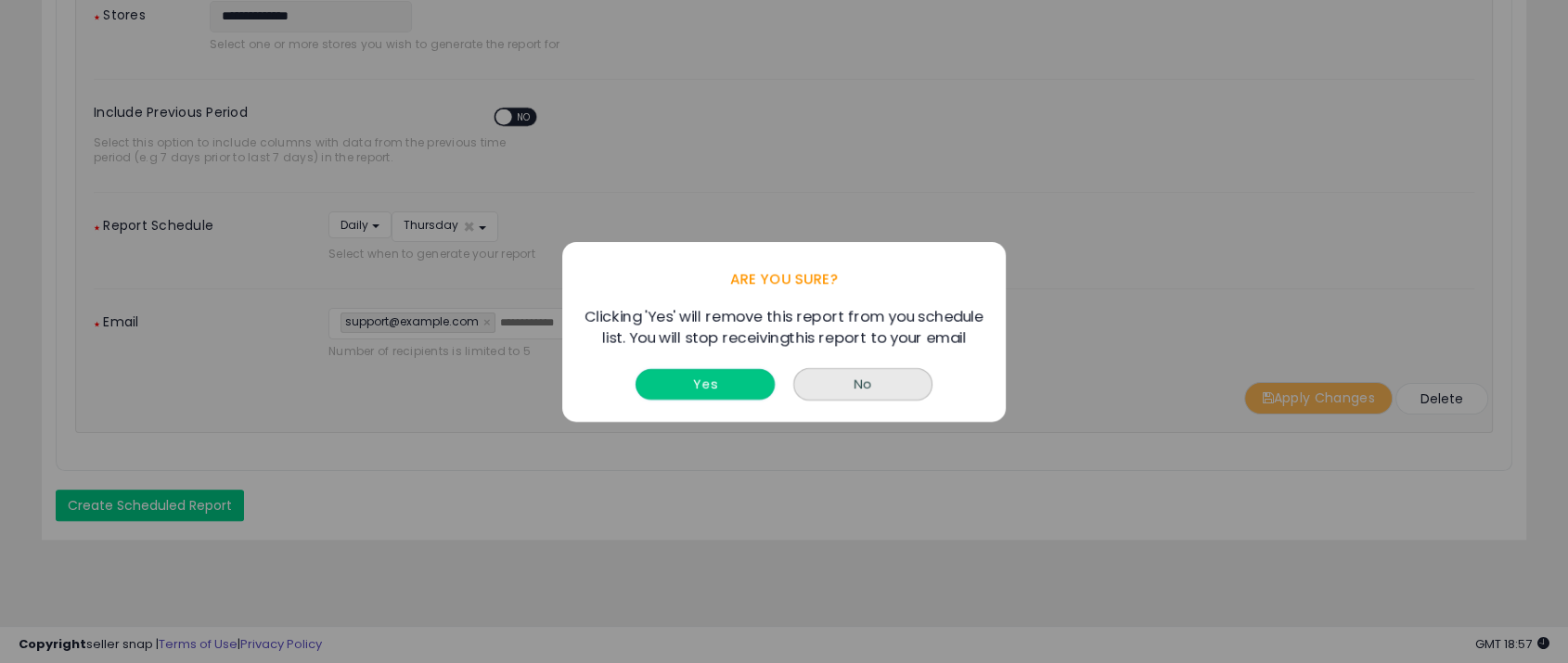 click on "Yes" at bounding box center (705, 383) 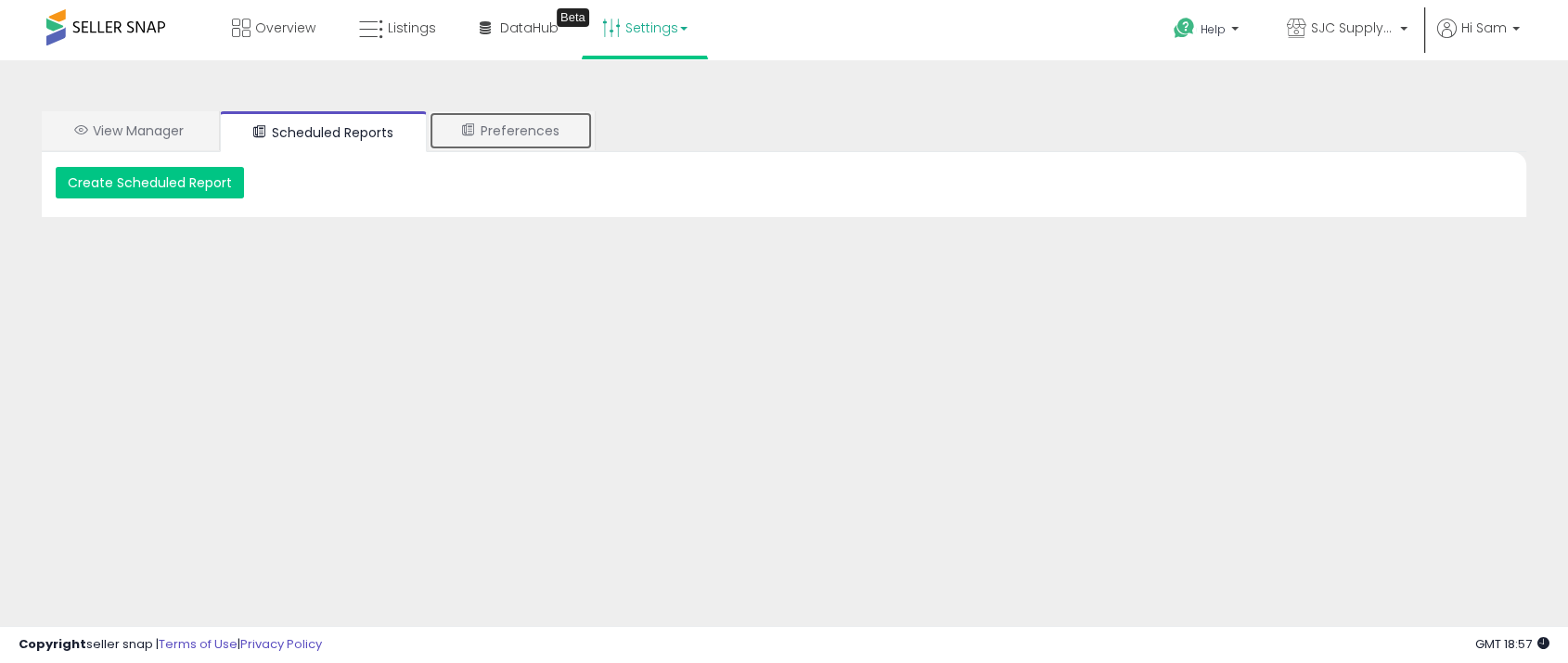 click on "Preferences" at bounding box center [510, 131] 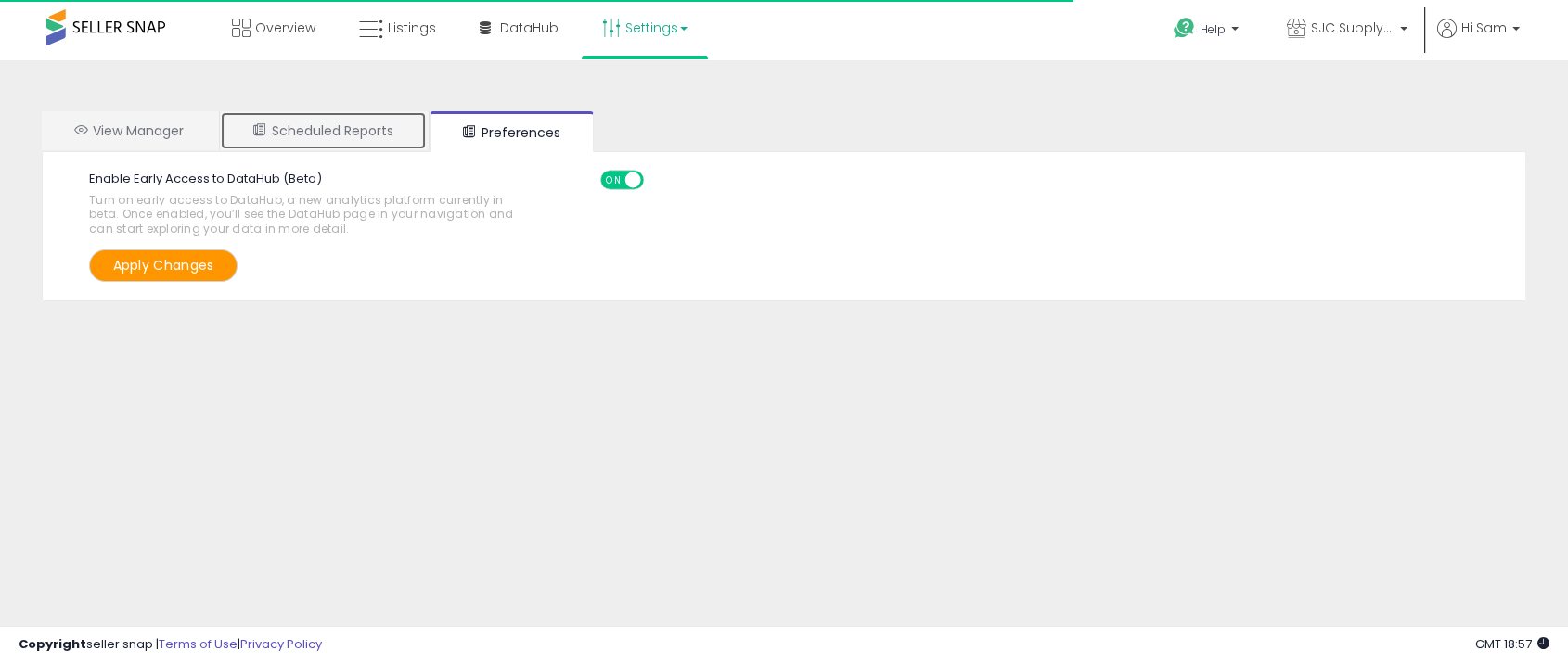 click on "Scheduled Reports" at bounding box center (323, 131) 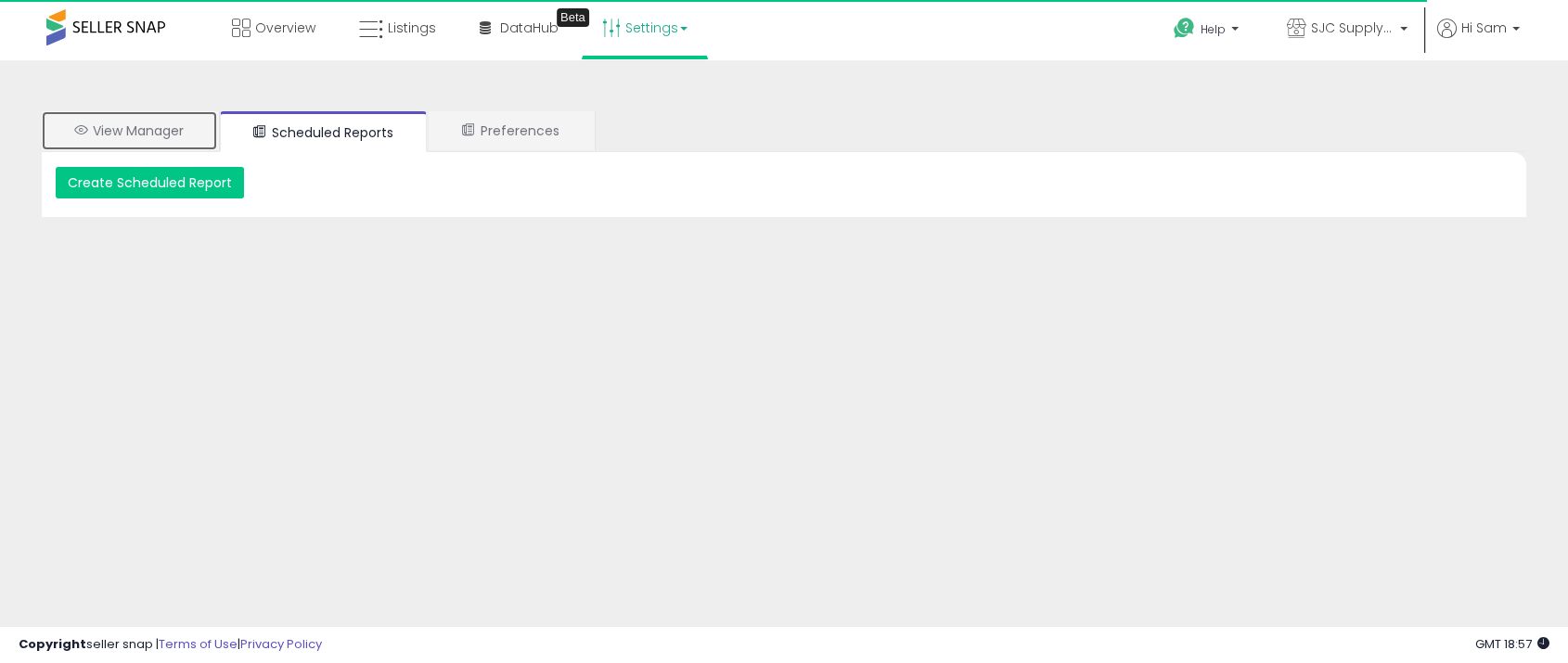 click on "View Manager" at bounding box center (129, 131) 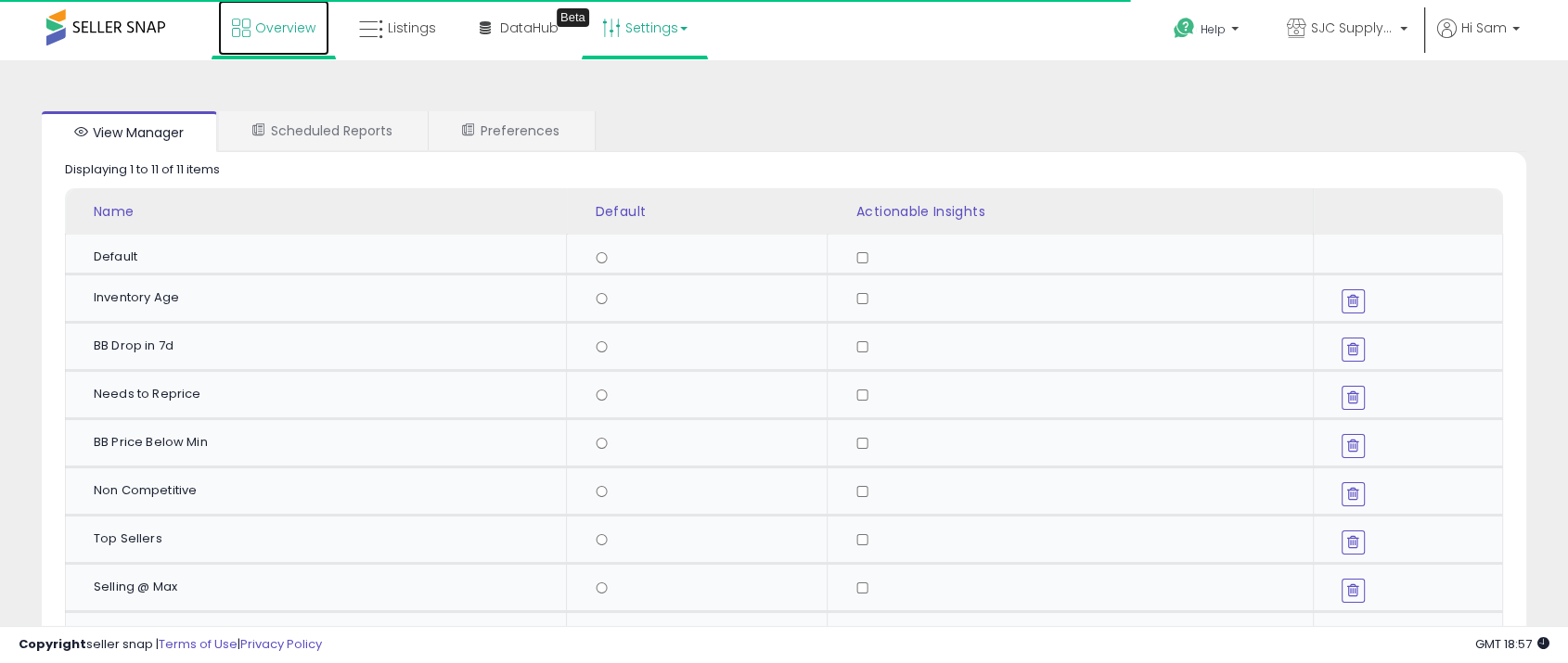 click on "Overview" at bounding box center (274, 28) 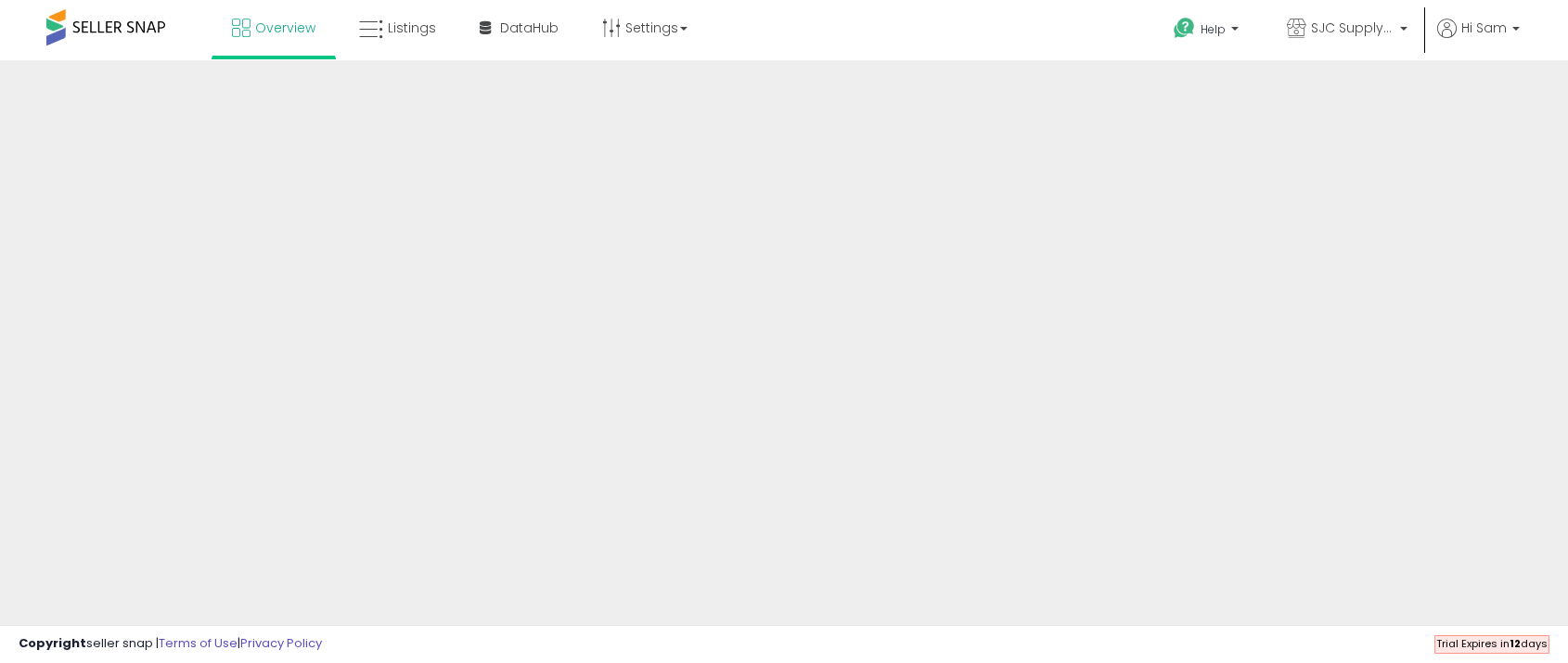 scroll, scrollTop: 0, scrollLeft: 0, axis: both 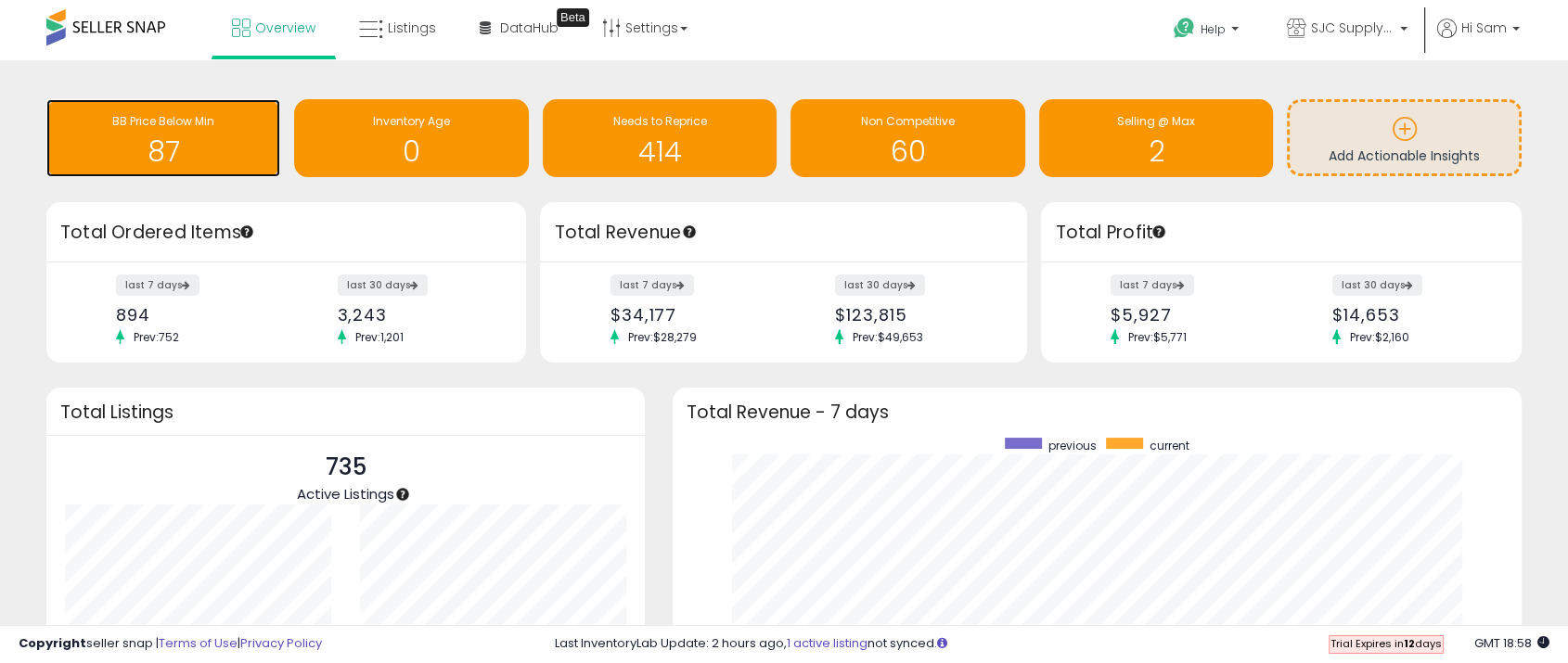 click on "BB Price Below Min" at bounding box center (163, 121) 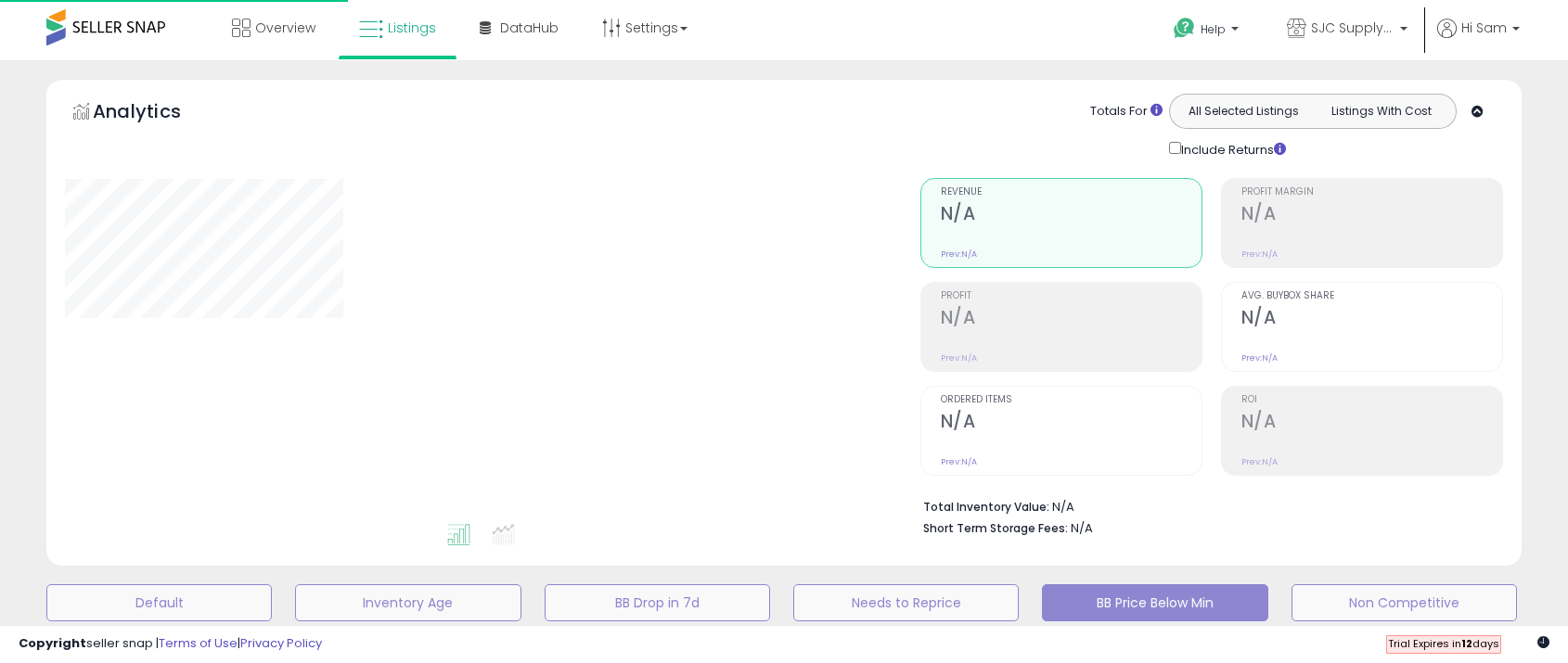 scroll, scrollTop: 0, scrollLeft: 0, axis: both 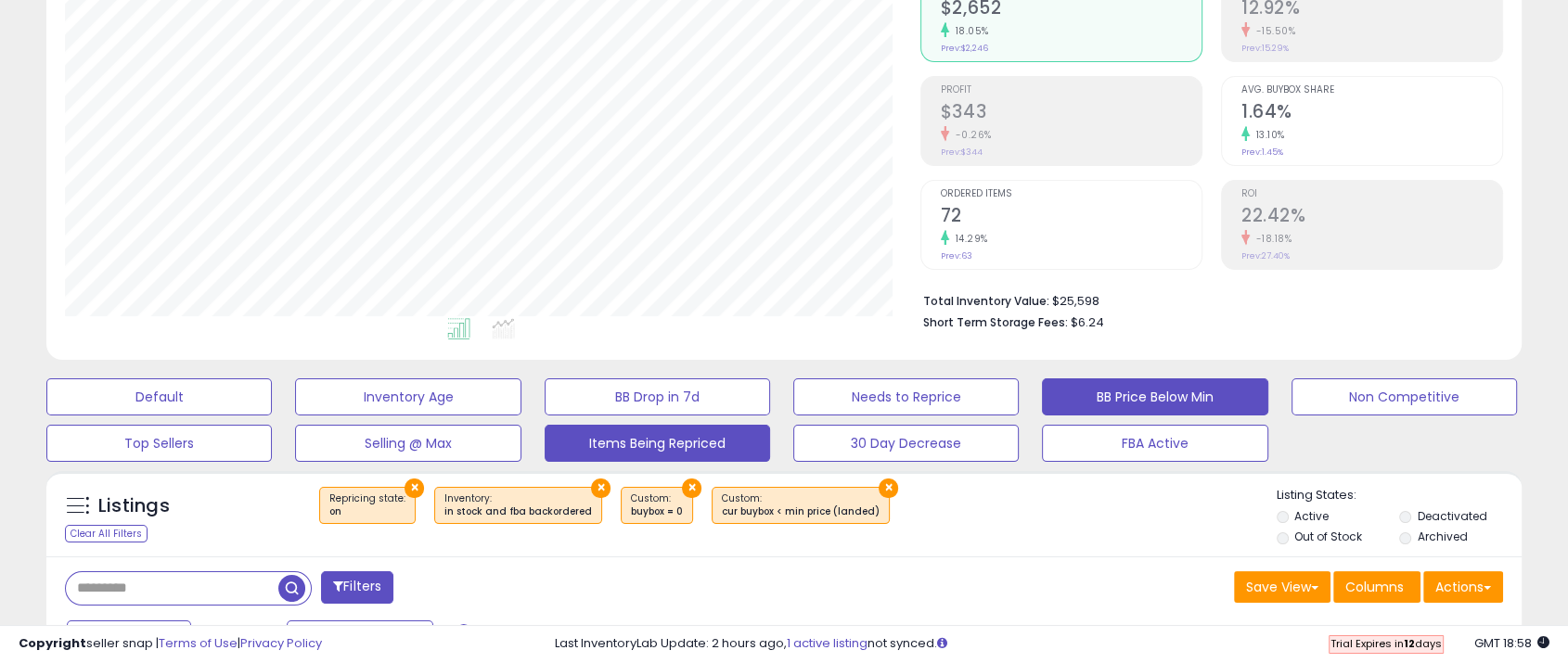click on "Items Being Repriced" at bounding box center [159, 397] 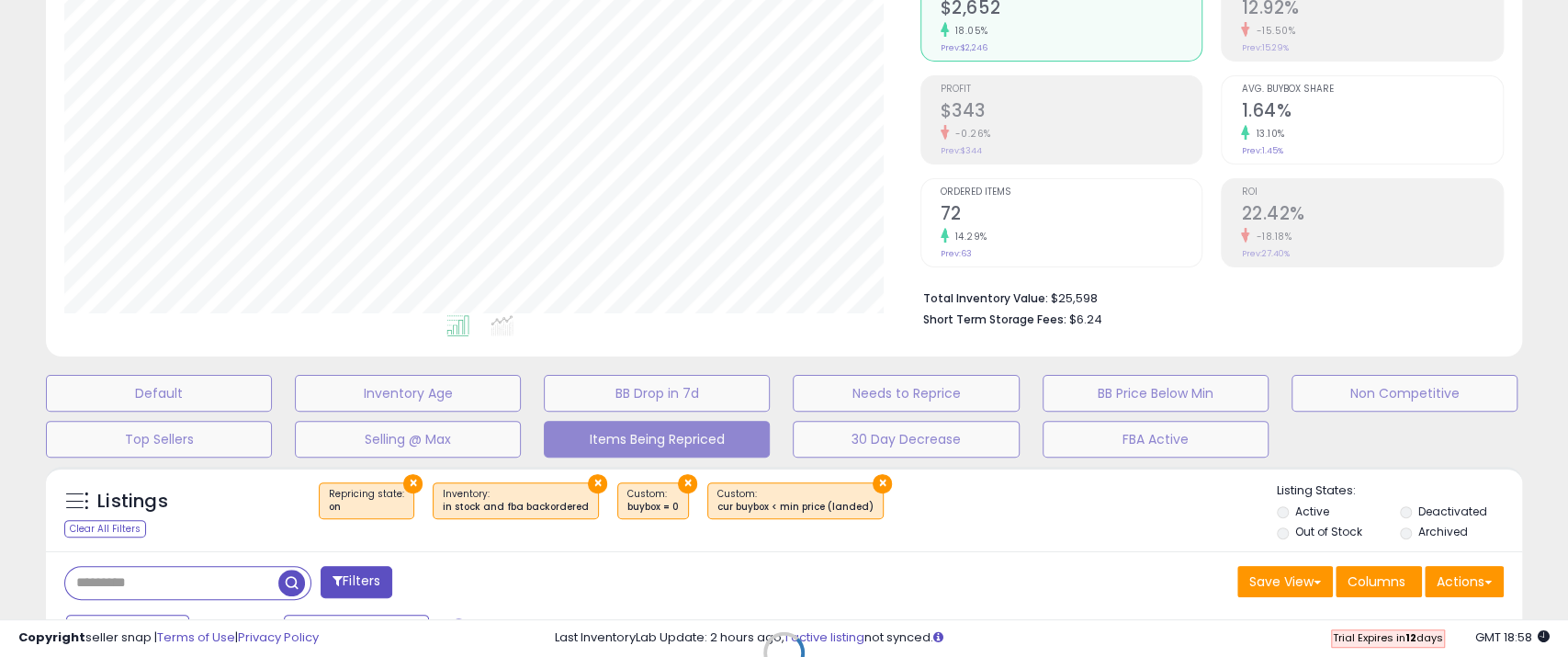 scroll, scrollTop: 918504, scrollLeft: 917714, axis: both 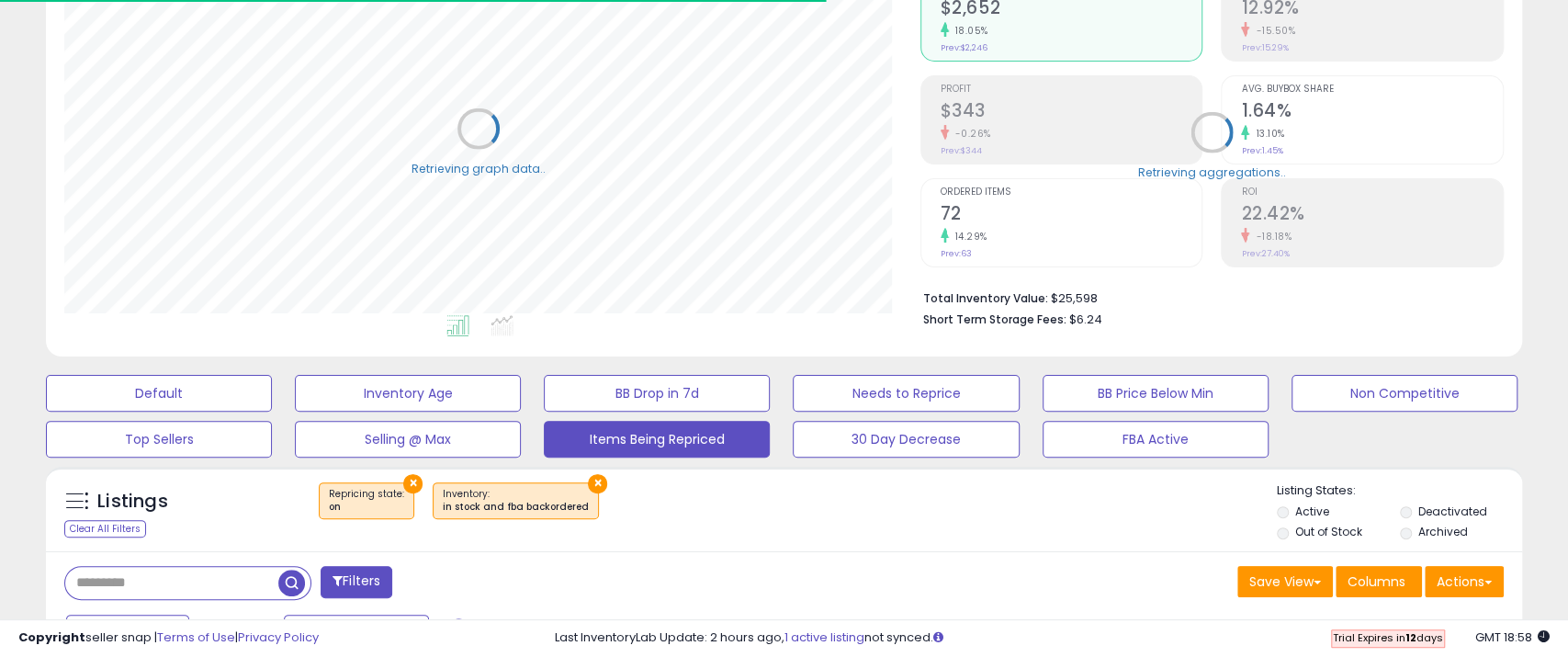select on "**" 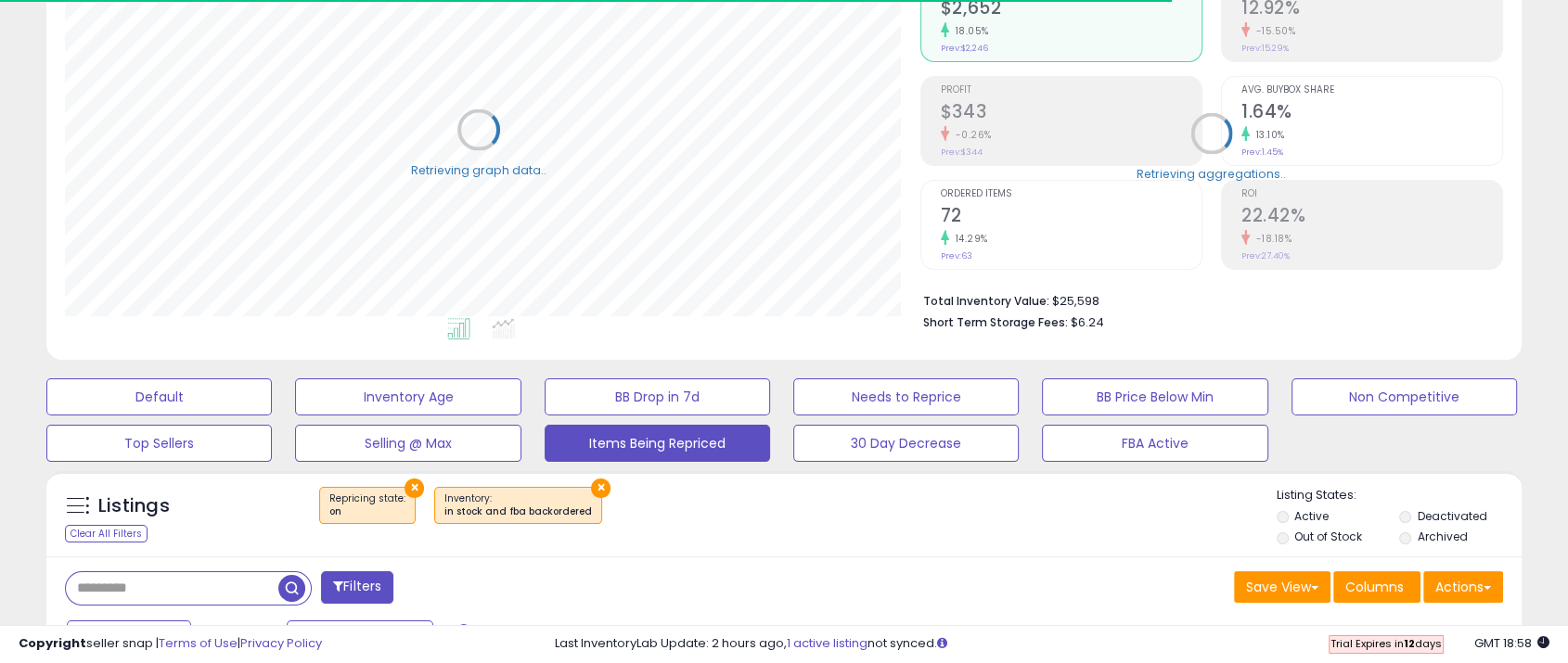 scroll, scrollTop: 380, scrollLeft: 854, axis: both 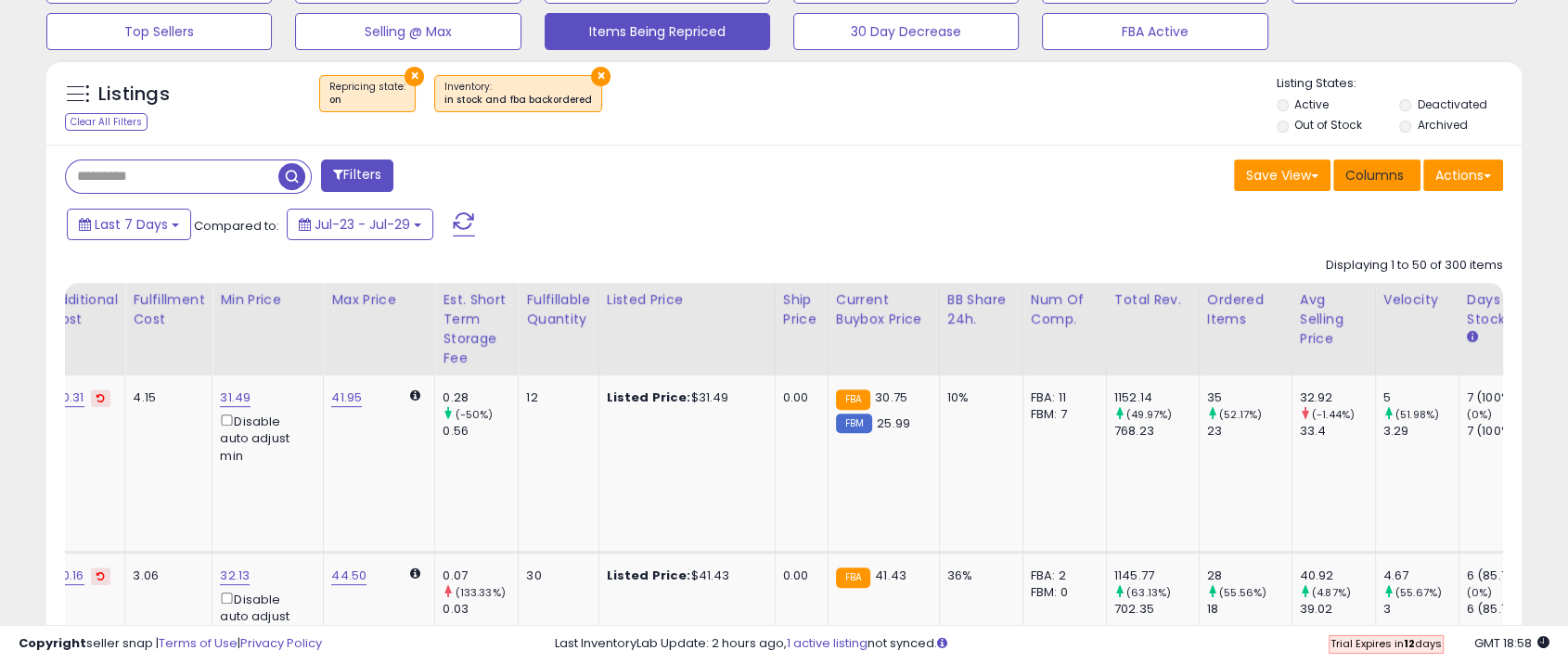 click on "Columns" at bounding box center (1377, 175) 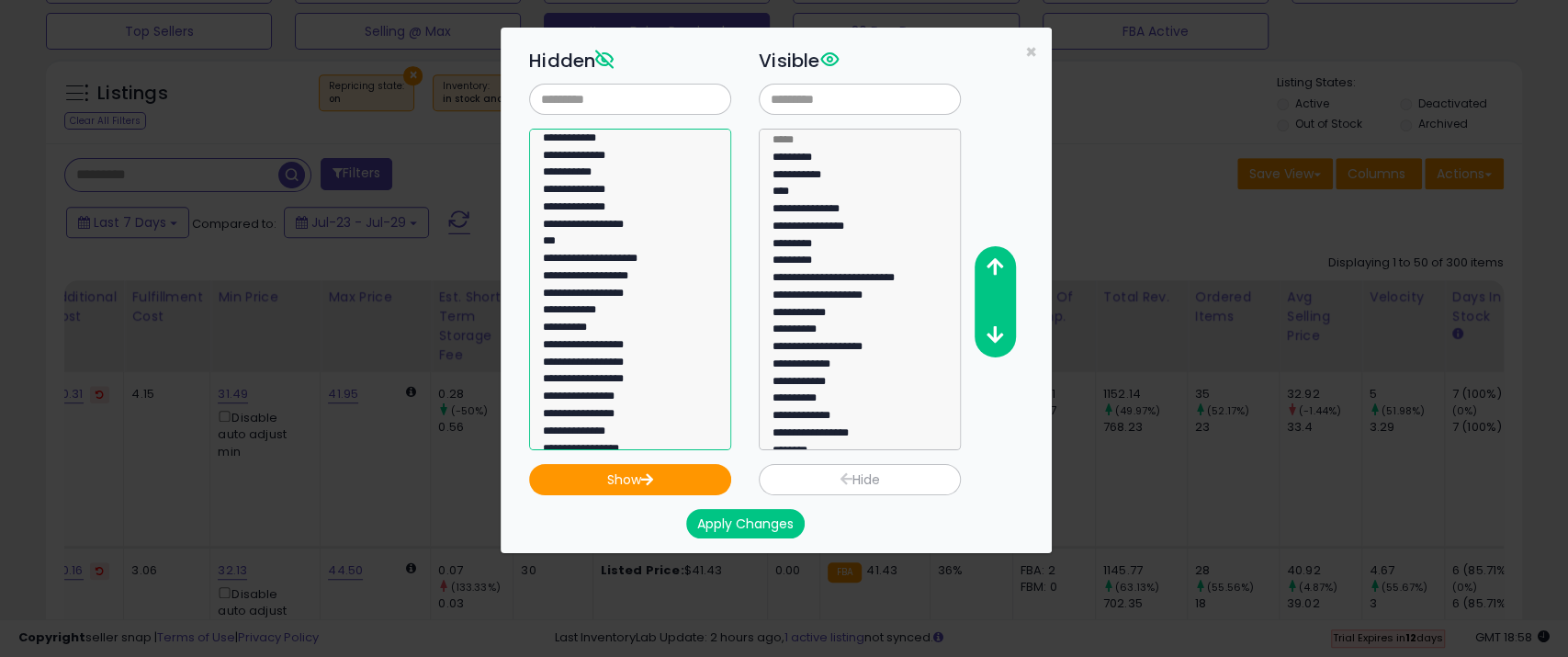 select on "**********" 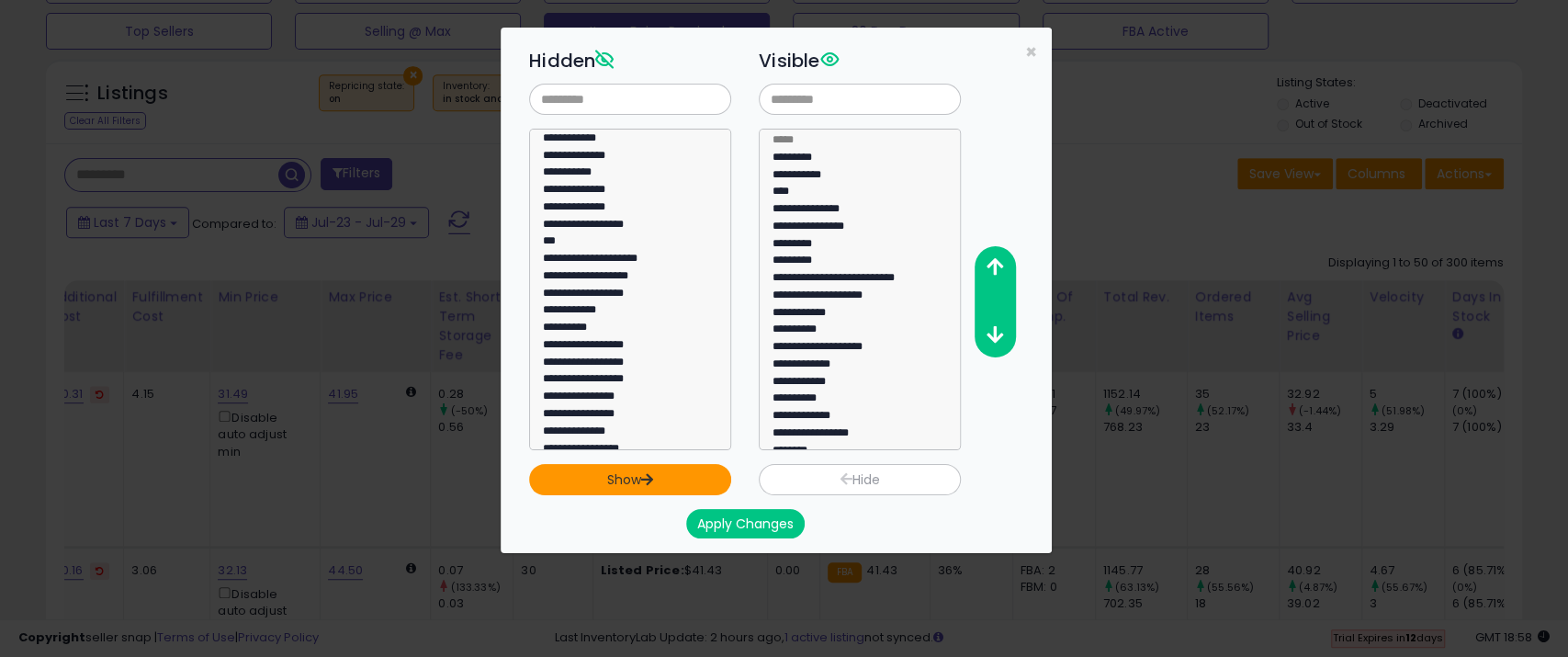 click on "Show" at bounding box center [630, 480] 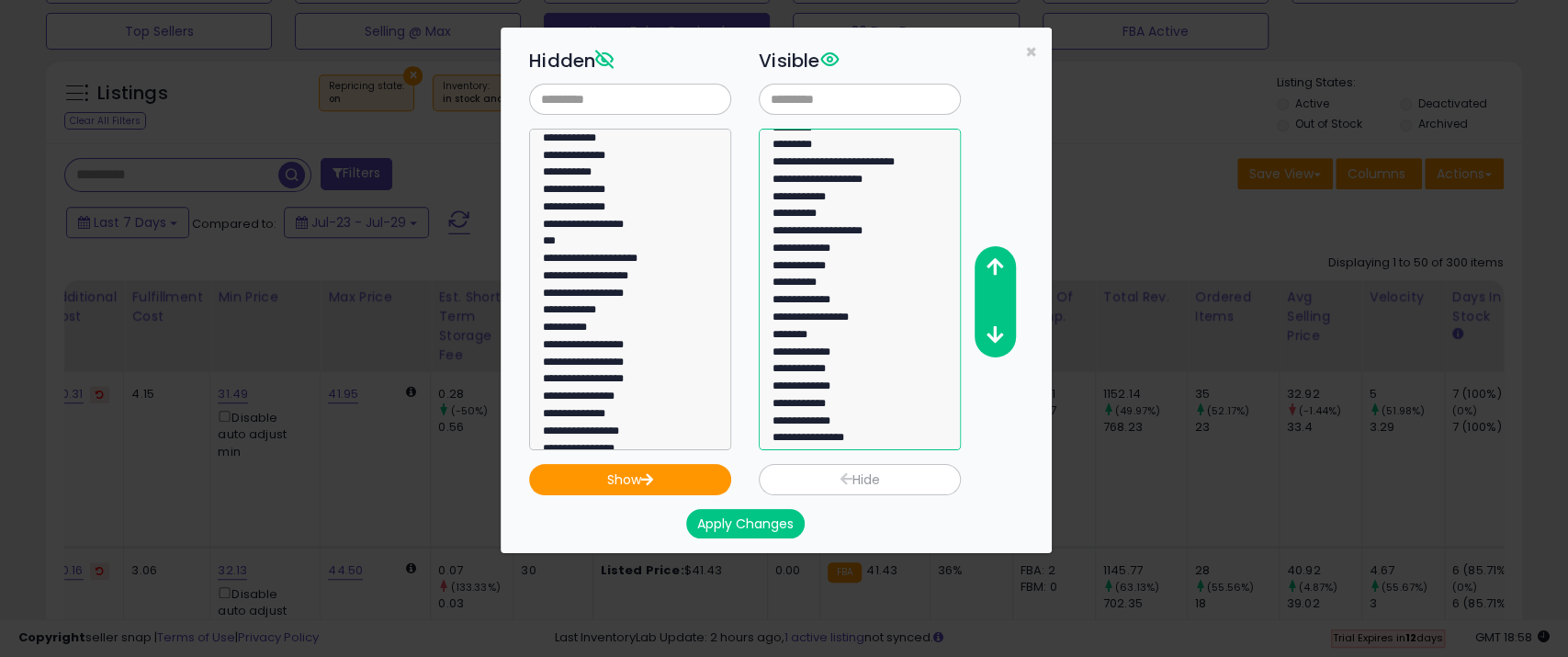 click on "**********" 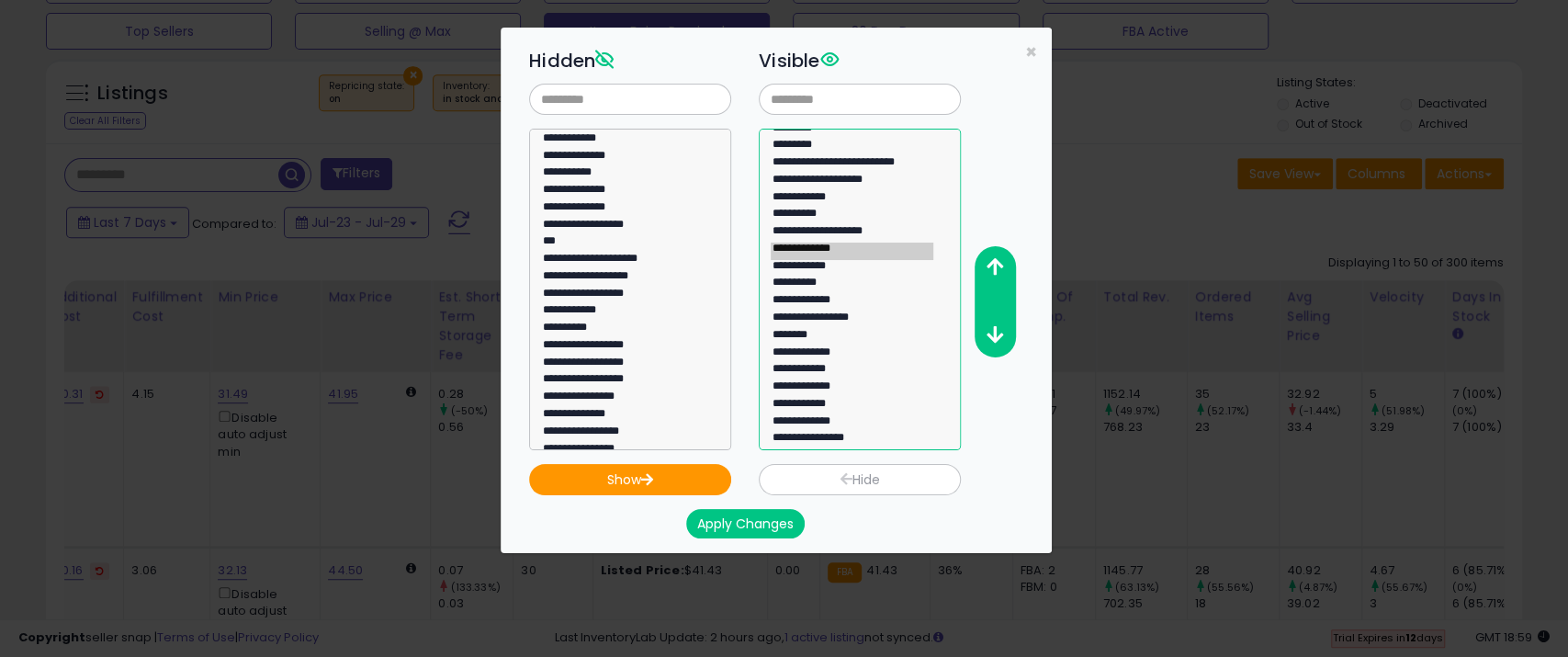 click on "**********" 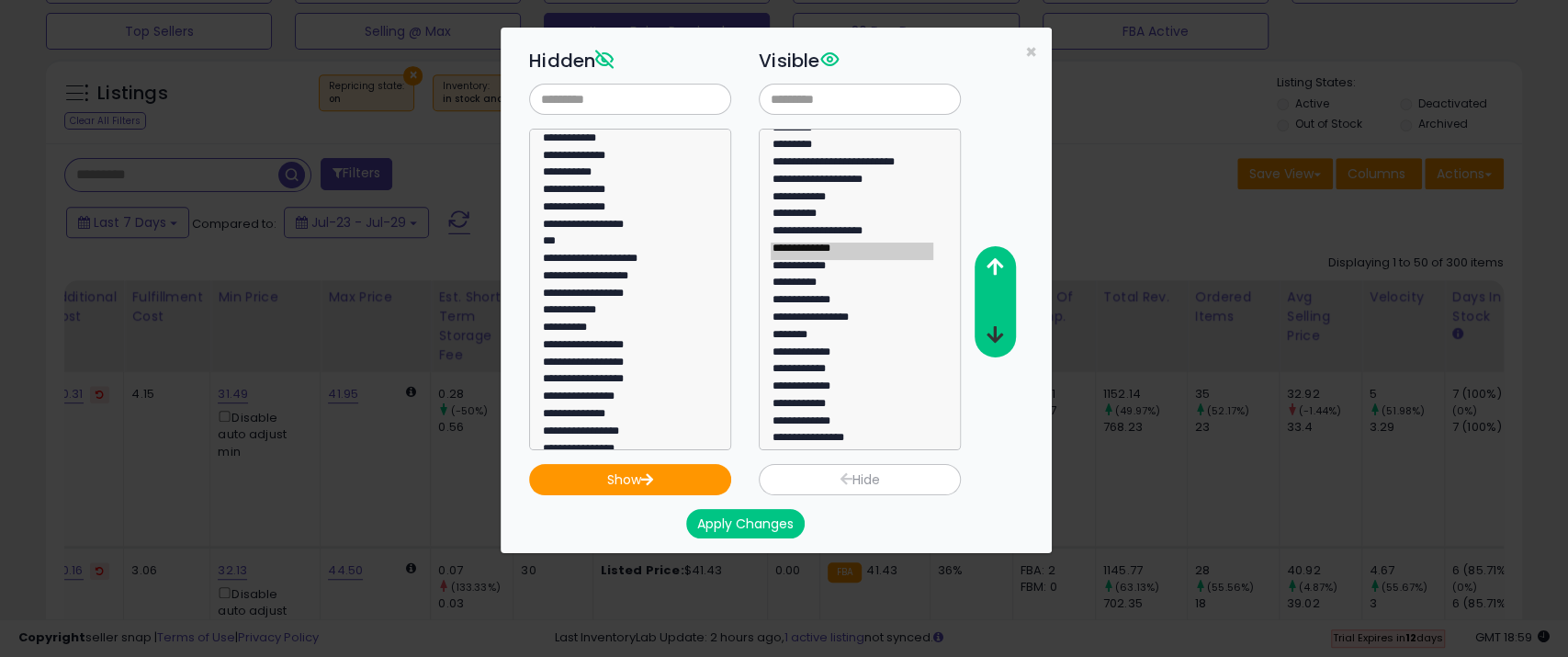 click at bounding box center (995, 334) 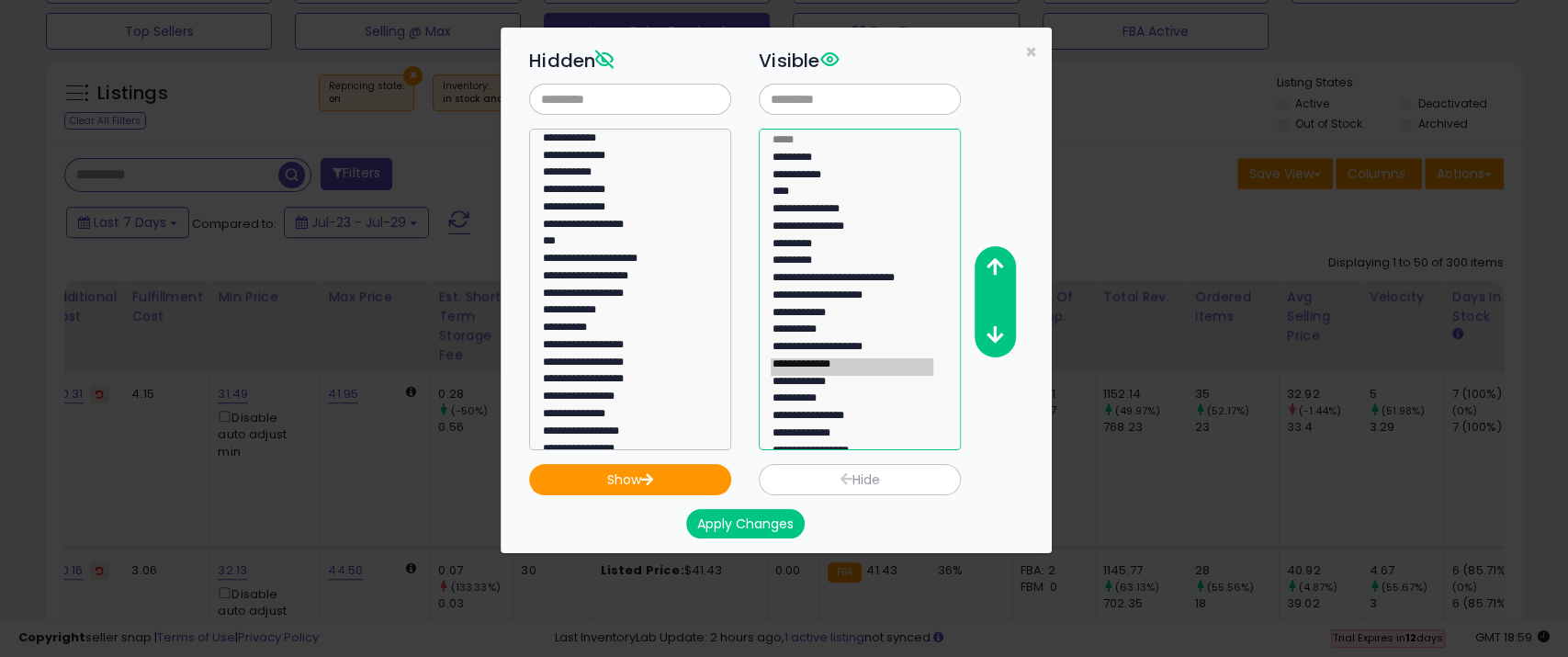 click on "**********" 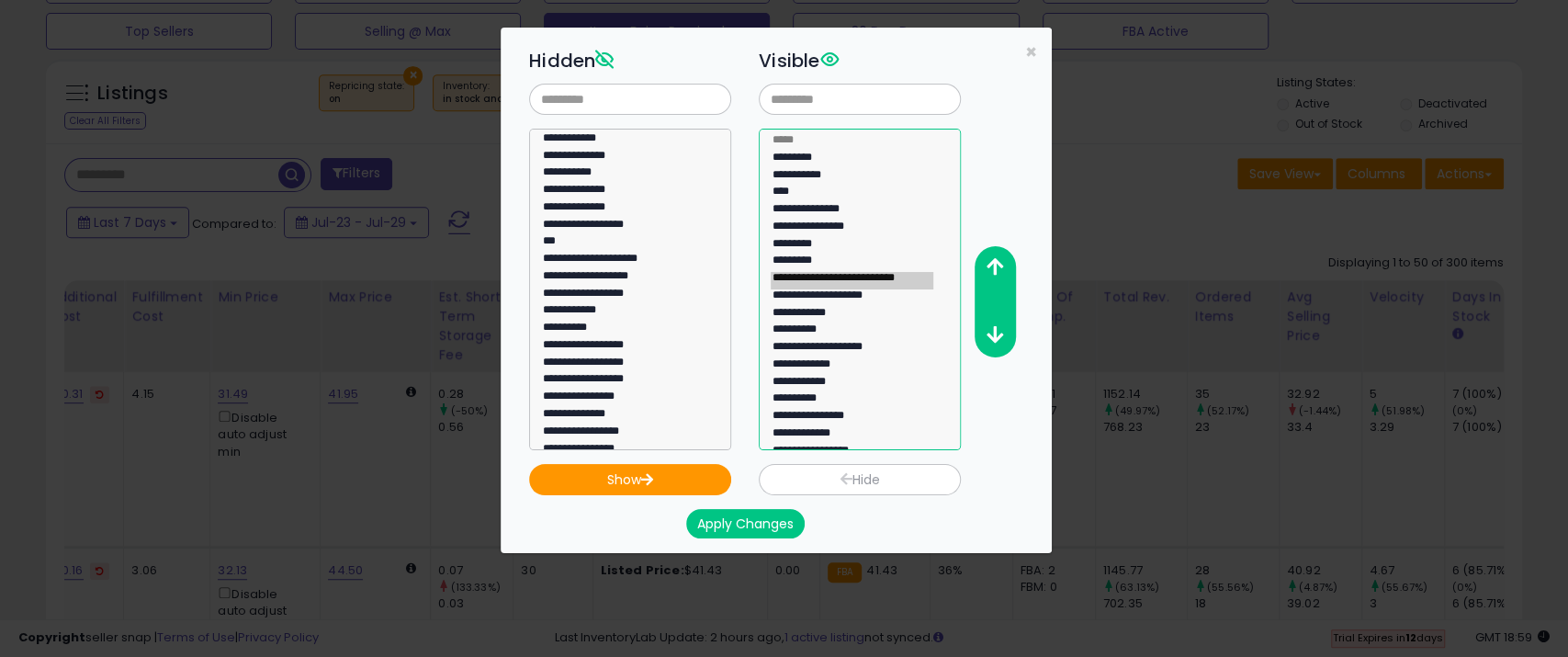click on "**********" 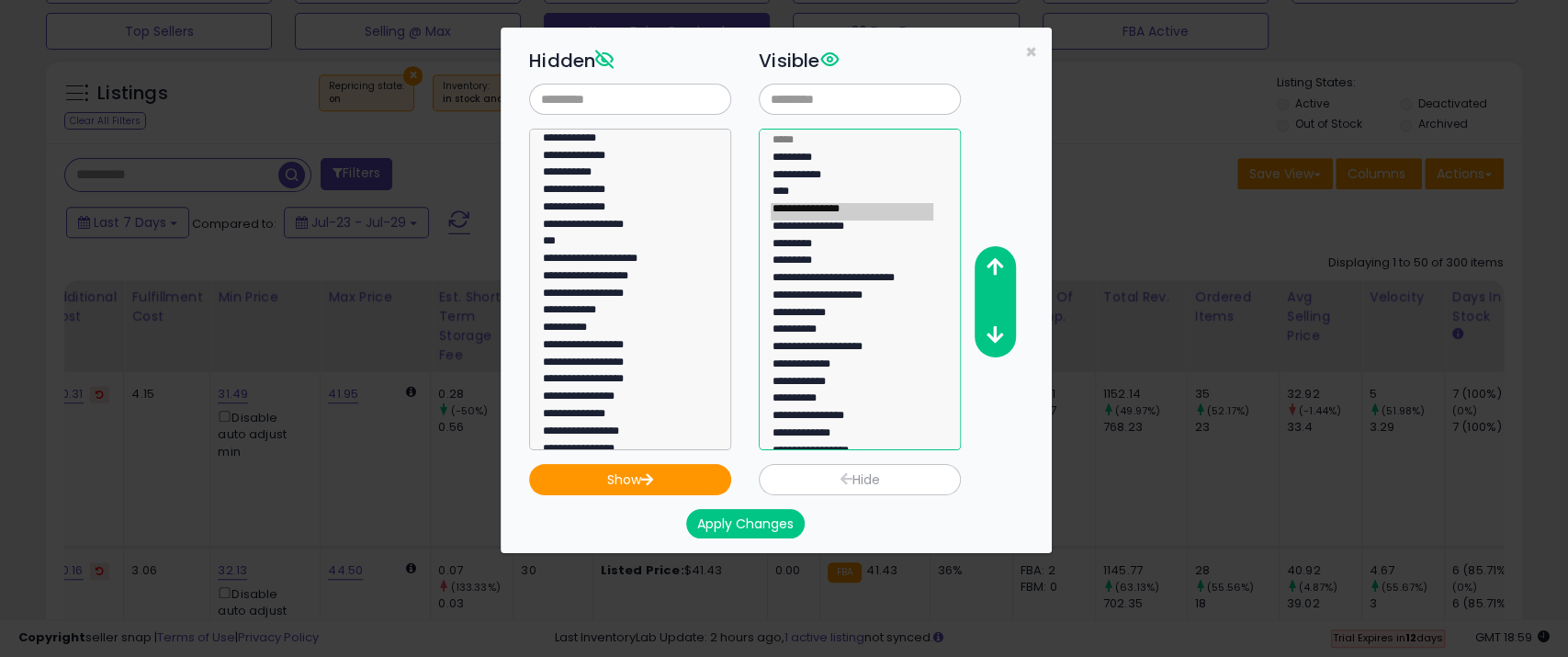 click on "**********" 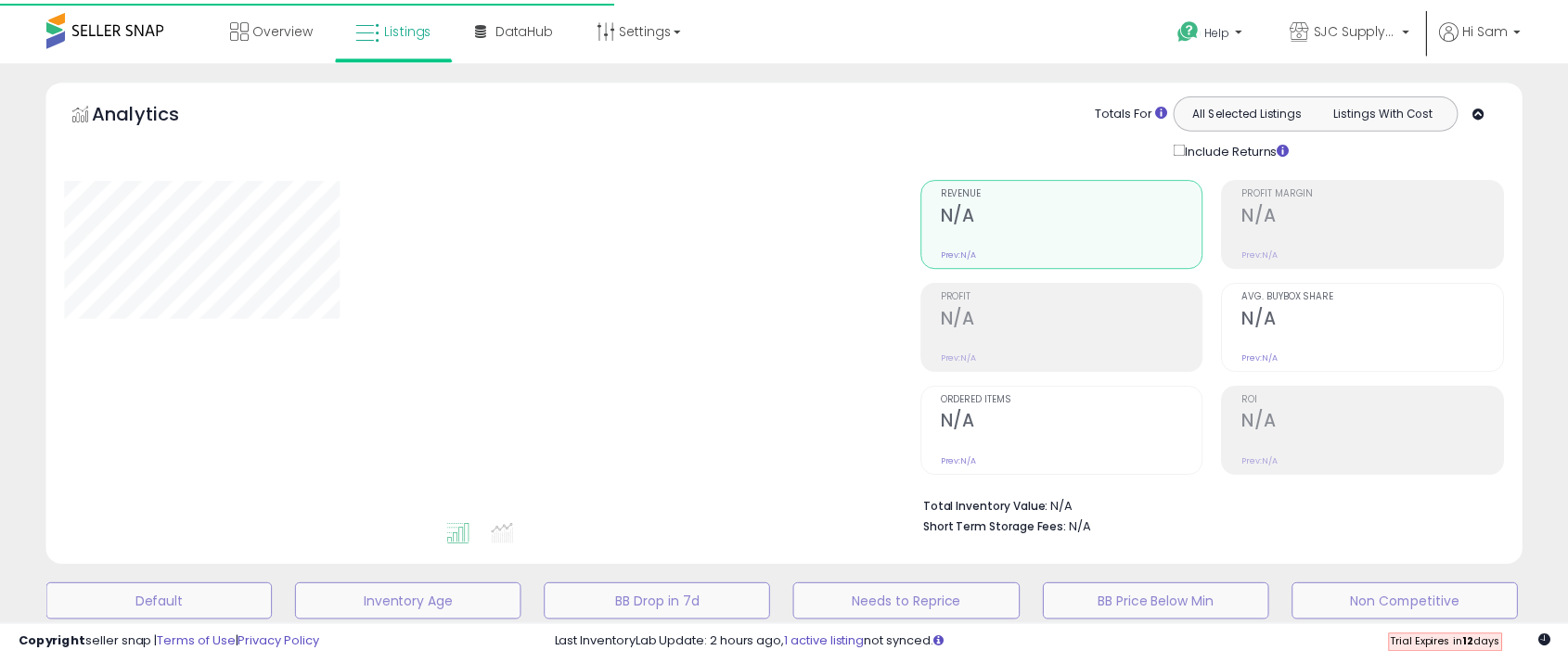 scroll, scrollTop: 490, scrollLeft: 0, axis: vertical 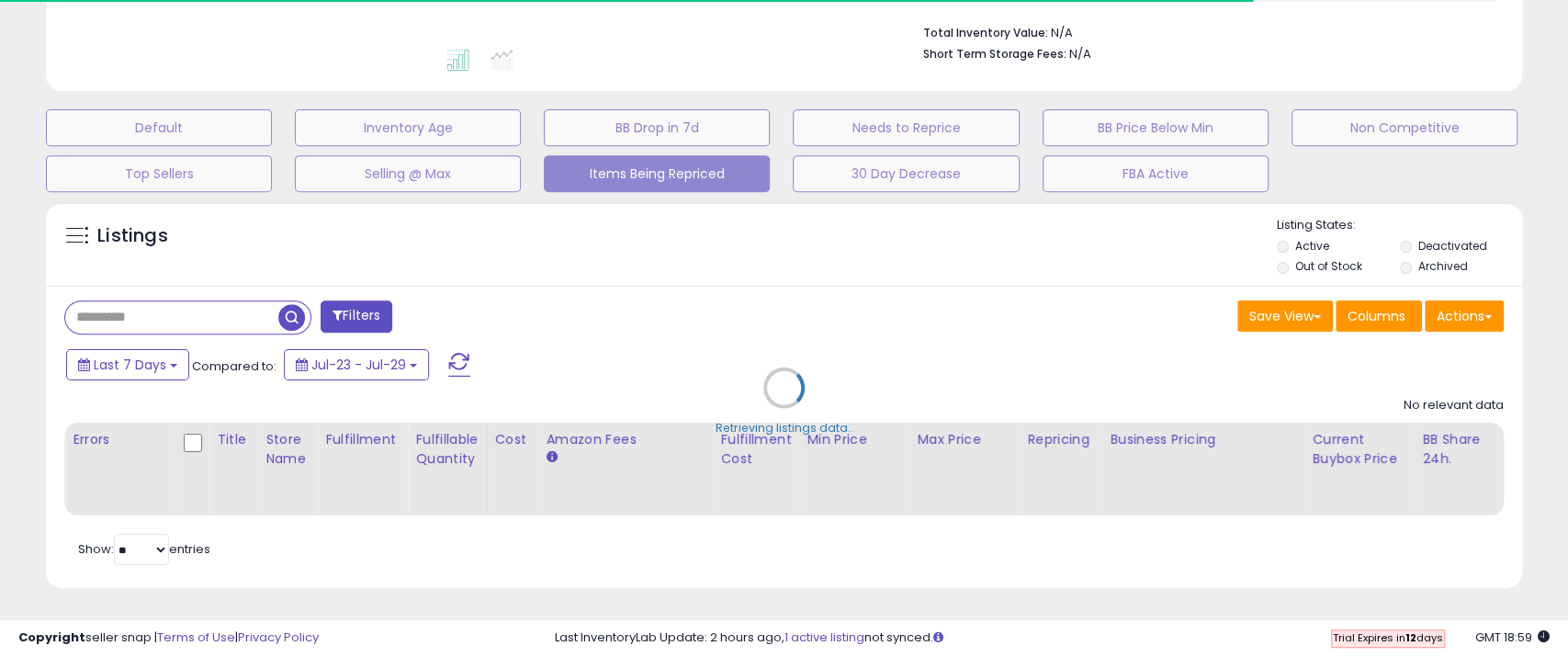 select on "**" 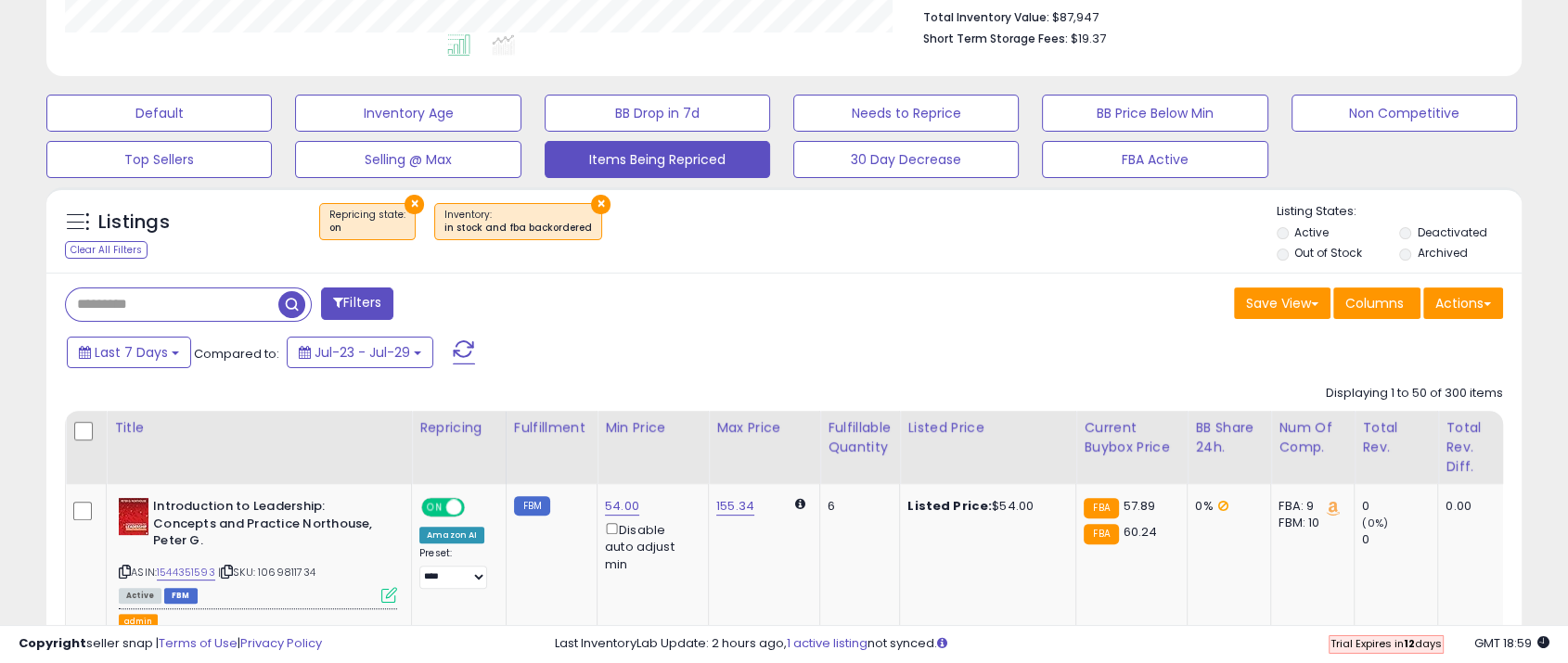 scroll, scrollTop: 696, scrollLeft: 0, axis: vertical 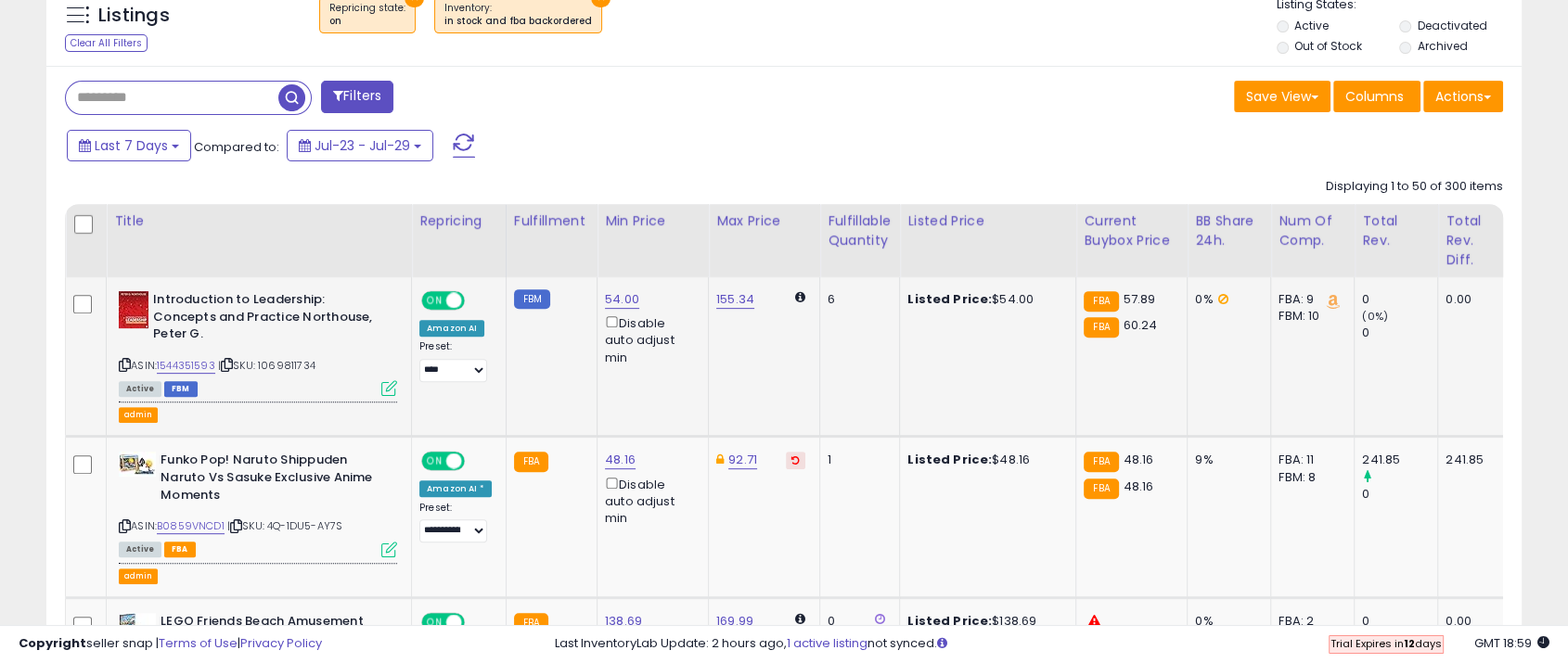 click on "|   SKU: 1069811734" at bounding box center (266, 365) 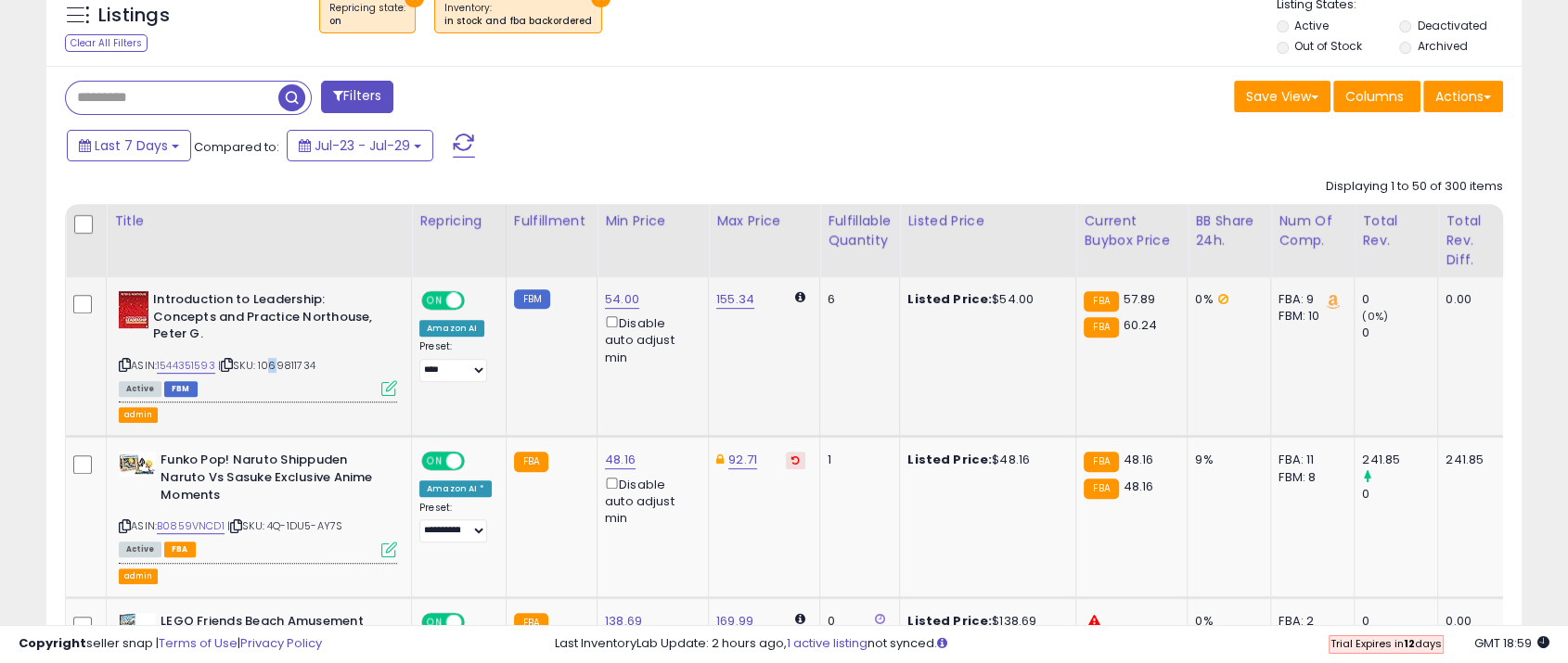 click on "|   SKU: 1069811734" at bounding box center (266, 365) 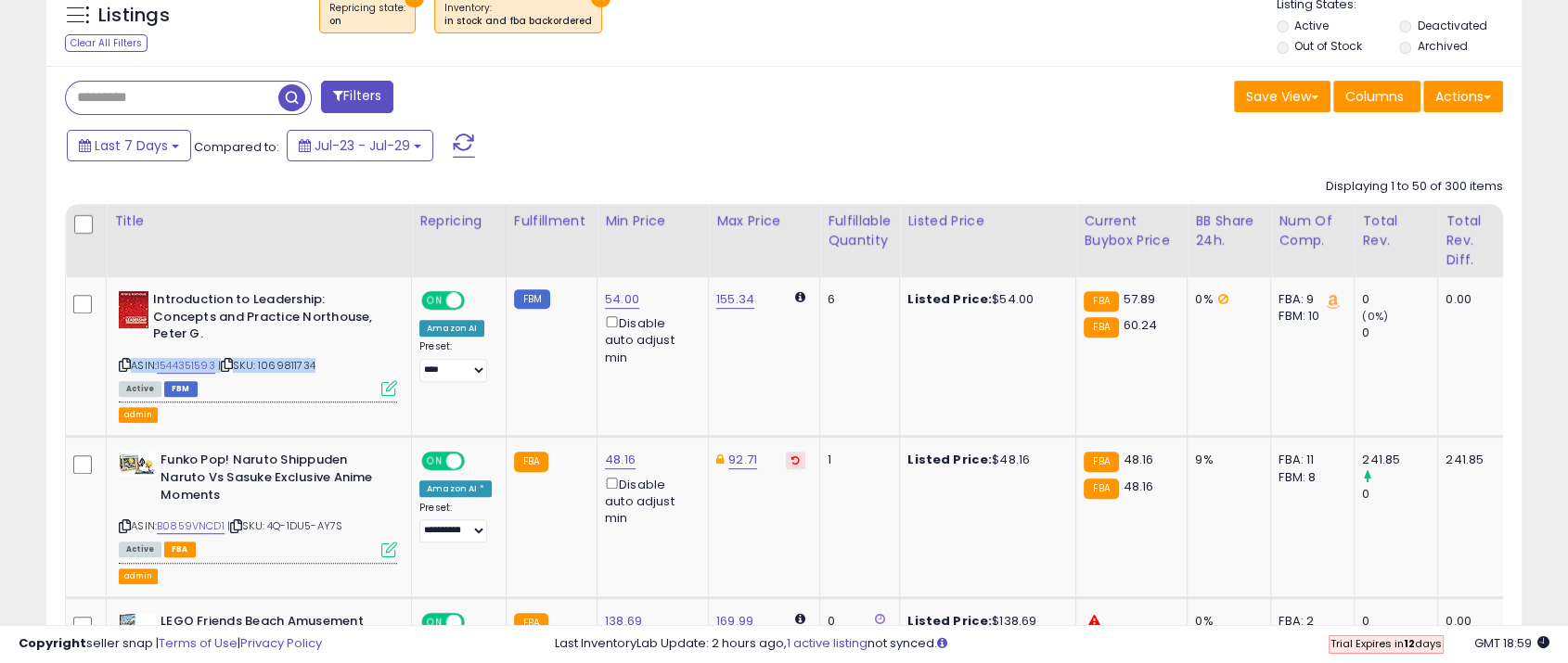 copy on "ASIN:  1544351593    |   SKU: 1069811734" 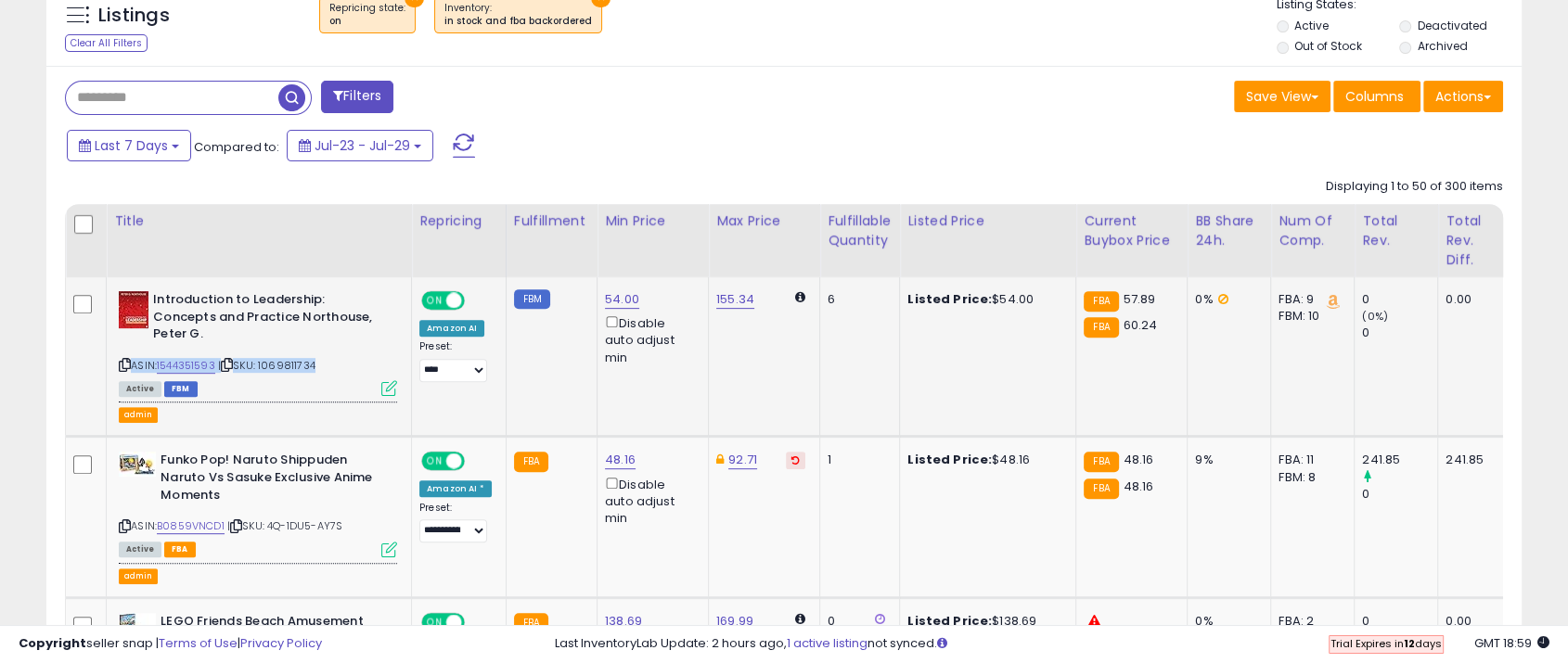 click on "6" 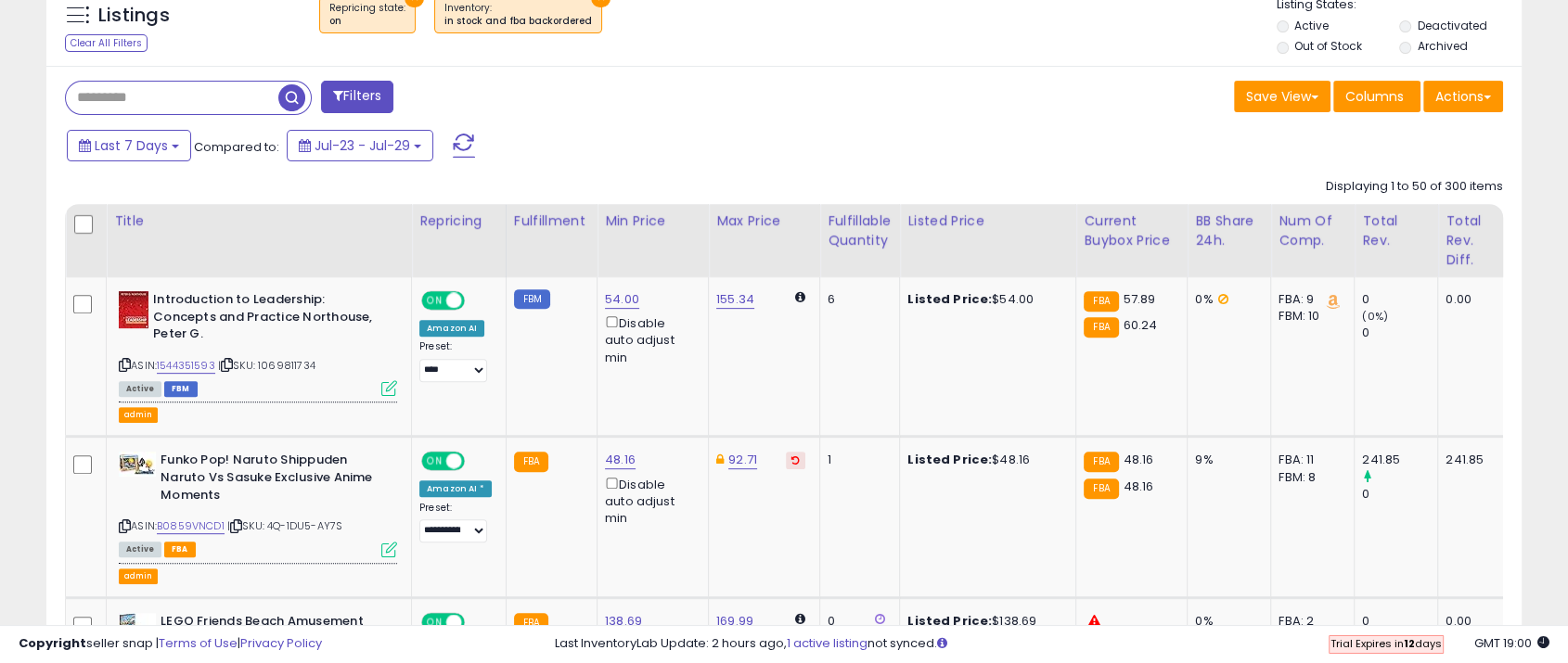scroll, scrollTop: 0, scrollLeft: 31, axis: horizontal 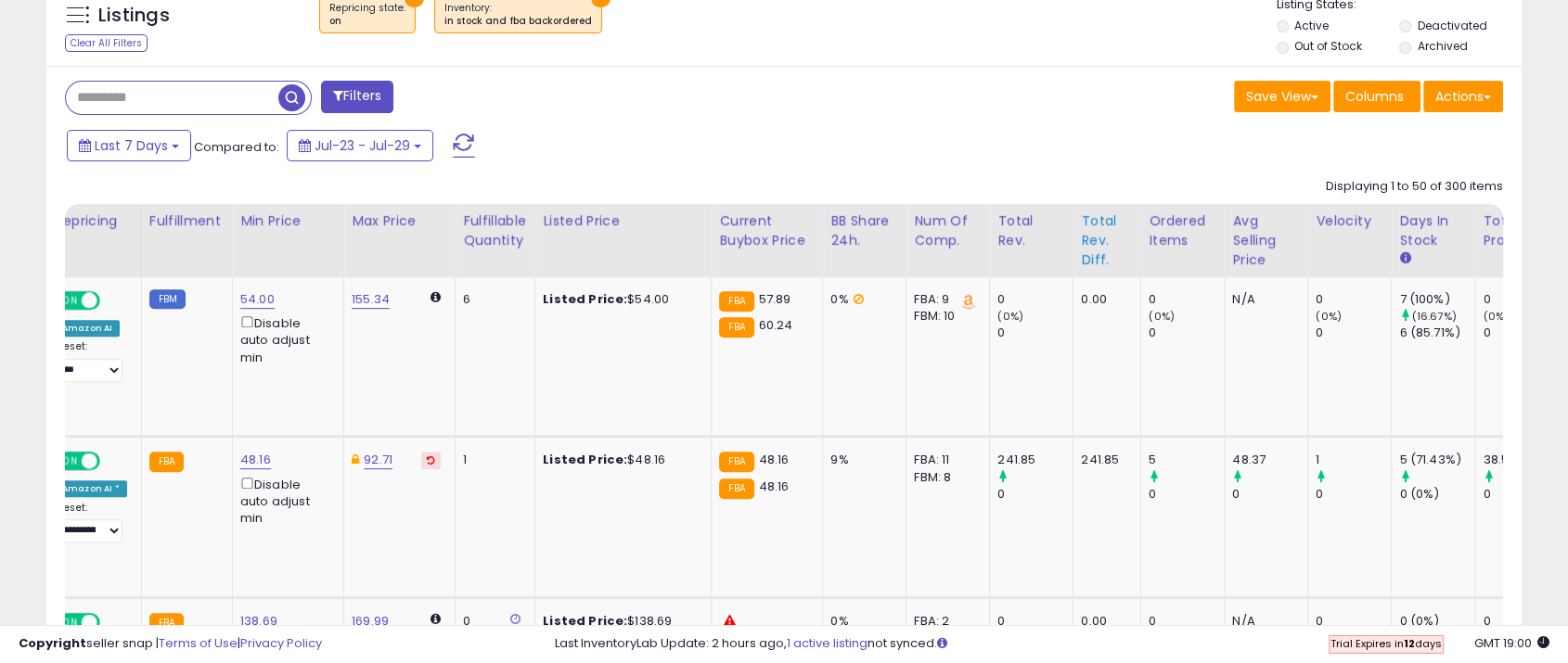 click on "Total Rev. Diff." at bounding box center [1107, 240] 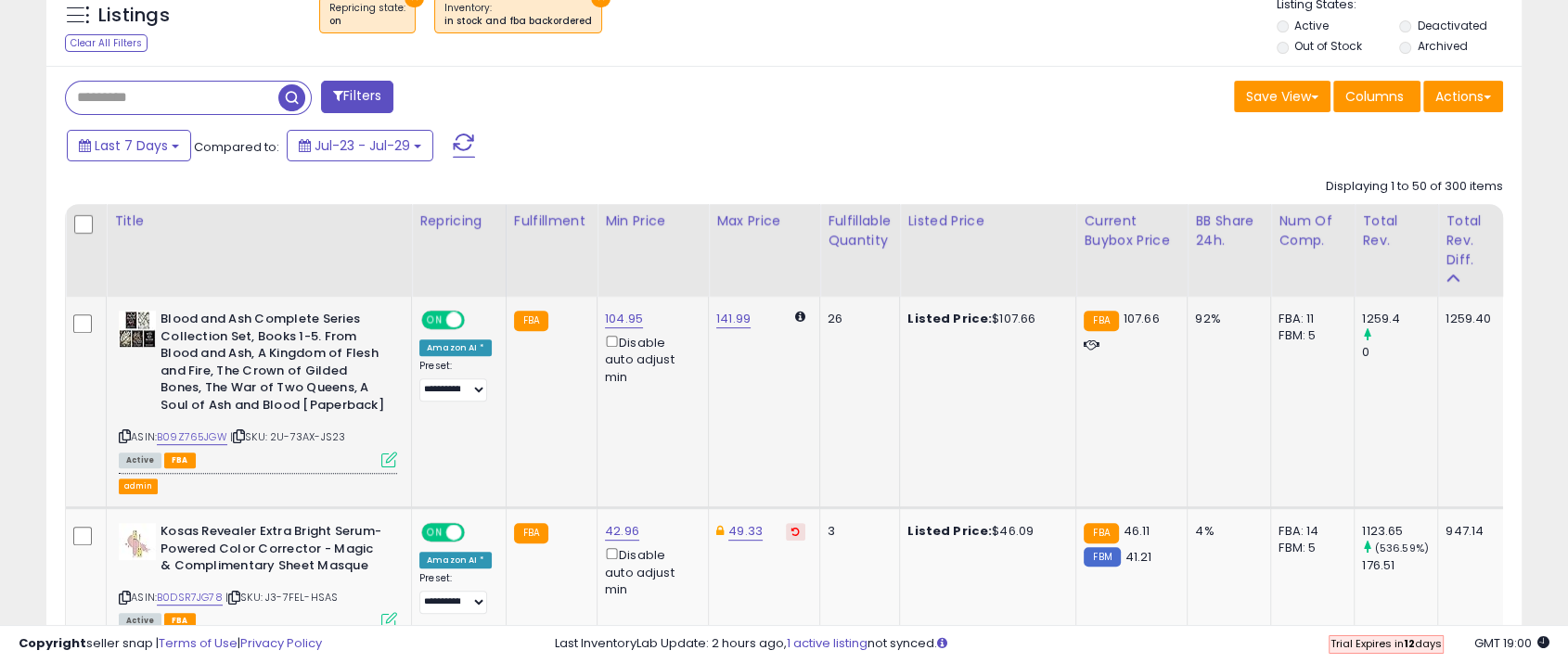 drag, startPoint x: 222, startPoint y: 345, endPoint x: 306, endPoint y: 397, distance: 98.792712 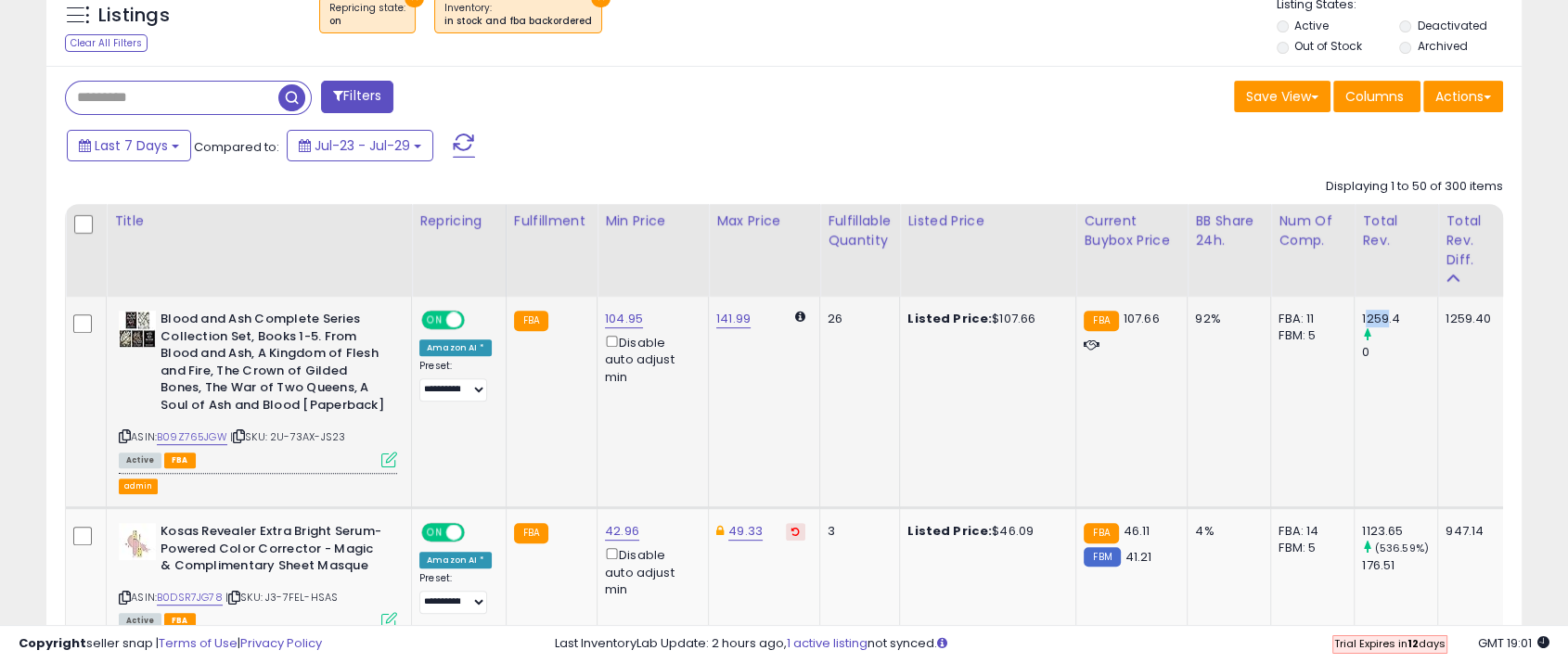 drag, startPoint x: 1359, startPoint y: 316, endPoint x: 1380, endPoint y: 314, distance: 21.095023 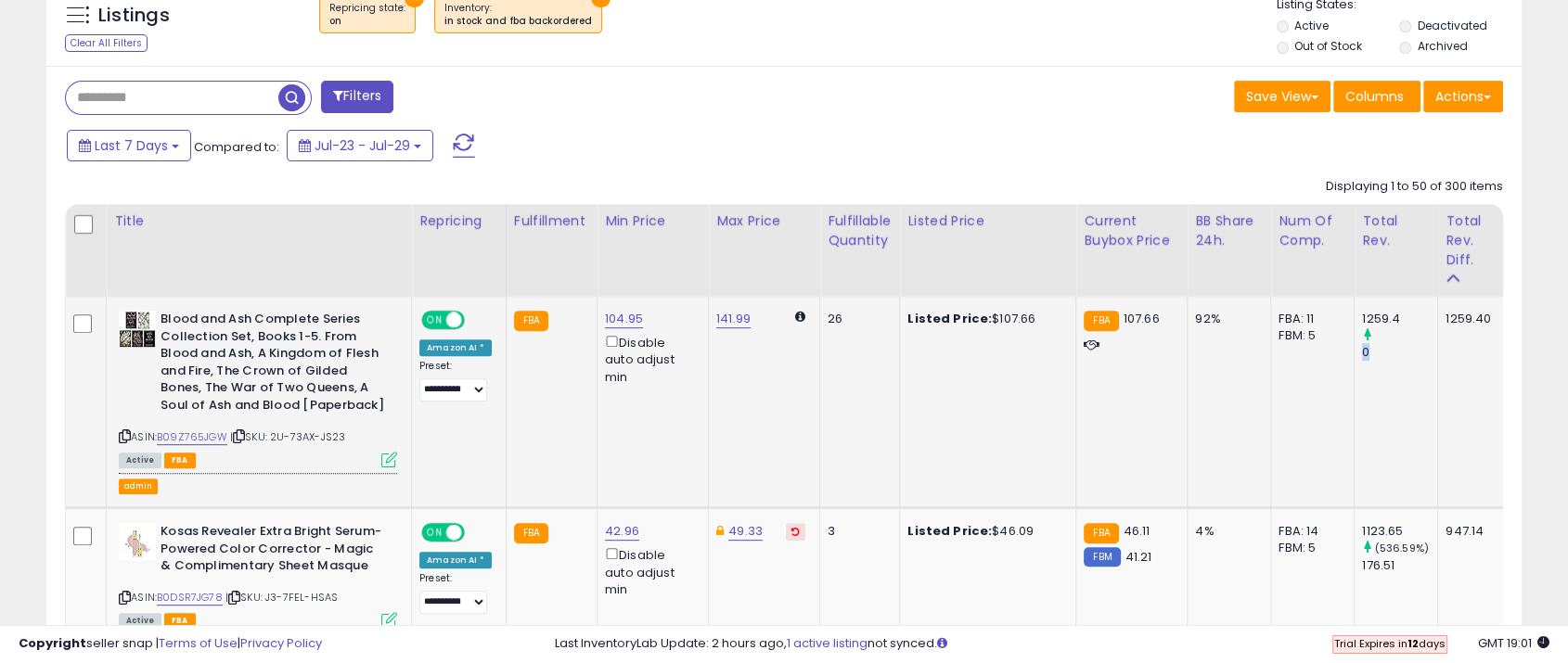 click on "1259.4        0" 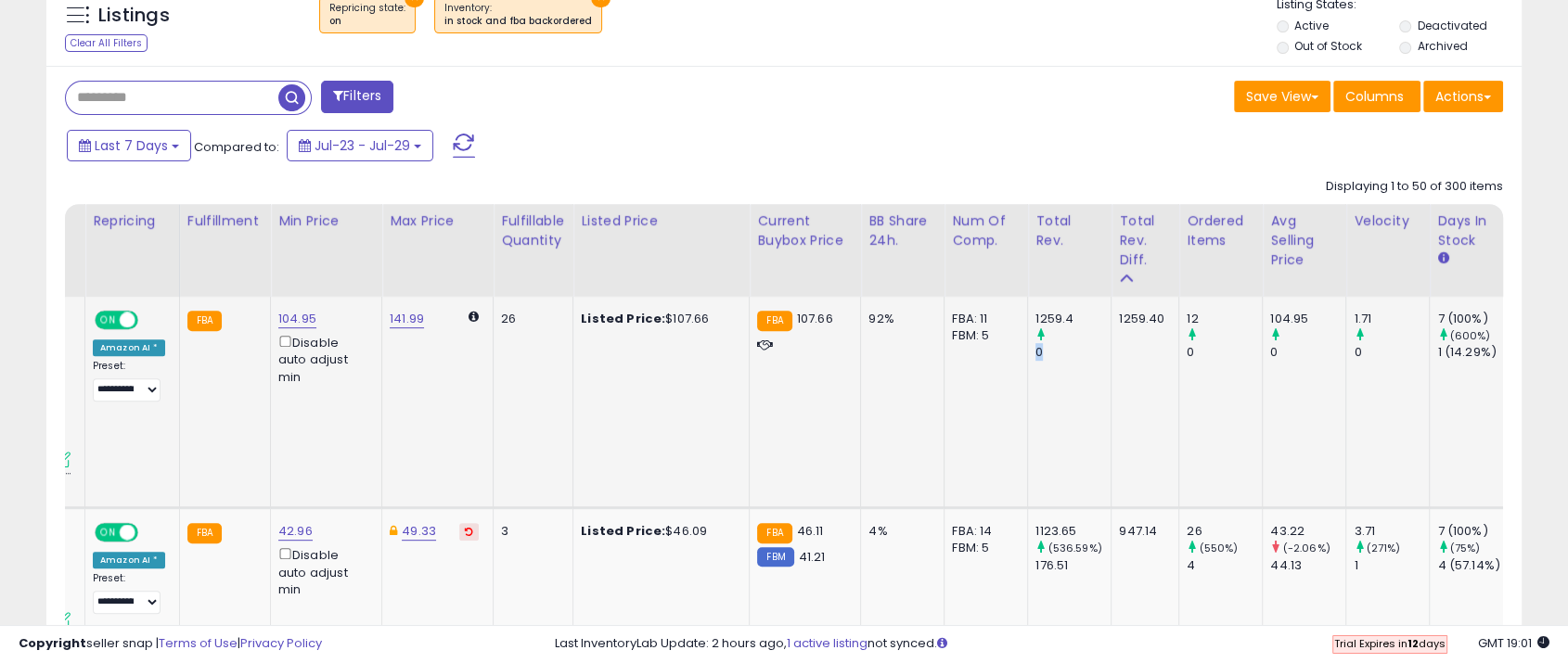 click on "0" at bounding box center [1073, 352] 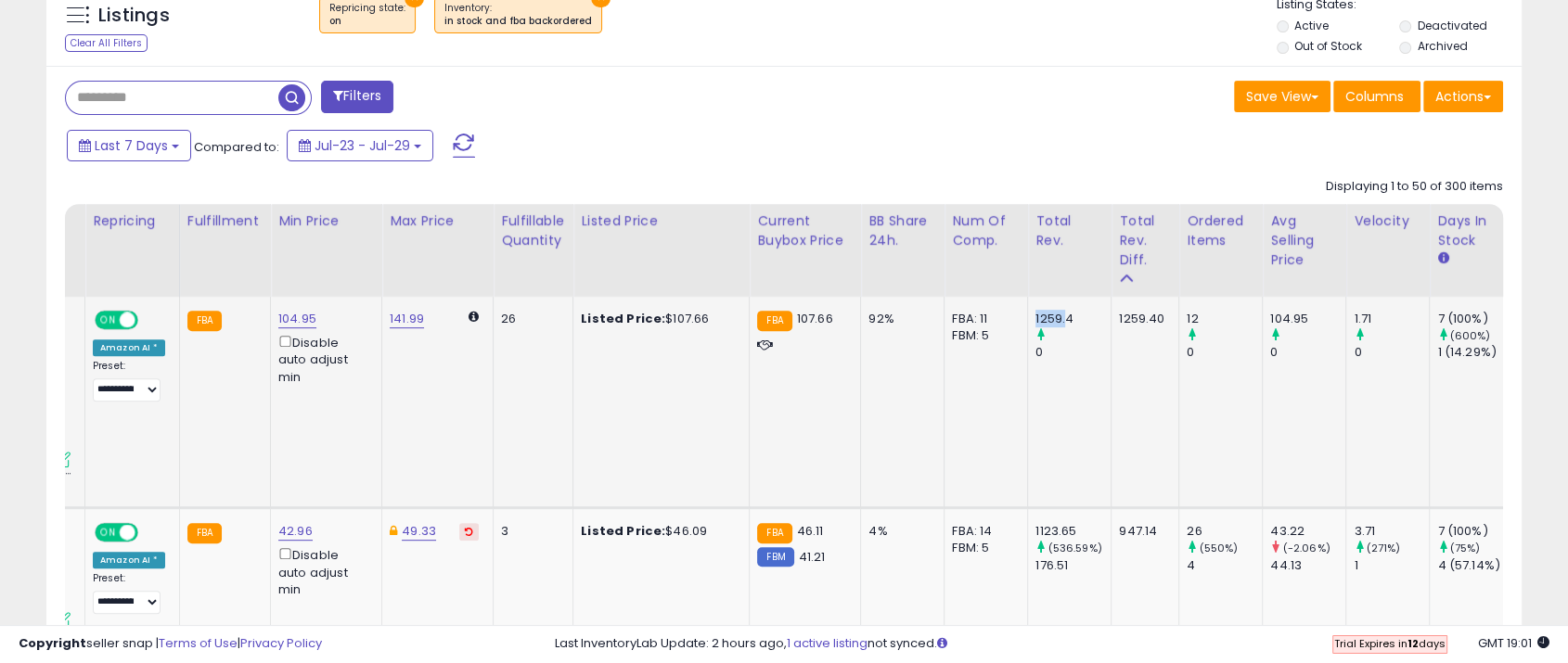 drag, startPoint x: 1030, startPoint y: 316, endPoint x: 1061, endPoint y: 316, distance: 31 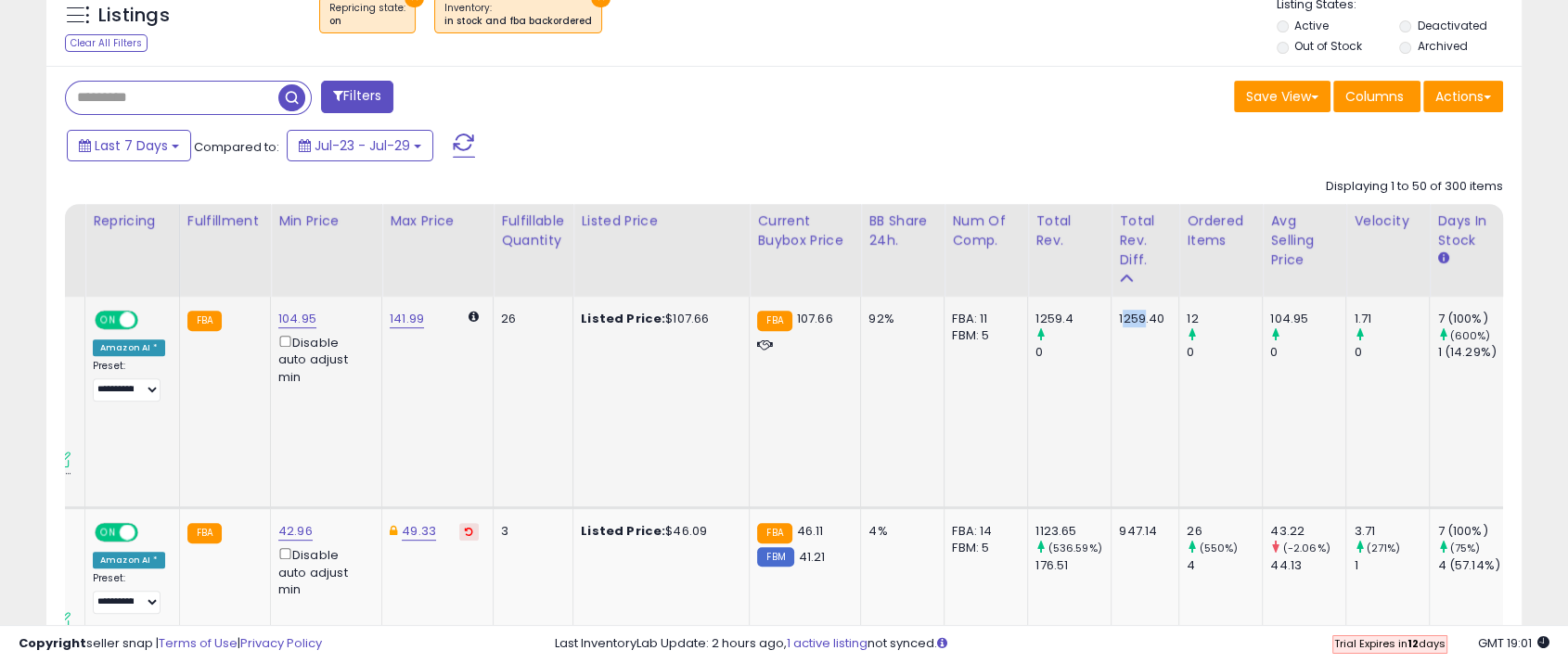 drag, startPoint x: 1115, startPoint y: 321, endPoint x: 1137, endPoint y: 318, distance: 22.203603 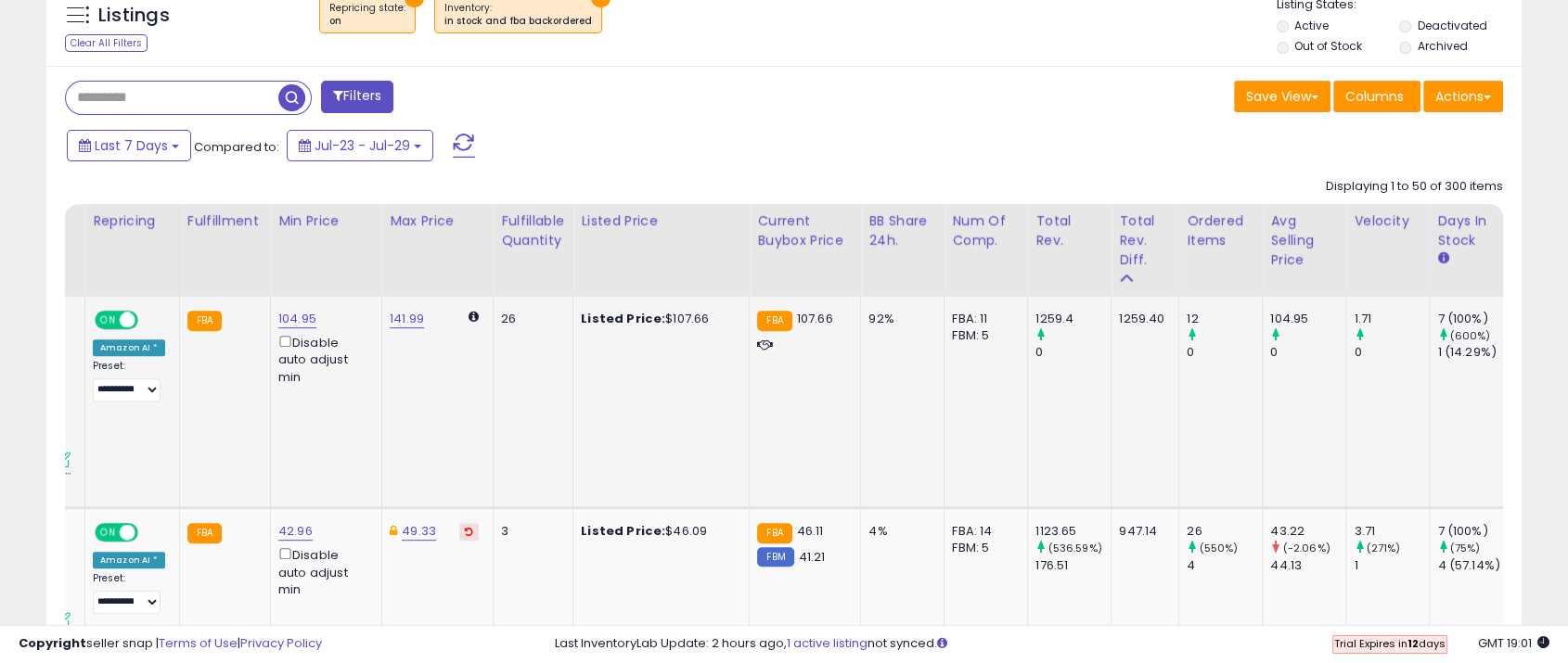 click on "1259.40" at bounding box center (1141, 319) 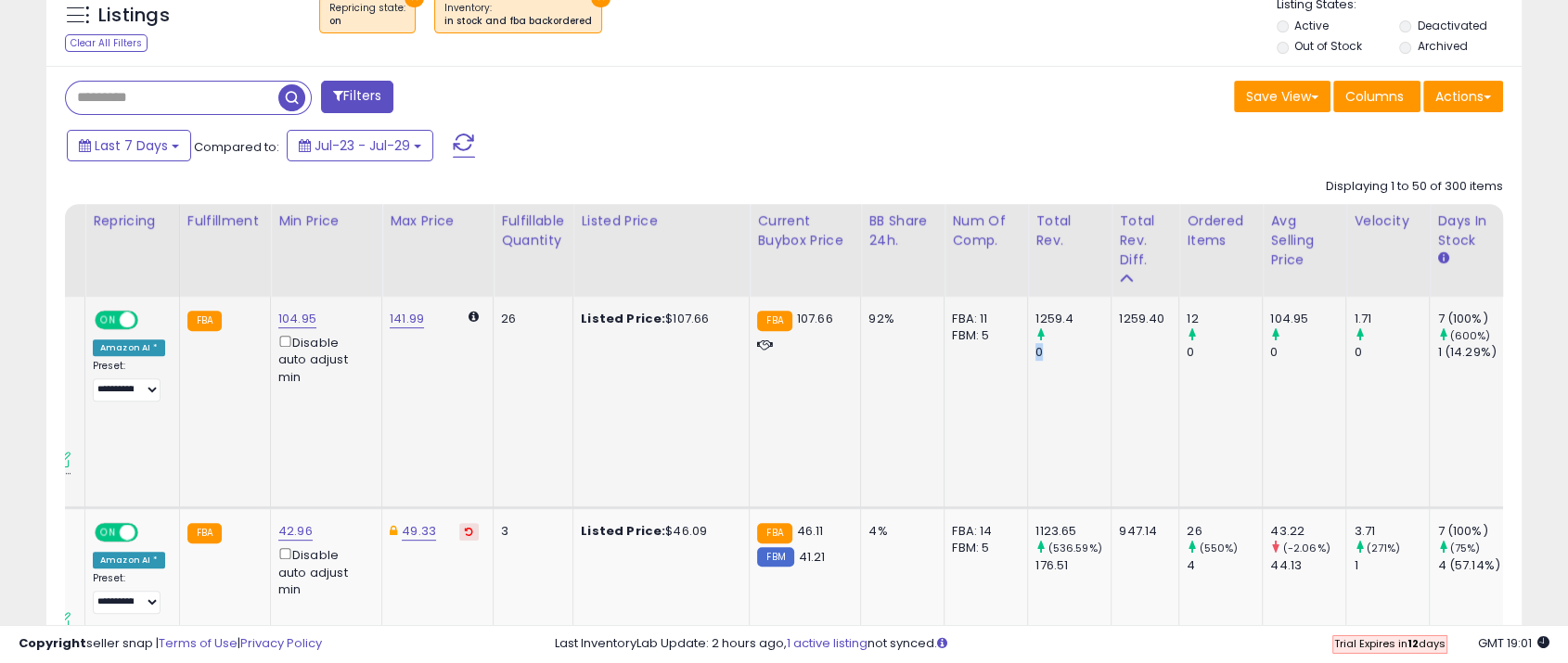 drag, startPoint x: 1052, startPoint y: 356, endPoint x: 1028, endPoint y: 355, distance: 24.020824 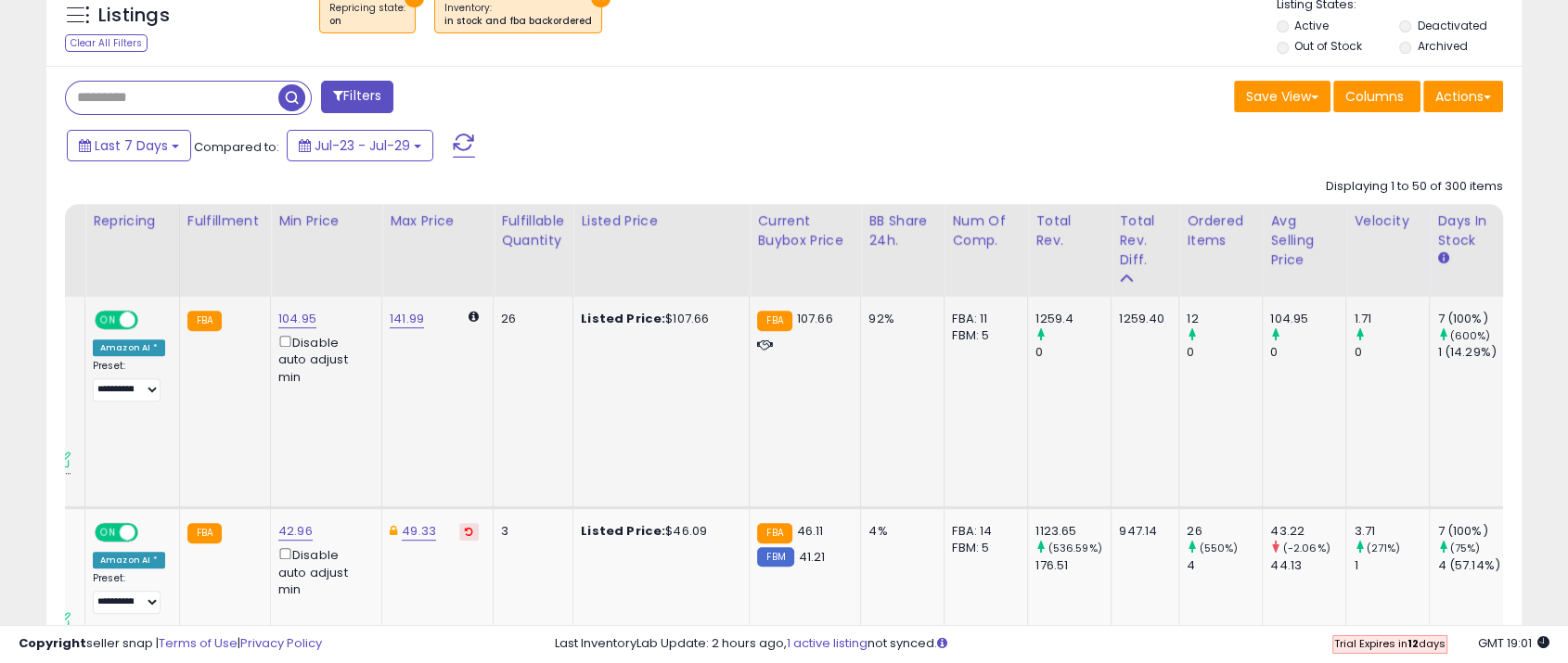 click on "1259.40" at bounding box center (1141, 319) 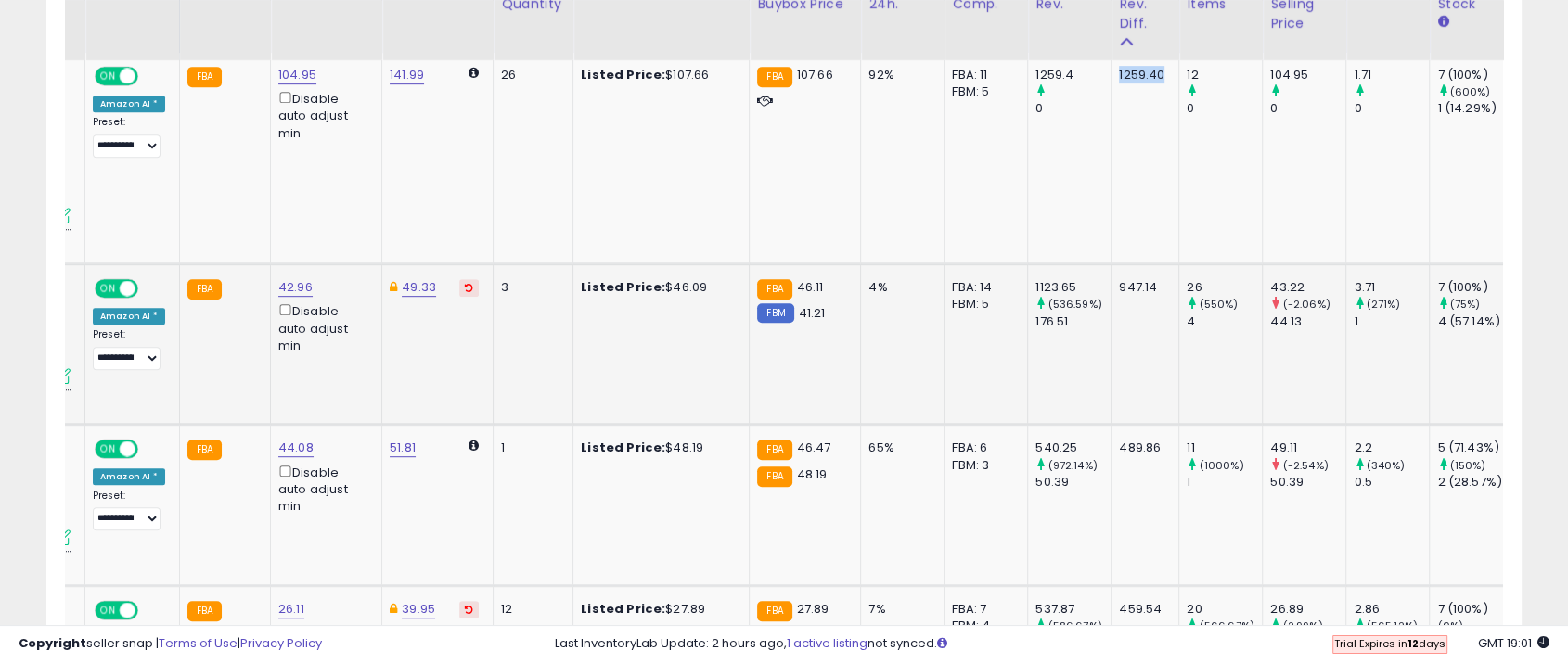 scroll, scrollTop: 1005, scrollLeft: 0, axis: vertical 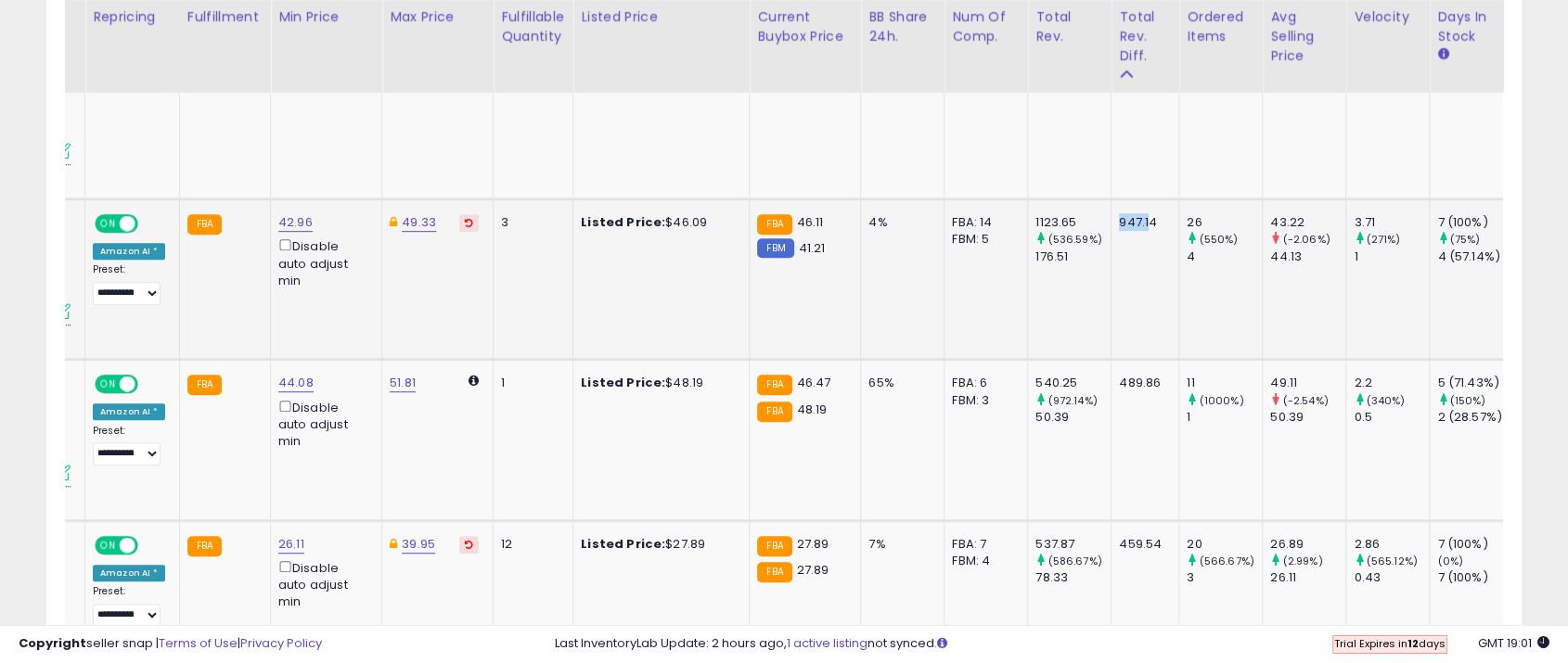 drag, startPoint x: 1113, startPoint y: 219, endPoint x: 1143, endPoint y: 219, distance: 30 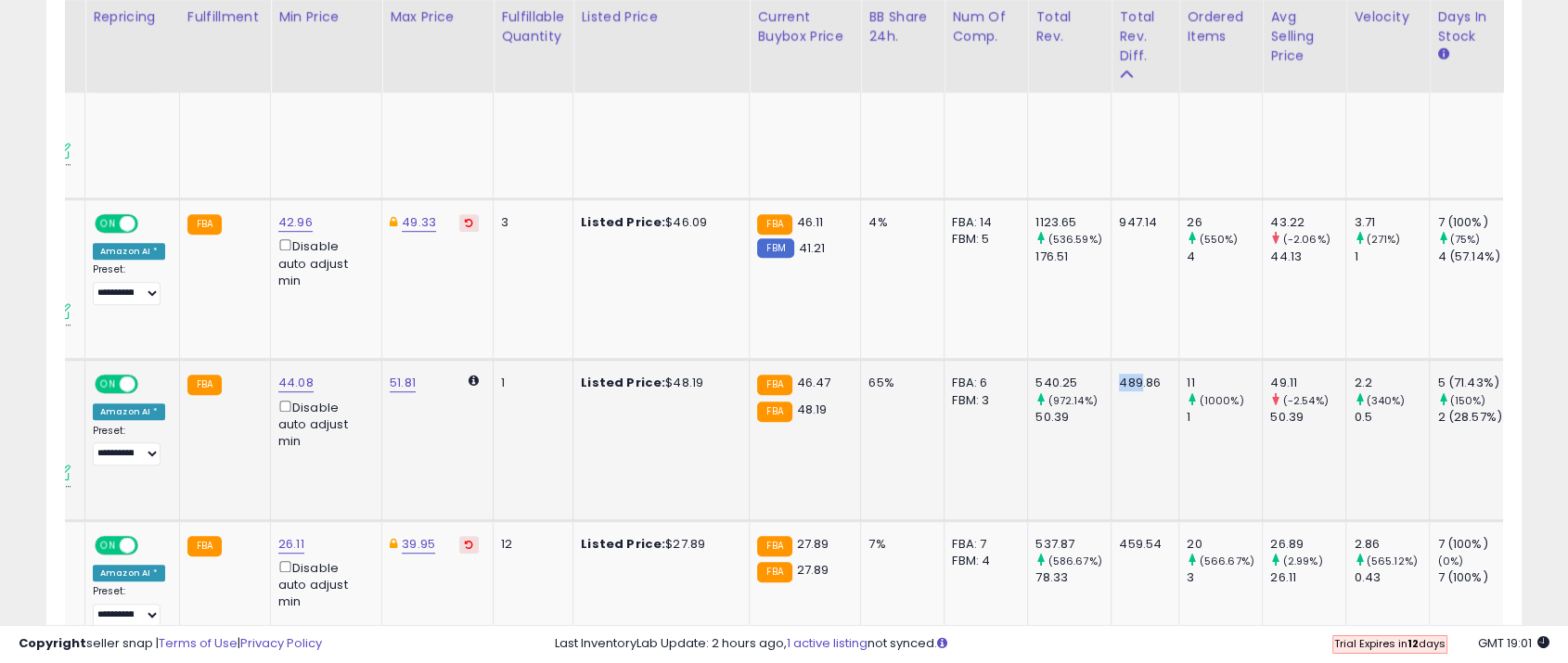 drag, startPoint x: 1112, startPoint y: 380, endPoint x: 1135, endPoint y: 381, distance: 23.021729 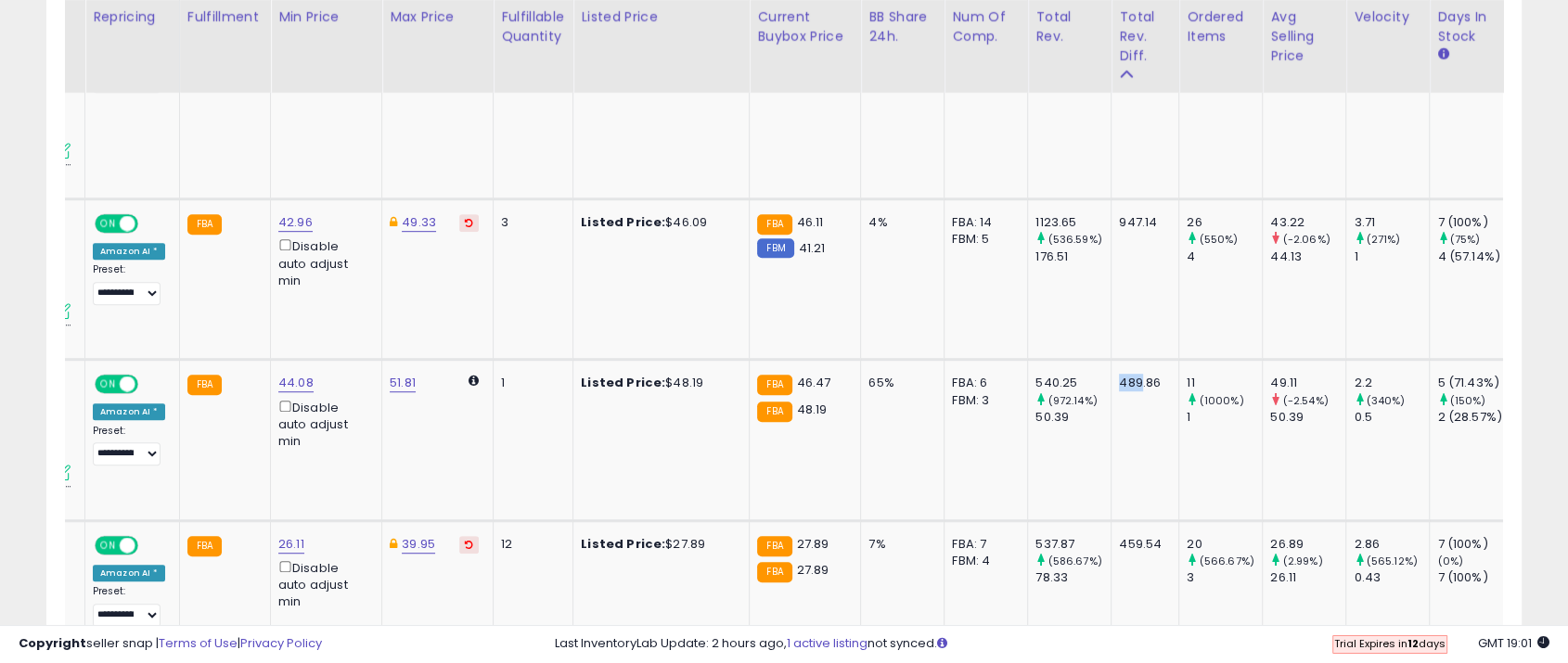 scroll, scrollTop: 0, scrollLeft: 83, axis: horizontal 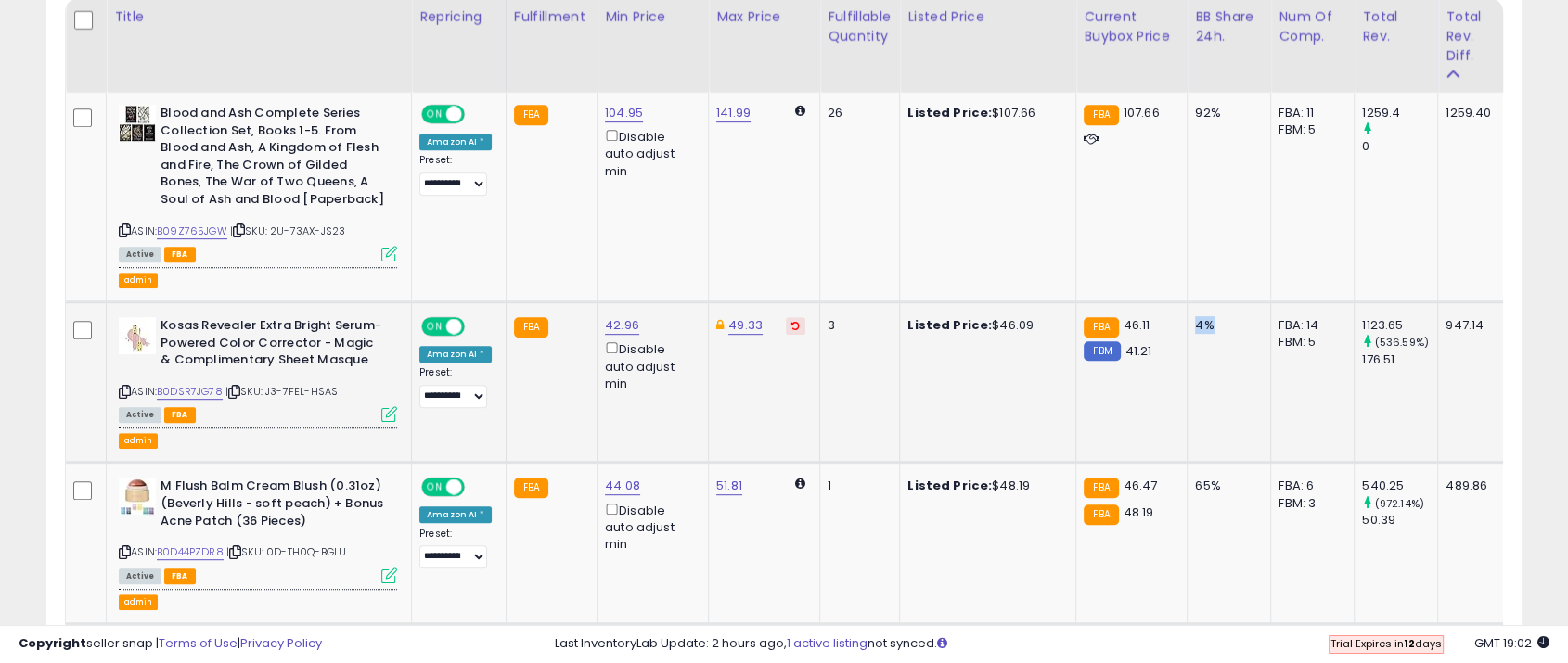 click on "4%" 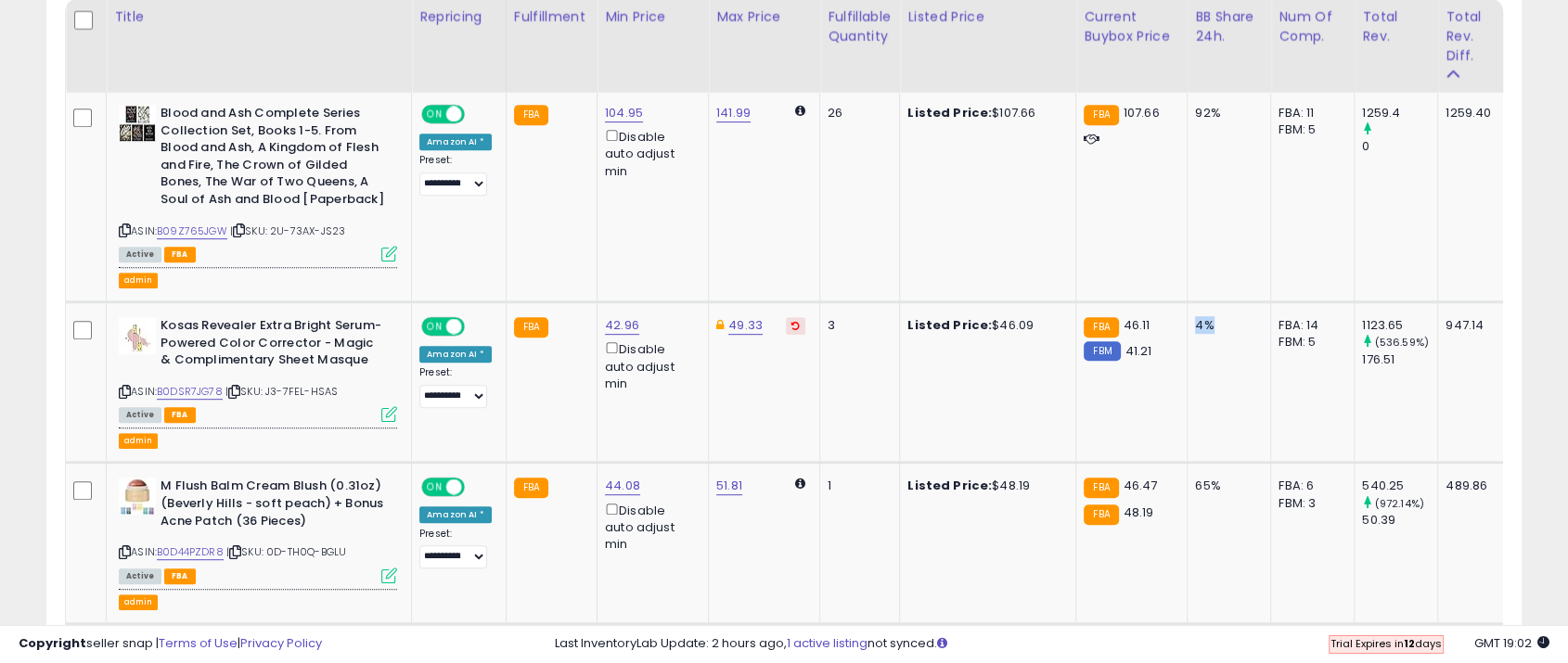 scroll, scrollTop: 0, scrollLeft: 104, axis: horizontal 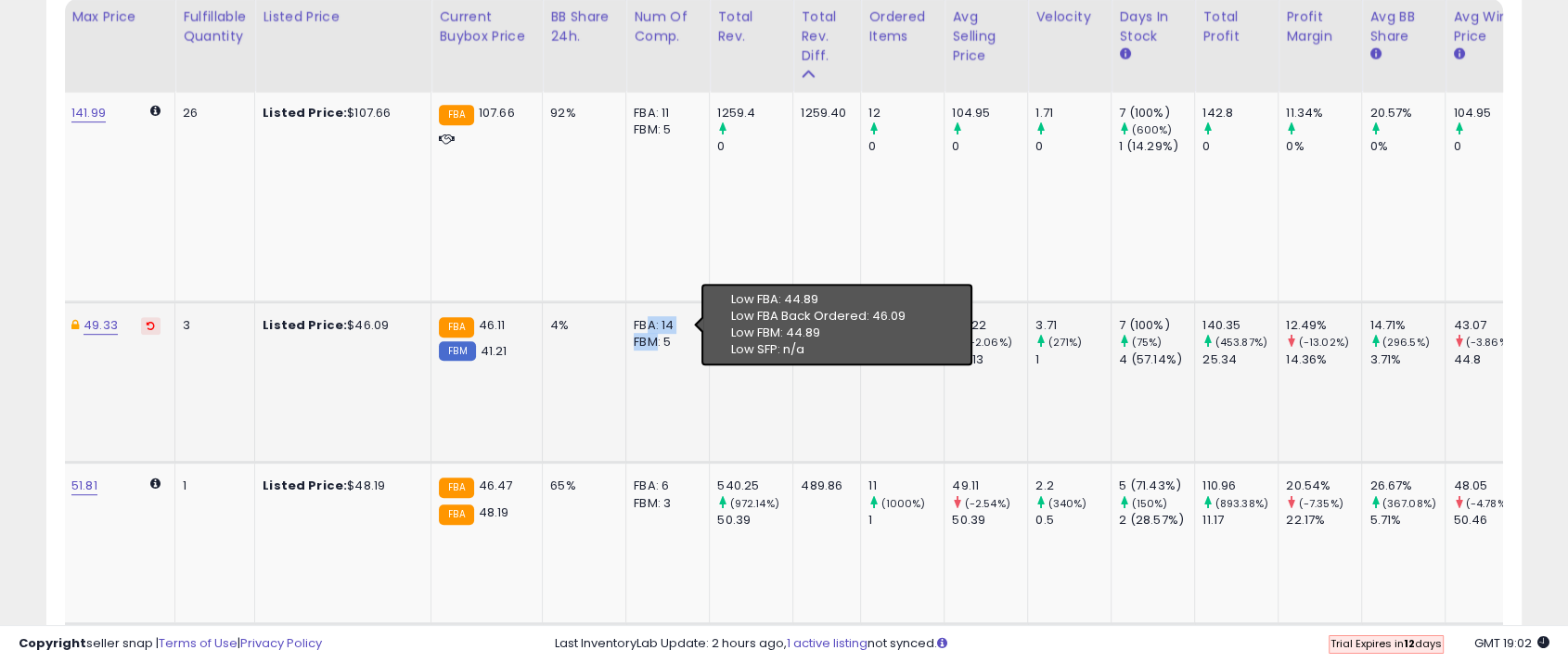 drag, startPoint x: 641, startPoint y: 327, endPoint x: 641, endPoint y: 348, distance: 21 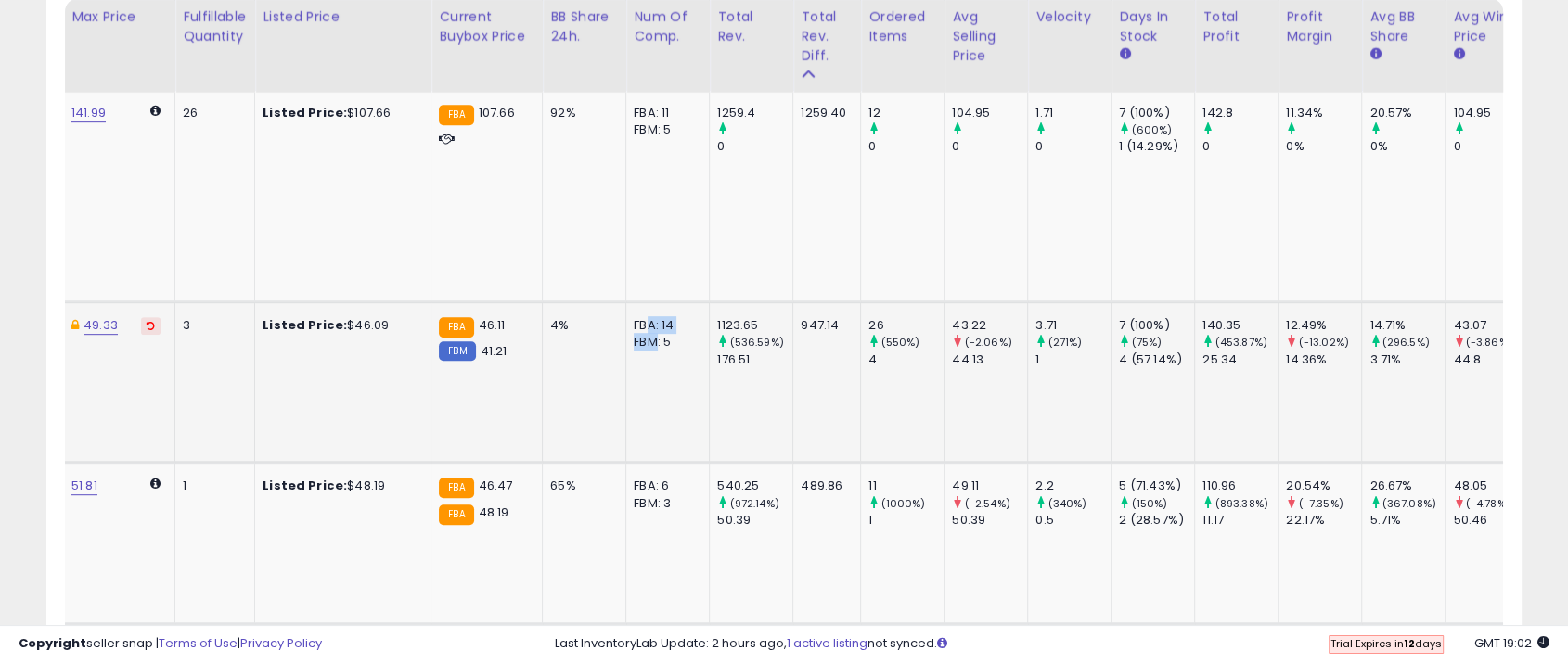 click on "FBM: 5" at bounding box center [664, 342] 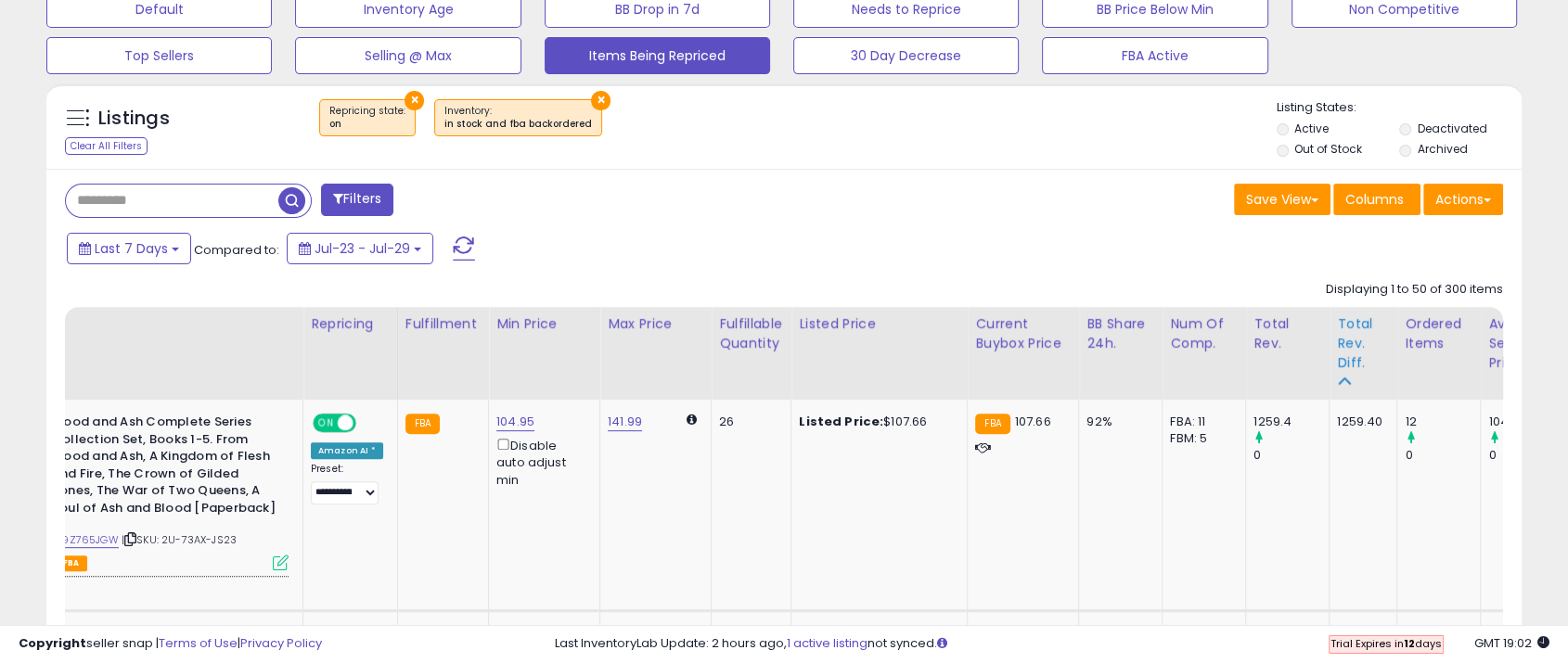 click on "Total Rev. Diff." at bounding box center (1363, 343) 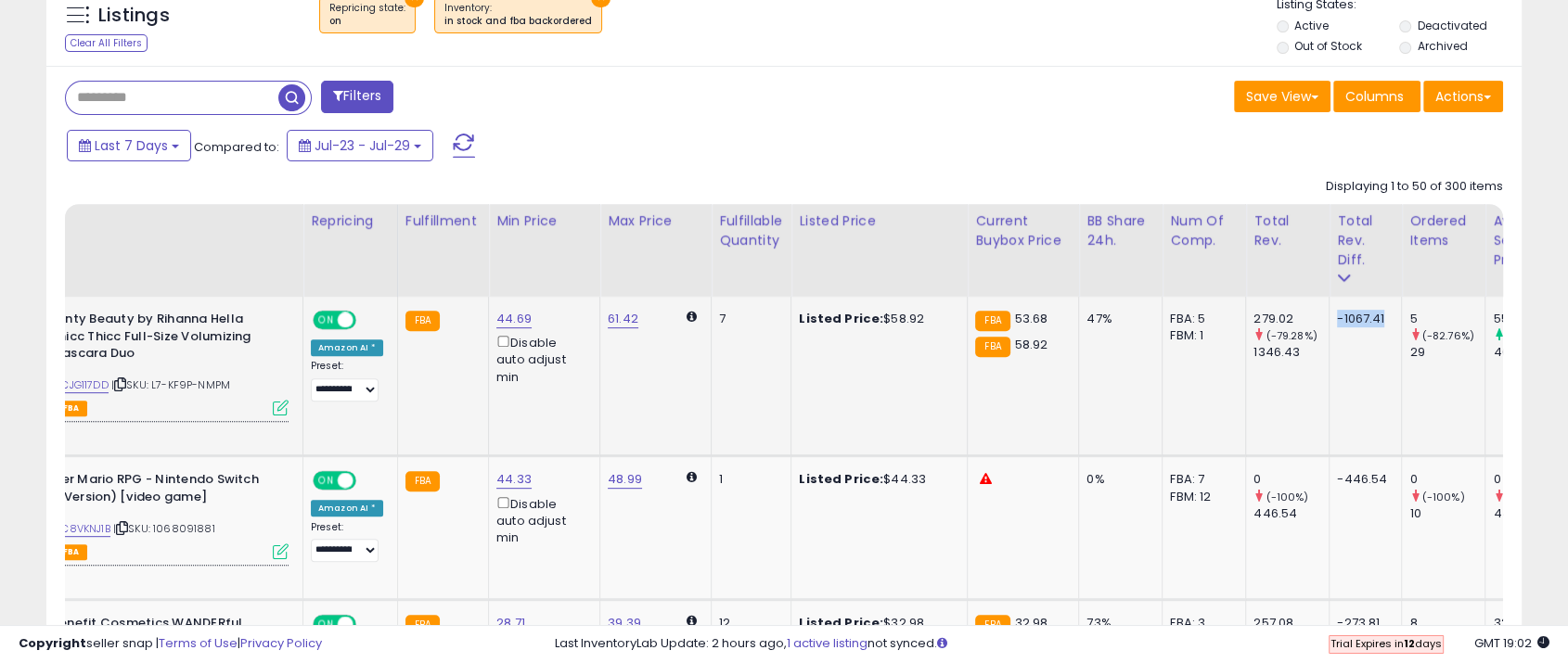 drag, startPoint x: 1330, startPoint y: 319, endPoint x: 1379, endPoint y: 317, distance: 49.0408 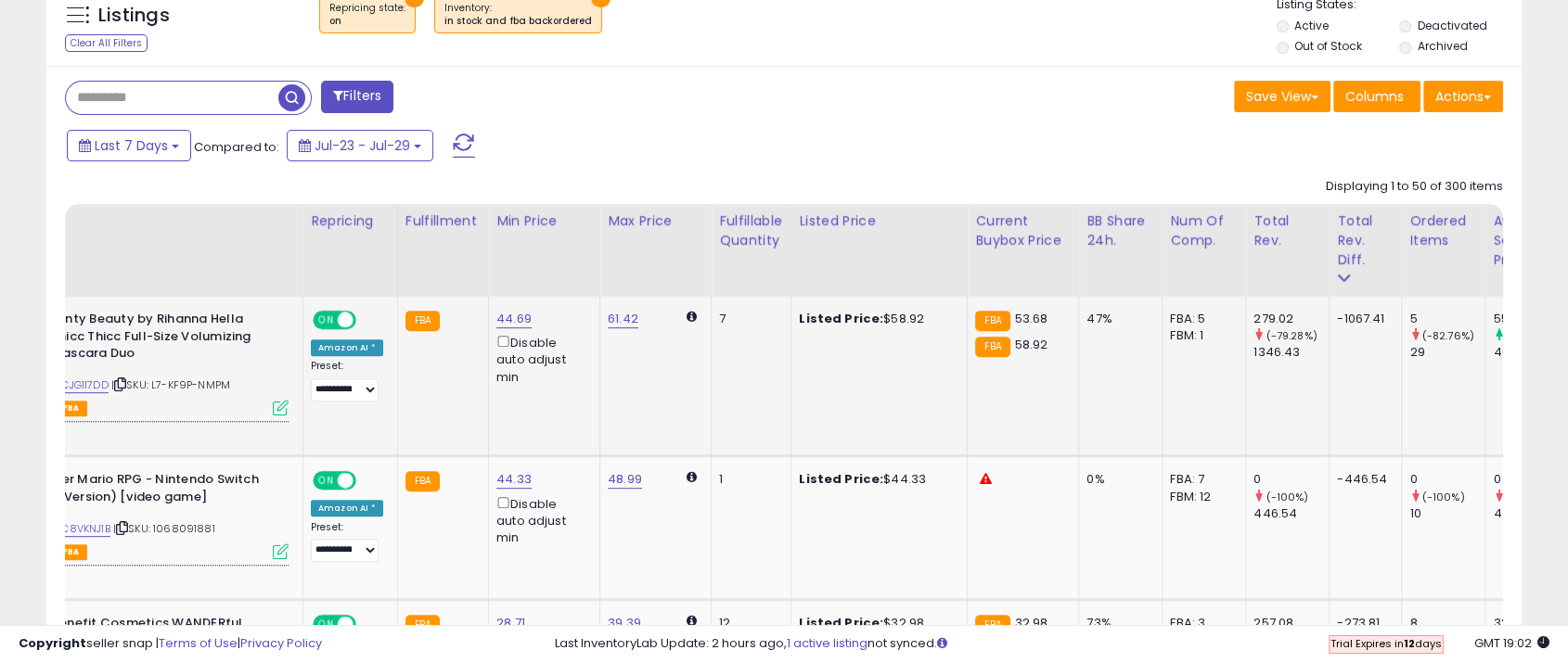 click on "1346.43" at bounding box center (1291, 352) 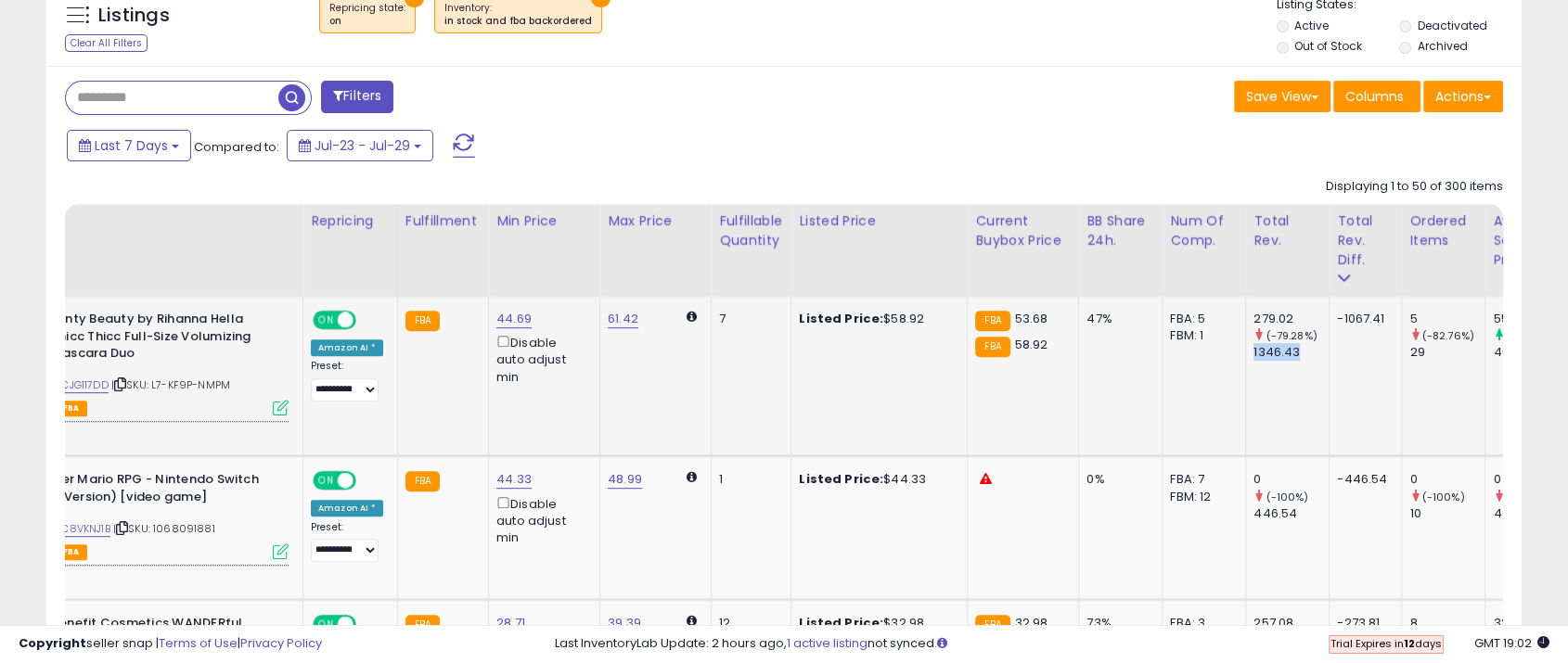 click on "279.02" at bounding box center [1291, 319] 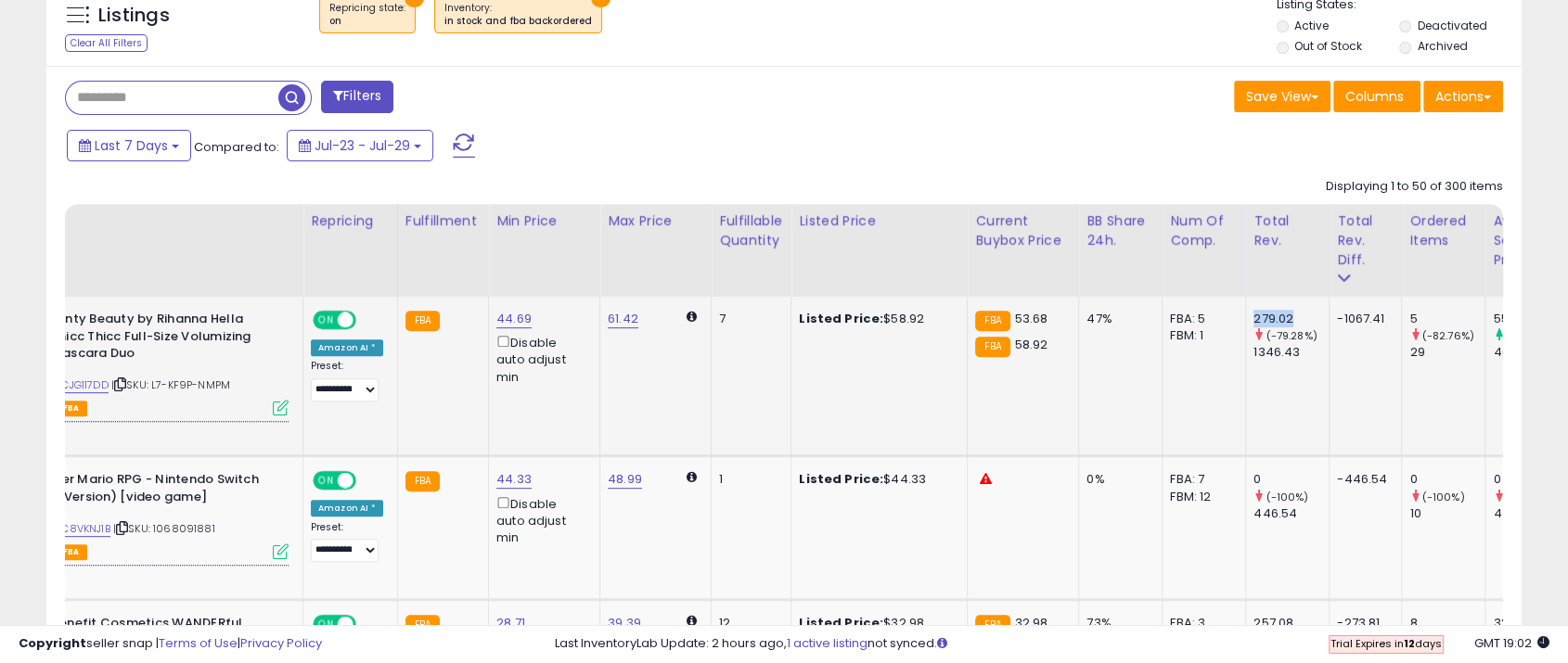 click on "279.02" at bounding box center (1291, 319) 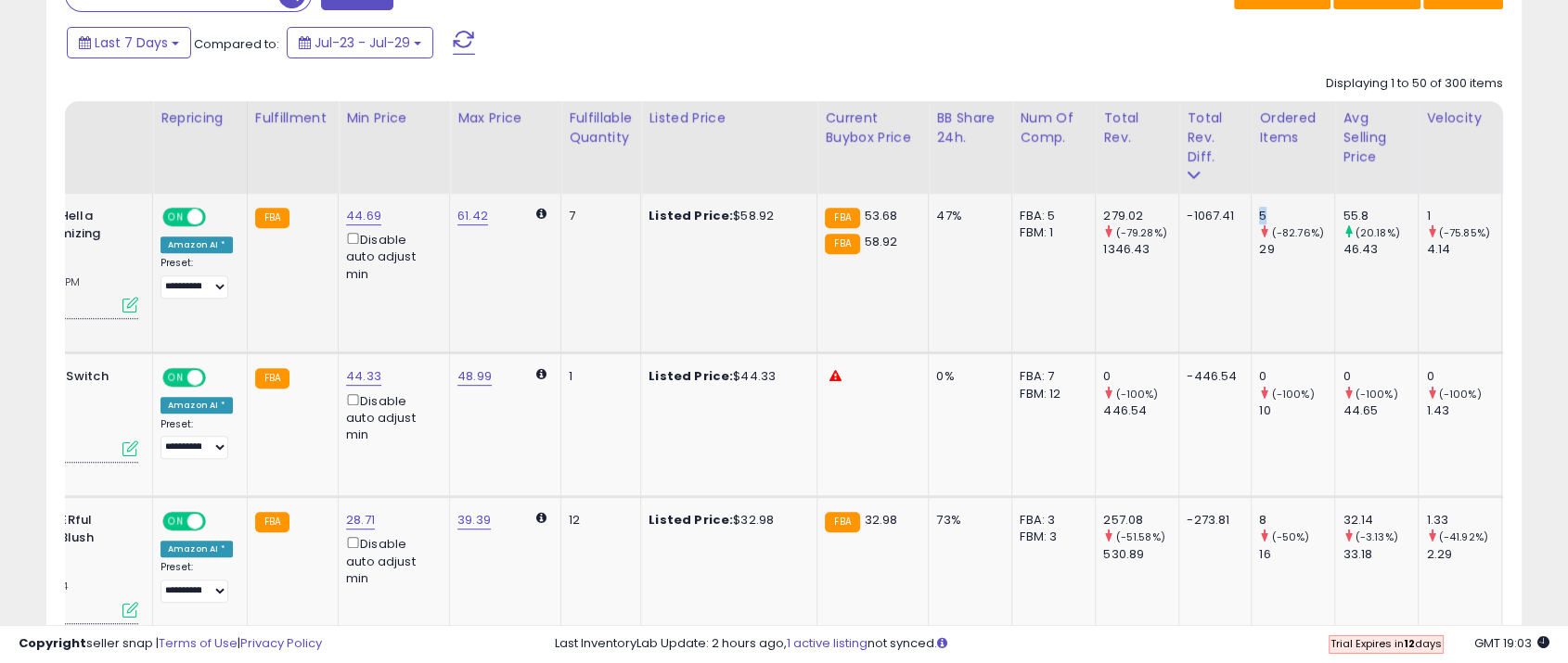 click on "5" at bounding box center (1296, 216) 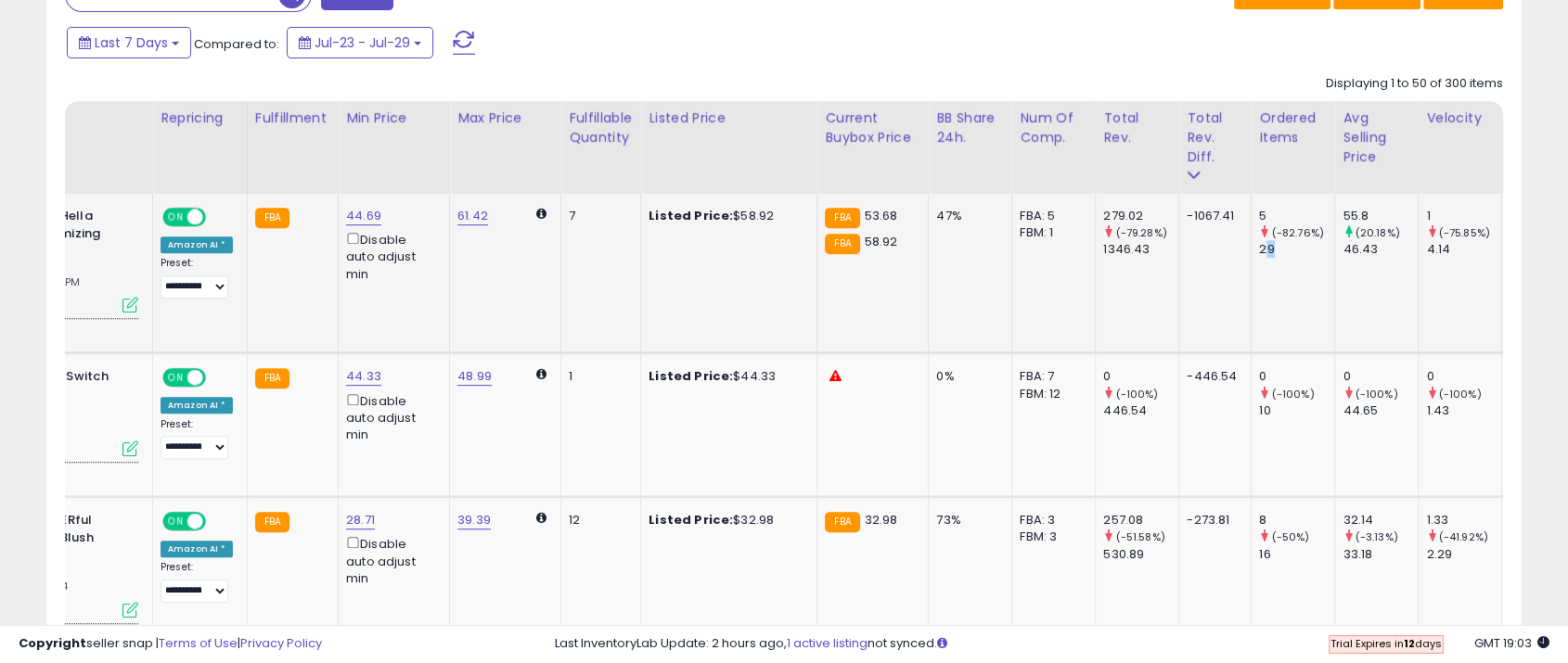 drag, startPoint x: 1254, startPoint y: 250, endPoint x: 1274, endPoint y: 251, distance: 20.024984 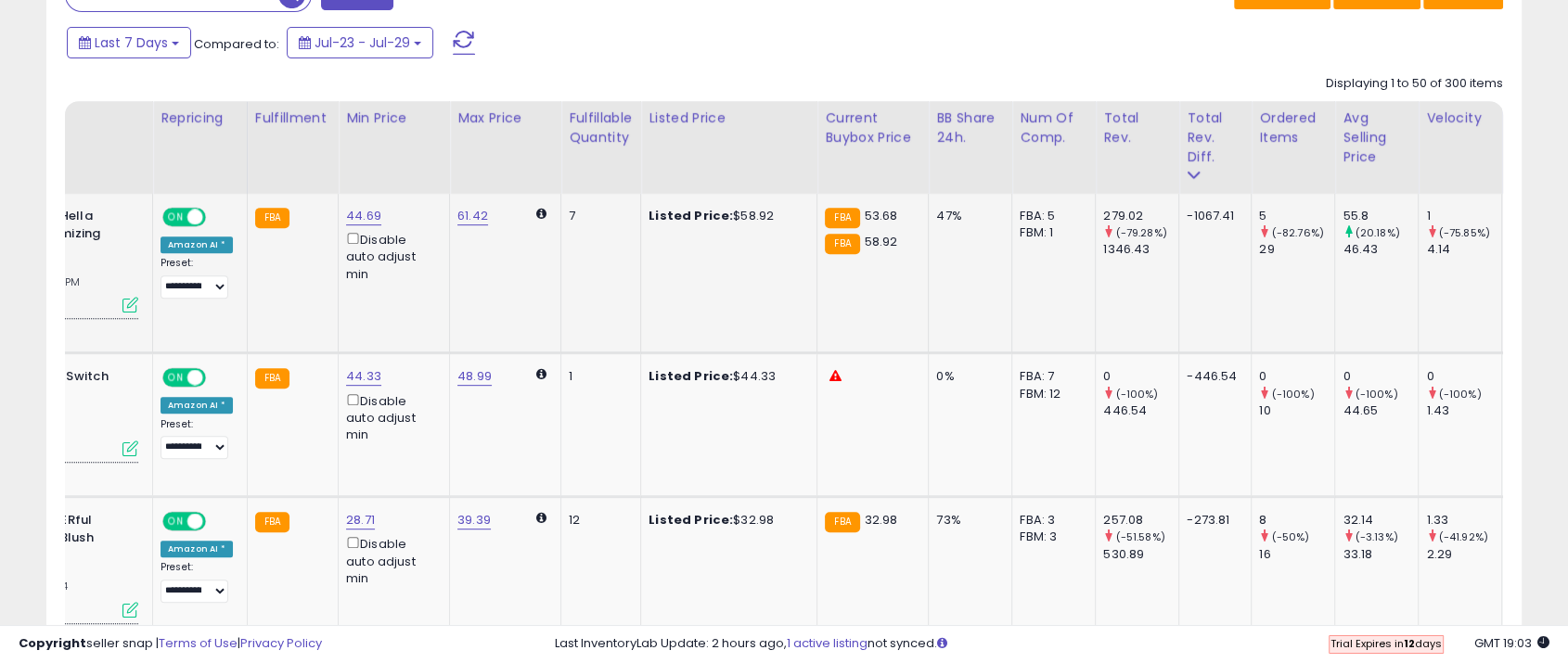 click on "29" at bounding box center (1296, 249) 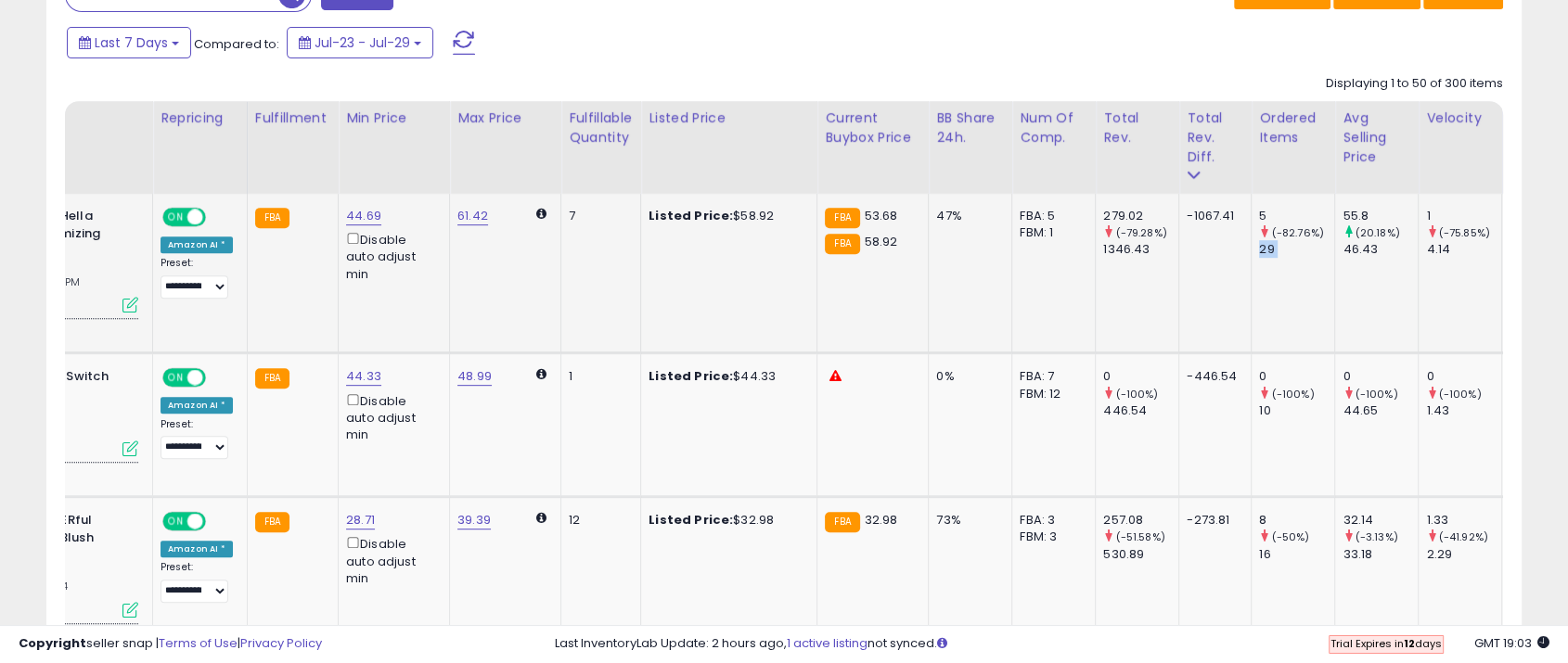 click on "29" at bounding box center [1296, 249] 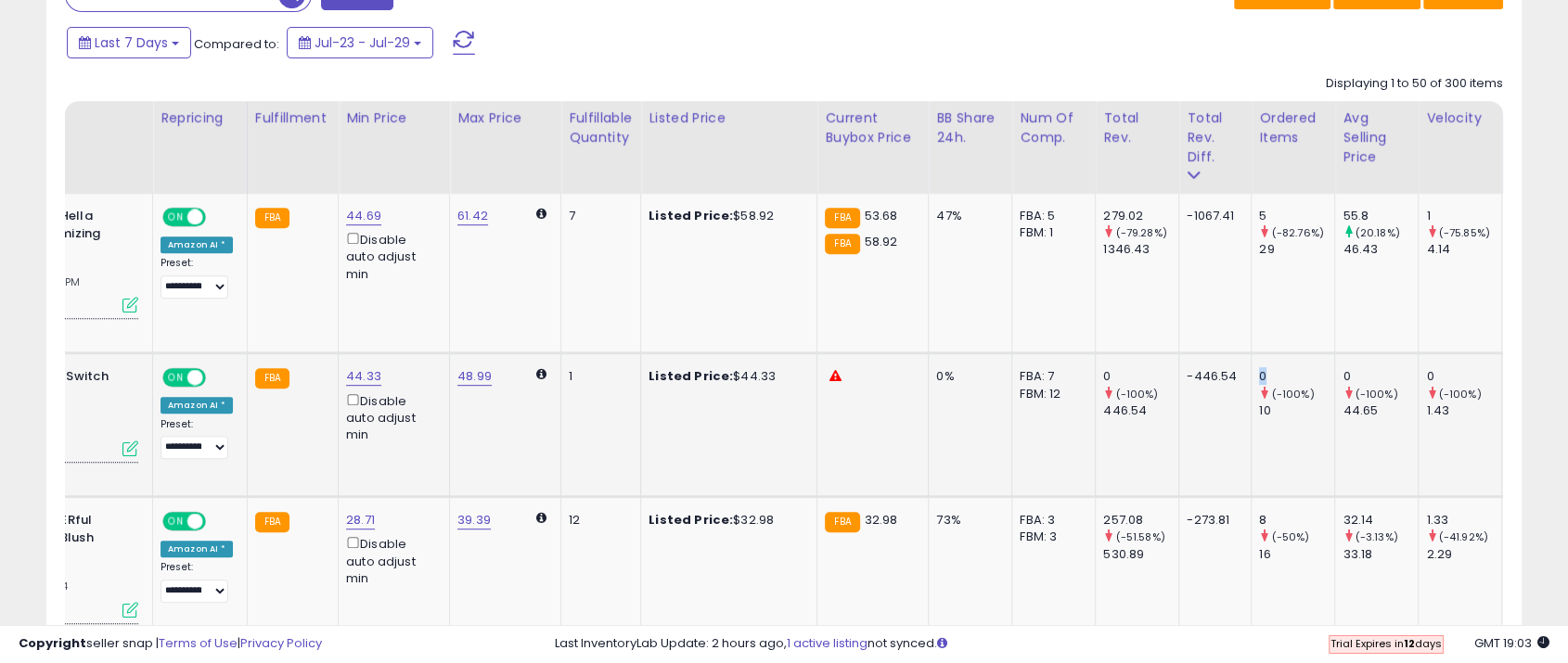 click on "0     (-100%)   10" 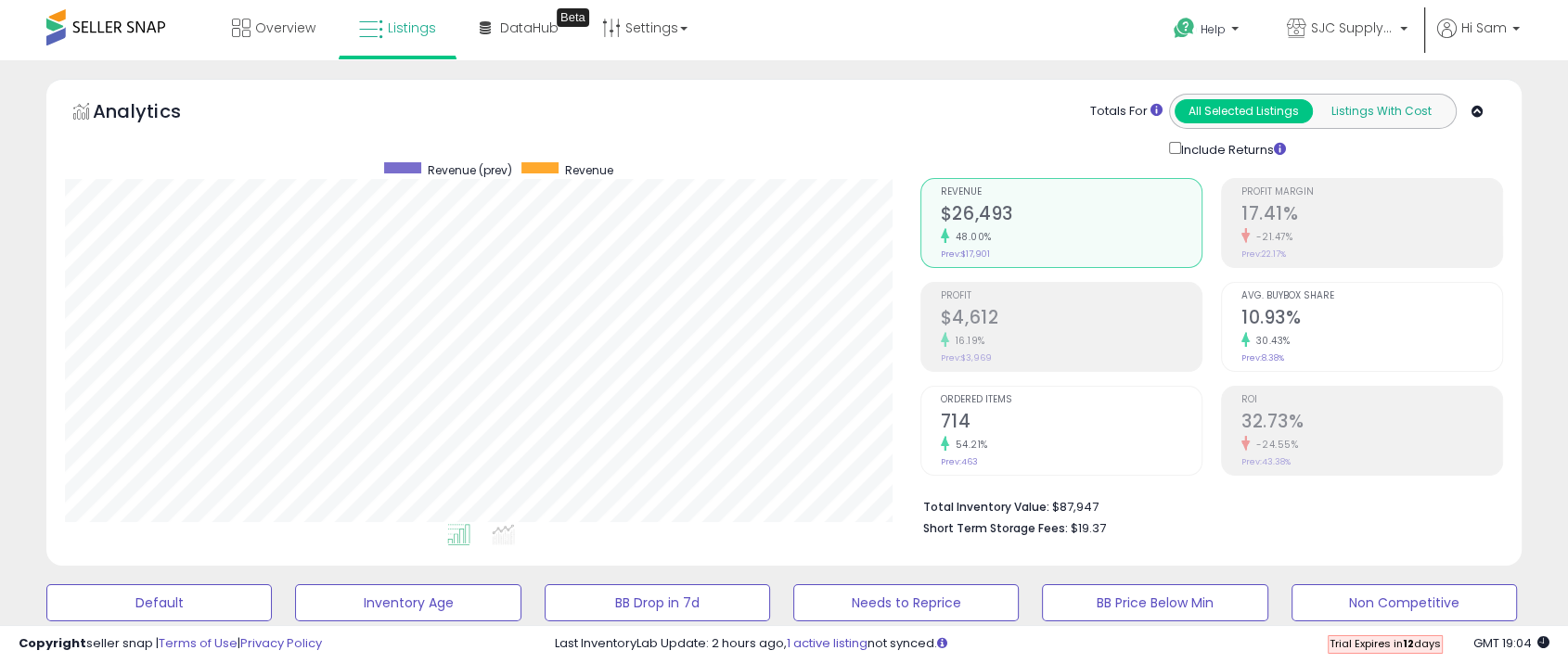 click on "Listings With Cost" at bounding box center [1381, 111] 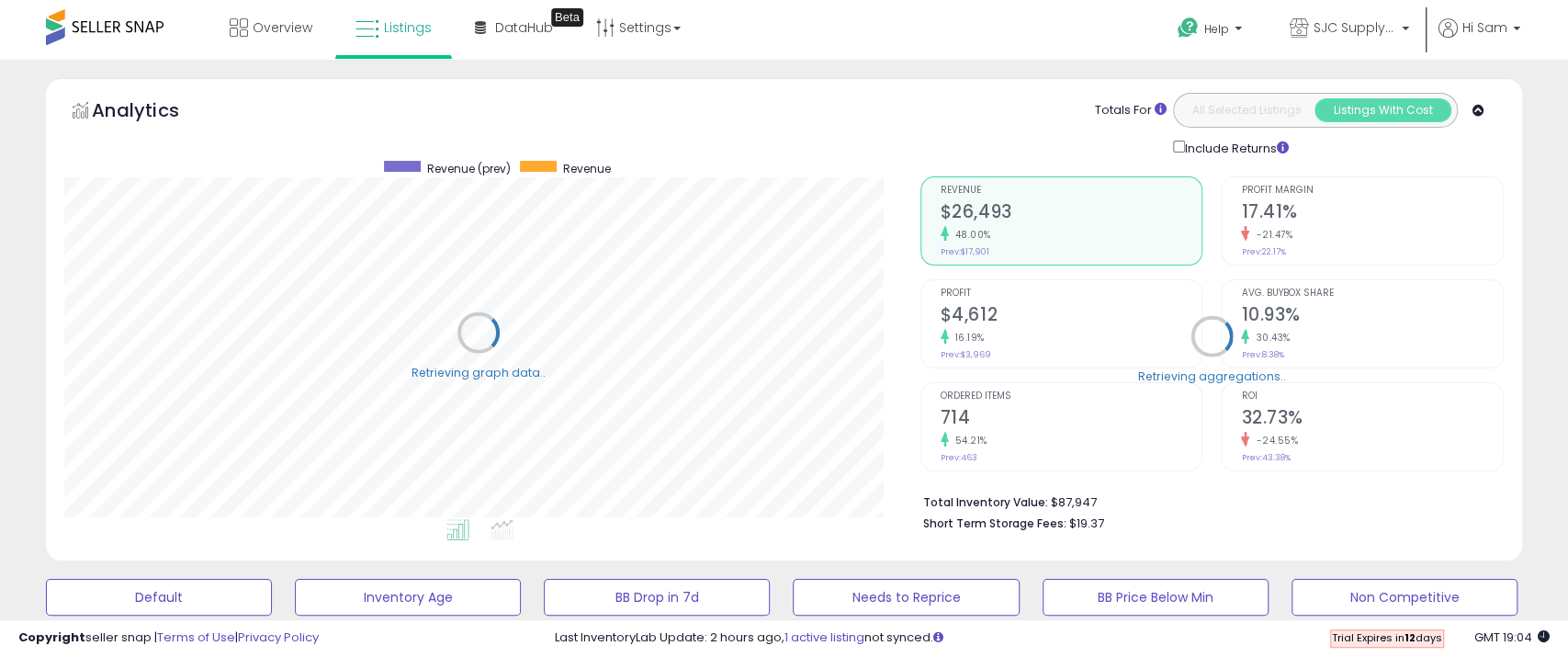scroll, scrollTop: 918504, scrollLeft: 917714, axis: both 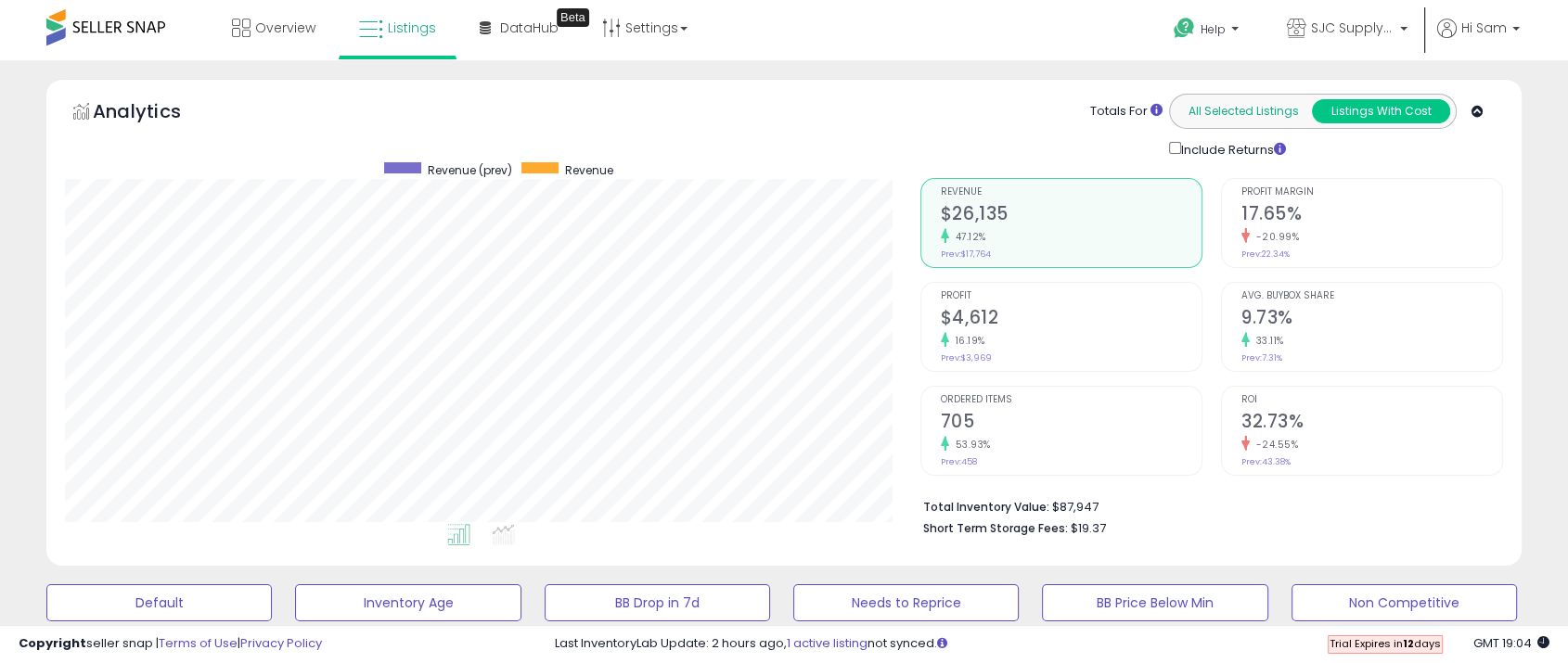 click on "All Selected Listings" at bounding box center (1243, 111) 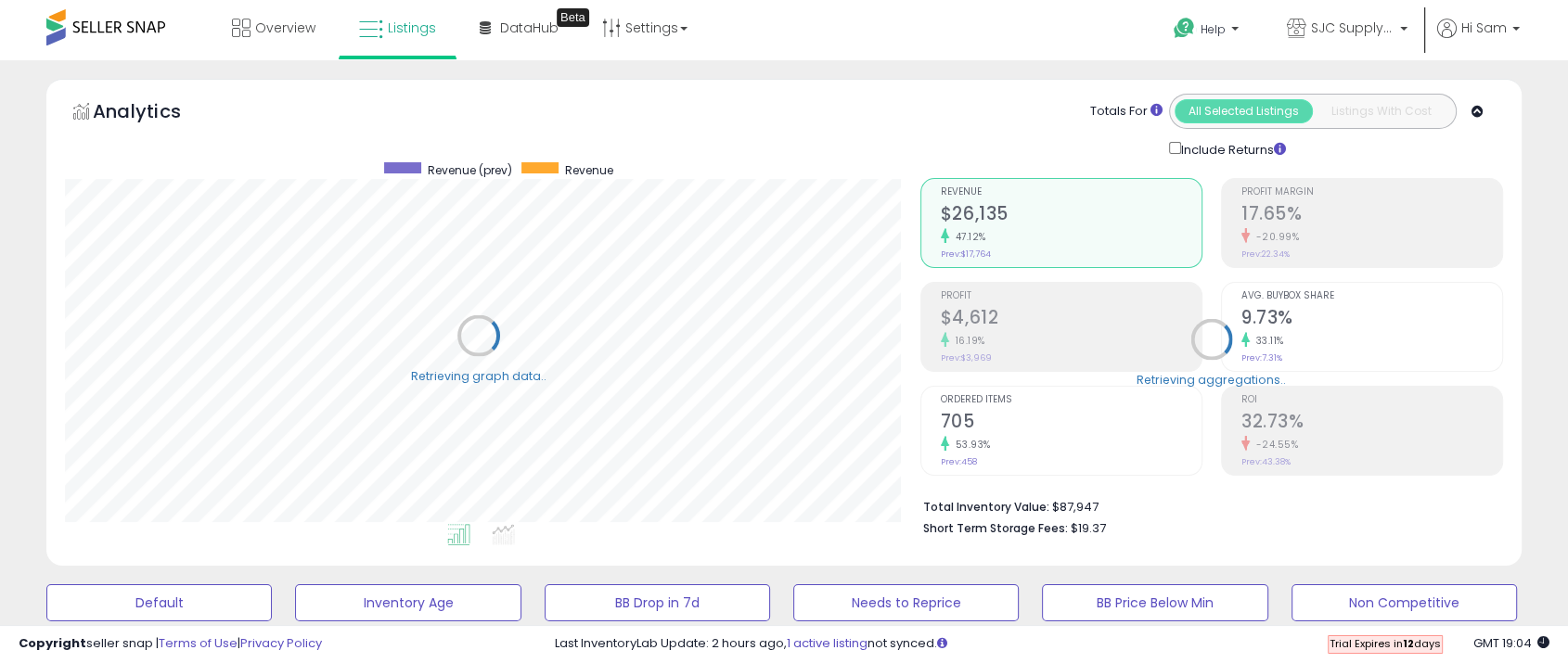 scroll, scrollTop: 926893, scrollLeft: 926946, axis: both 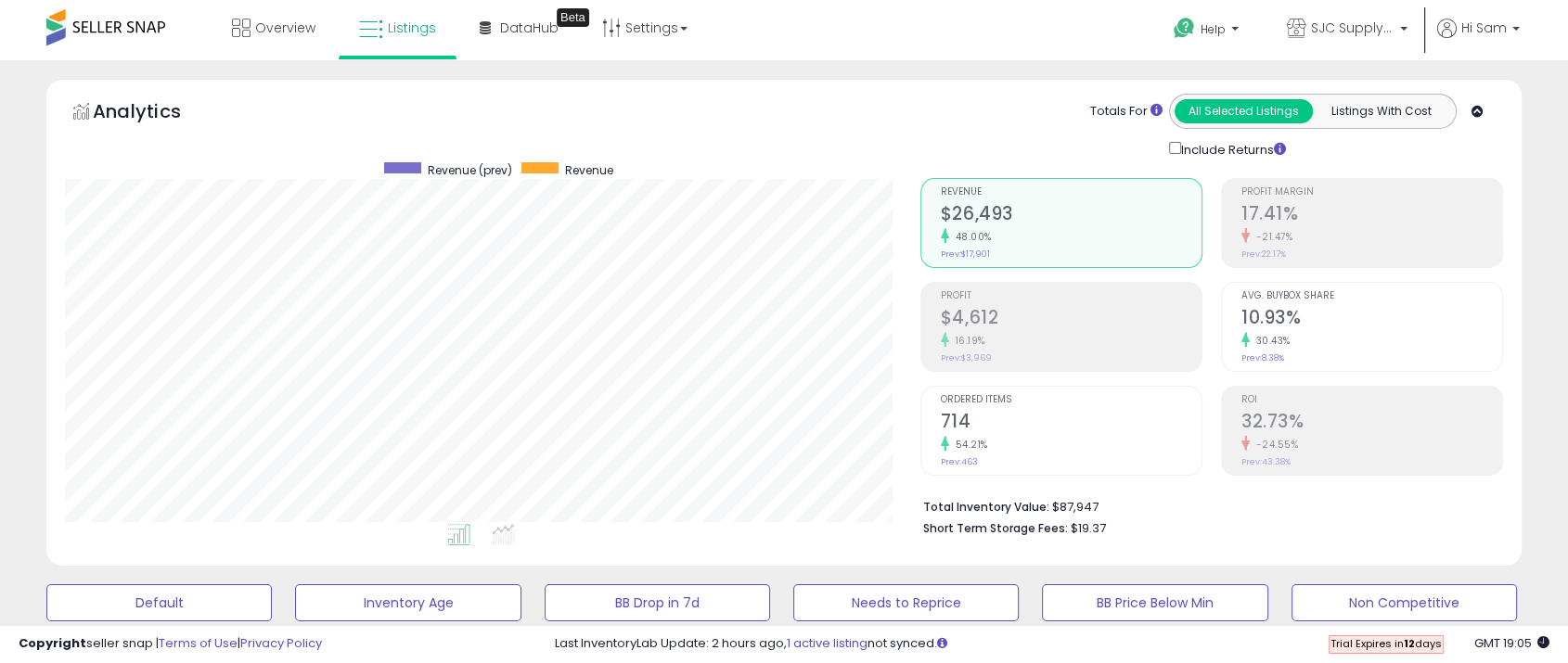 click on "Analytics
Totals For
All Selected Listings
Listings With Cost
Include Returns" 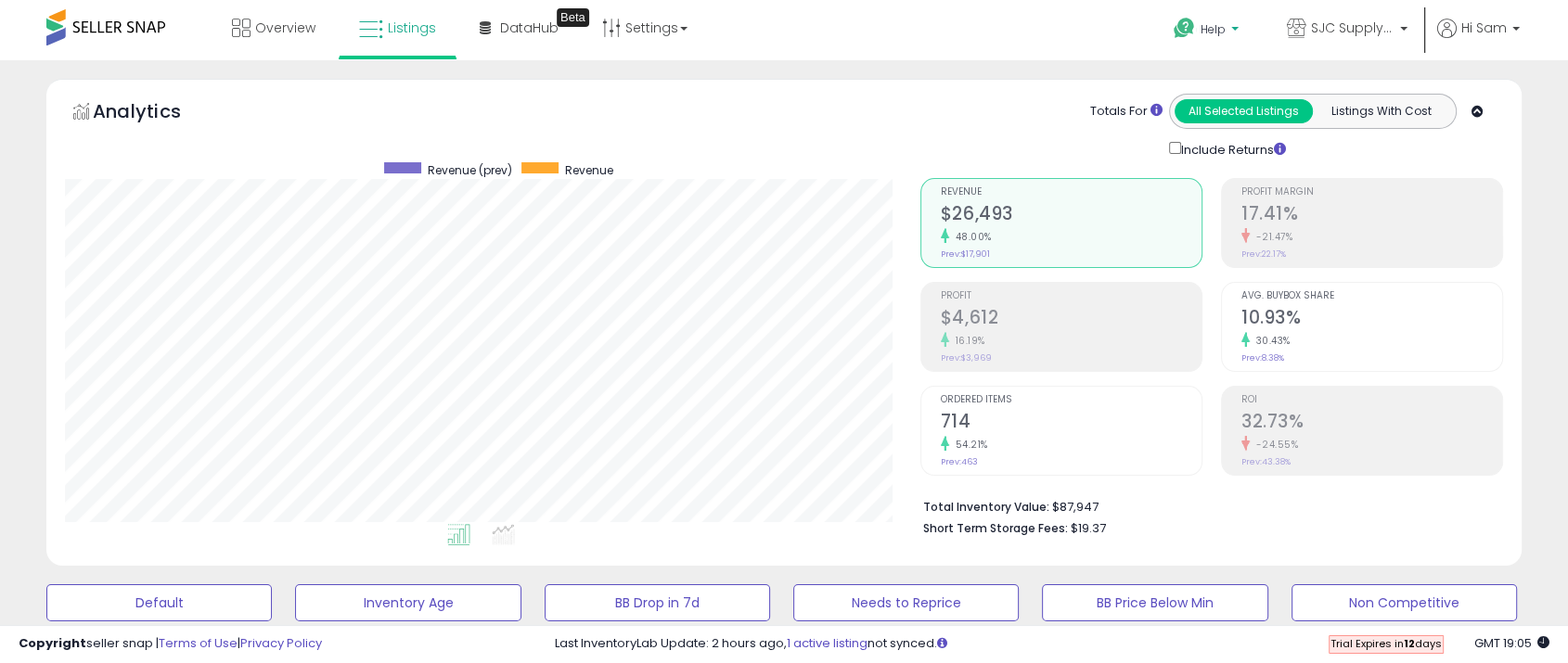 click on "Help" at bounding box center [1213, 29] 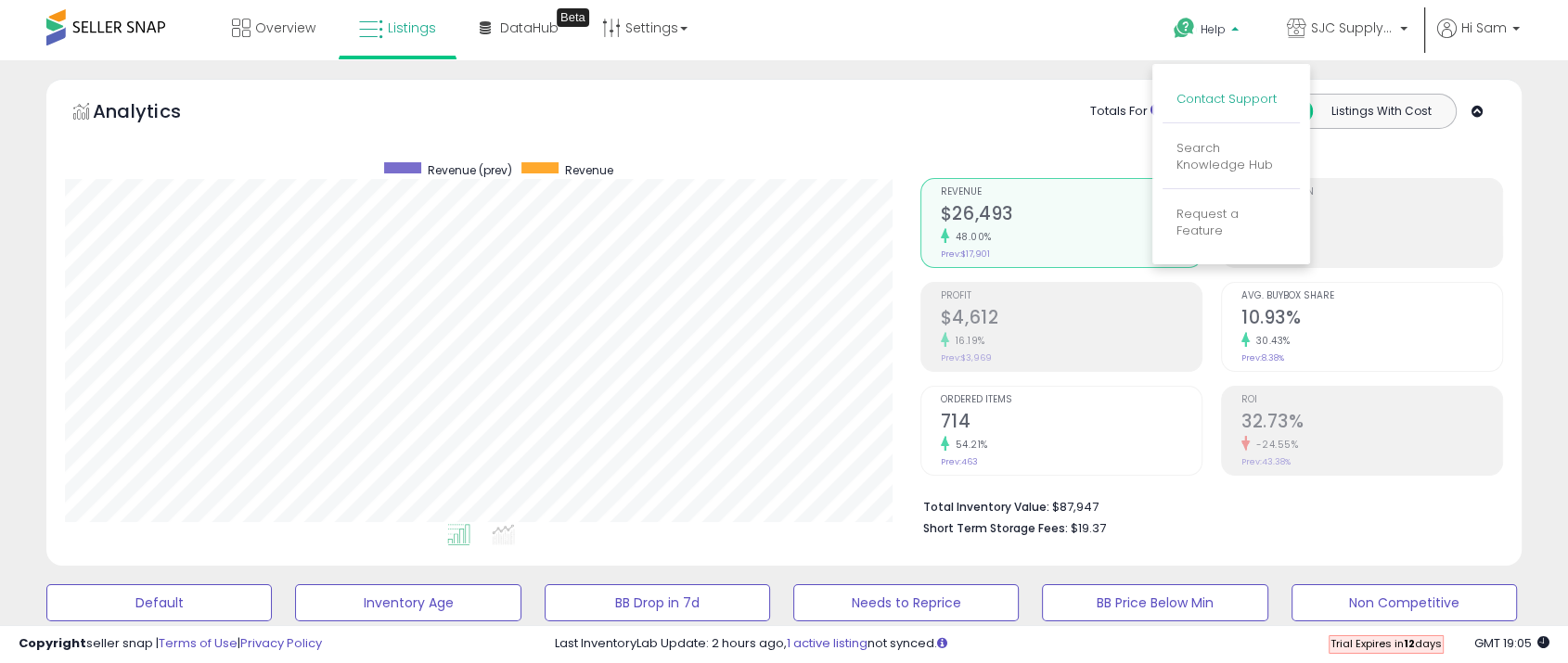 click on "Contact Support" at bounding box center [1227, 98] 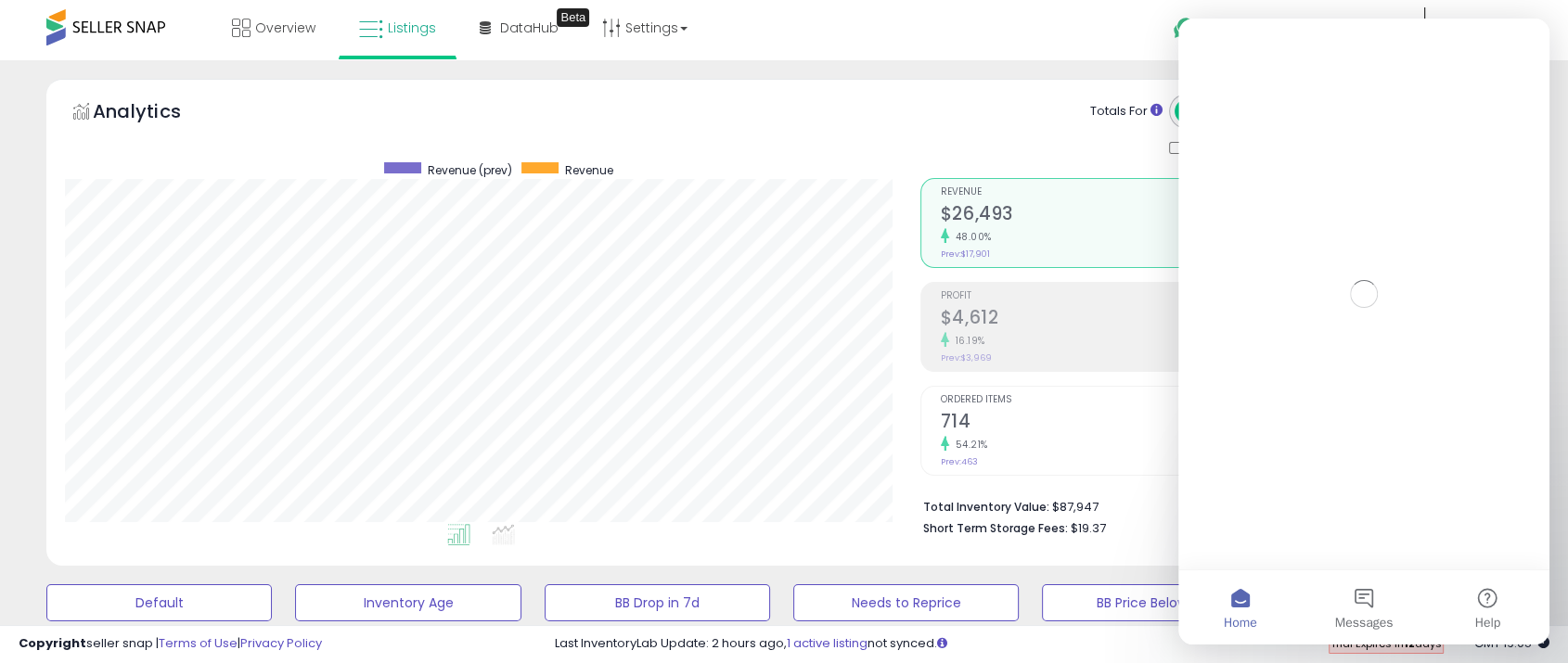 scroll, scrollTop: 0, scrollLeft: 0, axis: both 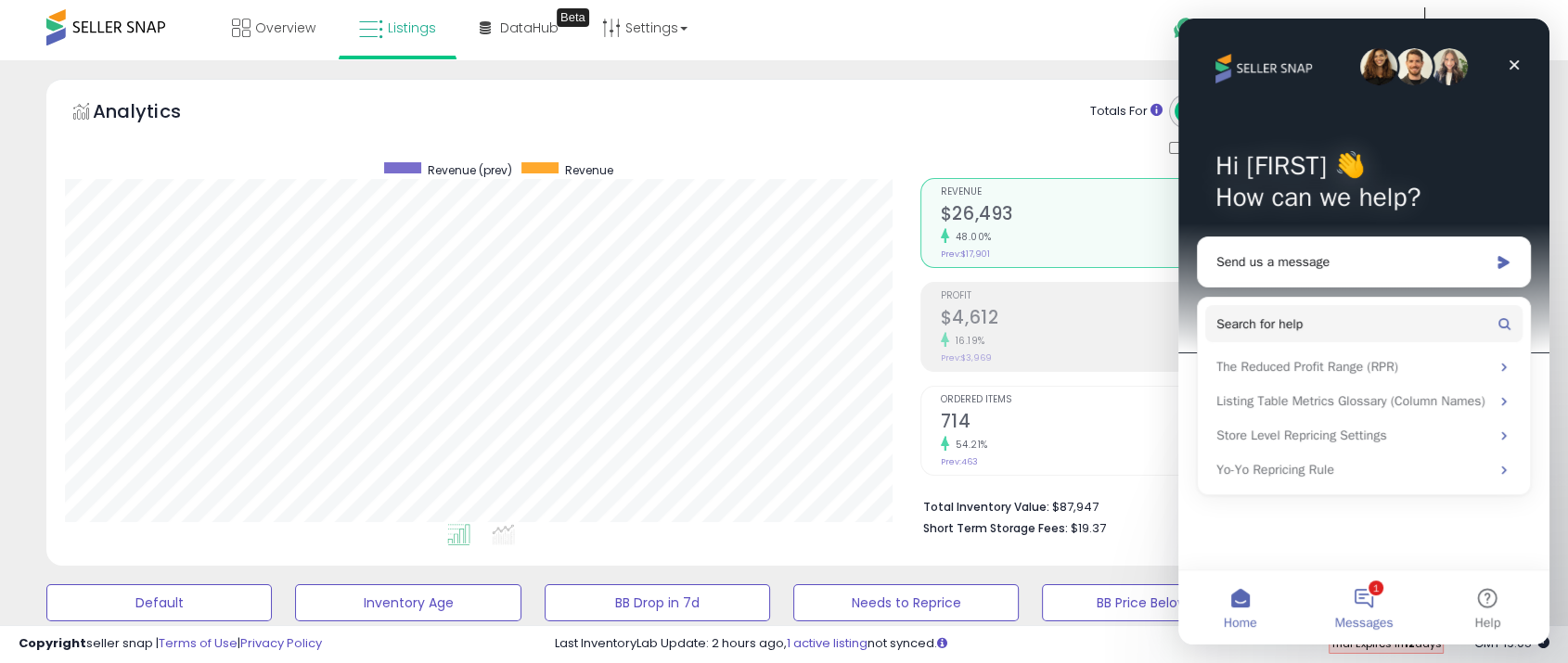 click on "1 Messages" at bounding box center (1363, 607) 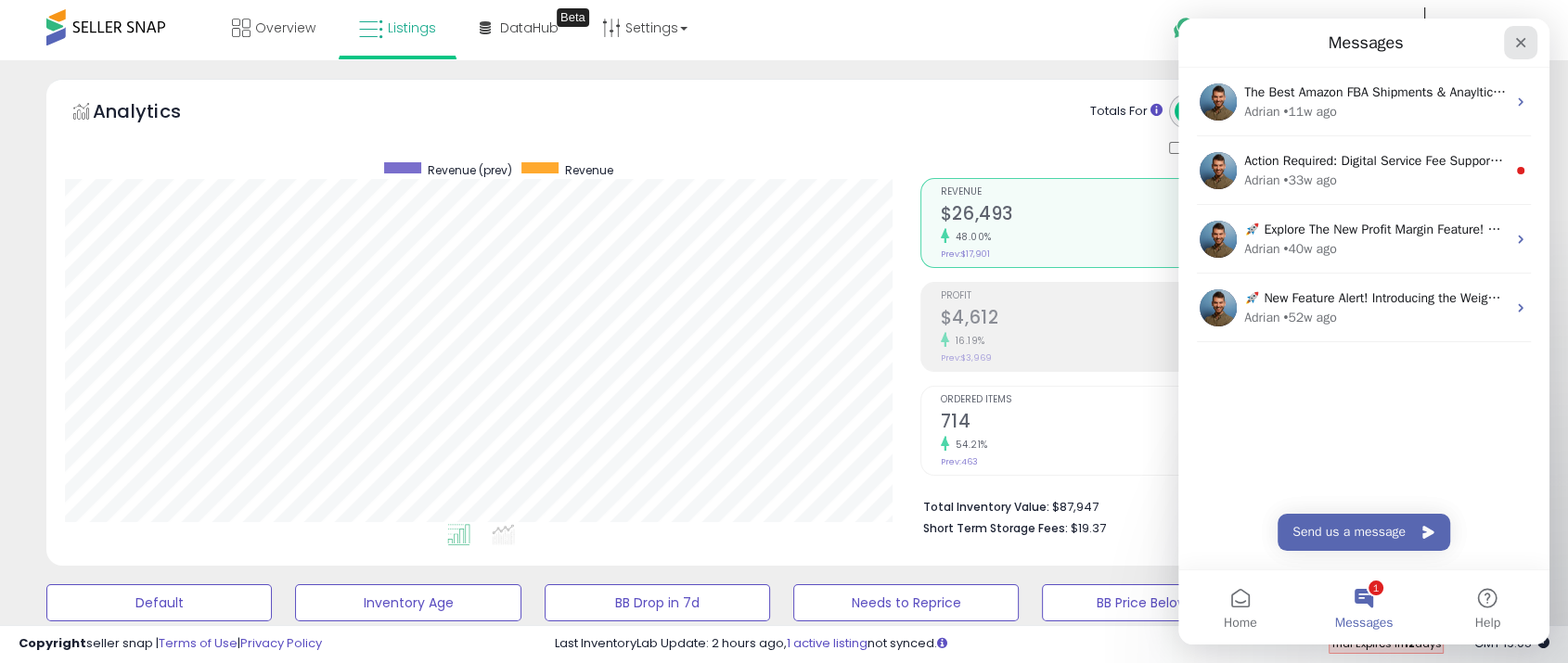 click 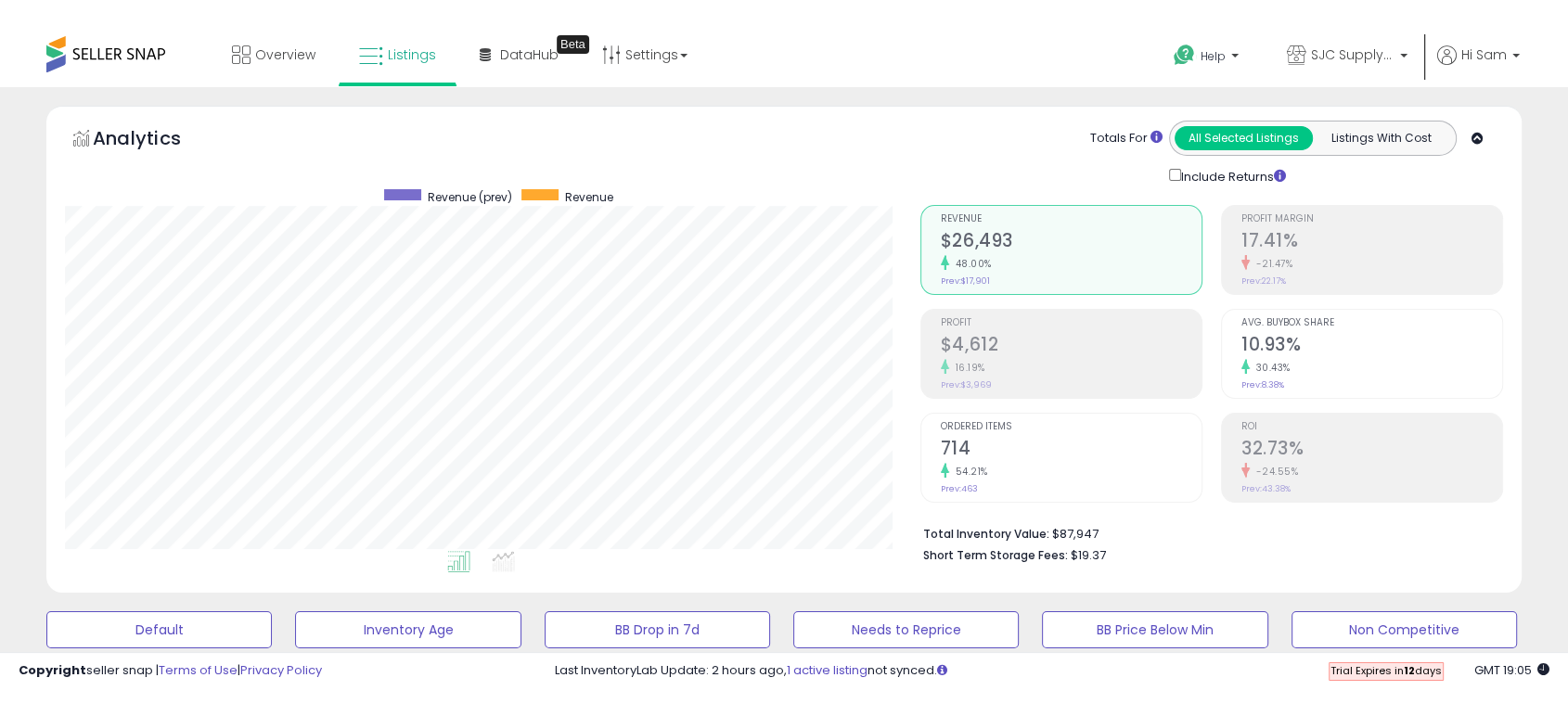 scroll, scrollTop: 0, scrollLeft: 0, axis: both 